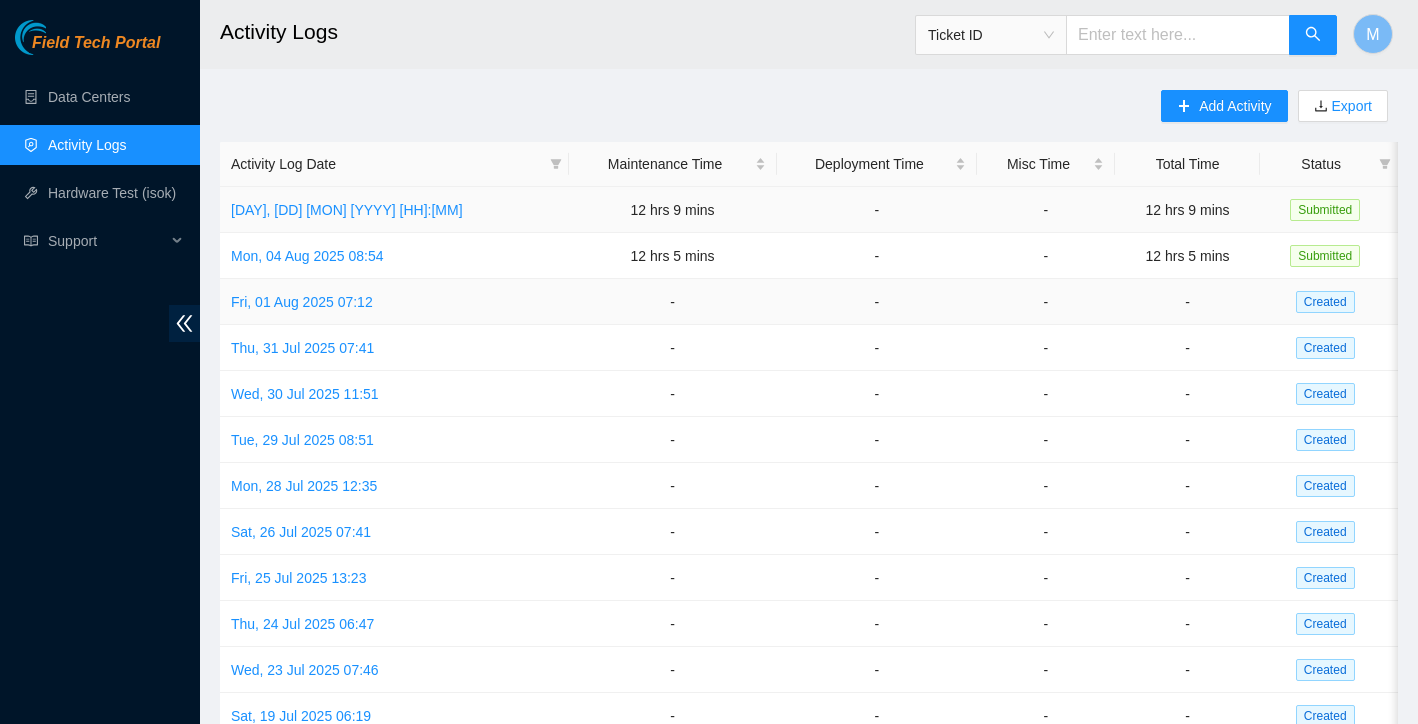 scroll, scrollTop: 0, scrollLeft: 0, axis: both 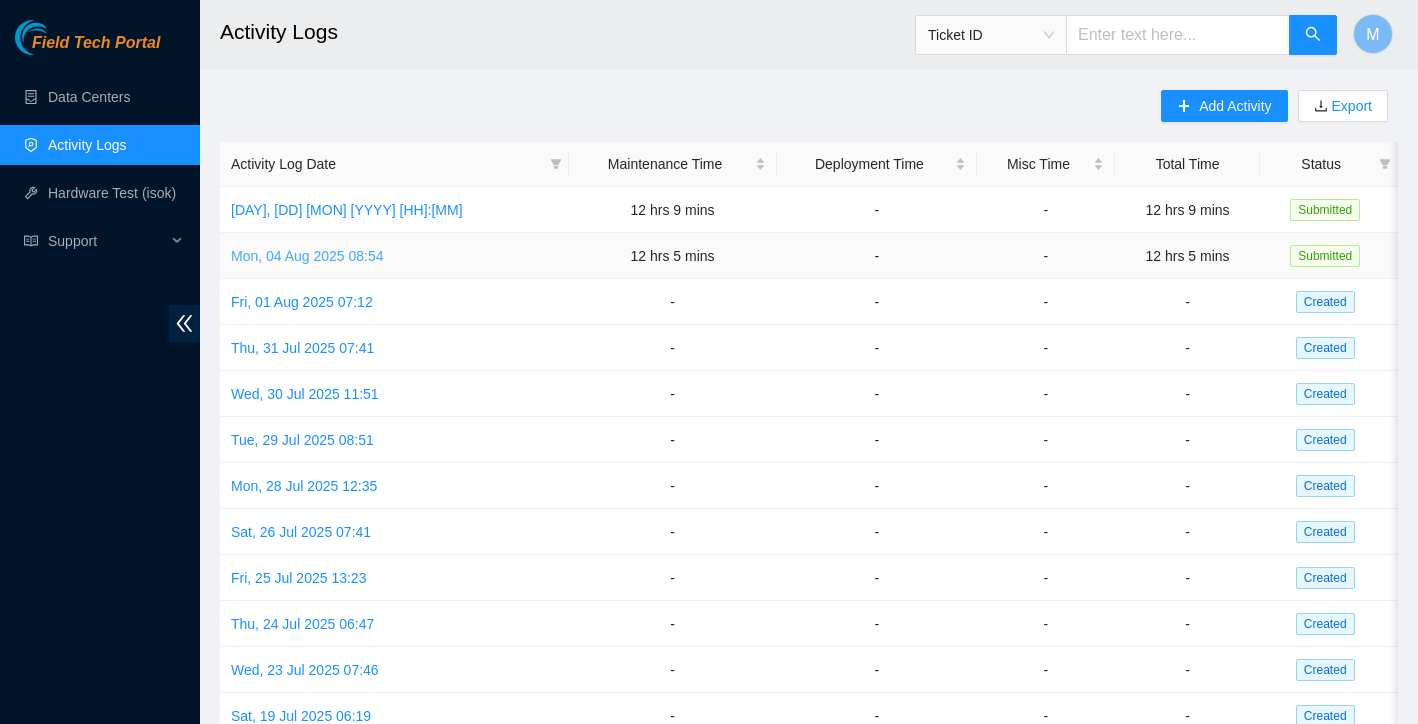 click on "Mon, 04 Aug 2025 08:54" at bounding box center (307, 256) 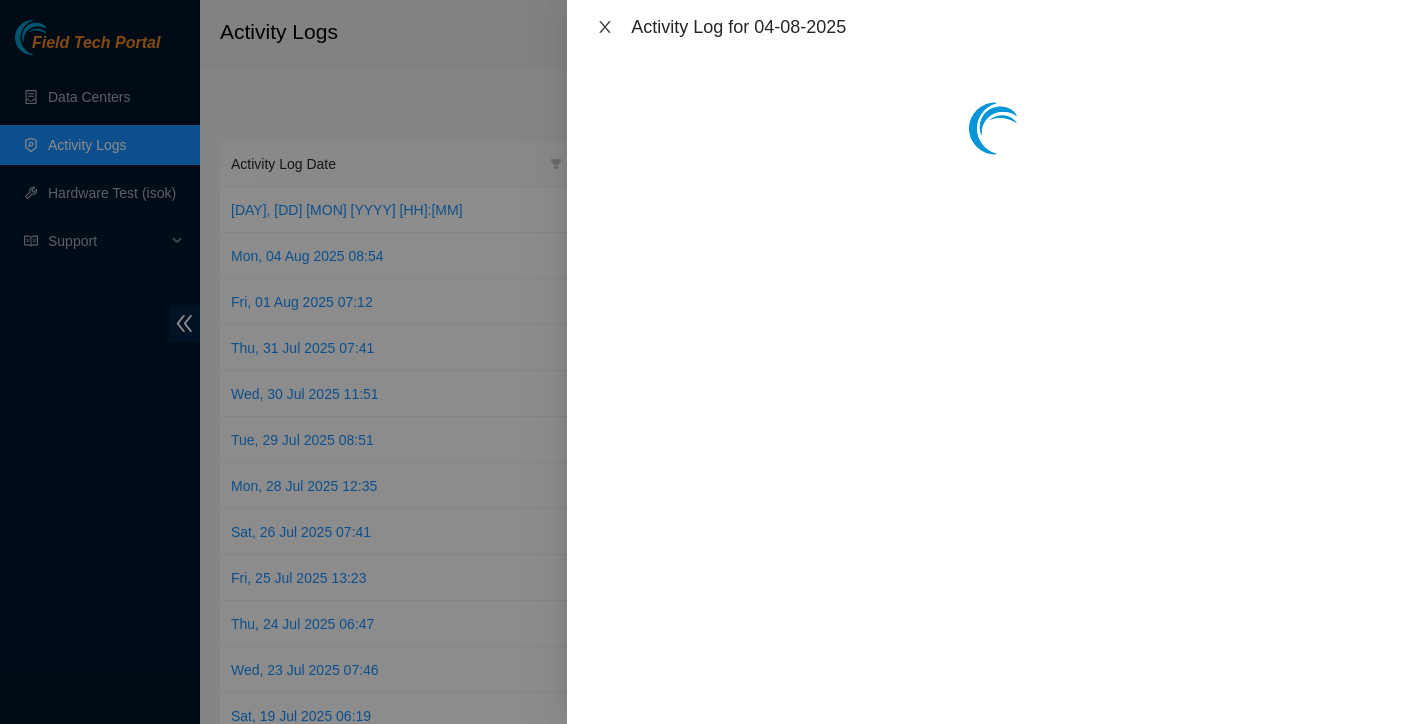 click 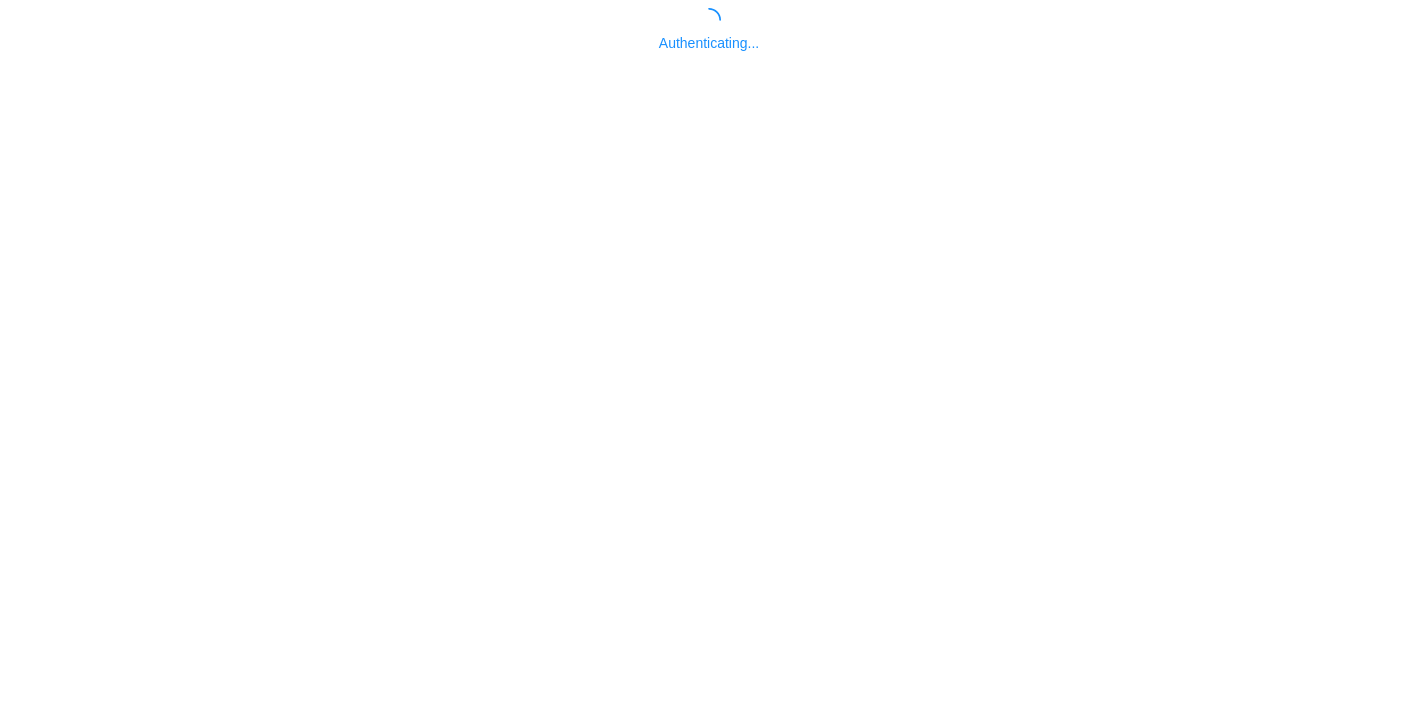 scroll, scrollTop: 0, scrollLeft: 0, axis: both 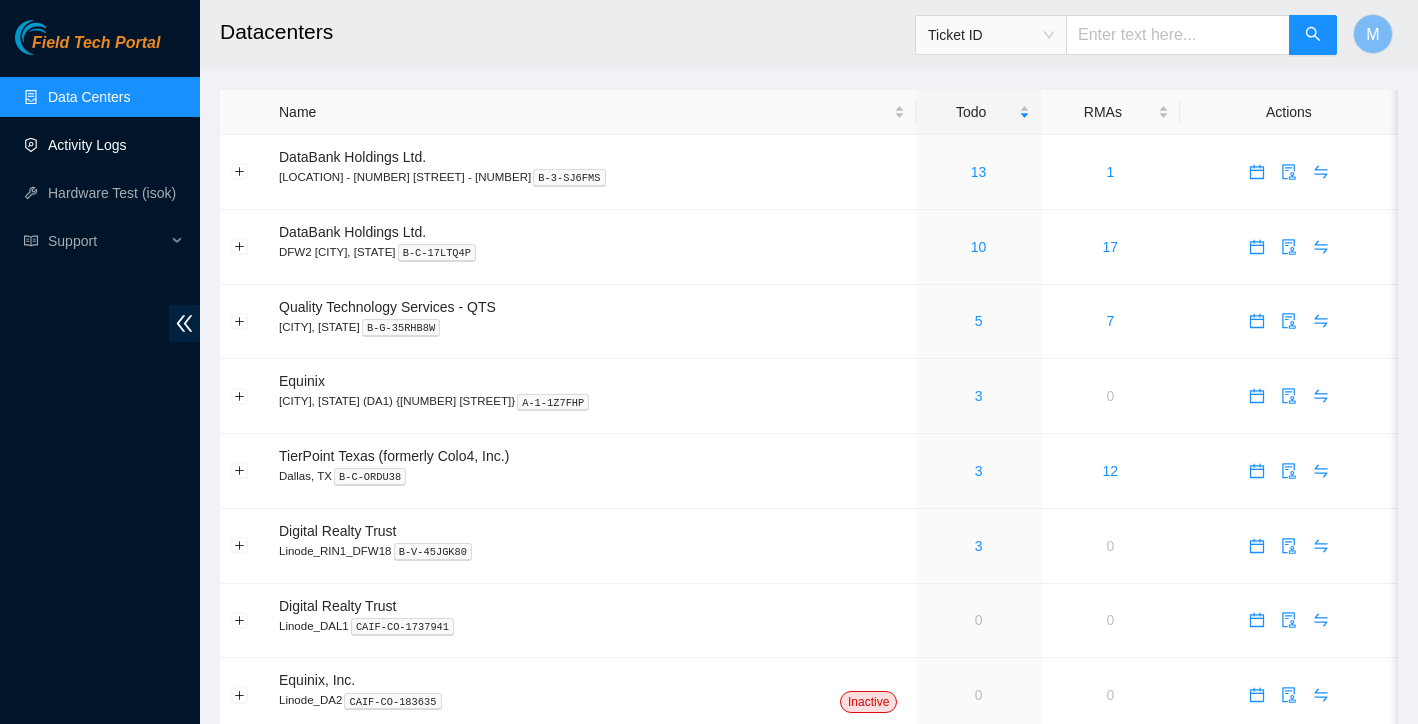 click on "Activity Logs" at bounding box center (87, 145) 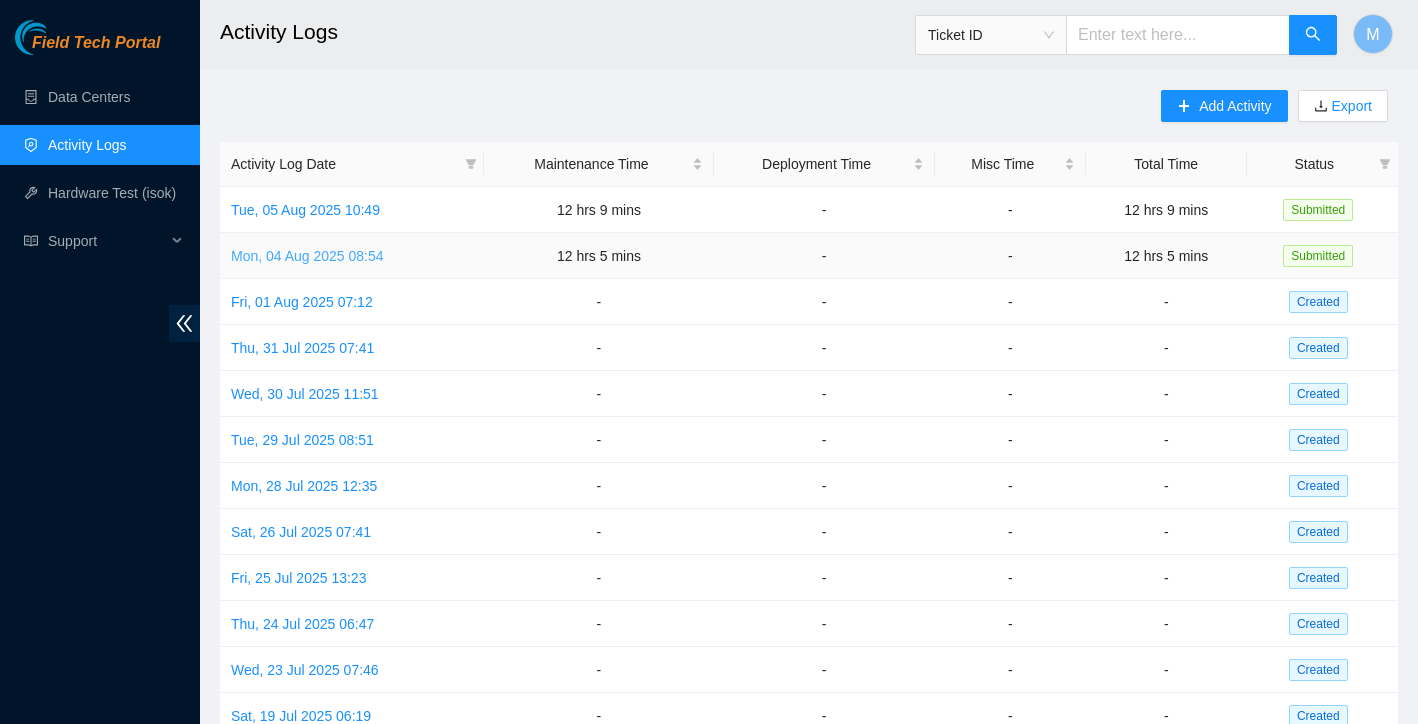 click on "Mon, 04 Aug 2025 08:54" at bounding box center [307, 256] 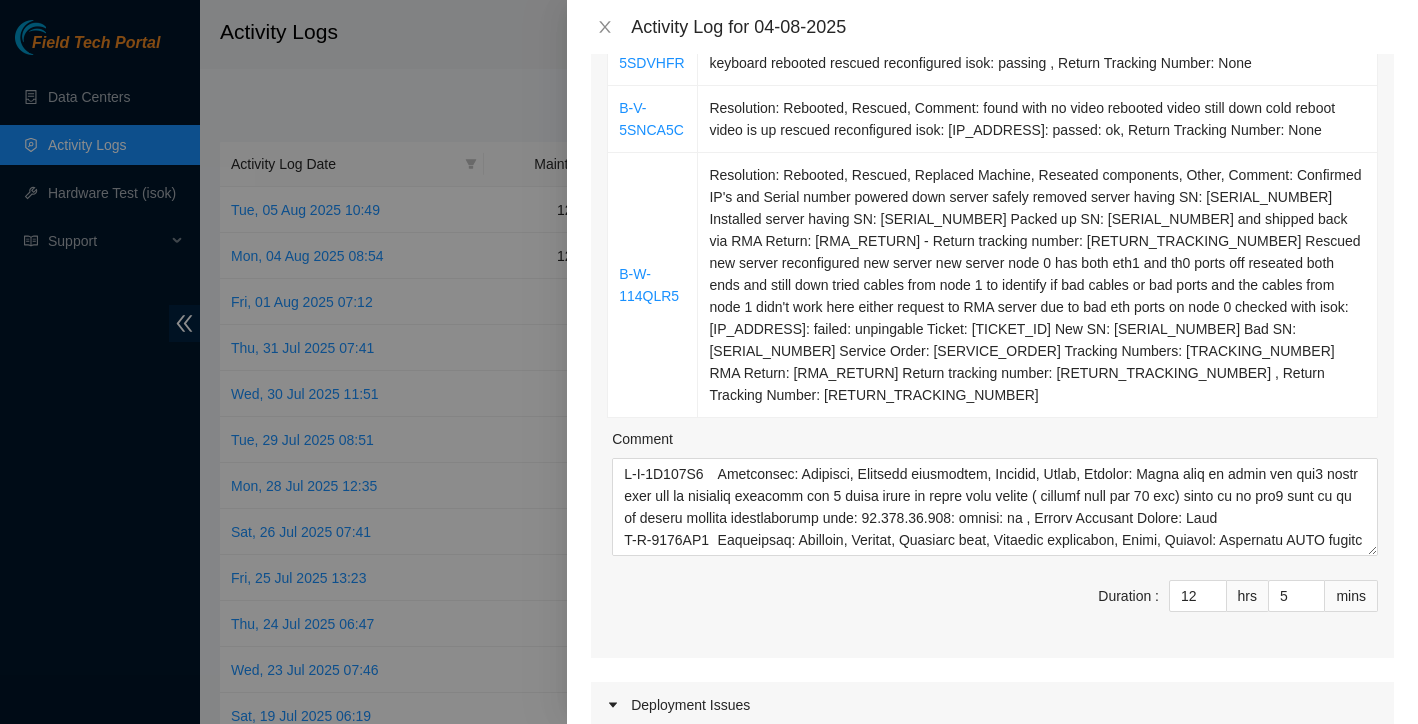 scroll, scrollTop: 750, scrollLeft: 0, axis: vertical 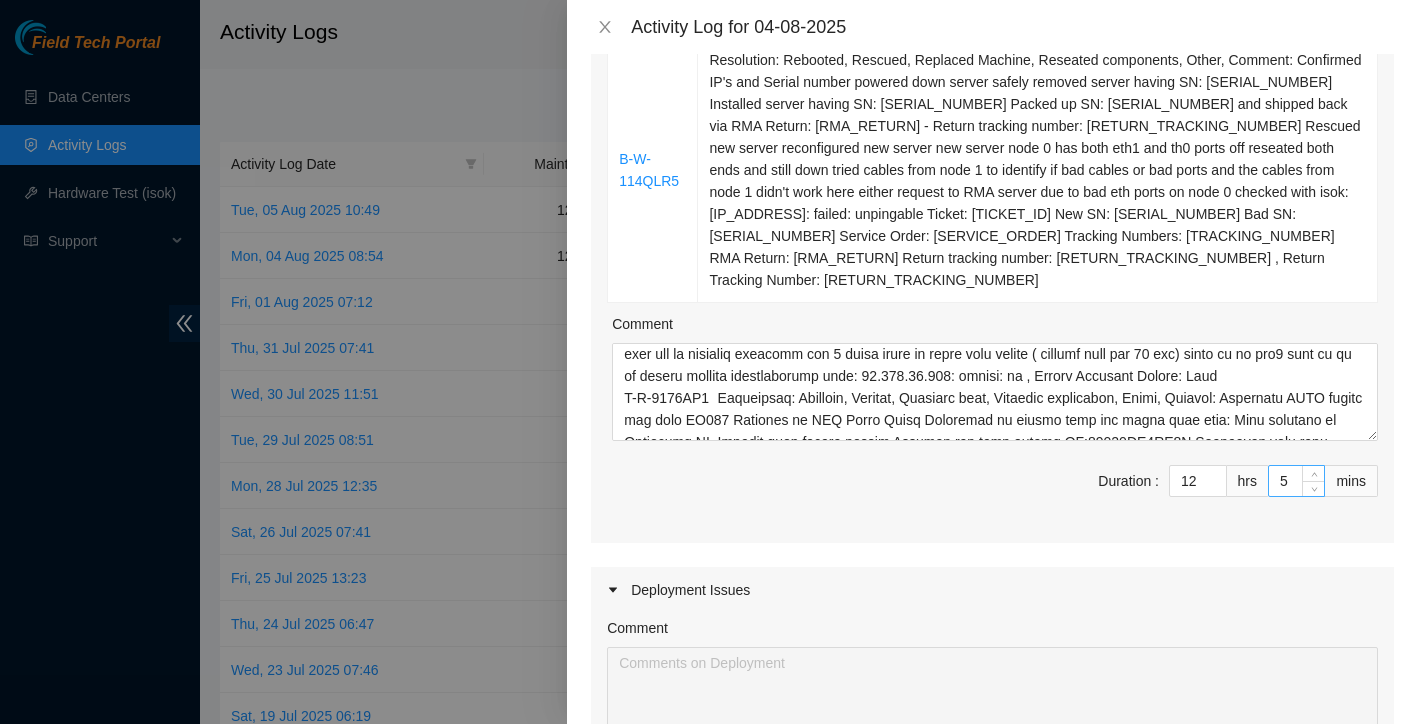 click on "5" at bounding box center (1296, 481) 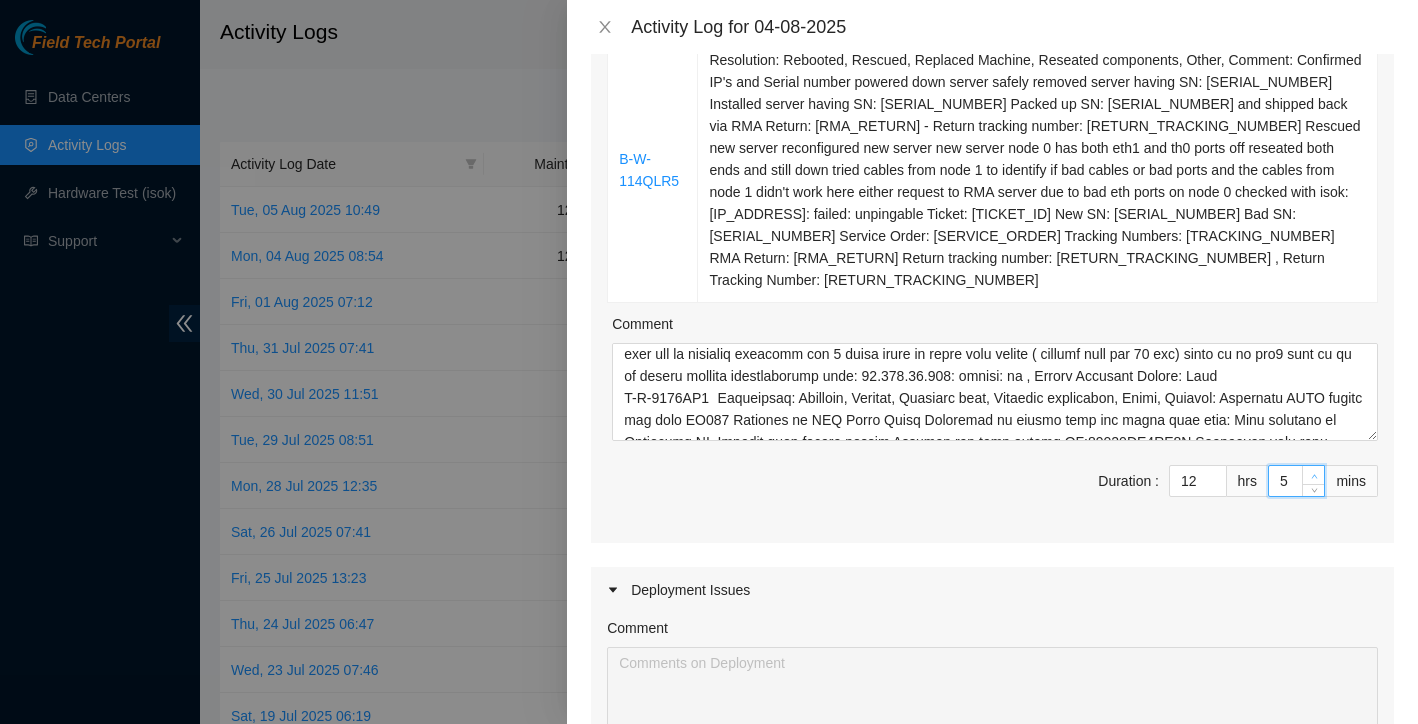 type on "6" 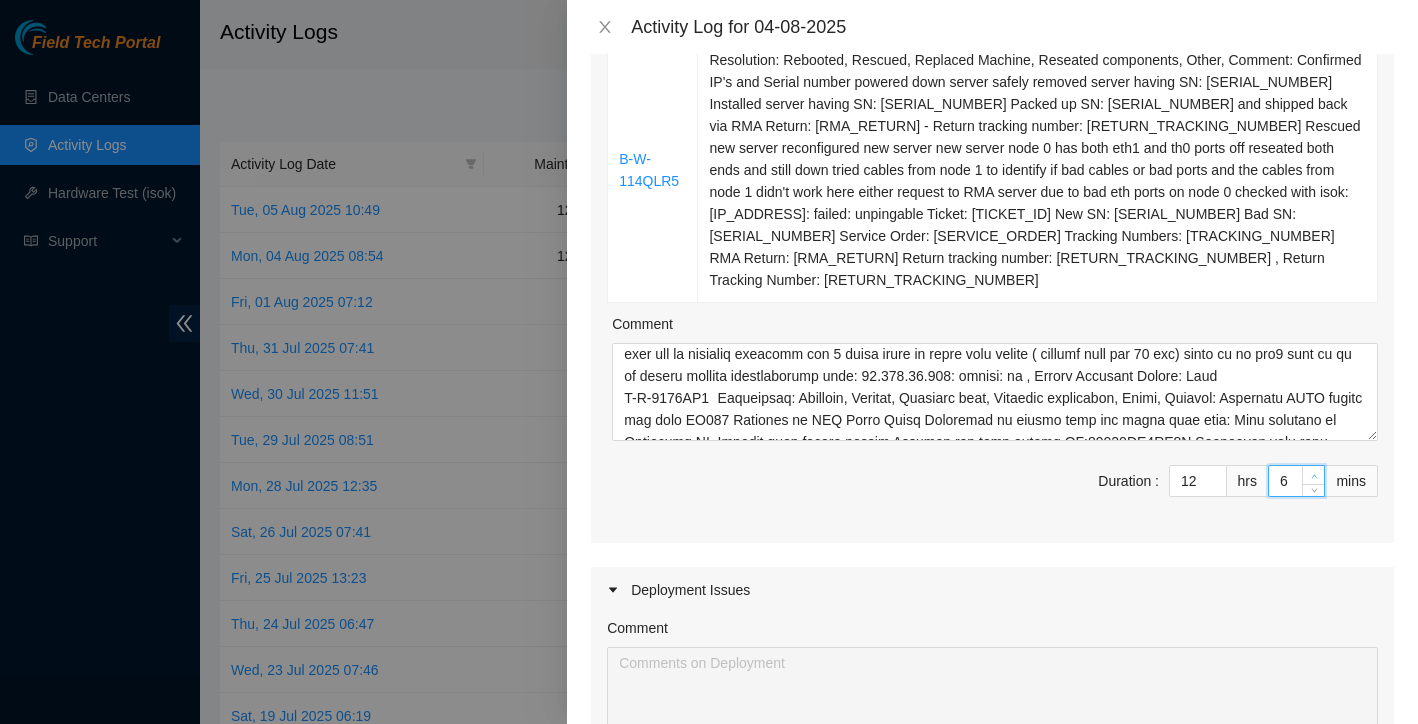 click at bounding box center (1314, 476) 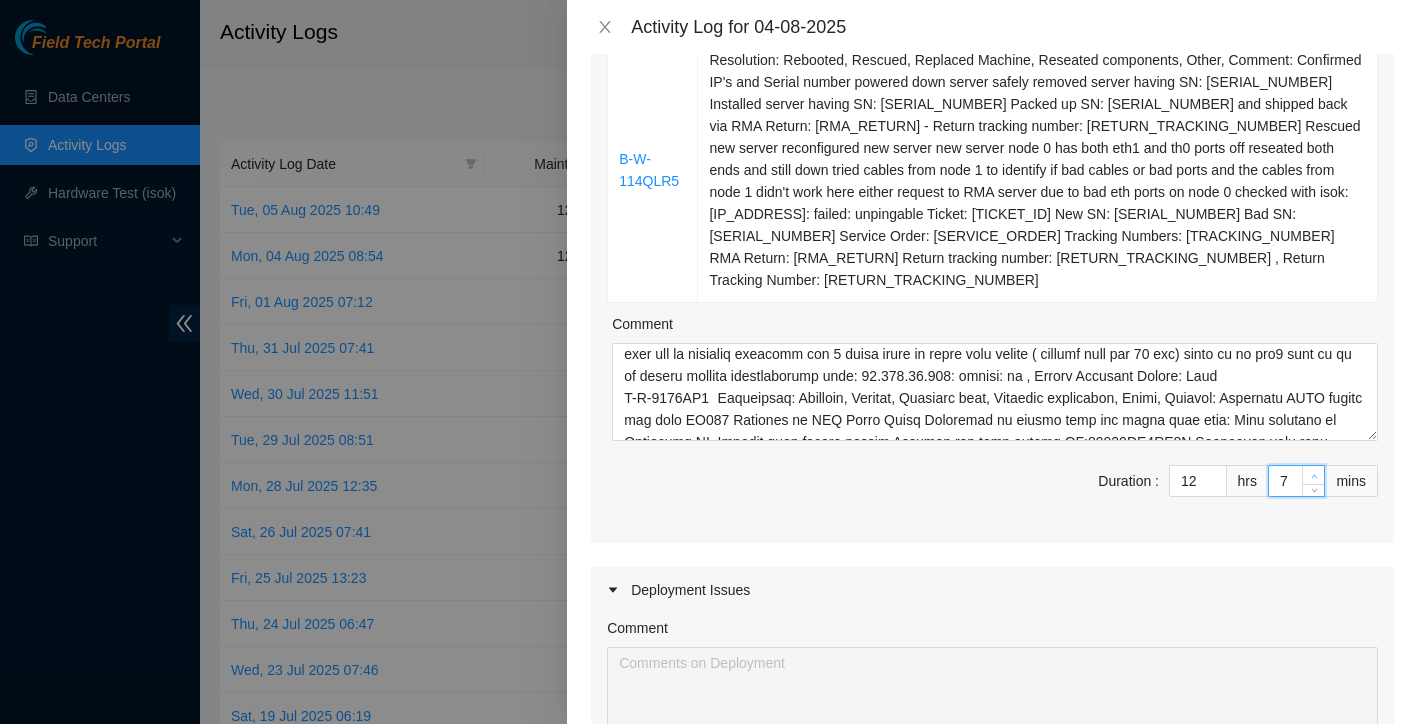 click at bounding box center [1314, 476] 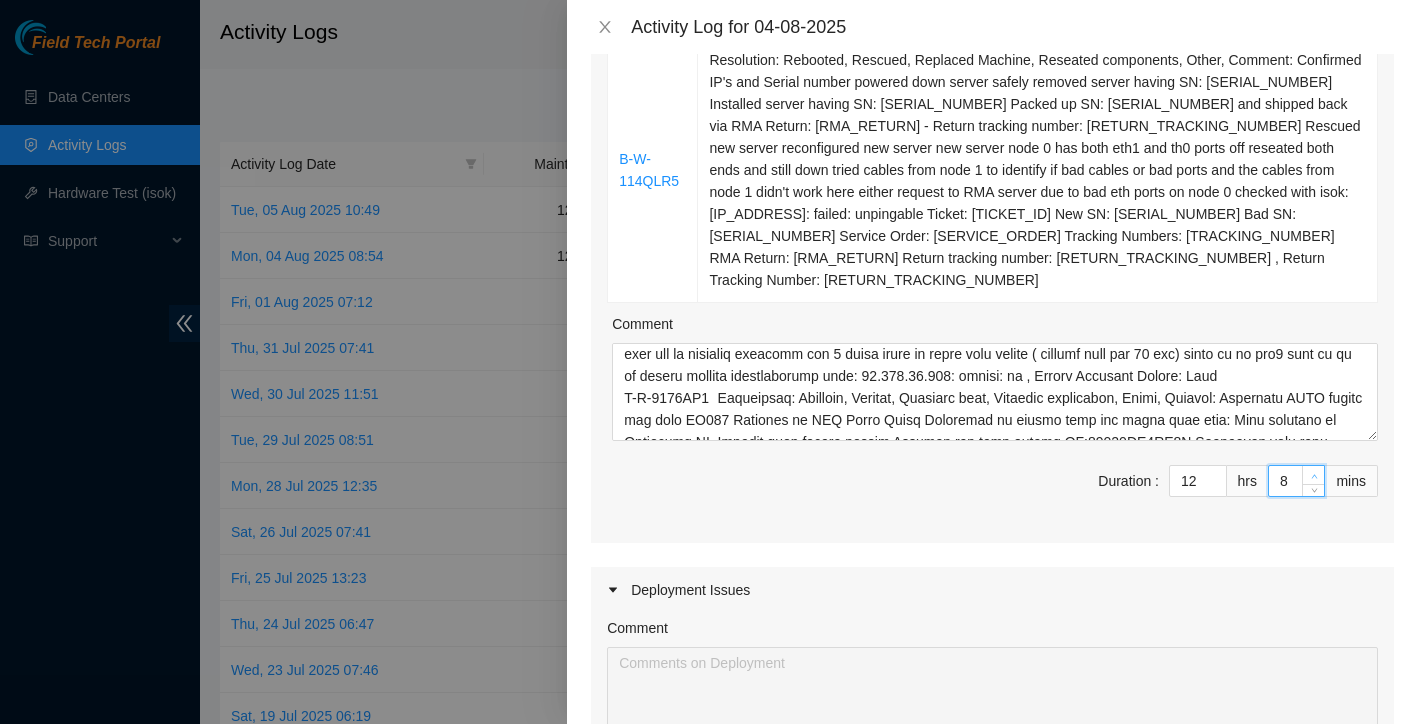 click at bounding box center [1314, 476] 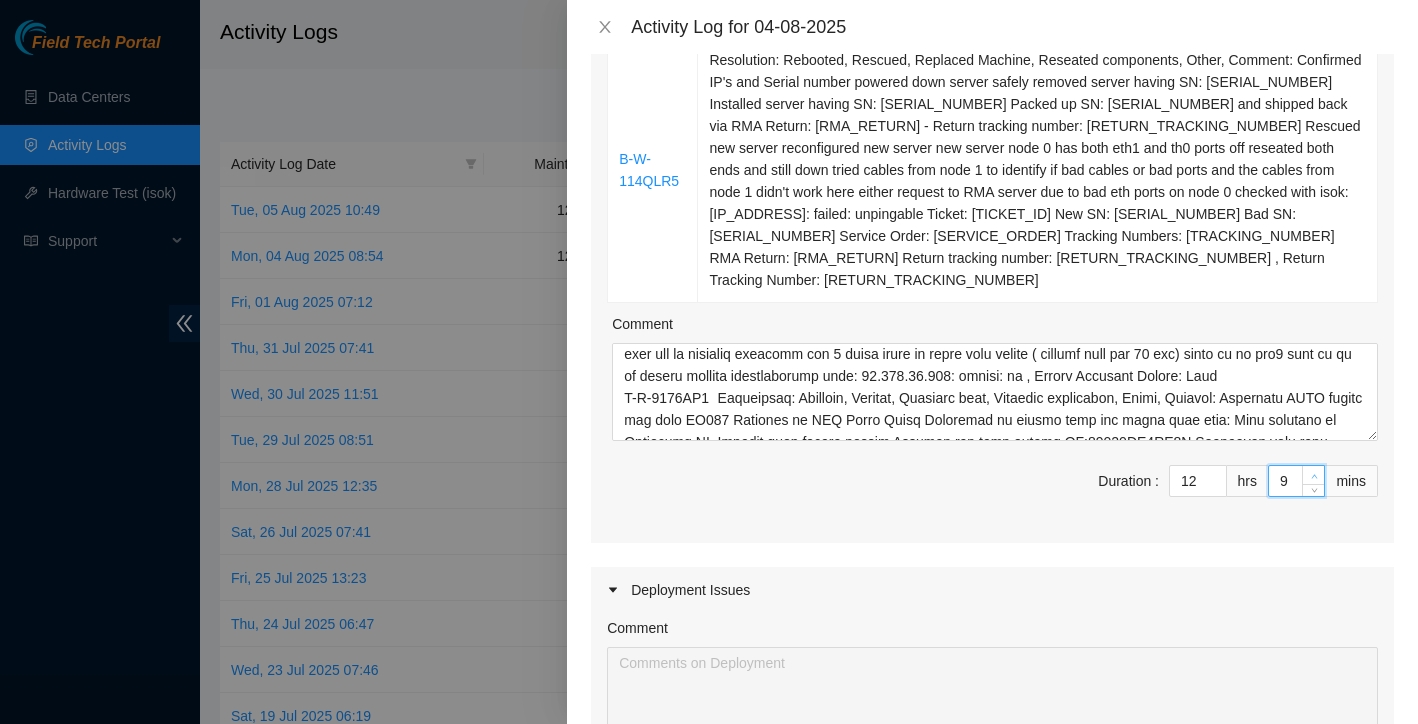 click at bounding box center (1314, 476) 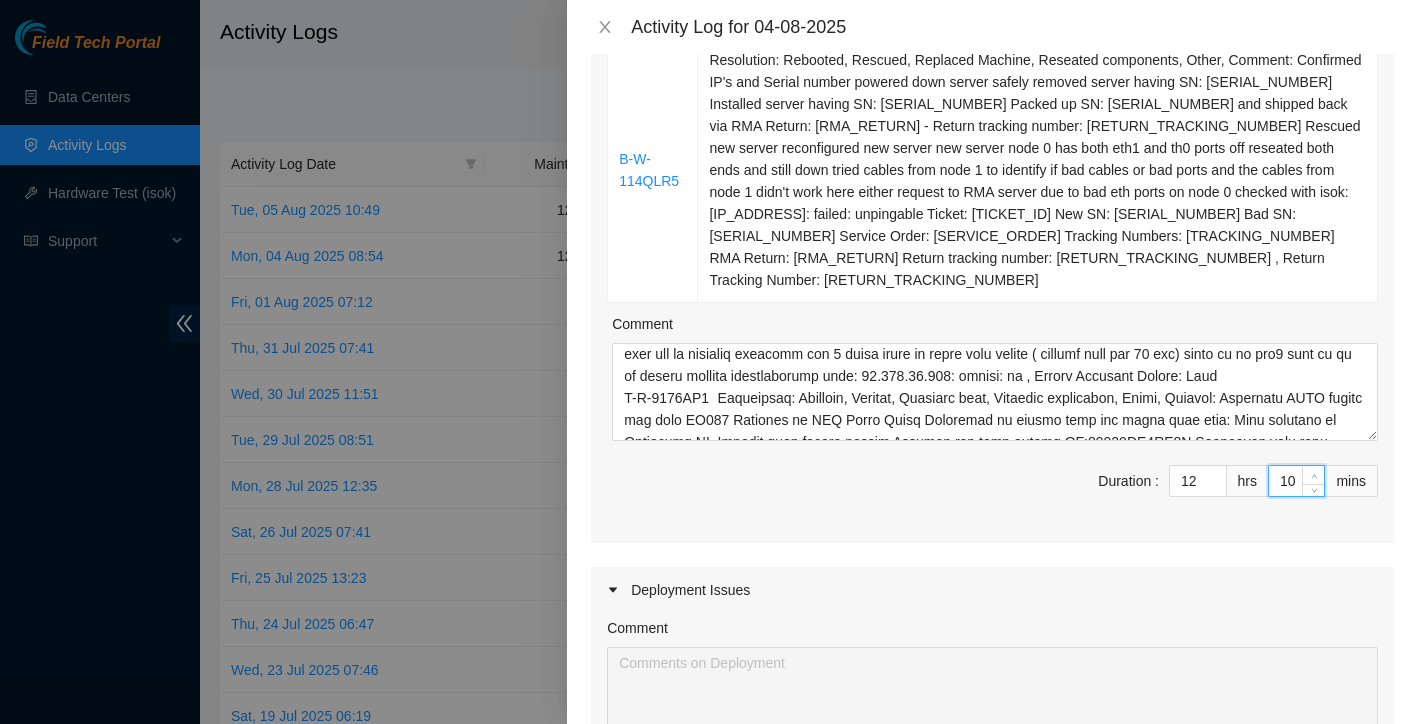 click at bounding box center [1314, 476] 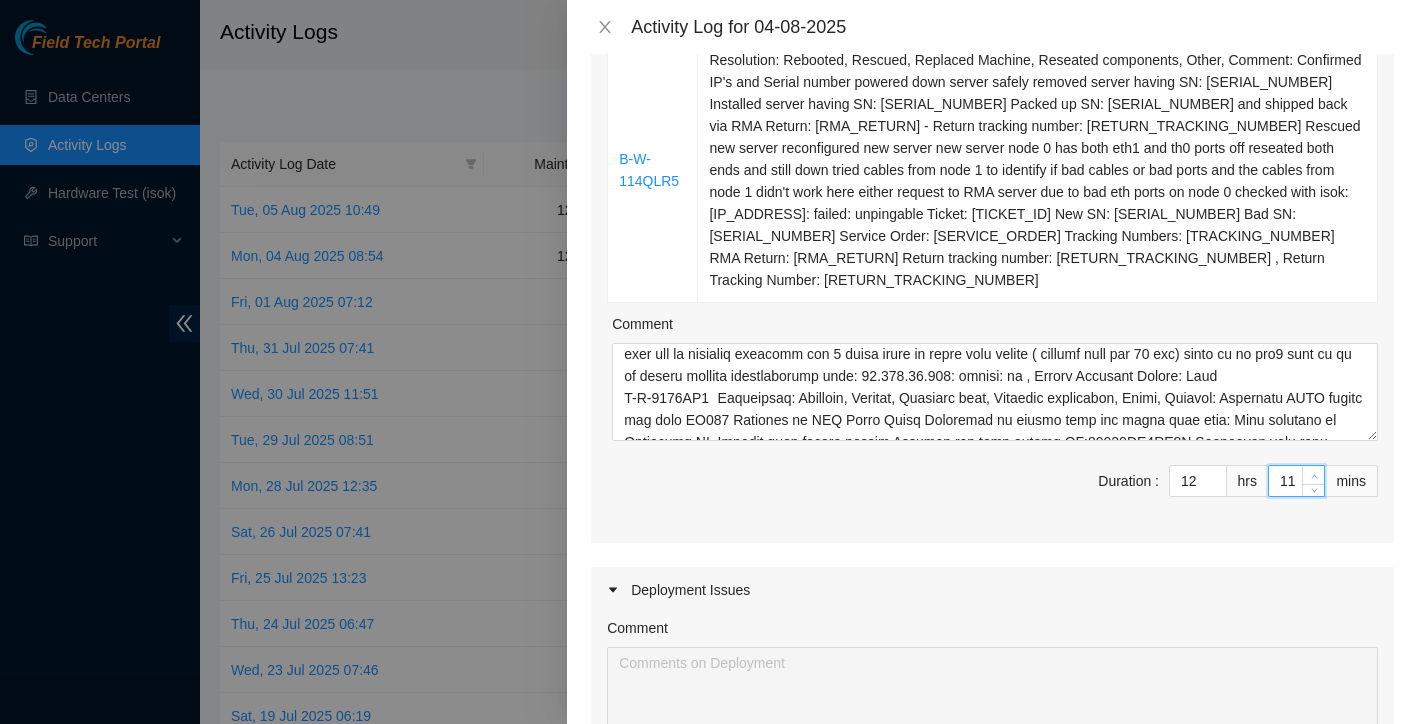 click at bounding box center (1314, 476) 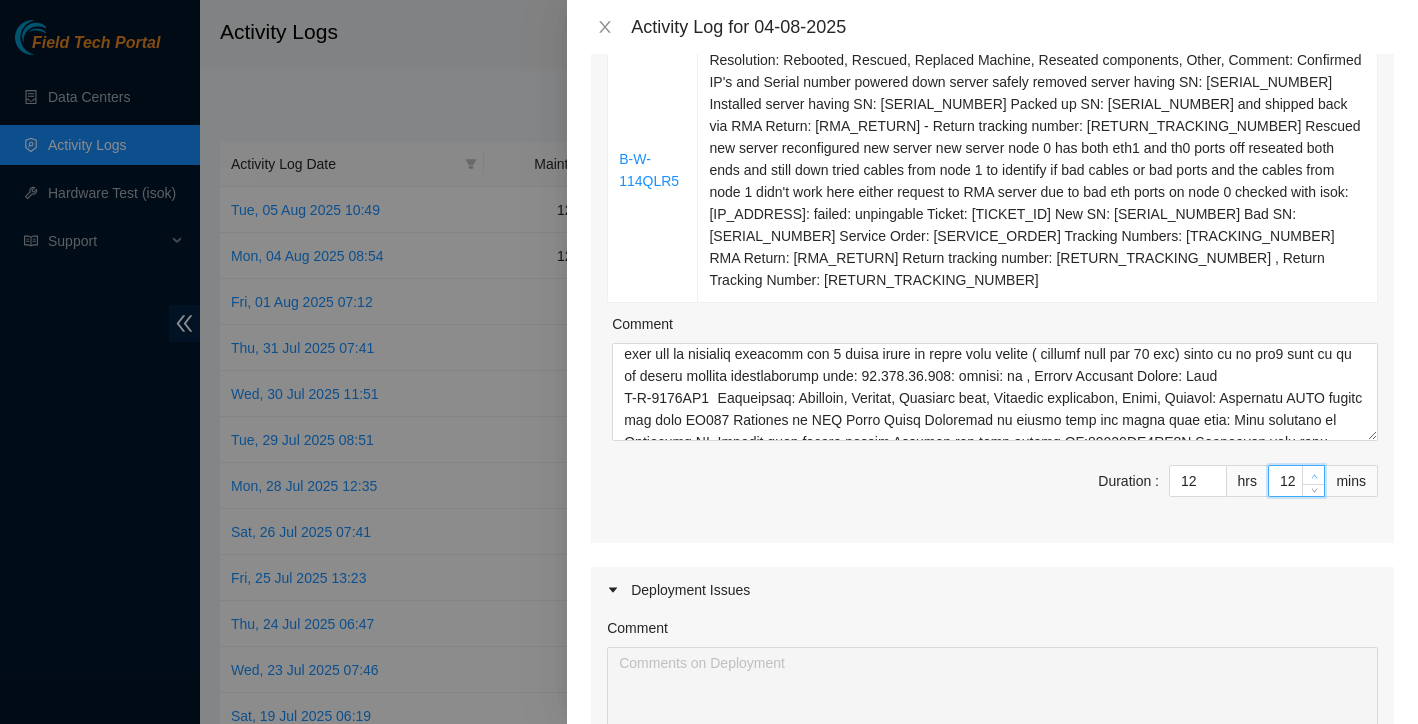 click at bounding box center (1314, 476) 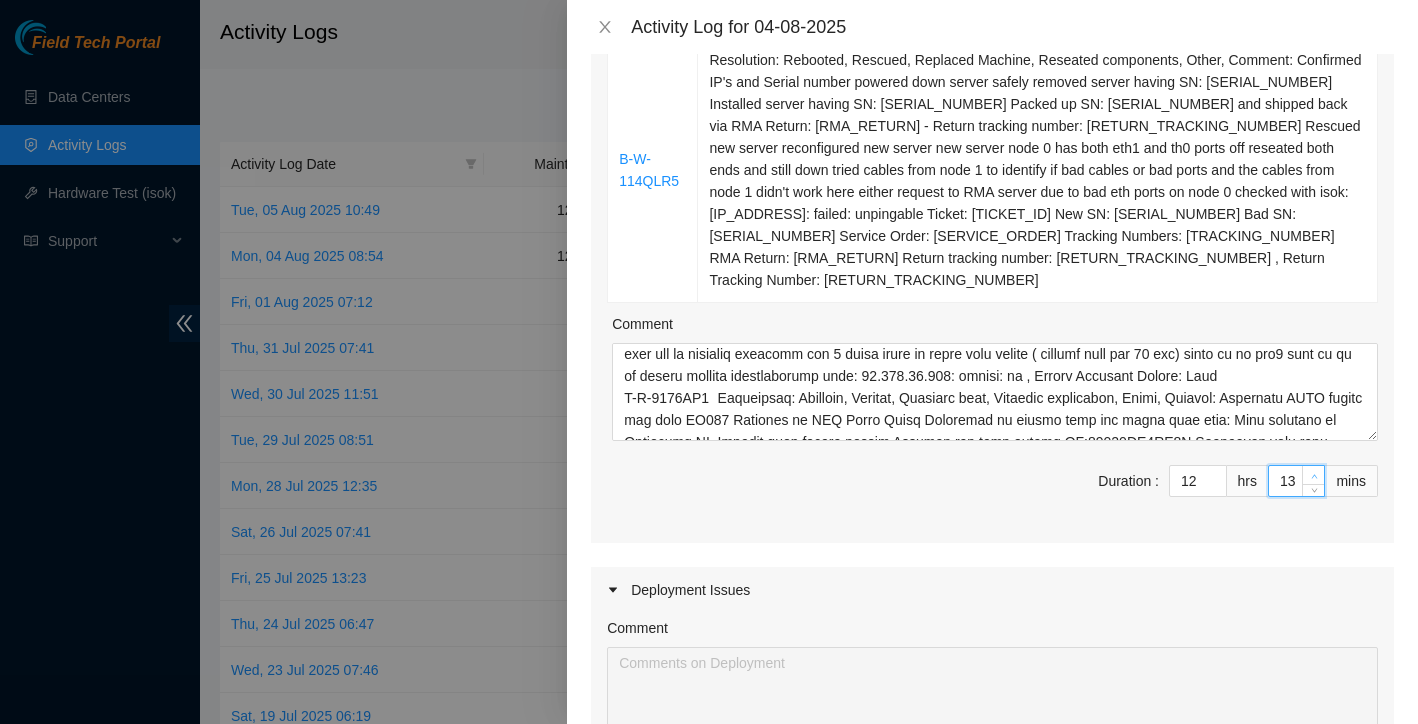 click at bounding box center [1314, 476] 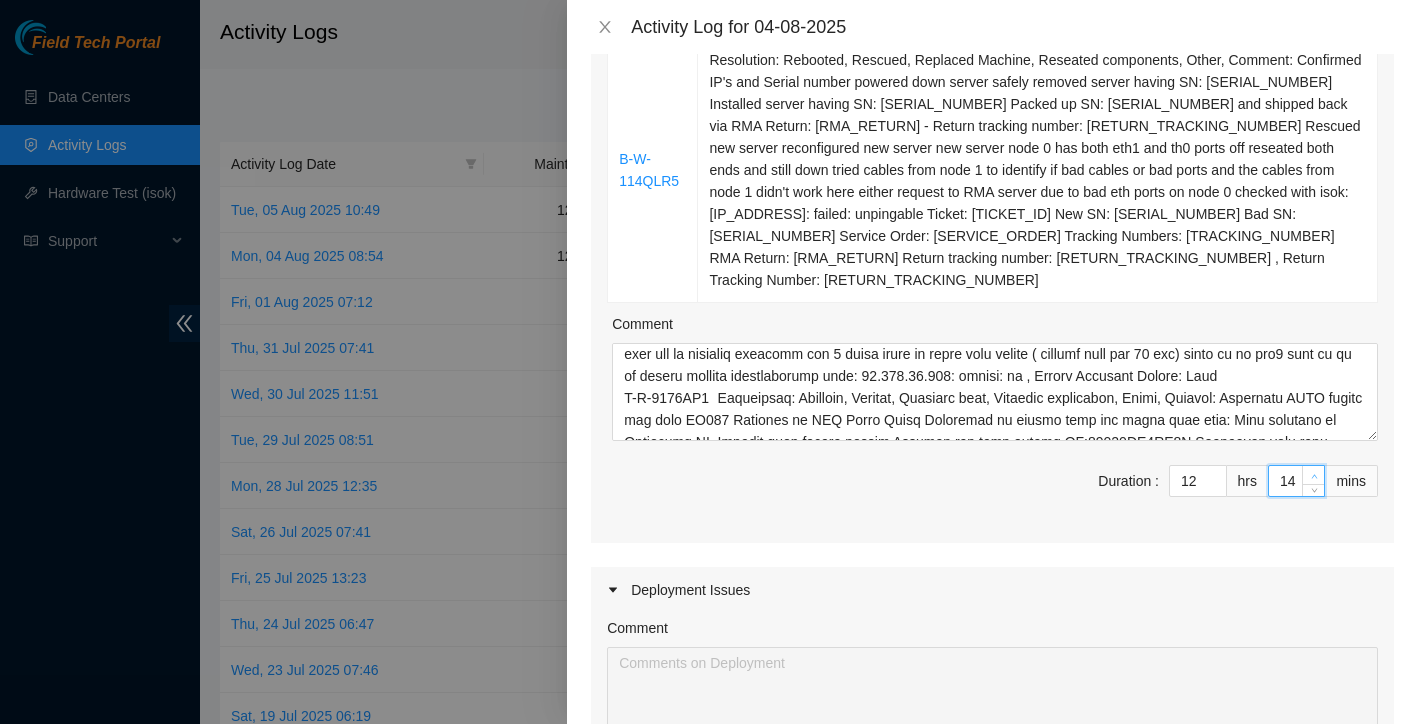 click at bounding box center (1314, 476) 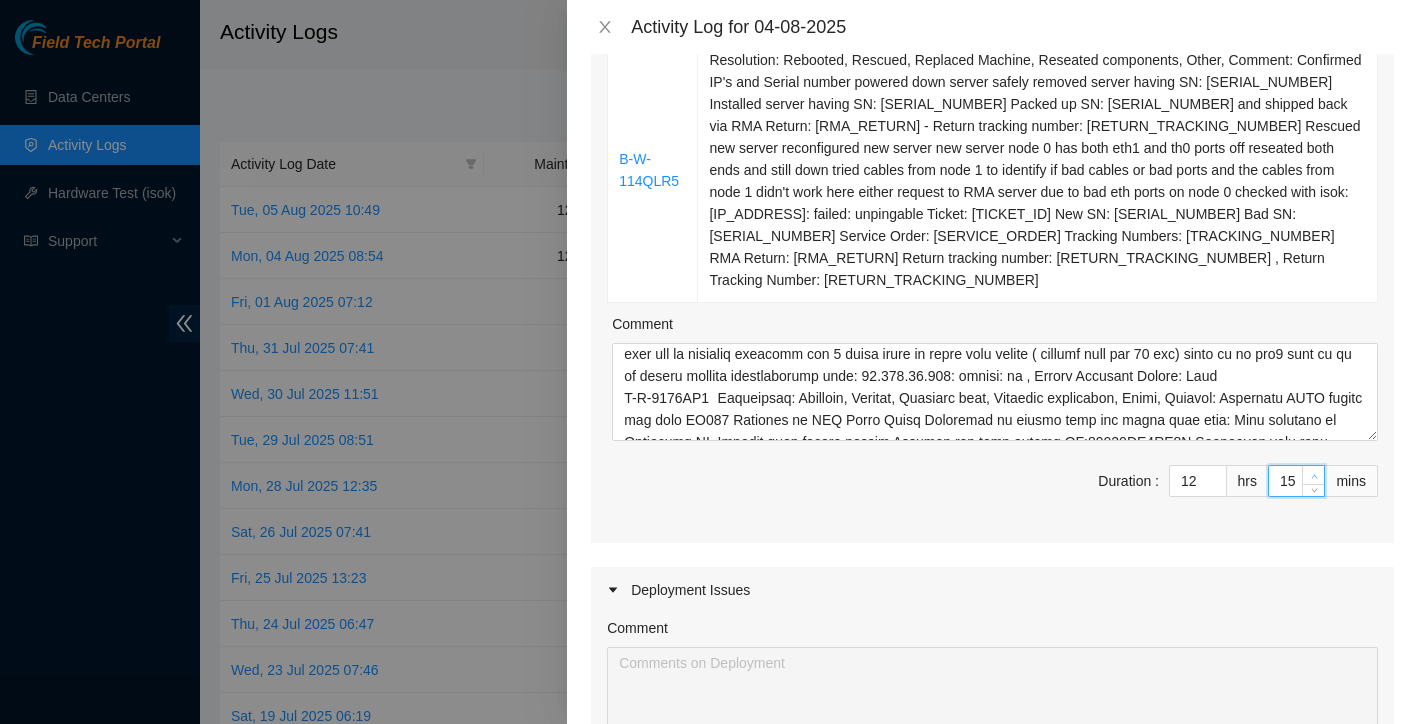 click at bounding box center (1314, 476) 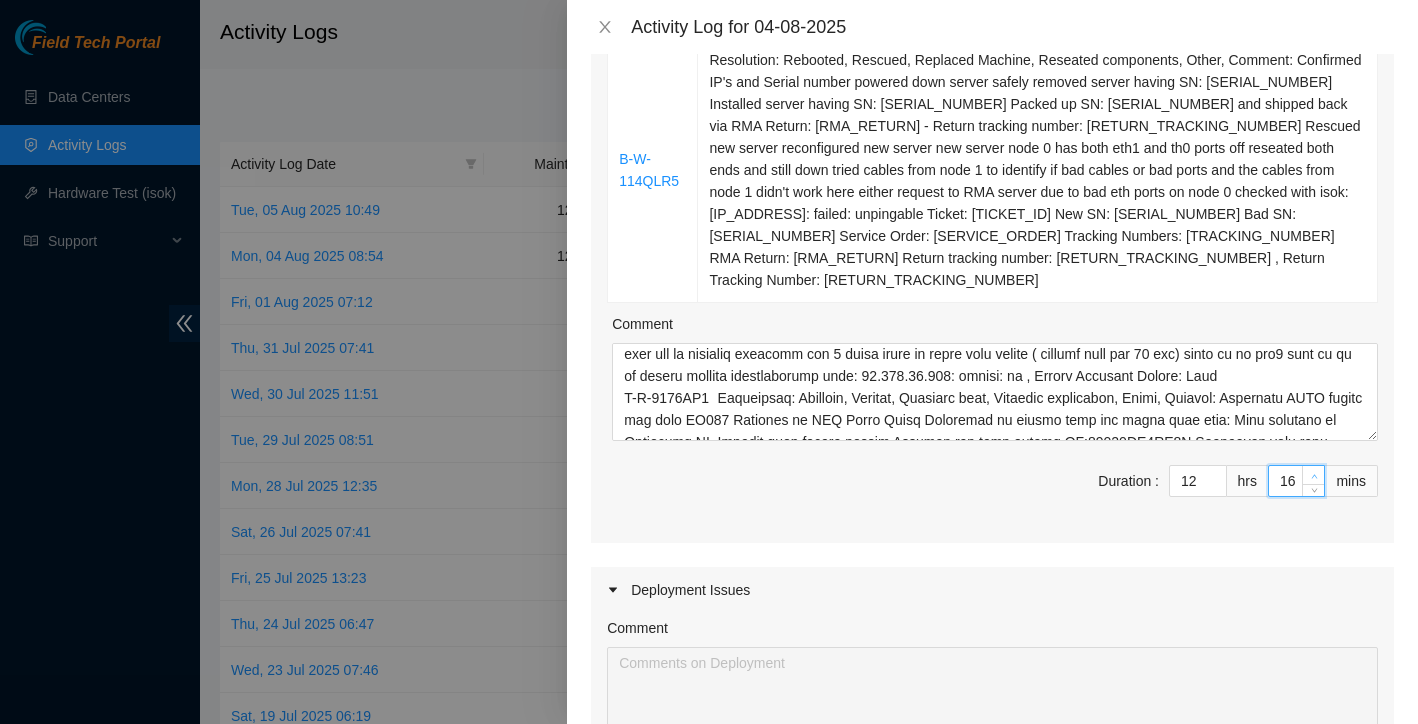 click at bounding box center [1314, 476] 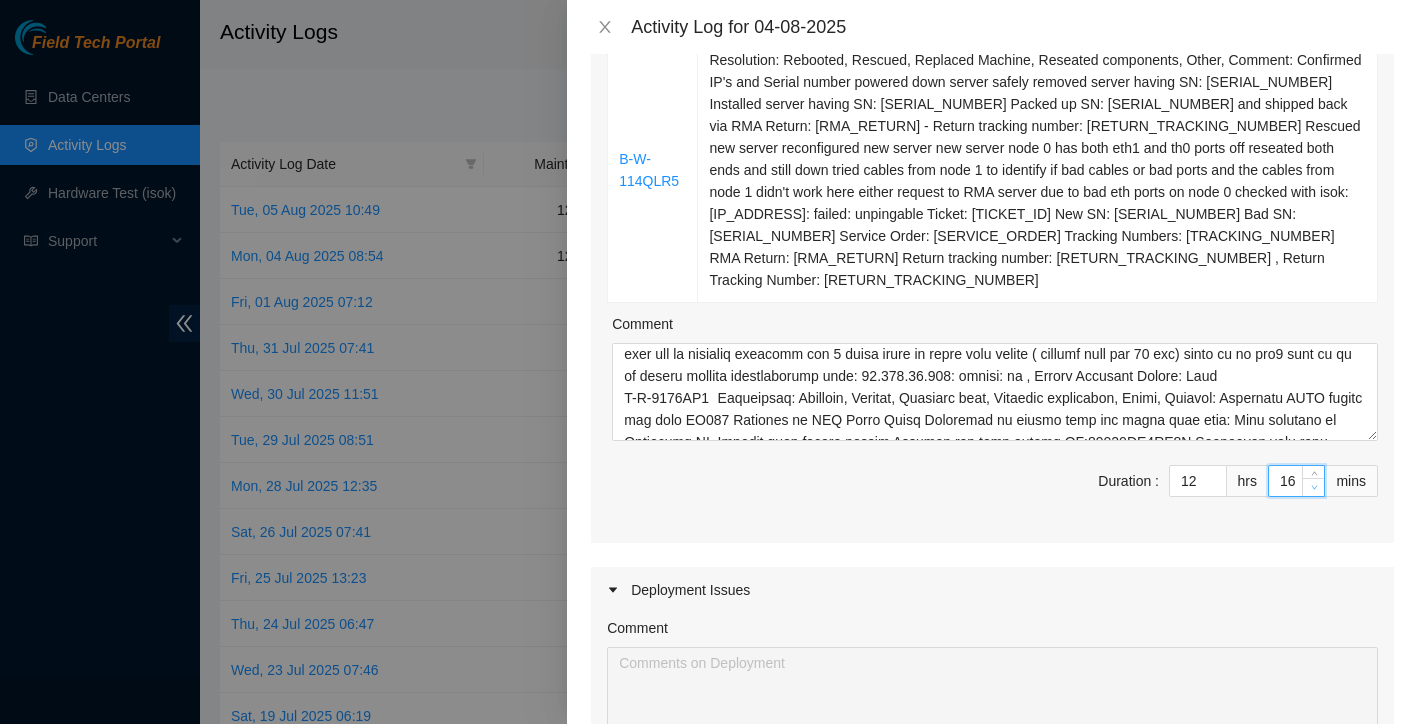 type on "15" 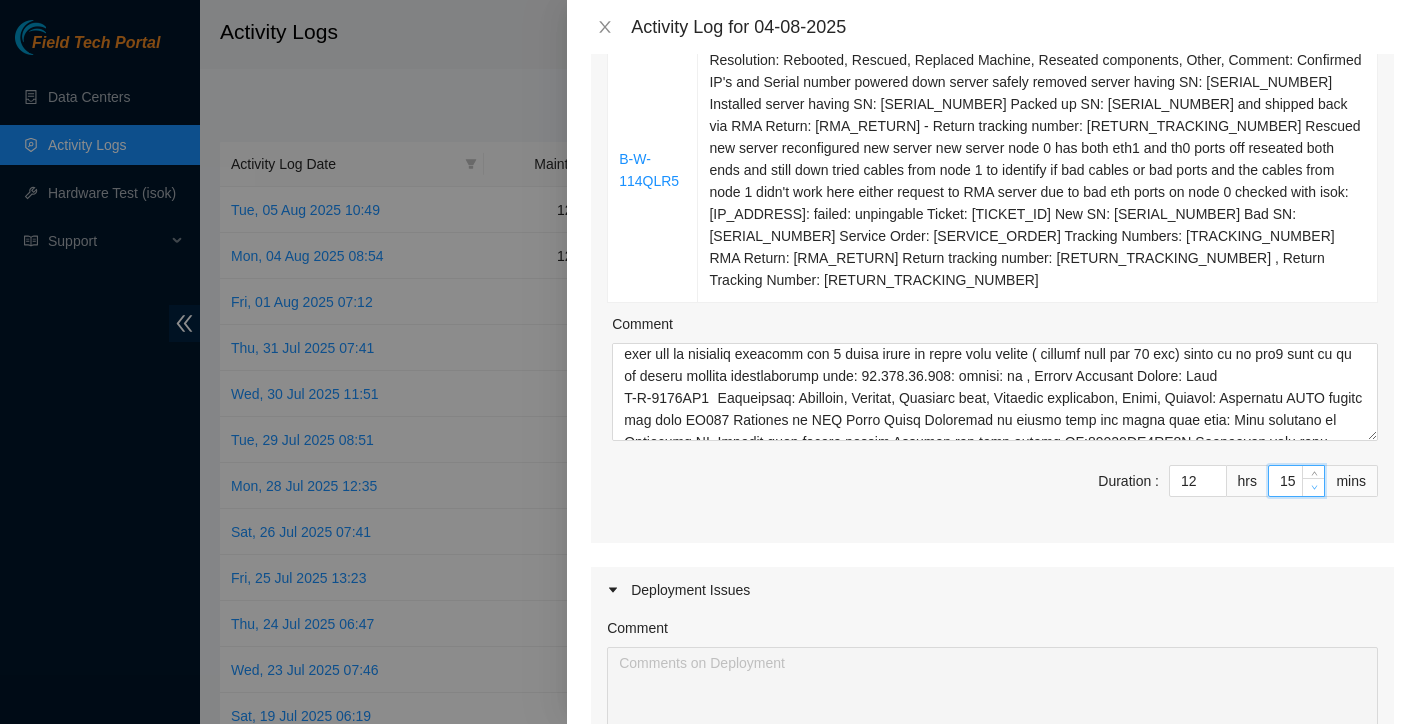 click at bounding box center [1314, 488] 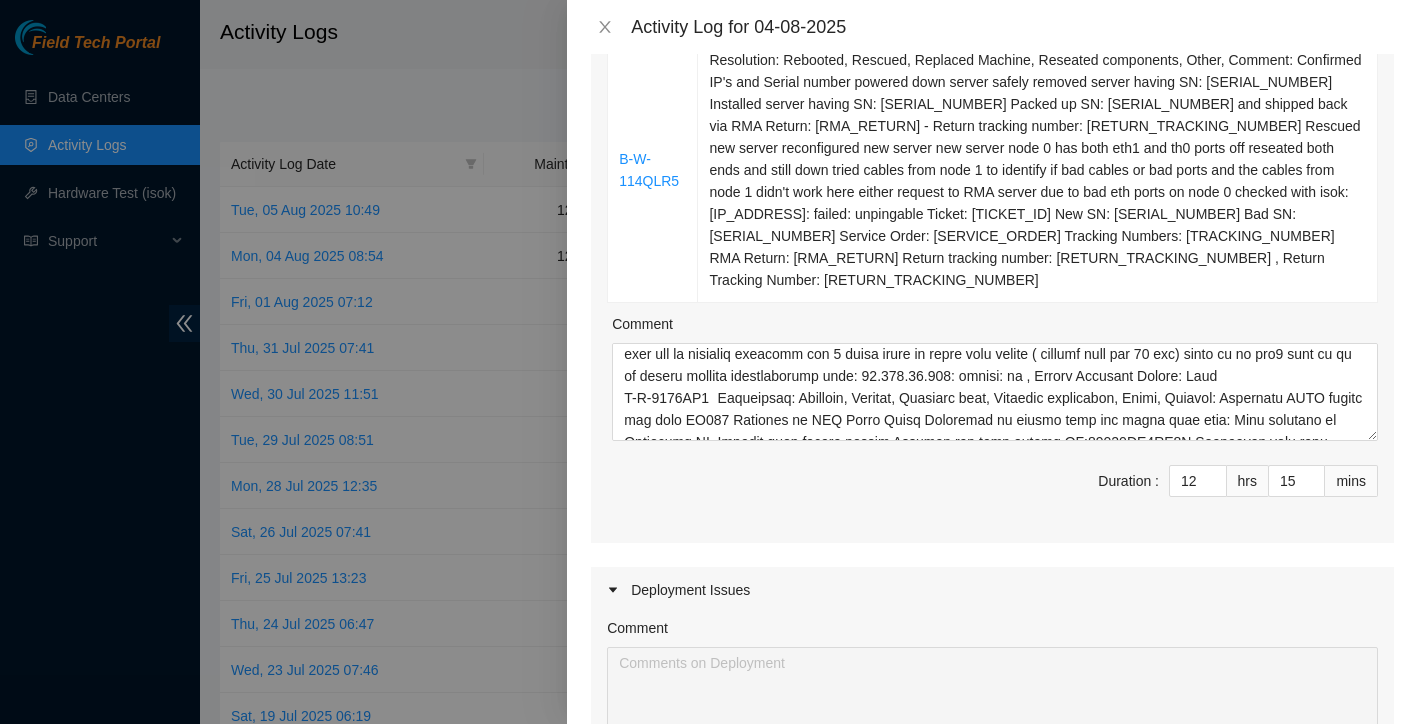 click on "Duration : 12 hrs 15 mins" at bounding box center (992, 493) 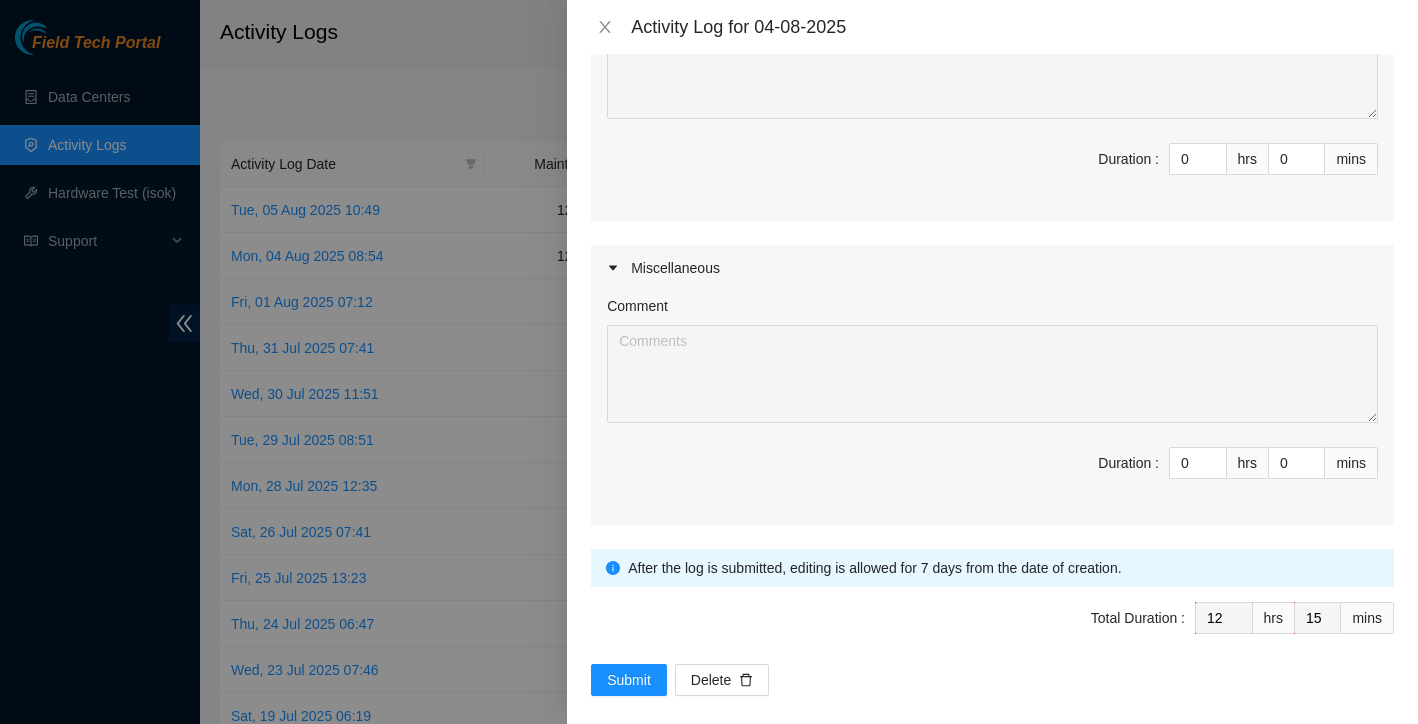 scroll, scrollTop: 1374, scrollLeft: 0, axis: vertical 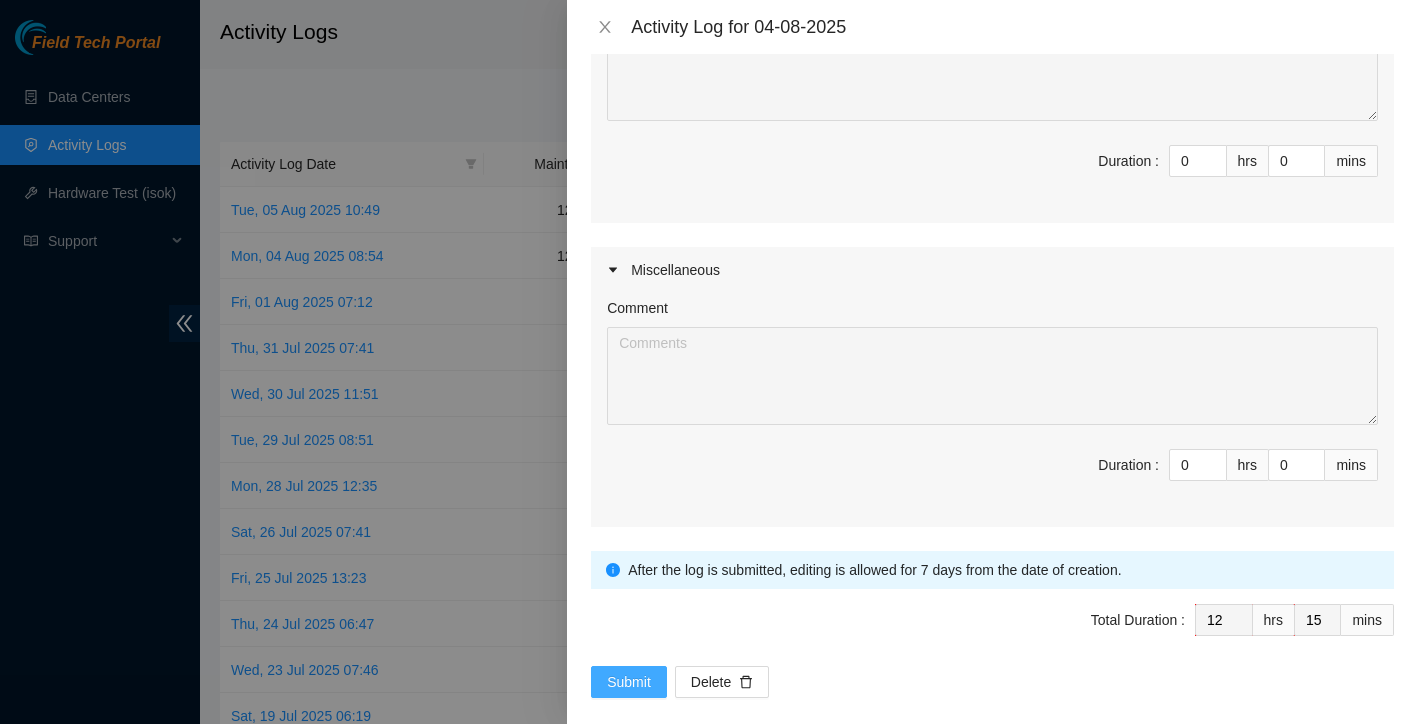 click on "Submit" at bounding box center (629, 682) 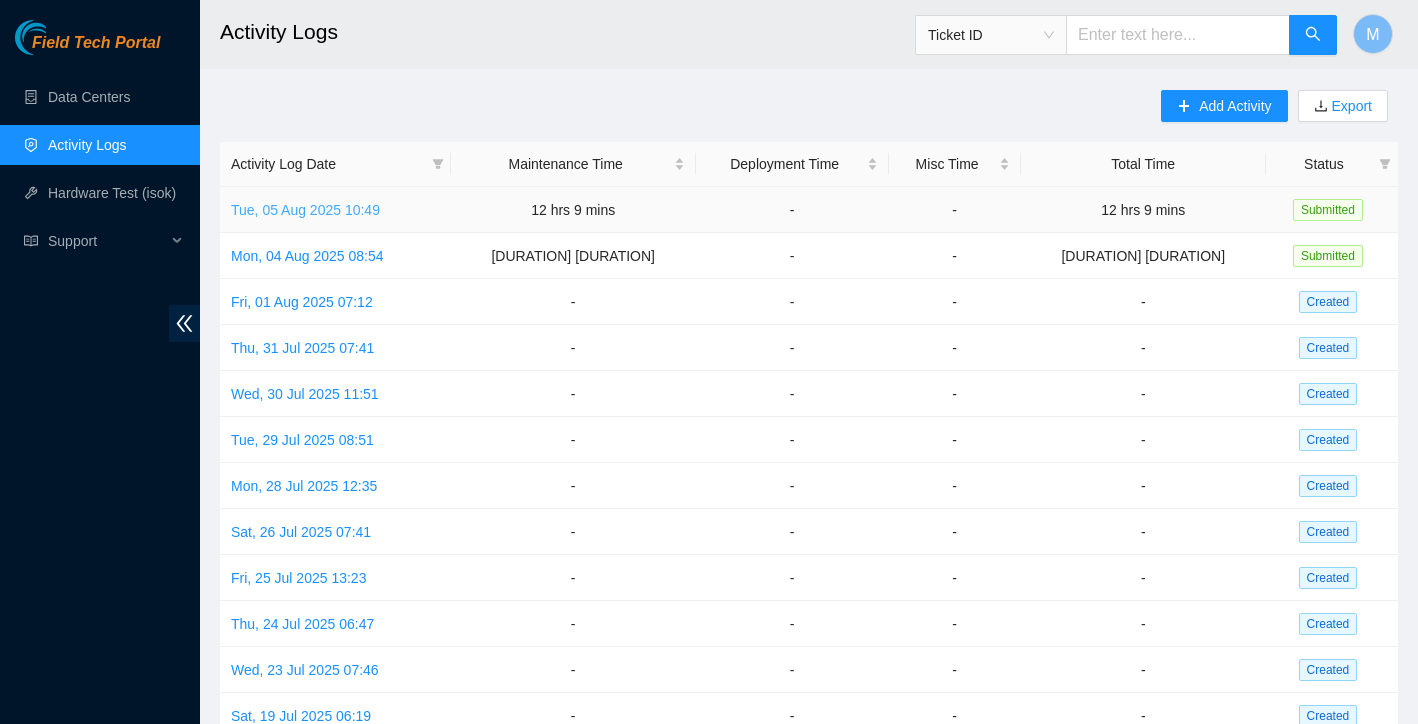 click on "Tue, 05 Aug 2025 10:49" at bounding box center [305, 210] 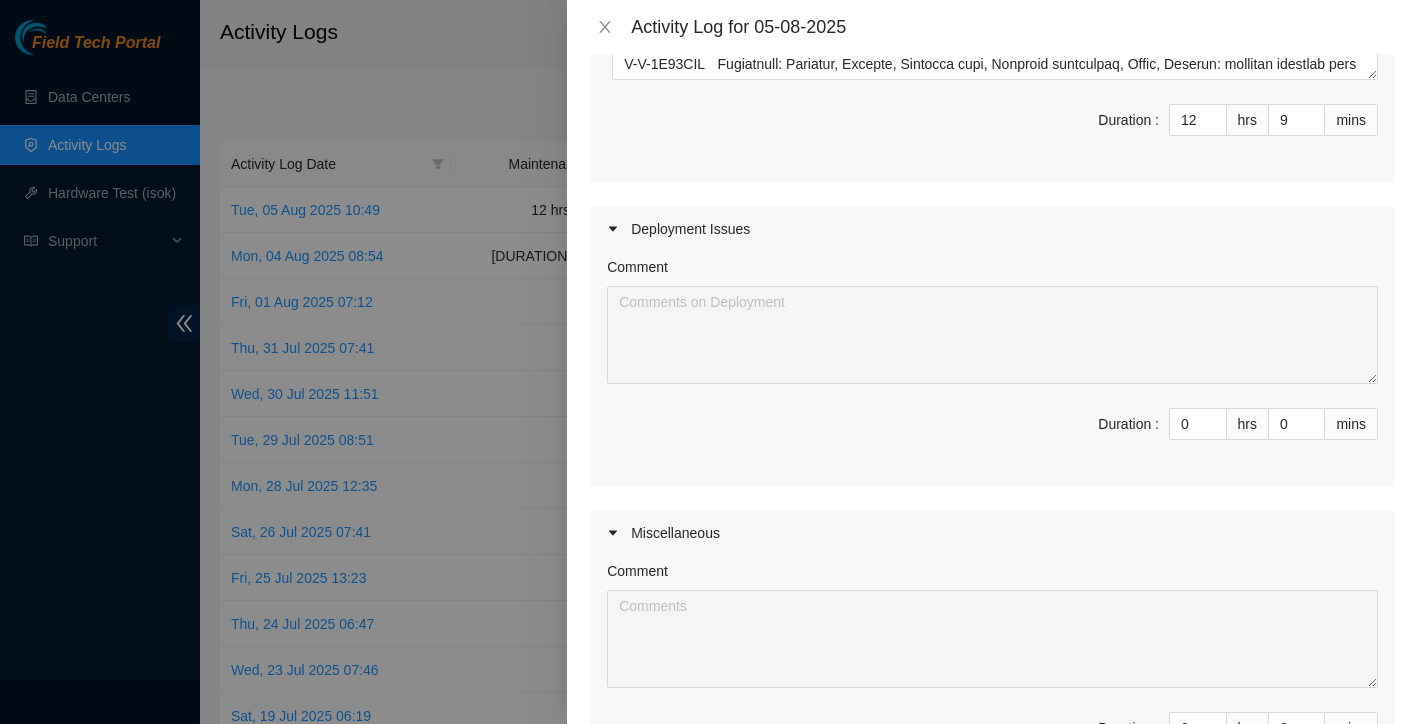 scroll, scrollTop: 599, scrollLeft: 0, axis: vertical 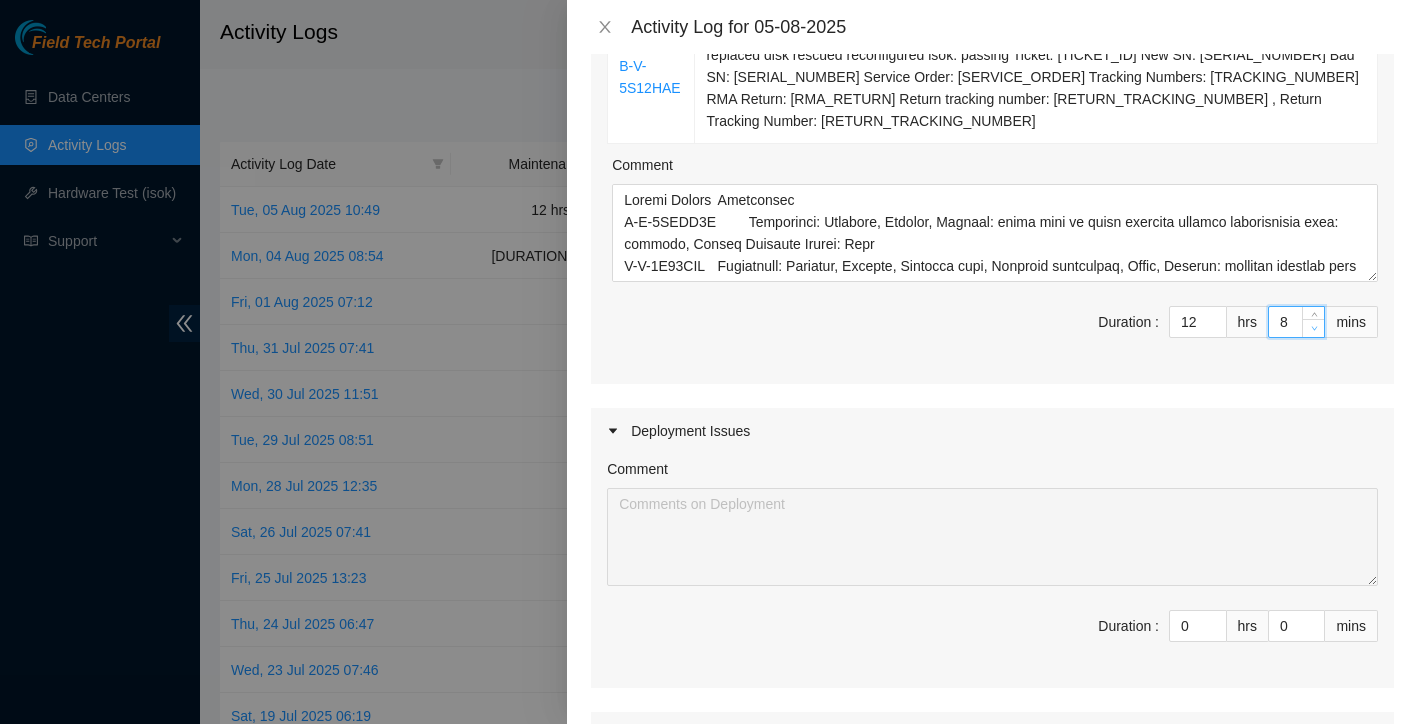 type on "8" 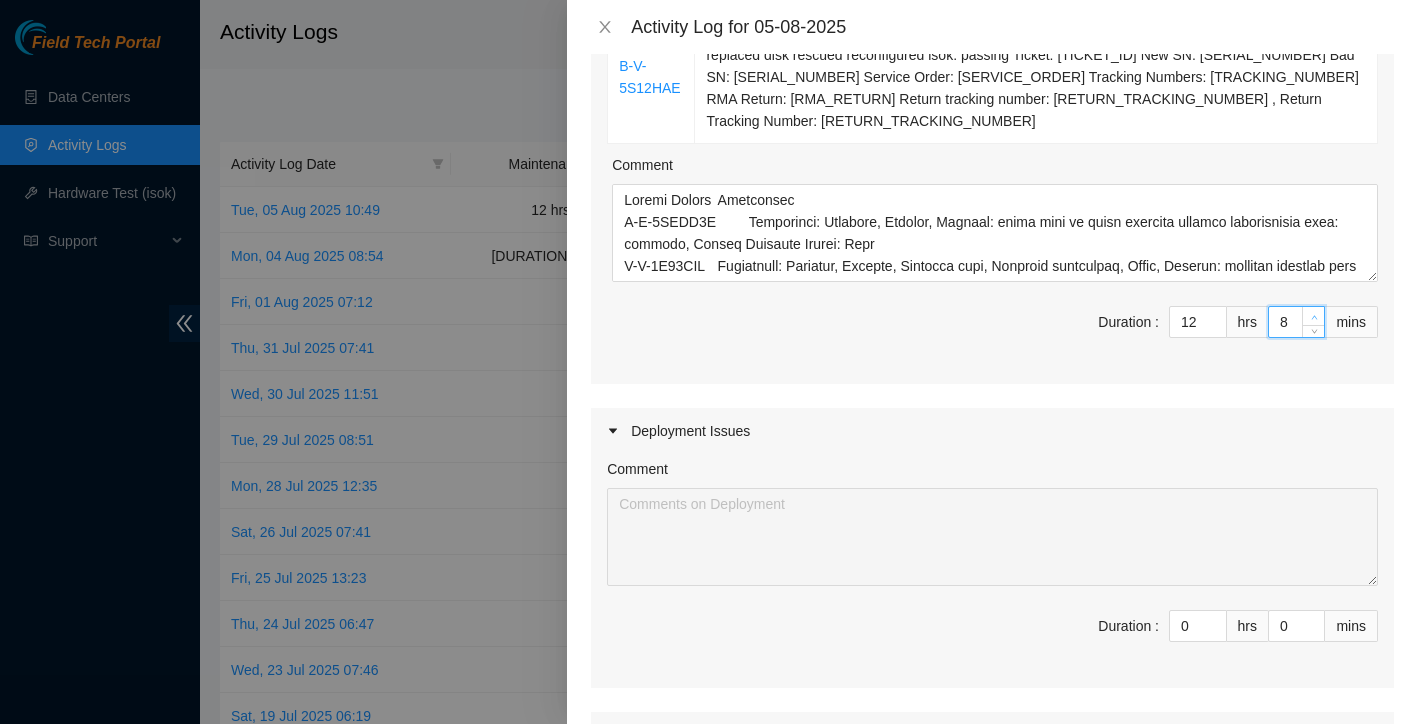 type on "9" 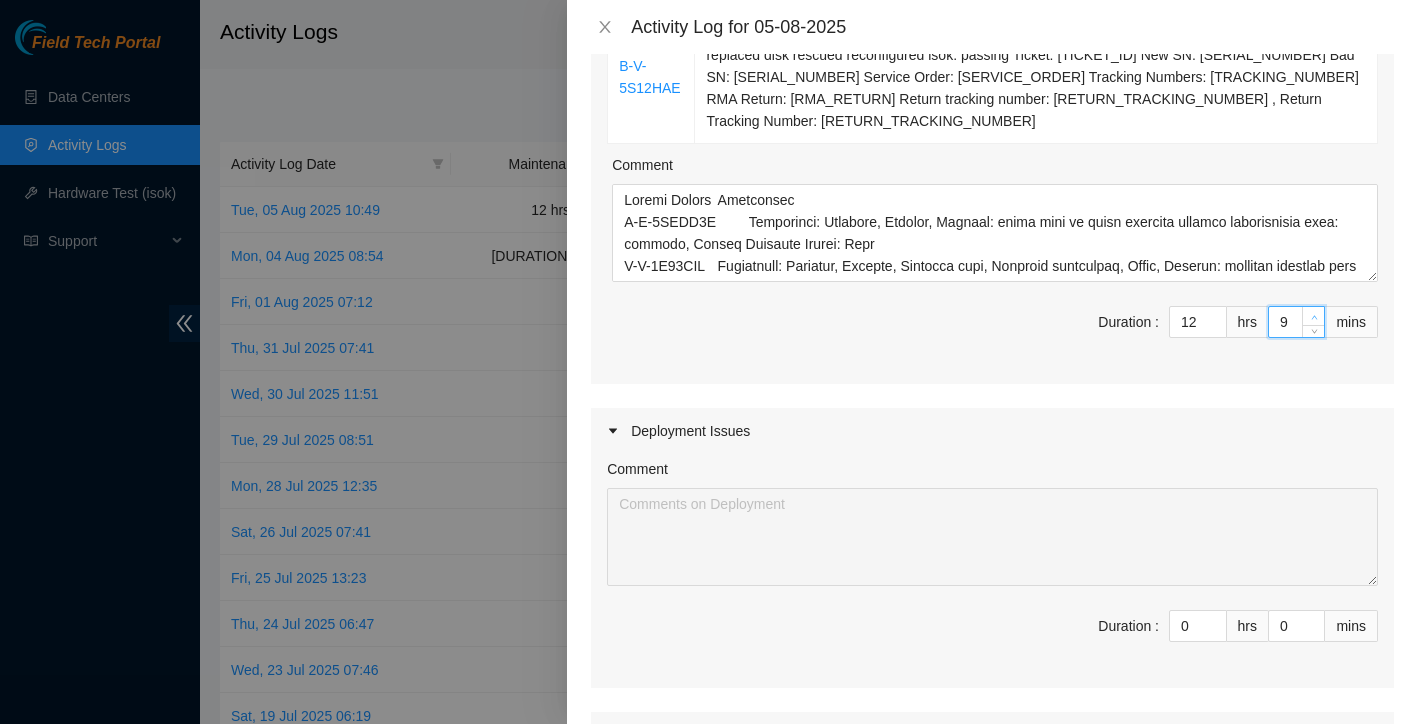 click at bounding box center (1313, 316) 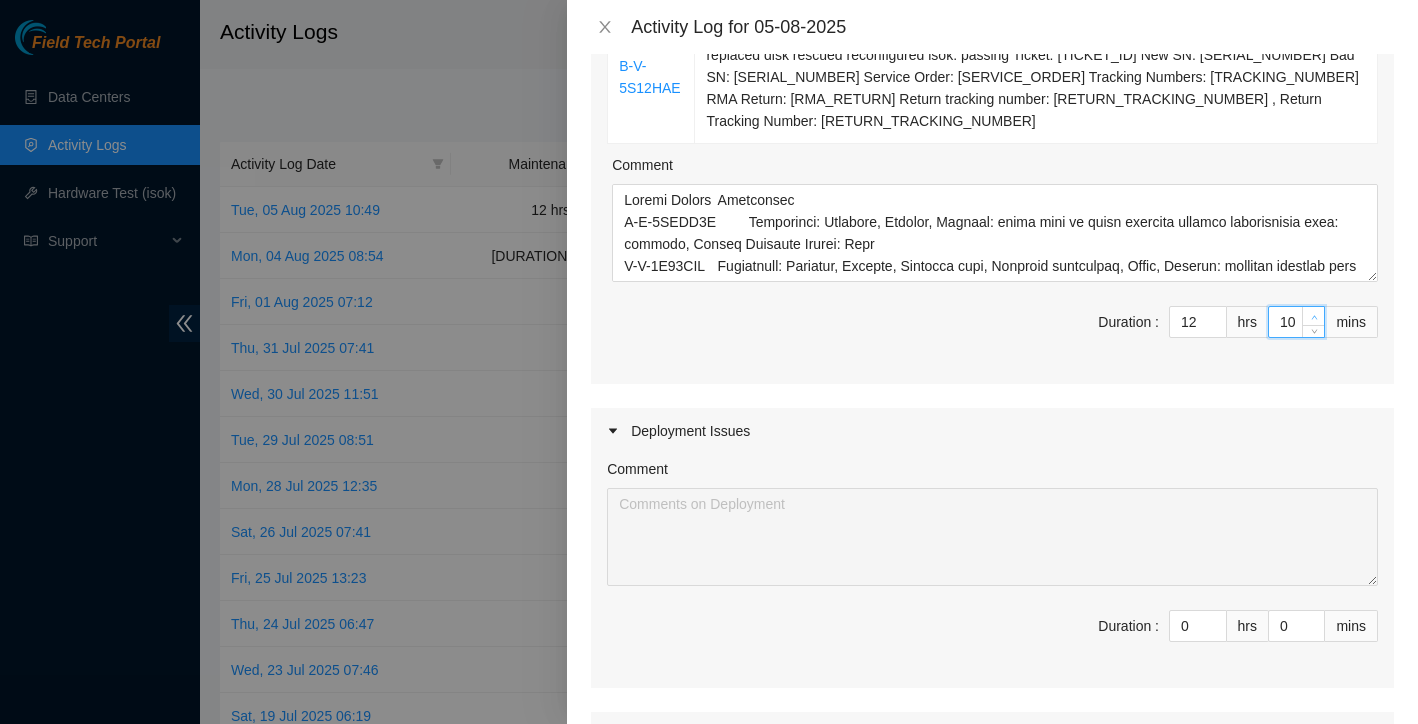 click at bounding box center (1313, 316) 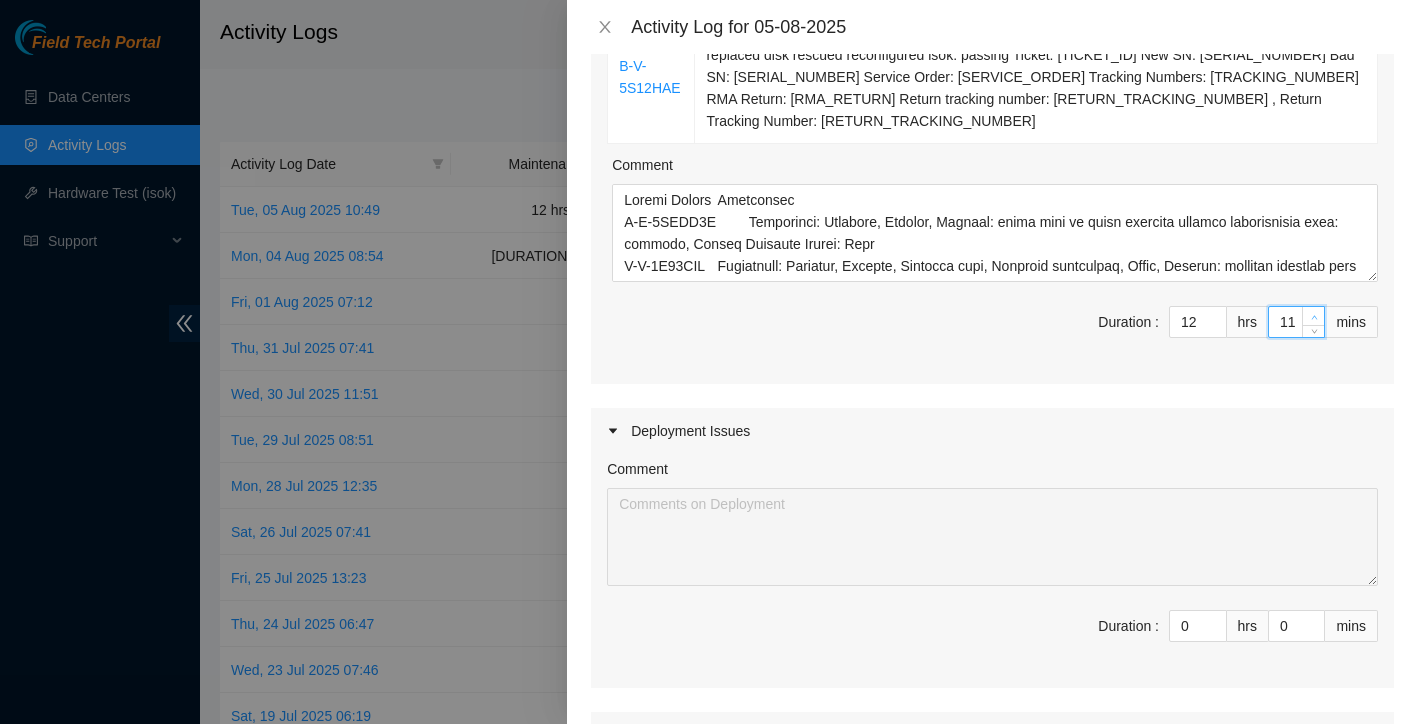click at bounding box center [1313, 316] 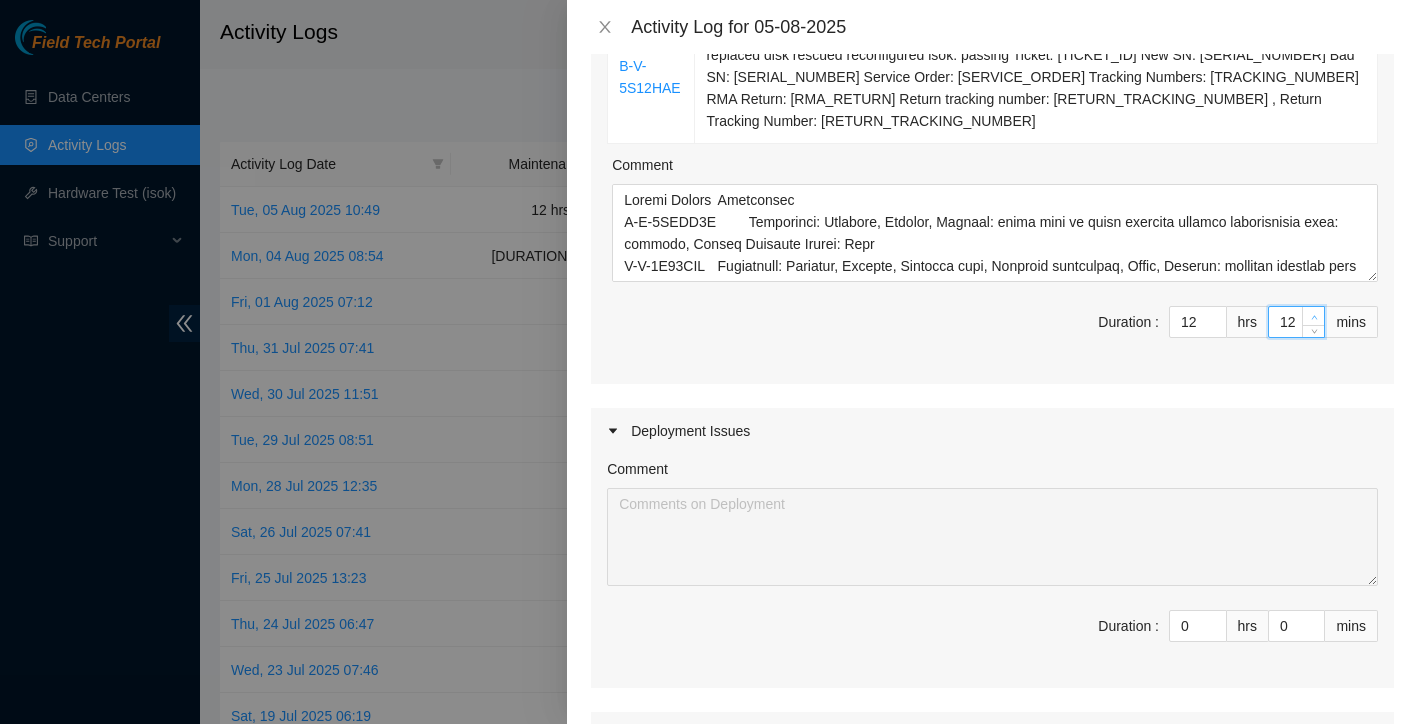 click at bounding box center [1313, 316] 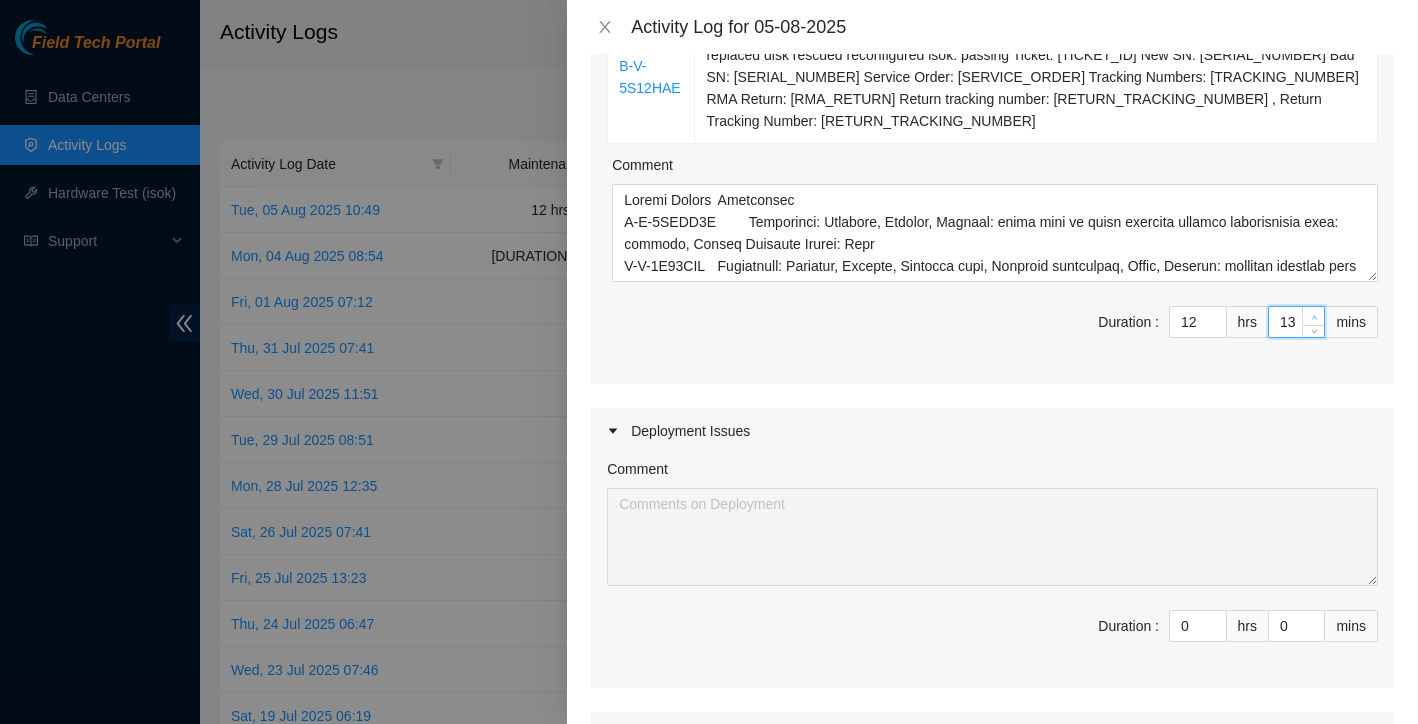 click at bounding box center [1313, 316] 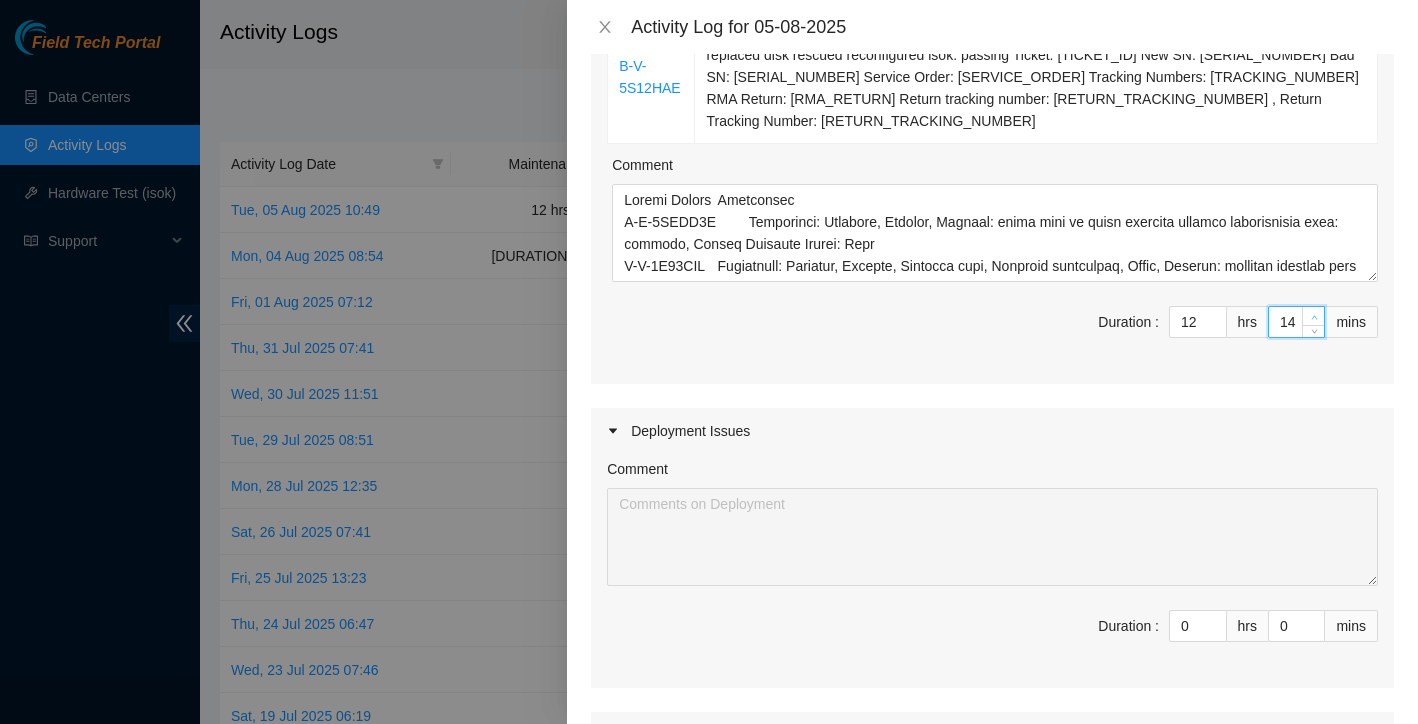 click at bounding box center [1313, 316] 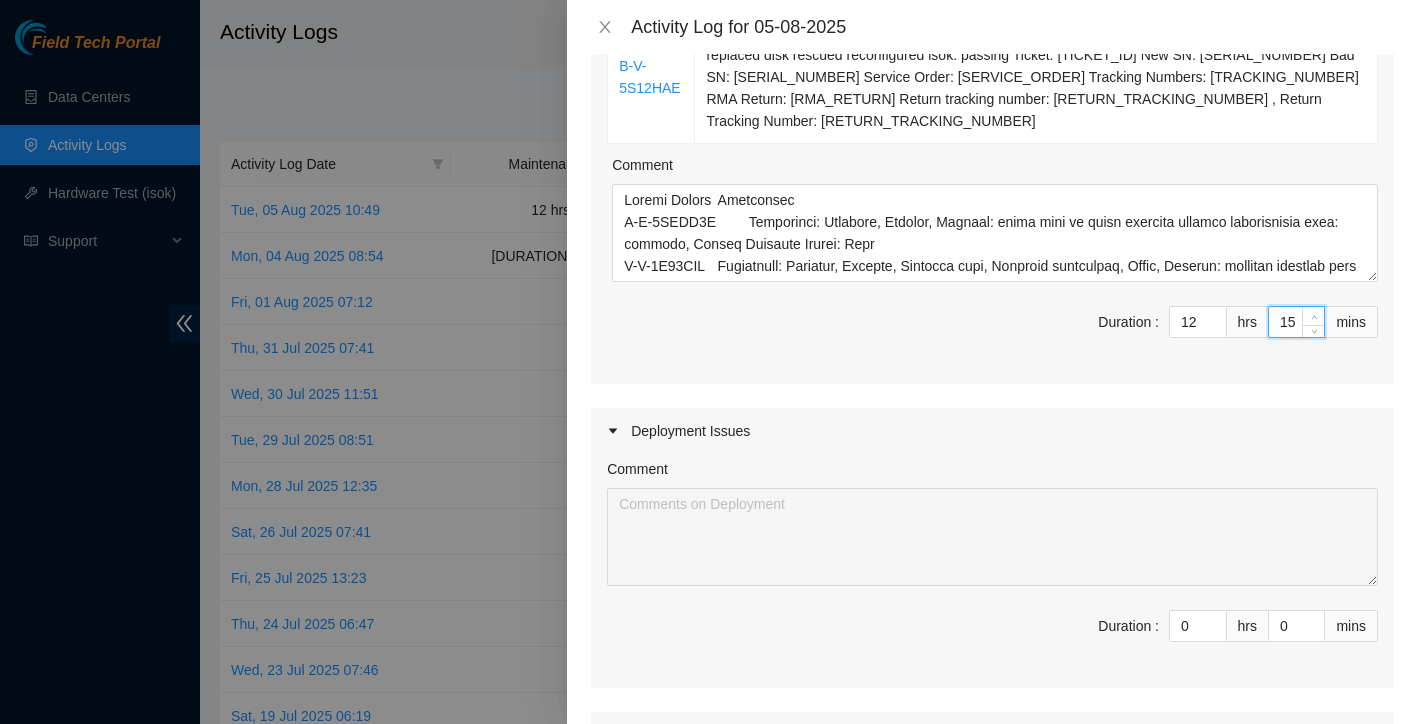 click at bounding box center (1313, 316) 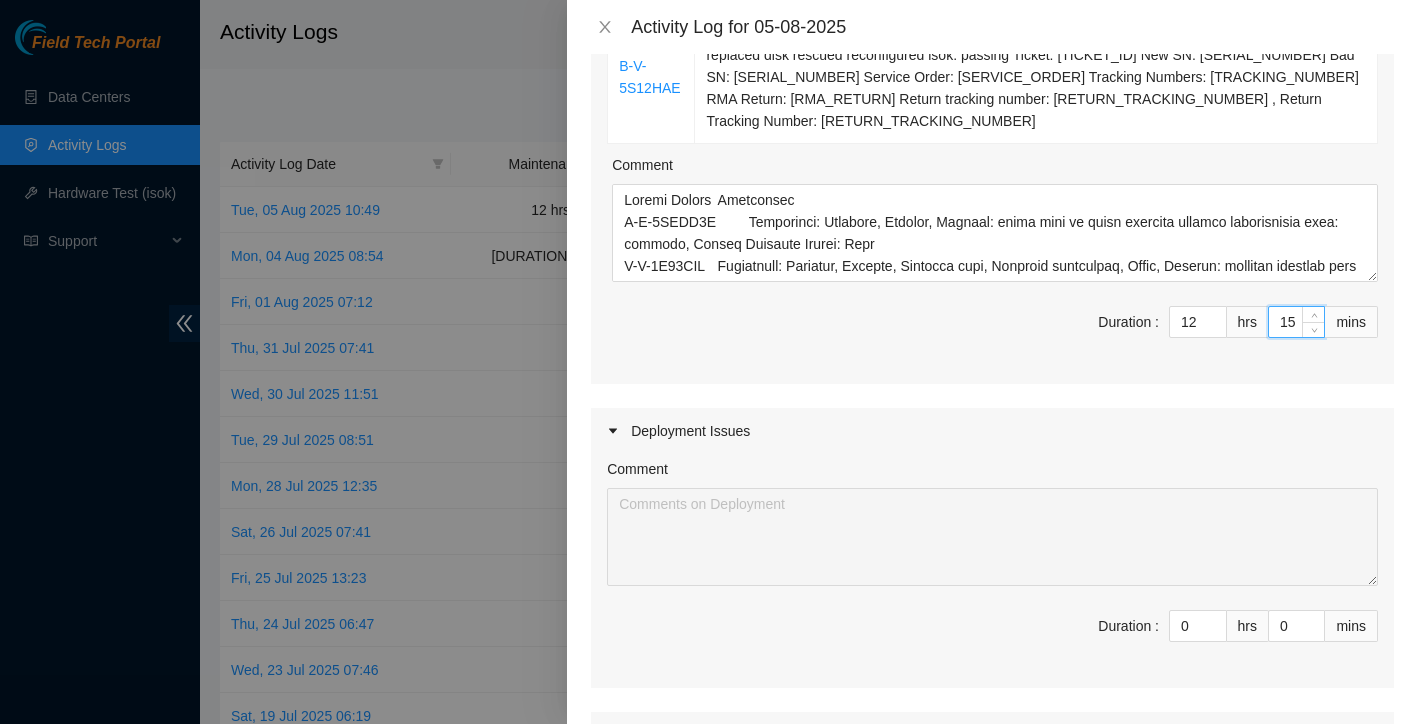 click on "Ticket Number Resolution B-V-5PI94GK Resolution: Rescued, Rebooted, Reseated components, Replaced Machine, Other, Comment: Powered down server safely
unpacked bad server having SN: CT-4181018-00140
packed up and prepared to ship out via RMA Return: B-V-5RXR27L
Return tracking number: 417328419316
racked cabled rescued new server having SN: CT-4190529-00577
reconfigured both nodes
checked with isok:
23.202.88.156: passed: ok
23.202.88.157: passed: ok
Ticket: B-V-5PI94GK
New SN: CT-4190529-00577
Bad SN: CT-4181018-00140
Service Order: B-V-5RXR26H
Tracking Numbers: 417328419305
RMA Return: B-V-5RXR27L
Return tracking number: 417328419316
, Return Tracking Number: 417328419316 B-V-5SNEB8I Resolution: Rebooted, Rescued, Comment: found with no video
rebooted
rescued
reconfigured
isok:
passing, Return Tracking Number: None B-V-5S12HAE Comment Duration : 12 hrs 15 mins" at bounding box center (992, 28) 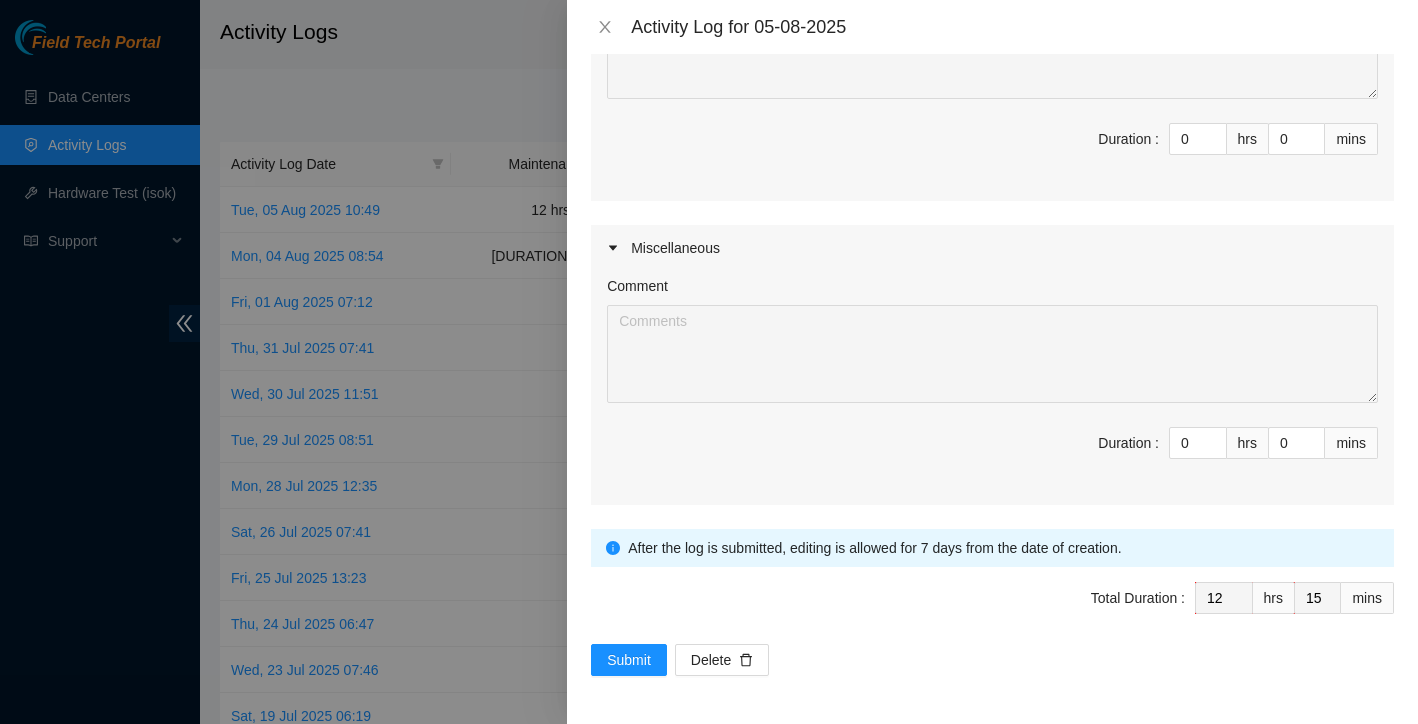 scroll, scrollTop: 1086, scrollLeft: 0, axis: vertical 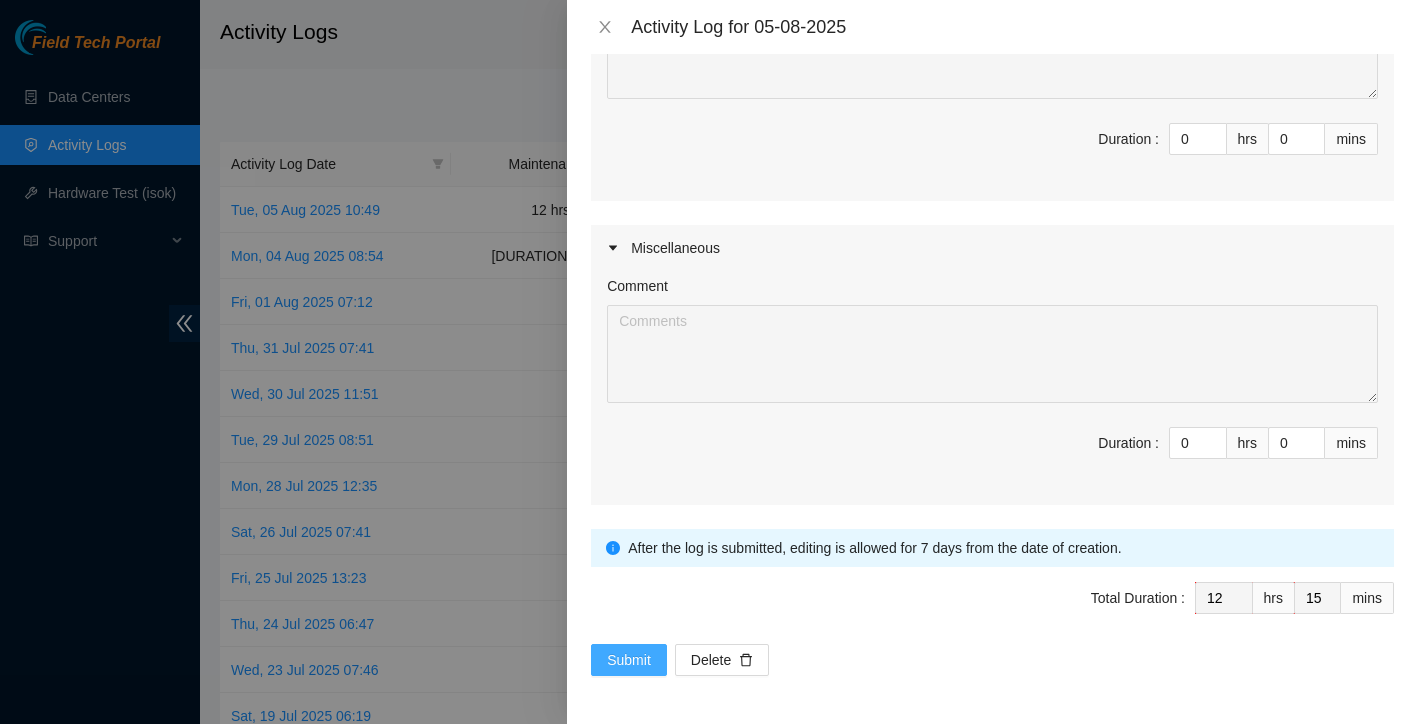 click on "Submit" at bounding box center (629, 660) 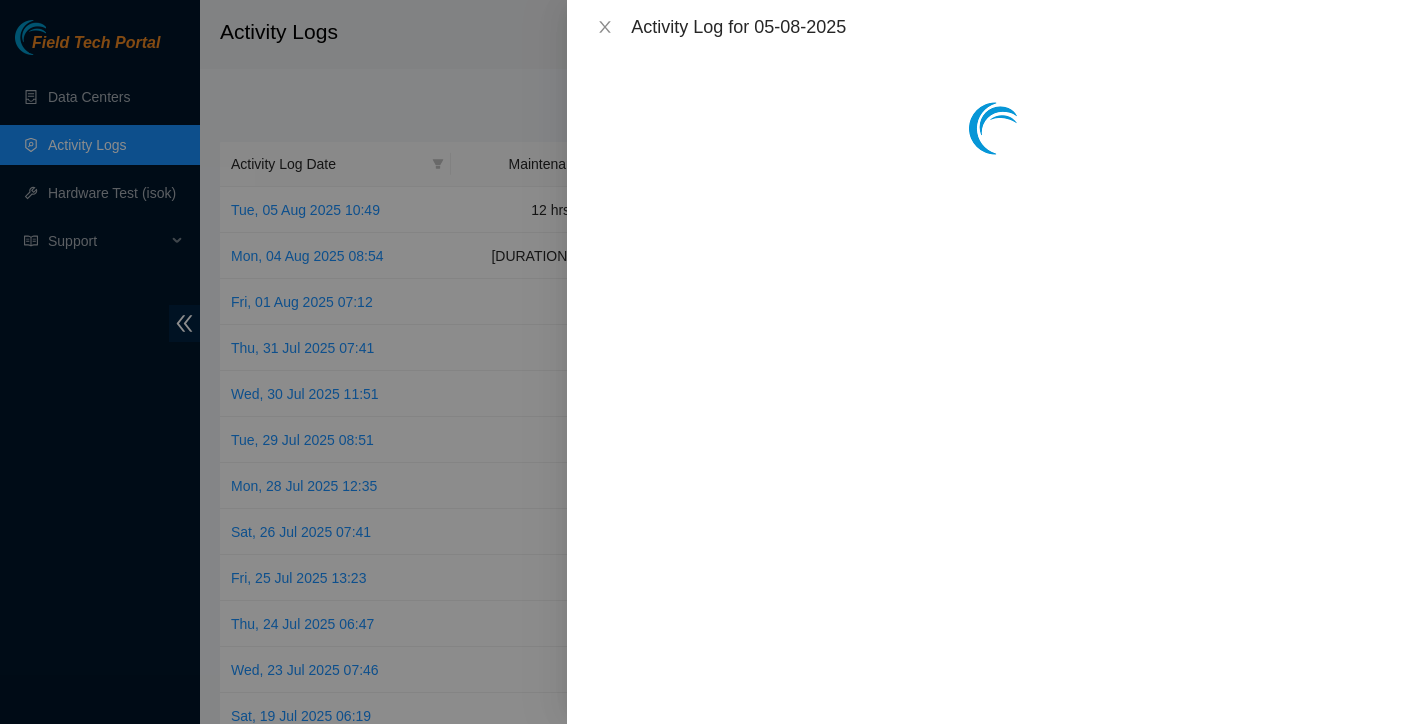 scroll, scrollTop: 0, scrollLeft: 0, axis: both 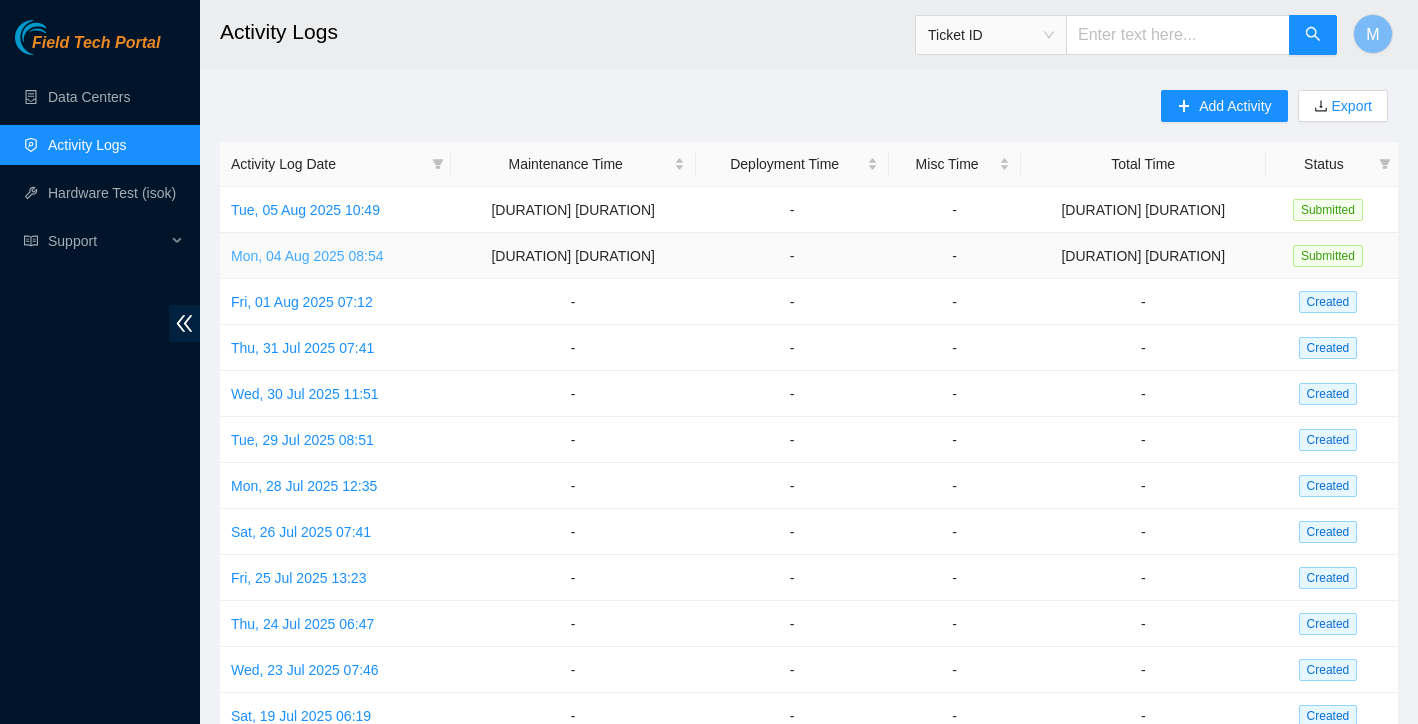 click on "Mon, 04 Aug 2025 08:54" at bounding box center [307, 256] 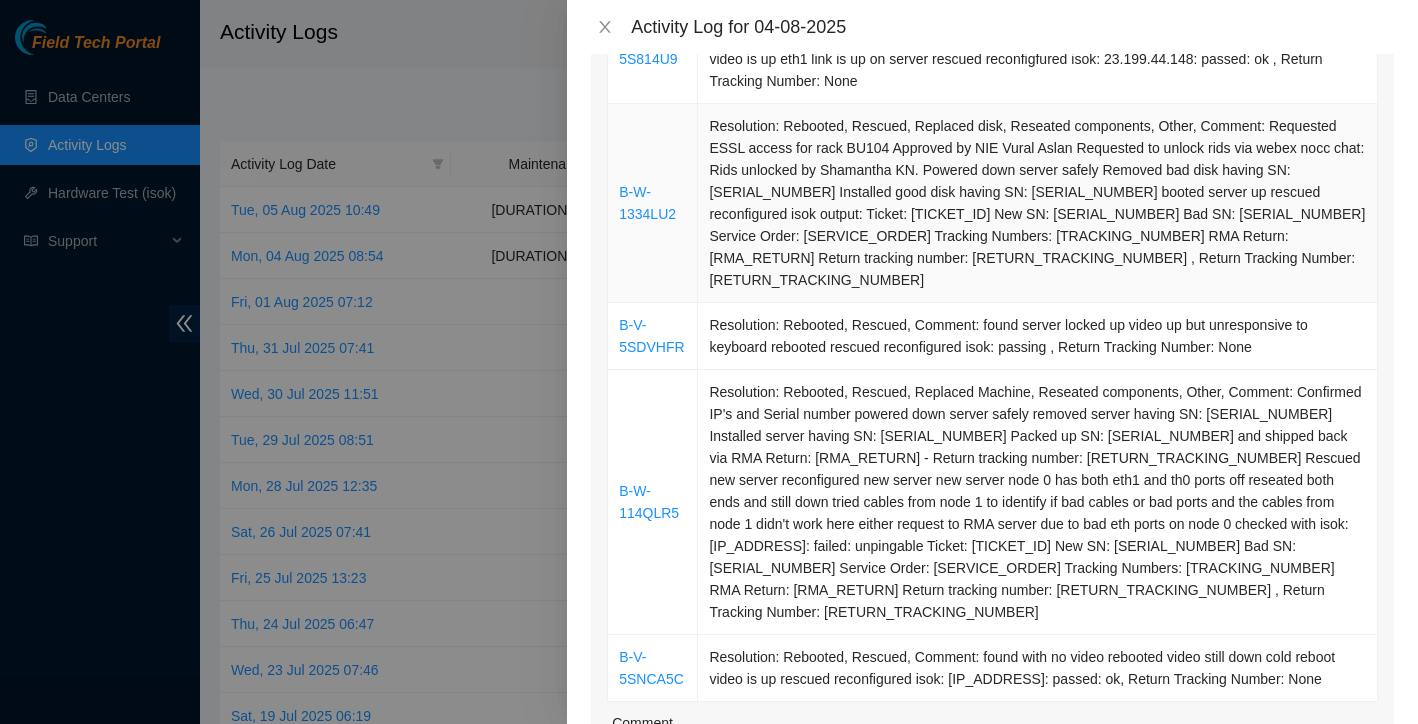 scroll, scrollTop: 614, scrollLeft: 0, axis: vertical 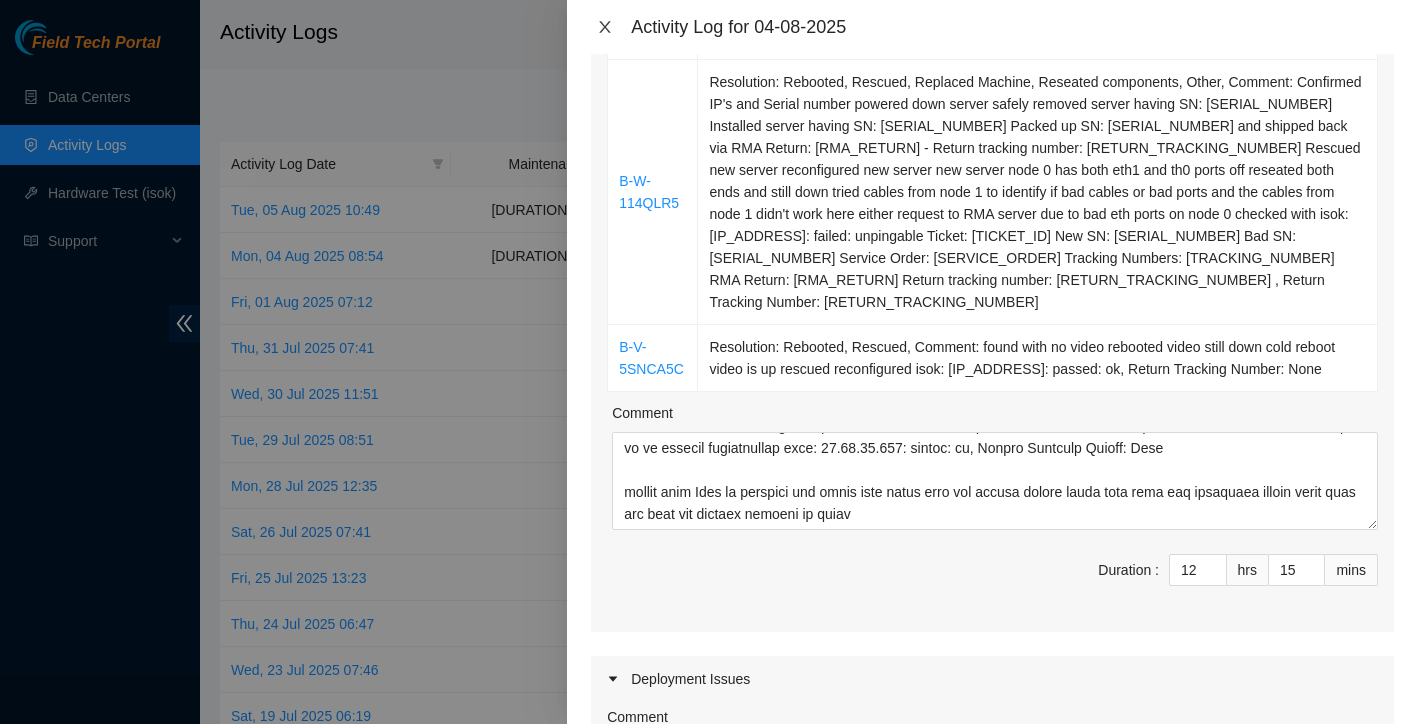 click 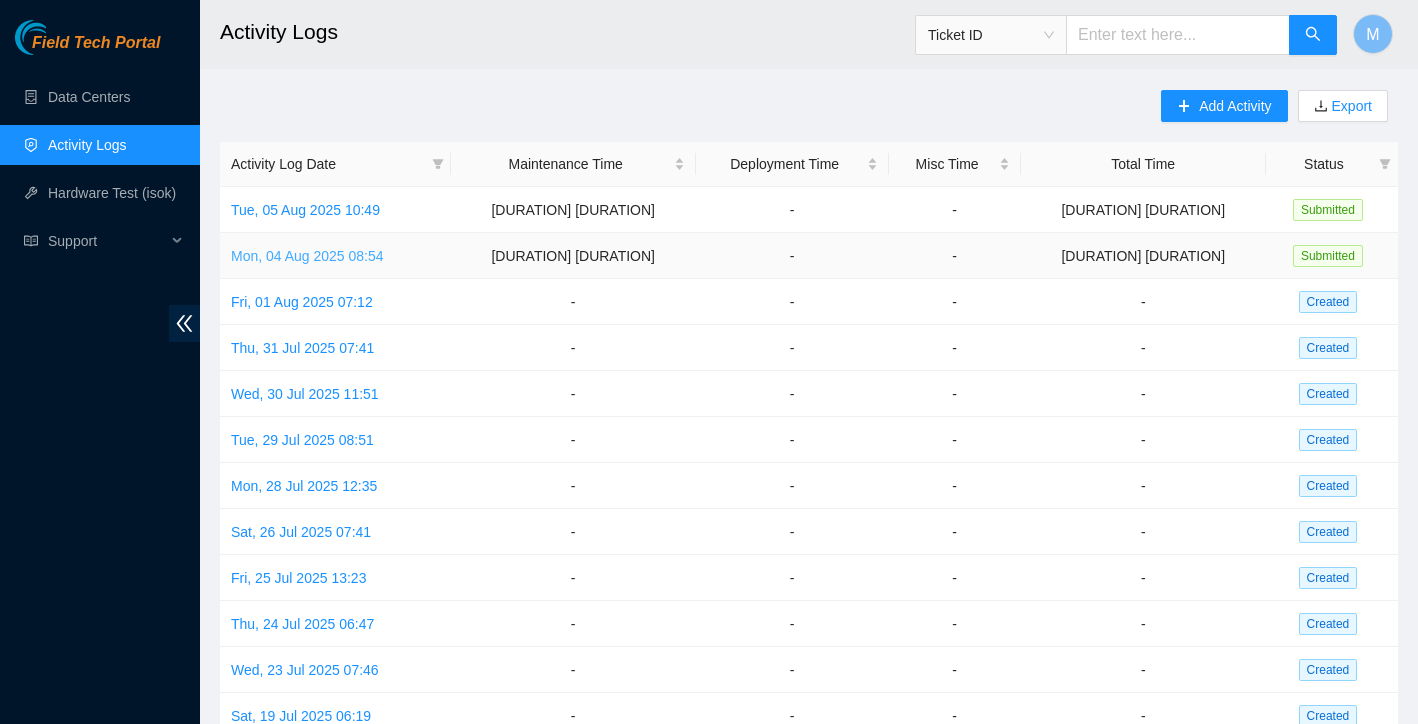 click on "Mon, 04 Aug 2025 08:54" at bounding box center (307, 256) 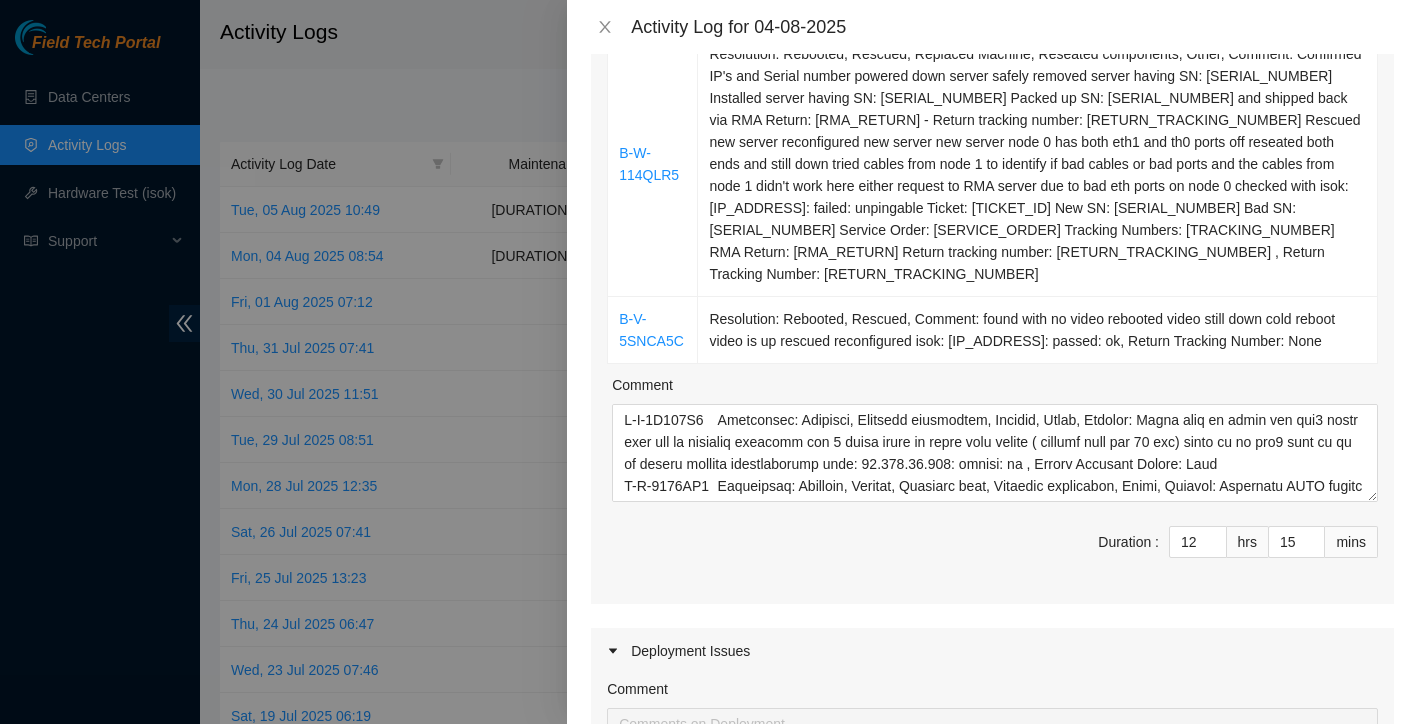 scroll, scrollTop: 694, scrollLeft: 0, axis: vertical 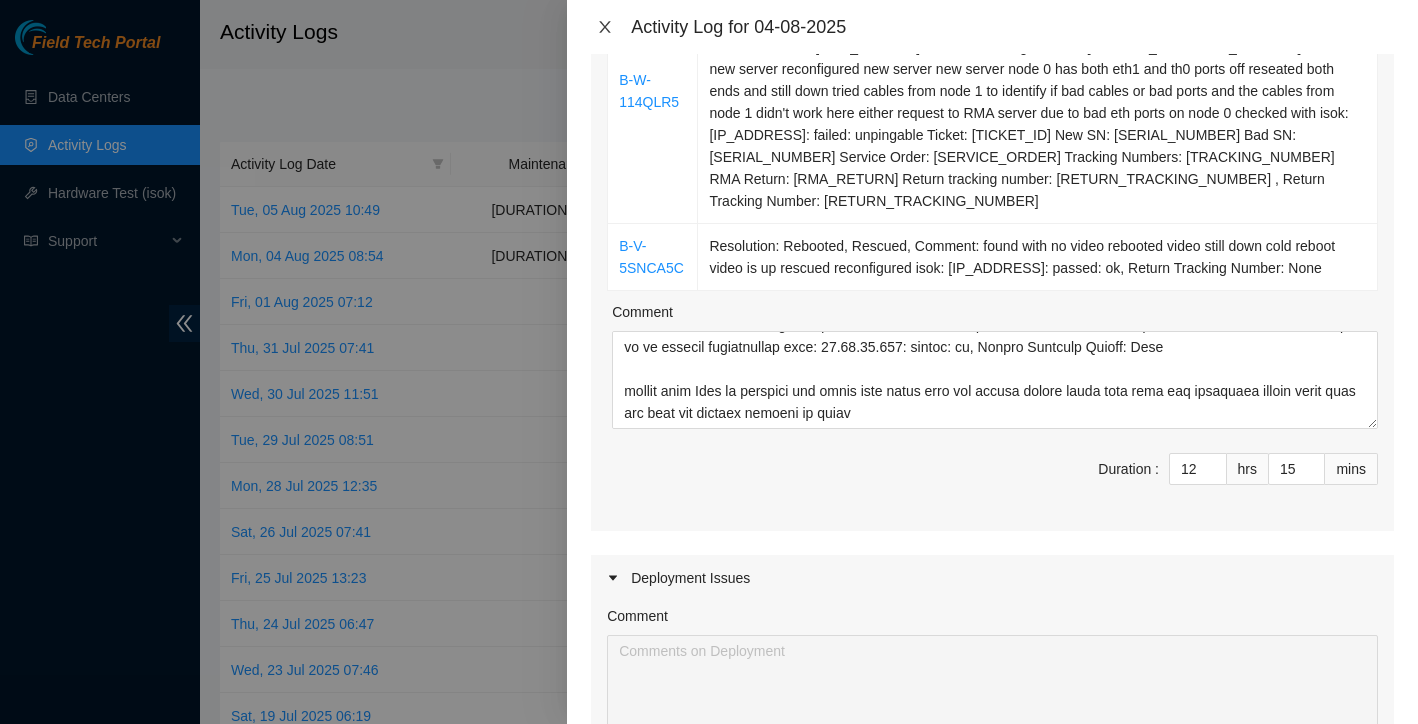 click 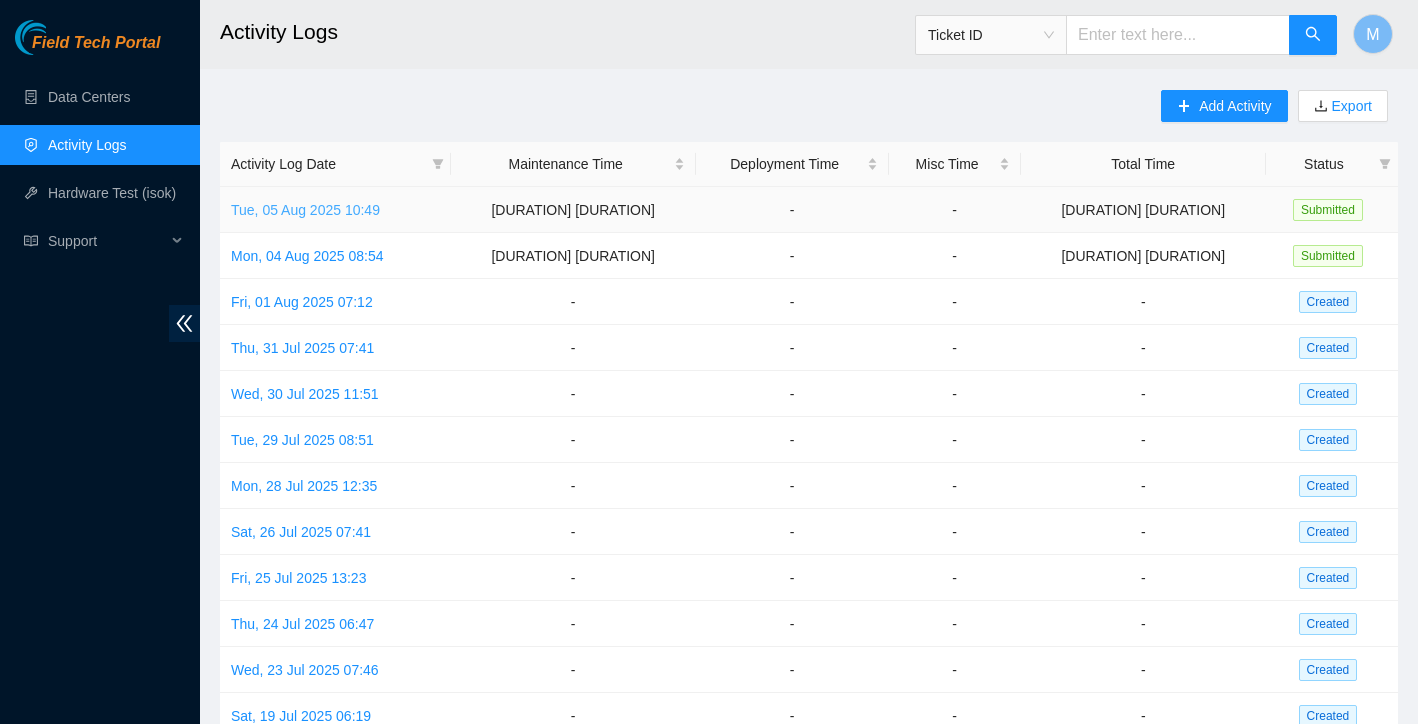 click on "Tue, 05 Aug 2025 10:49" at bounding box center (305, 210) 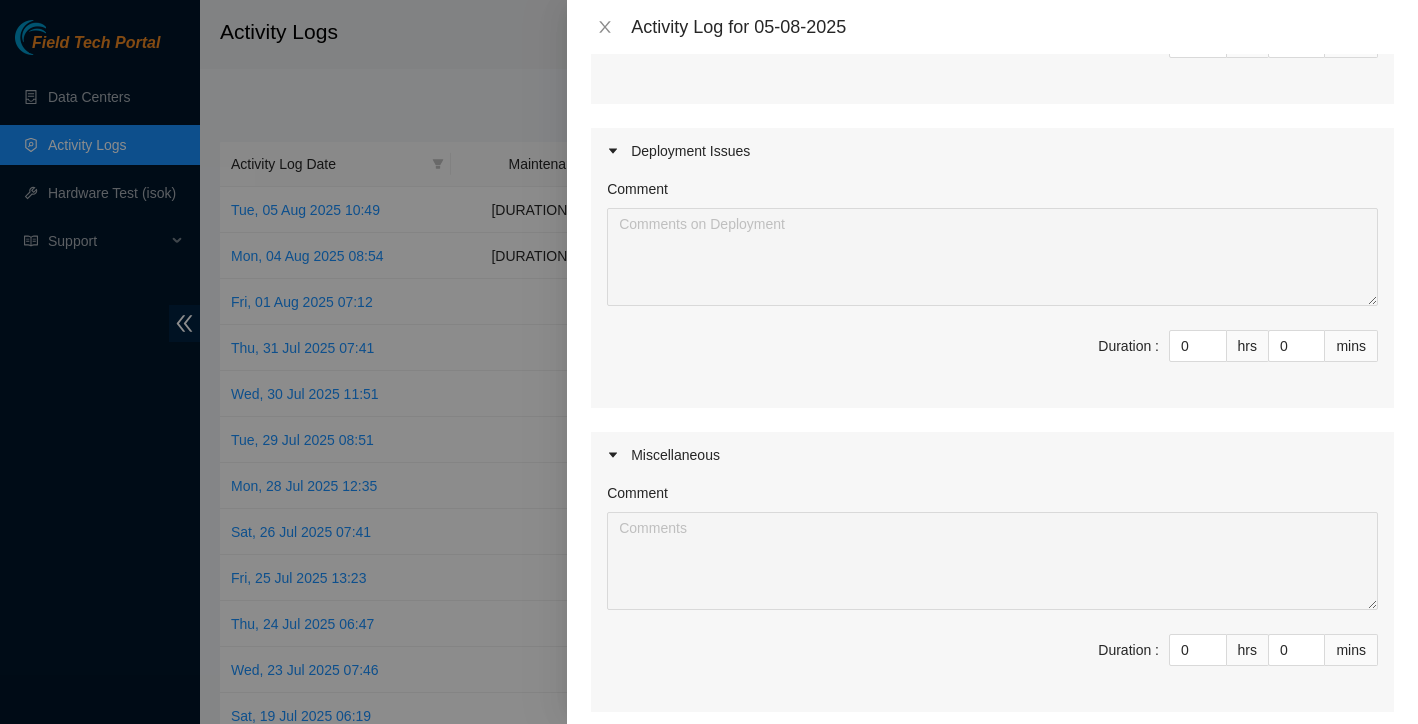 scroll, scrollTop: 587, scrollLeft: 0, axis: vertical 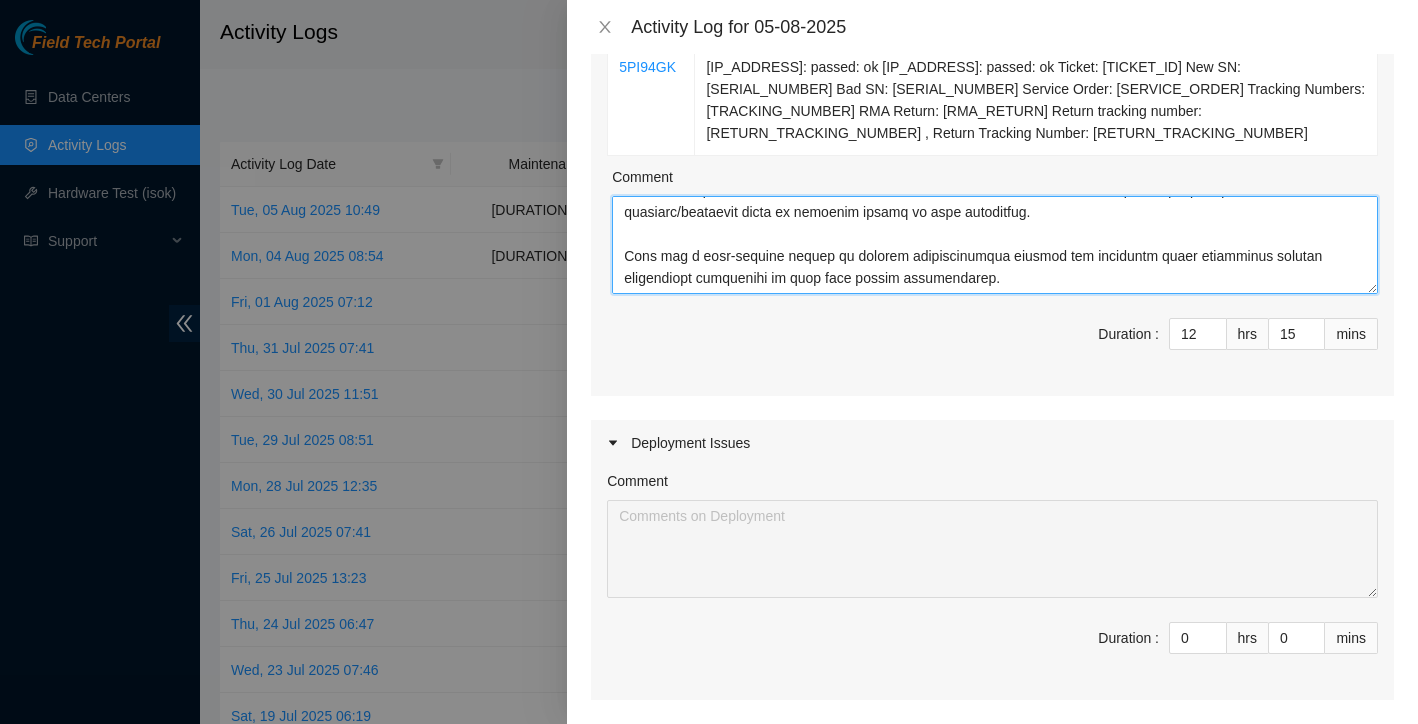 drag, startPoint x: 623, startPoint y: 204, endPoint x: 798, endPoint y: 375, distance: 244.6753 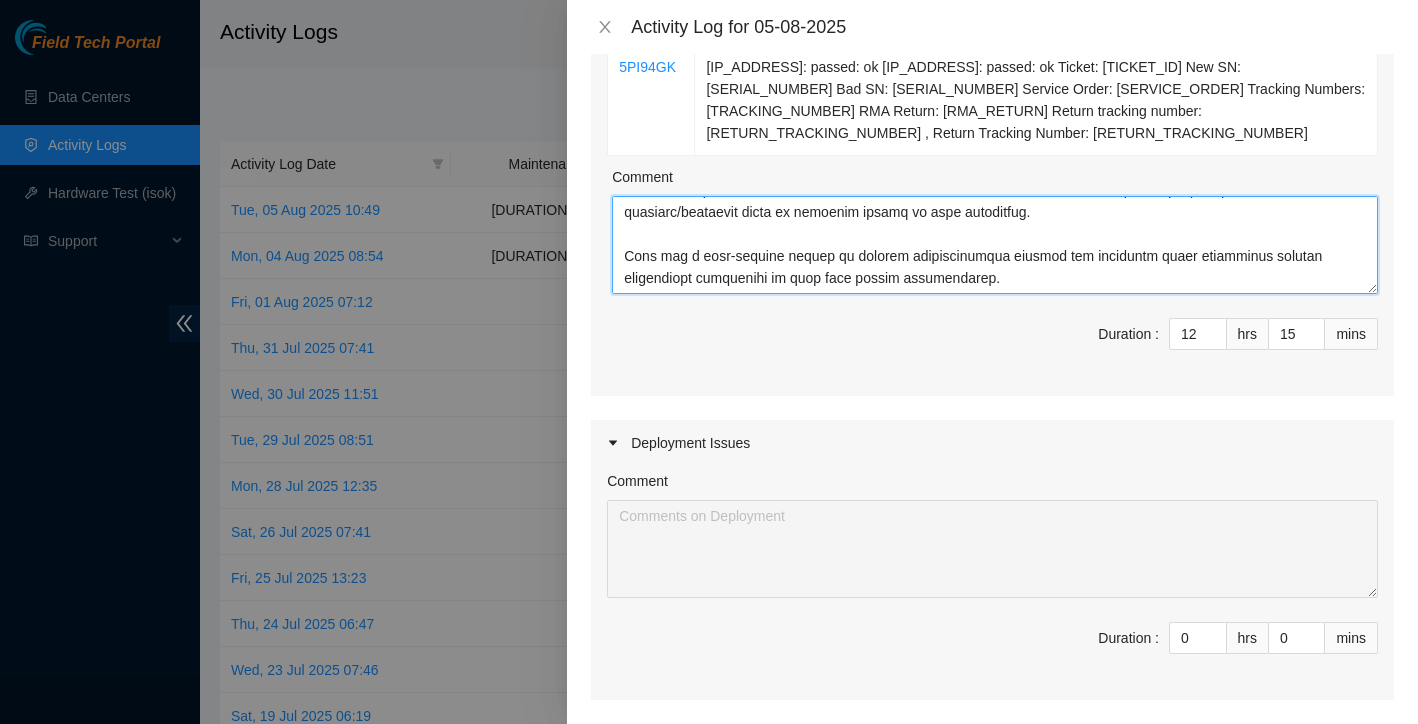 click on "Comment" at bounding box center [995, 245] 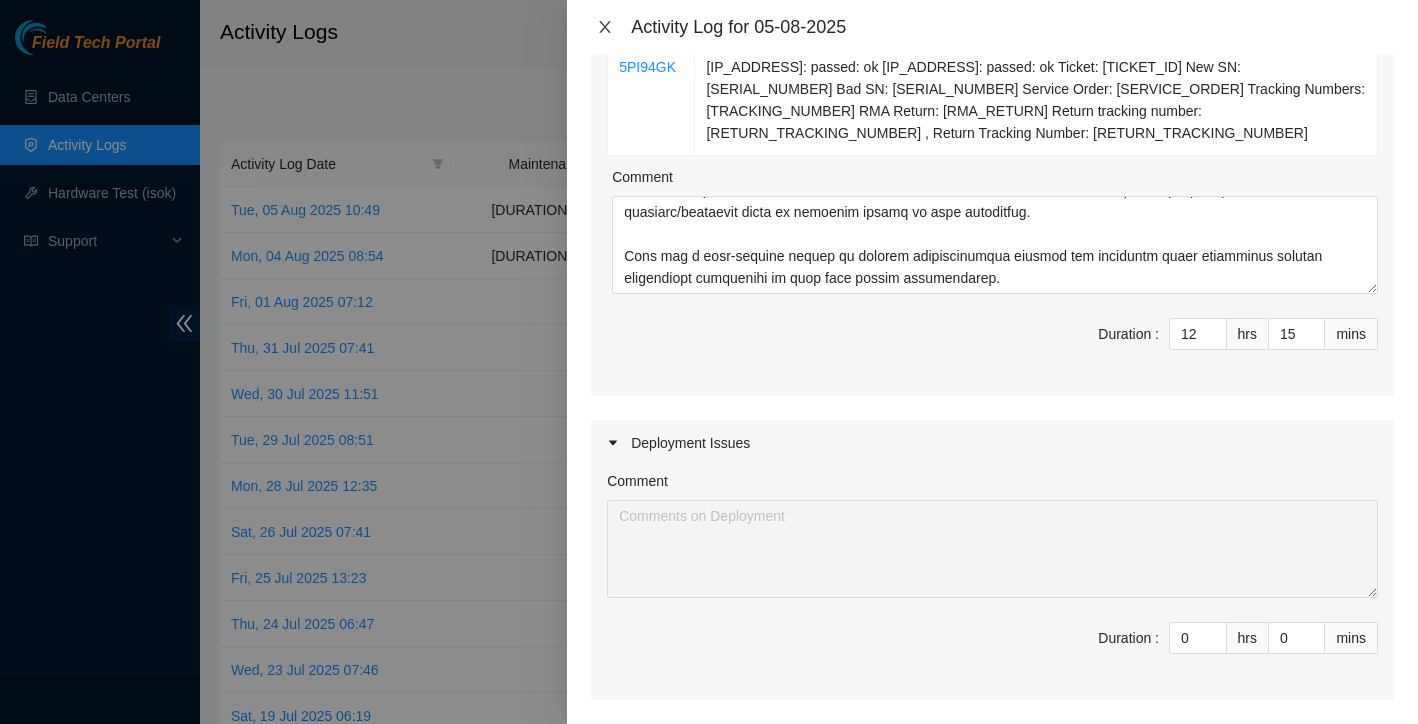 click 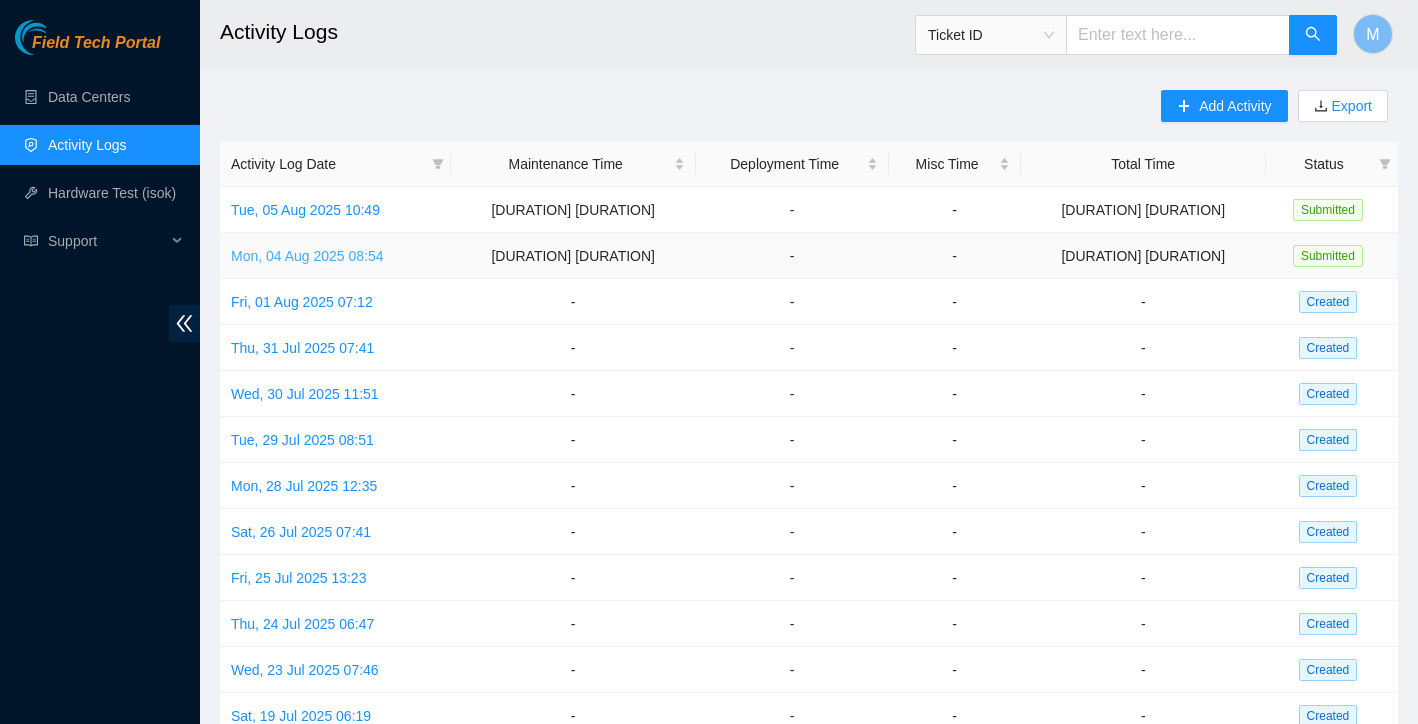 click on "Mon, 04 Aug 2025 08:54" at bounding box center [307, 256] 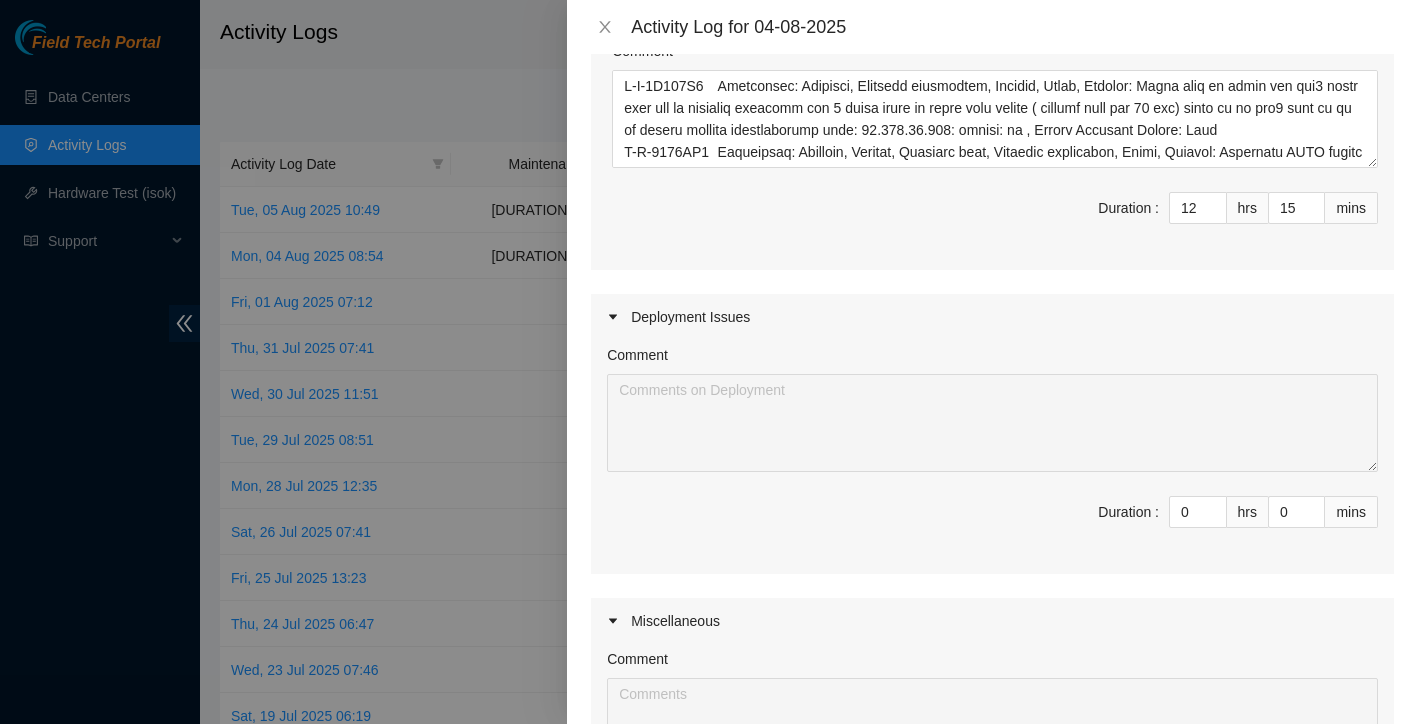 scroll, scrollTop: 1009, scrollLeft: 0, axis: vertical 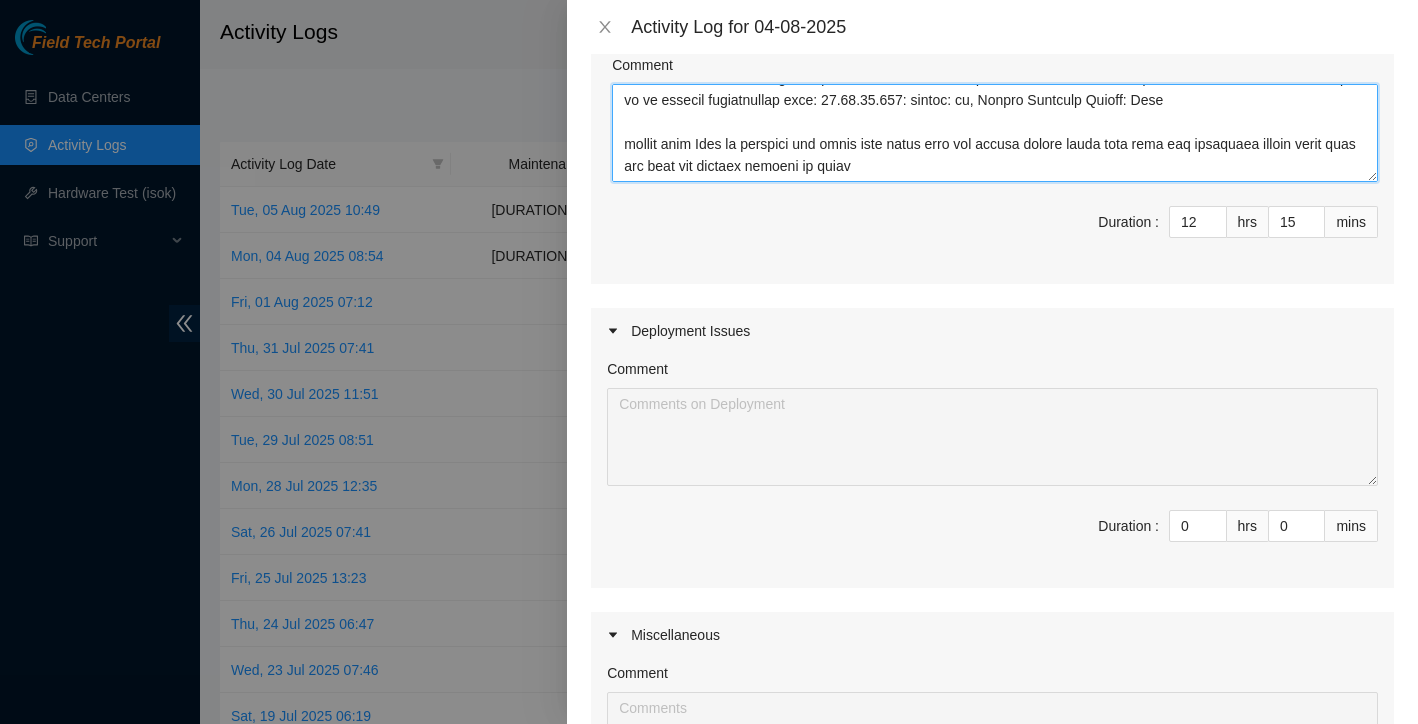 drag, startPoint x: 620, startPoint y: 123, endPoint x: 917, endPoint y: 208, distance: 308.92395 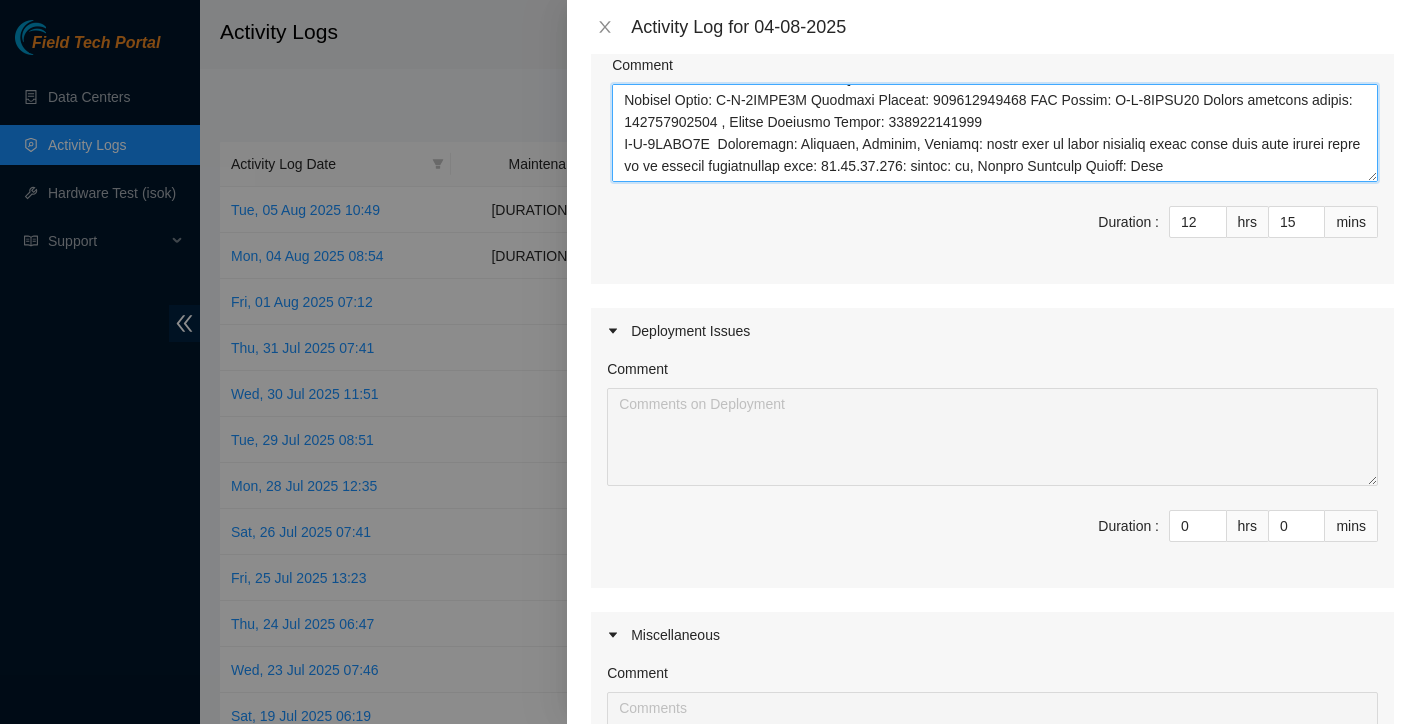 scroll, scrollTop: 521, scrollLeft: 0, axis: vertical 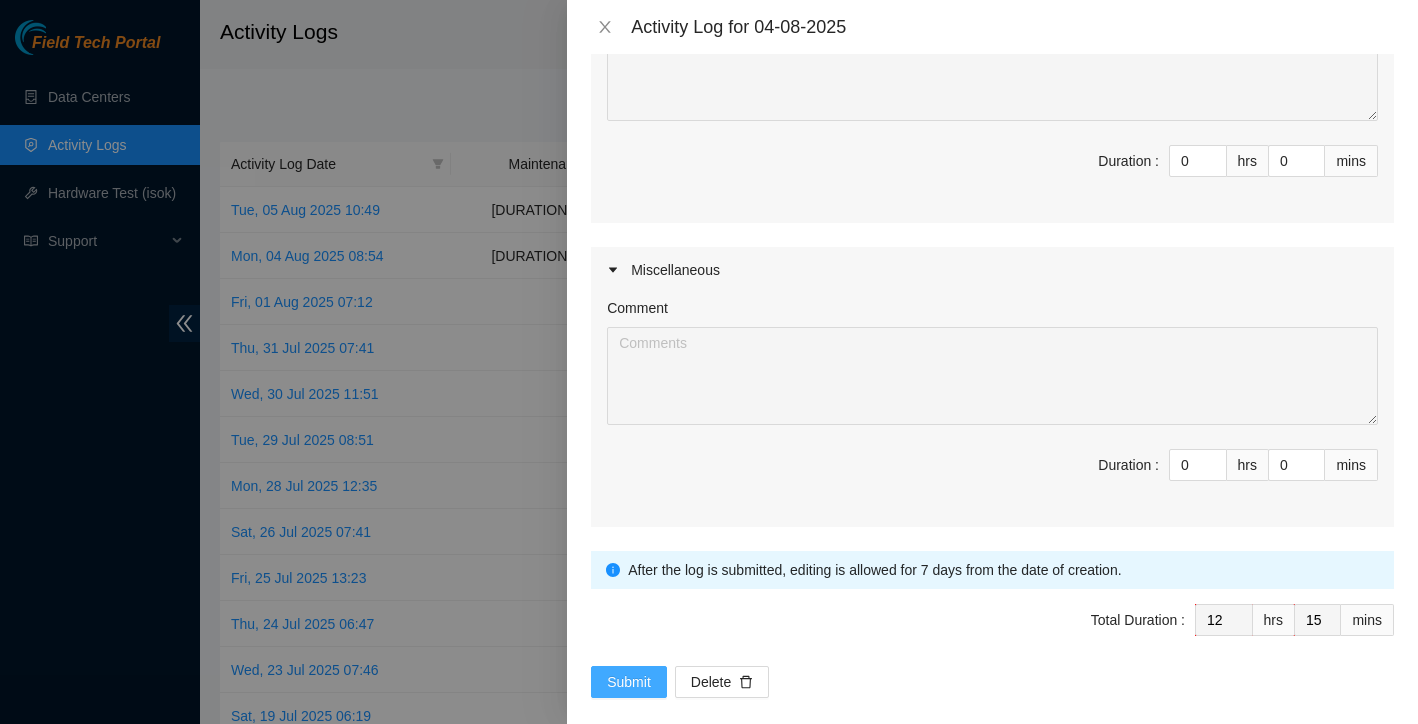 type on "B-V-5S814U9	Resolution: Rebooted, Reseated components, Rescued, Other, Comment: Found with no video and eth1 cable link not up rebooted reseated eth 1 cable still no video cold reboot ( powered down for 10 min) video is up eth1 link is up on server rescued reconfigfured isok: 23.199.44.148: passed: ok , Return Tracking Number: None
B-W-1334LU2	Resolution: Rebooted, Rescued, Replaced disk, Reseated components, Other, Comment: Requested ESSL access for rack BU104 Approved by NIE Vural Aslan Requested to unlock rids via webex nocc chat: Rids unlocked by Shamantha KN. Powered down server safely Removed bad disk having SN:20492BD7BE3E Installed good disk having SN: 21423205E47E booted server up rescued reconfigured isok output: Ticket: B-W-1334LU2 New SN: 21423205E47E Bad SN: 20492BD7BE3E Service Order: B-V-5RDVQTM Tracking Numbers: 463470036975 RMA Return: B-V-5RDVQTW Return tracking number: 463470036986 , Return Tracking Number: 463470036986
B-V-5SDVHFR	Resolution: Rebooted, Rescued, Comment: found server lo..." 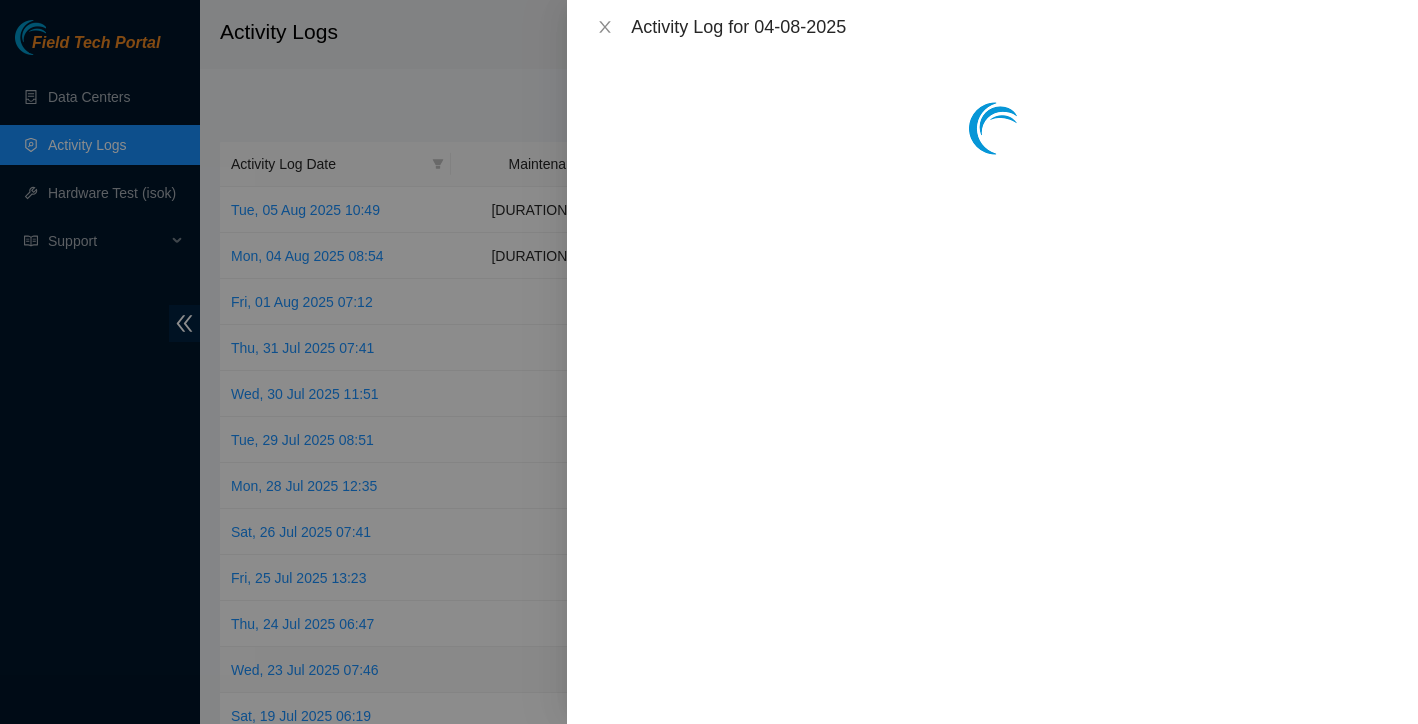 scroll, scrollTop: 0, scrollLeft: 0, axis: both 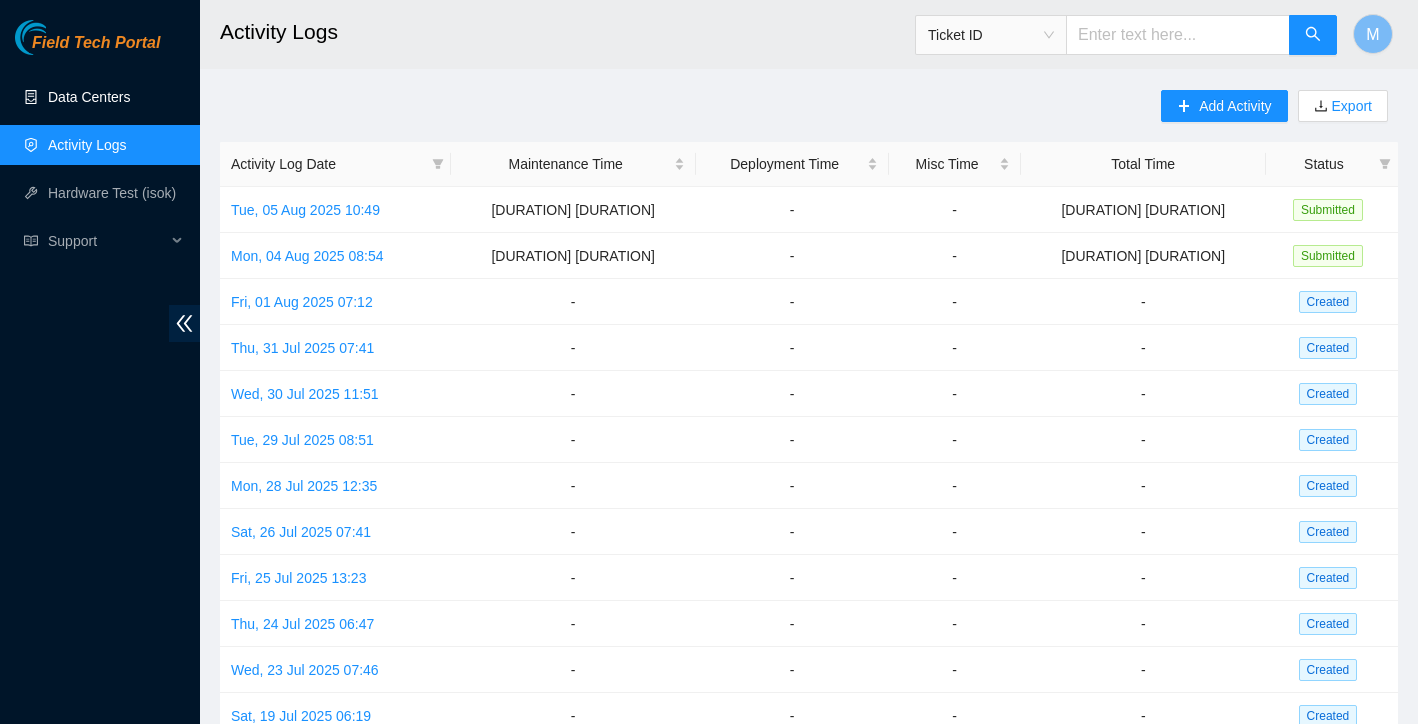 click on "Data Centers" at bounding box center [89, 97] 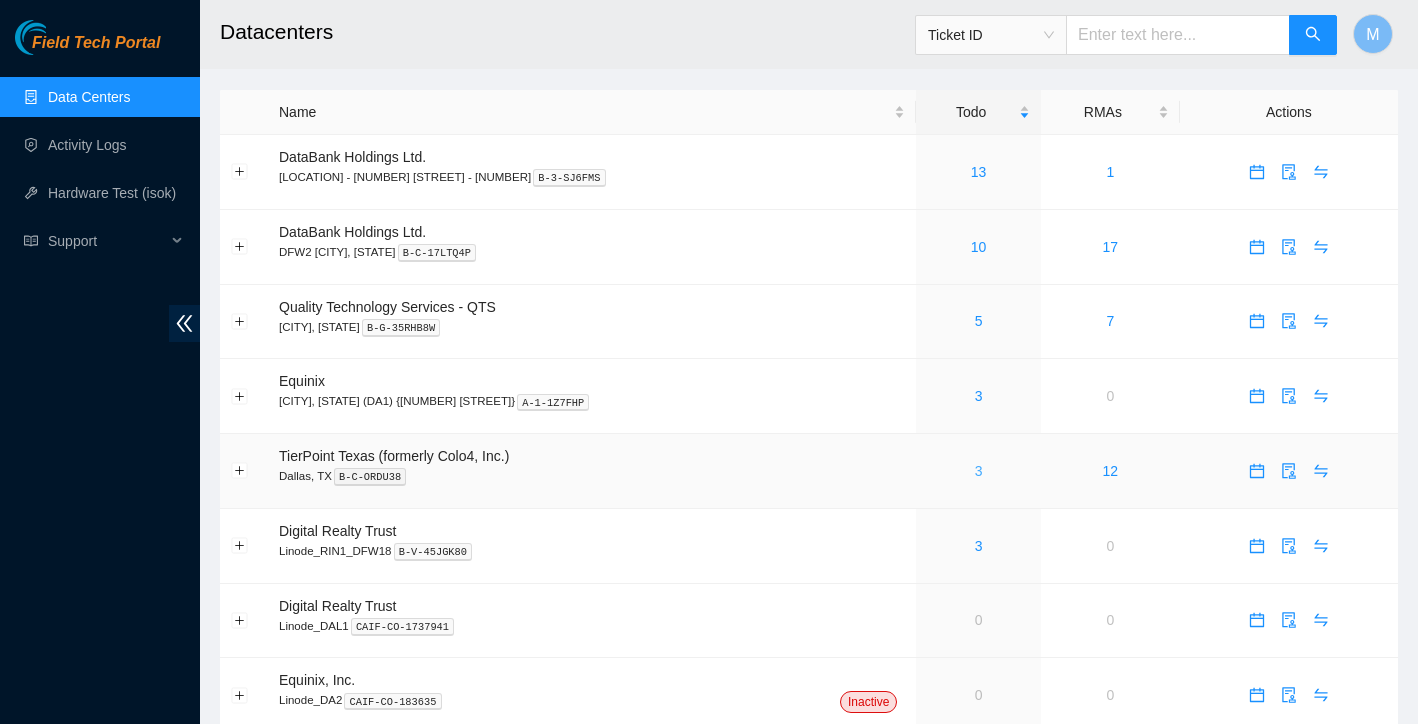 click on "3" at bounding box center (979, 471) 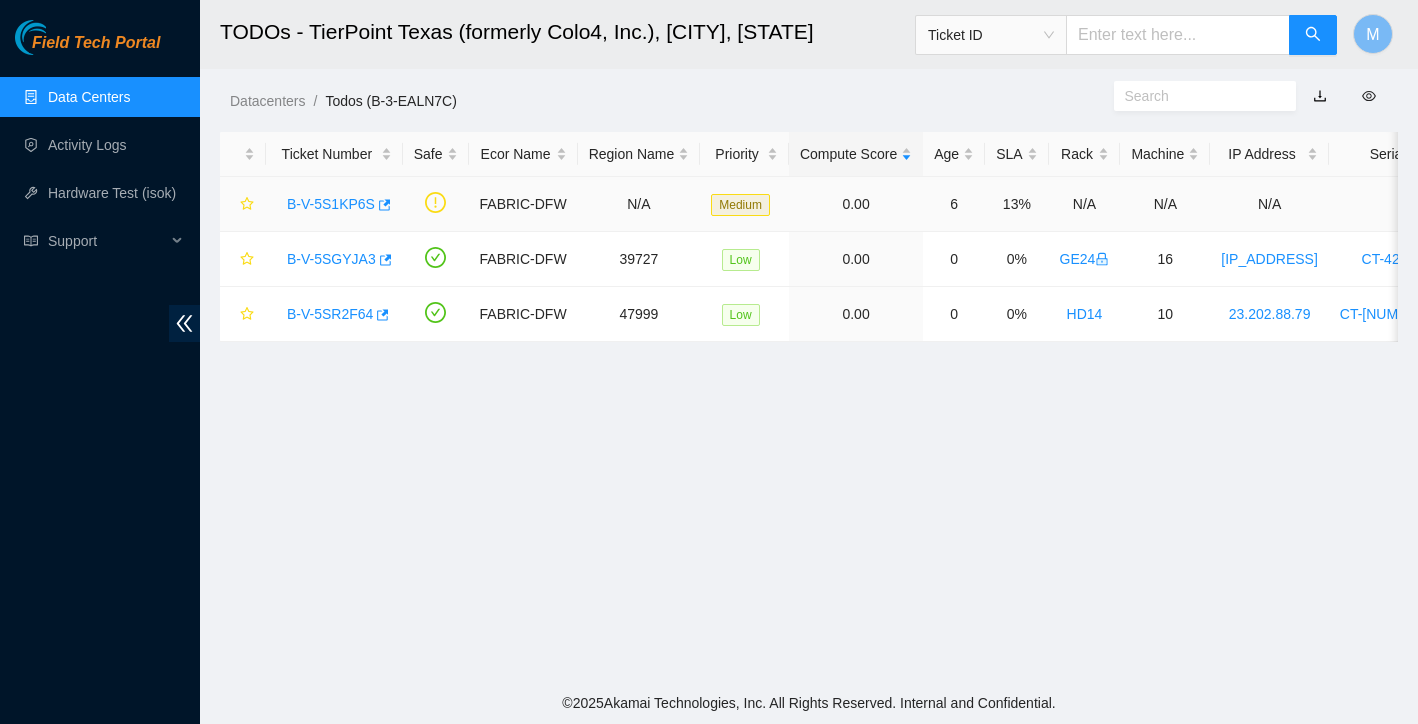click on "B-V-5S1KP6S" at bounding box center [331, 204] 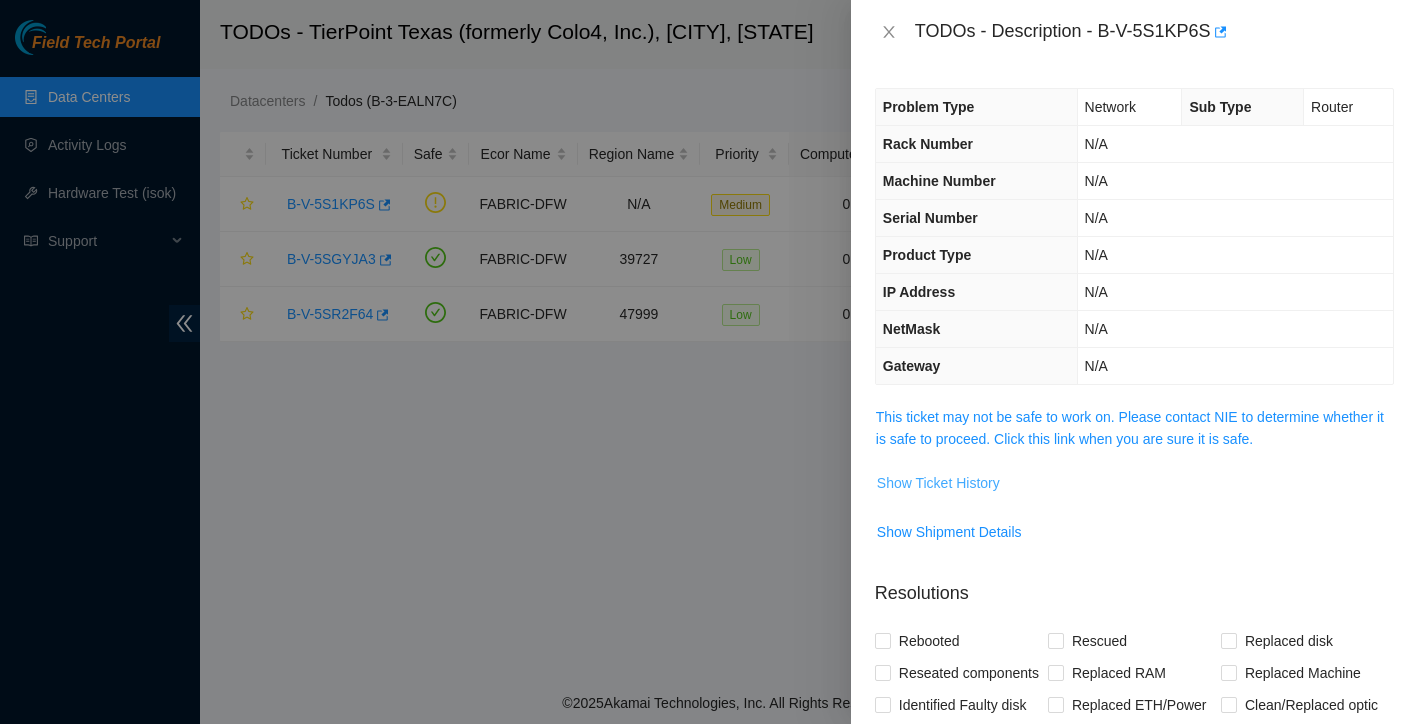 click on "Show Ticket History" at bounding box center [938, 483] 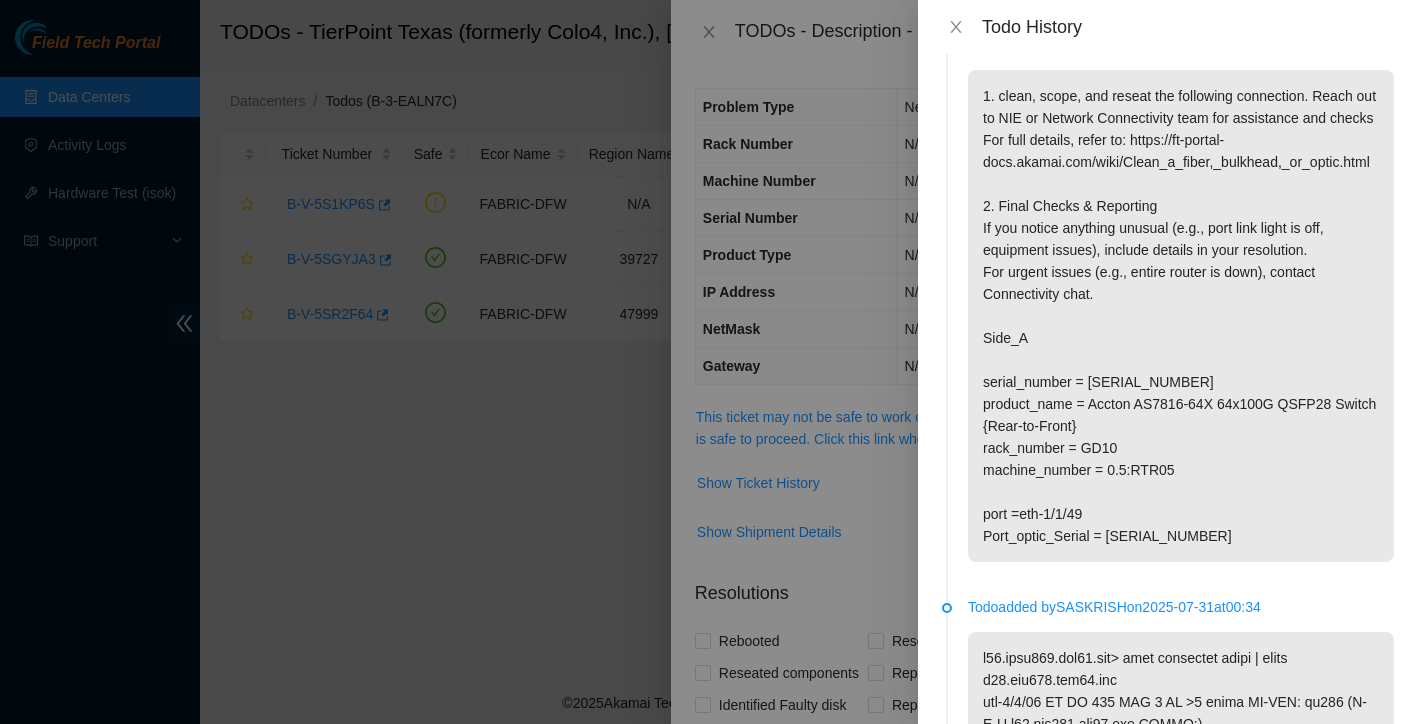 scroll, scrollTop: 7, scrollLeft: 0, axis: vertical 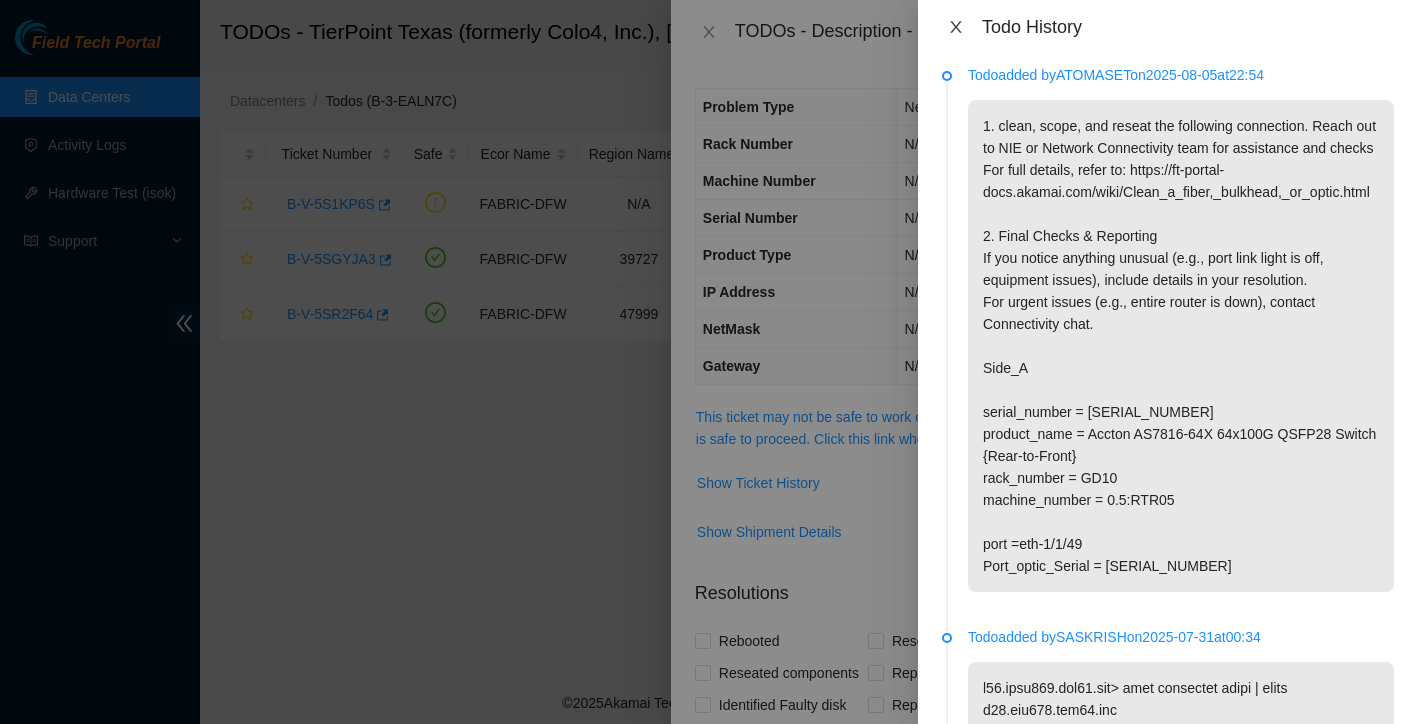 click at bounding box center [956, 27] 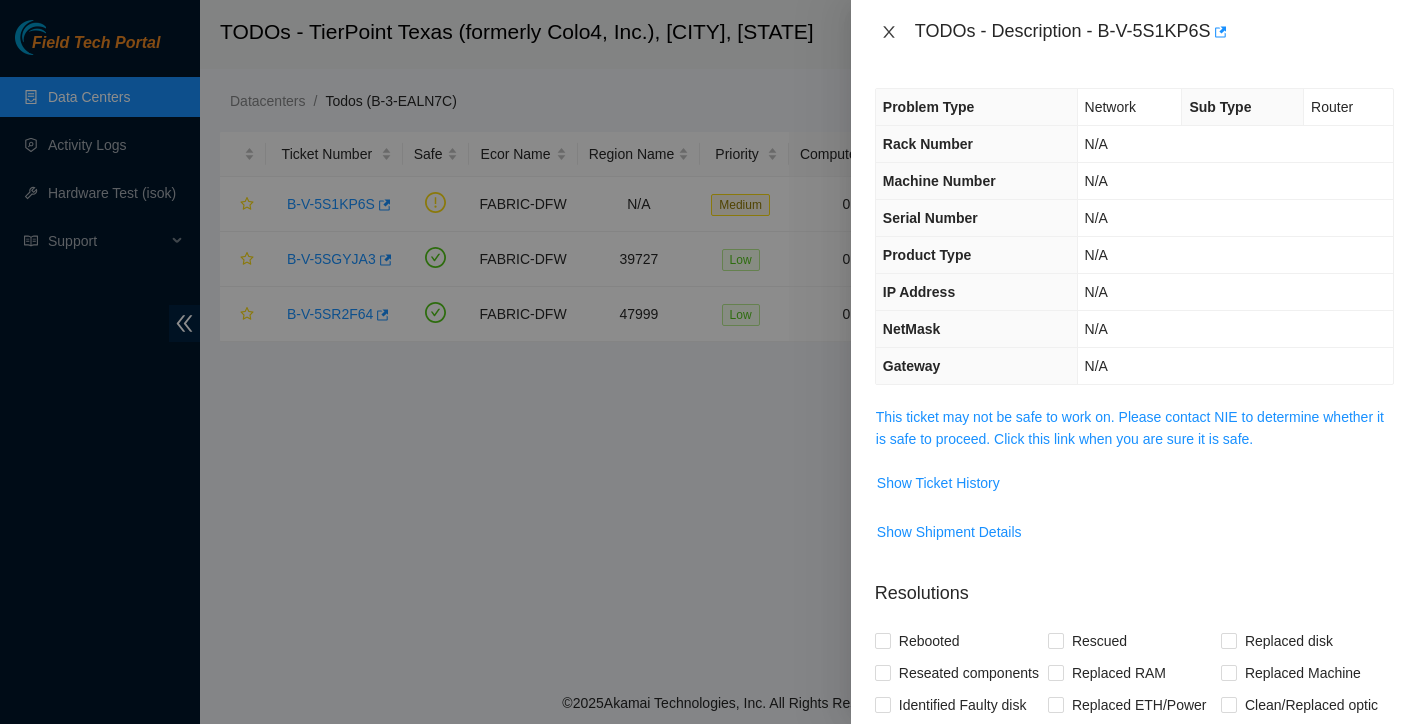 click 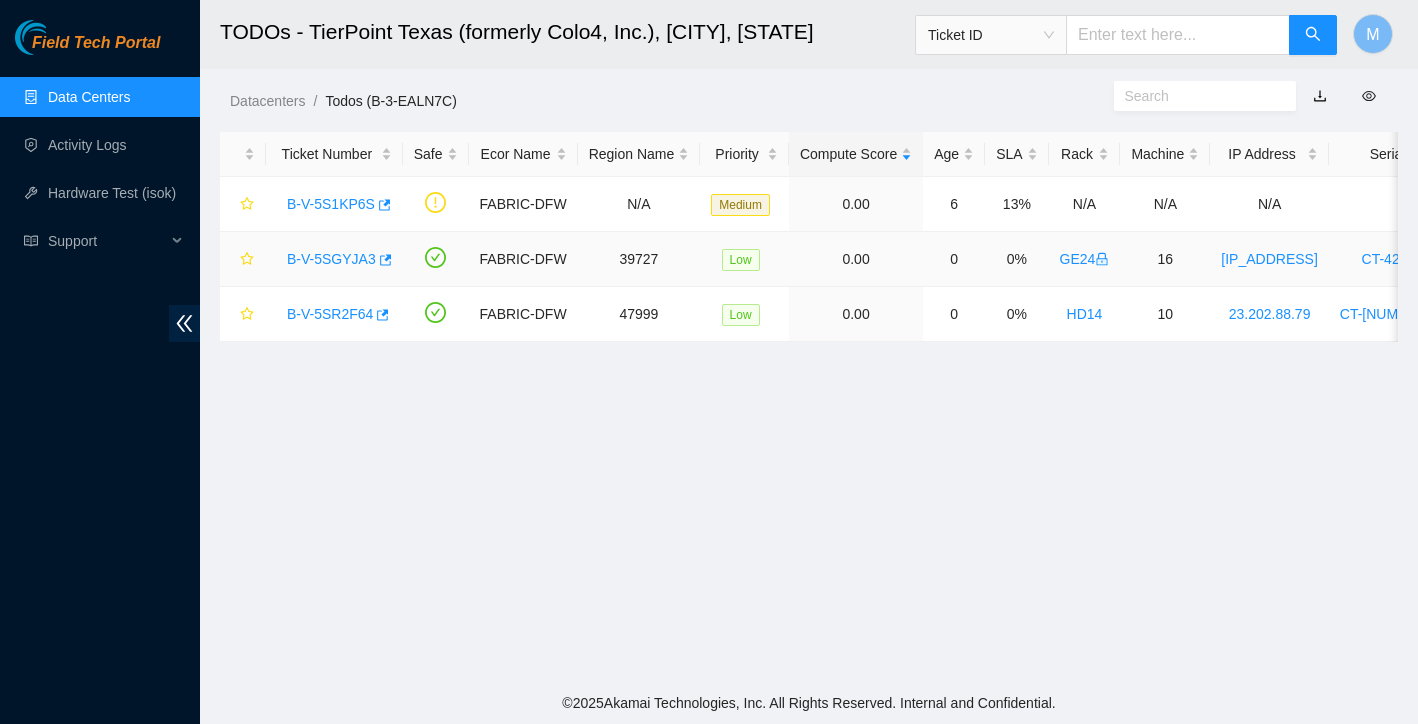 click on "B-V-5SGYJA3" at bounding box center (331, 259) 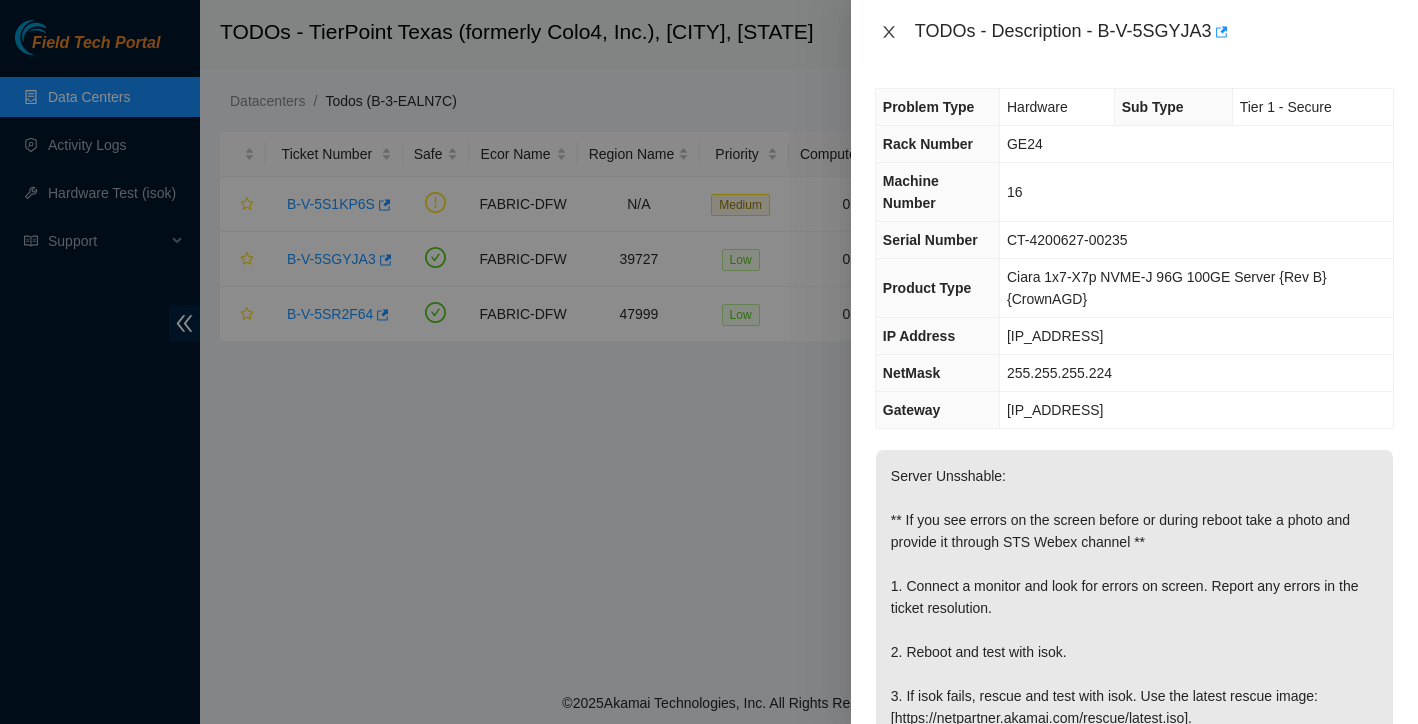 click 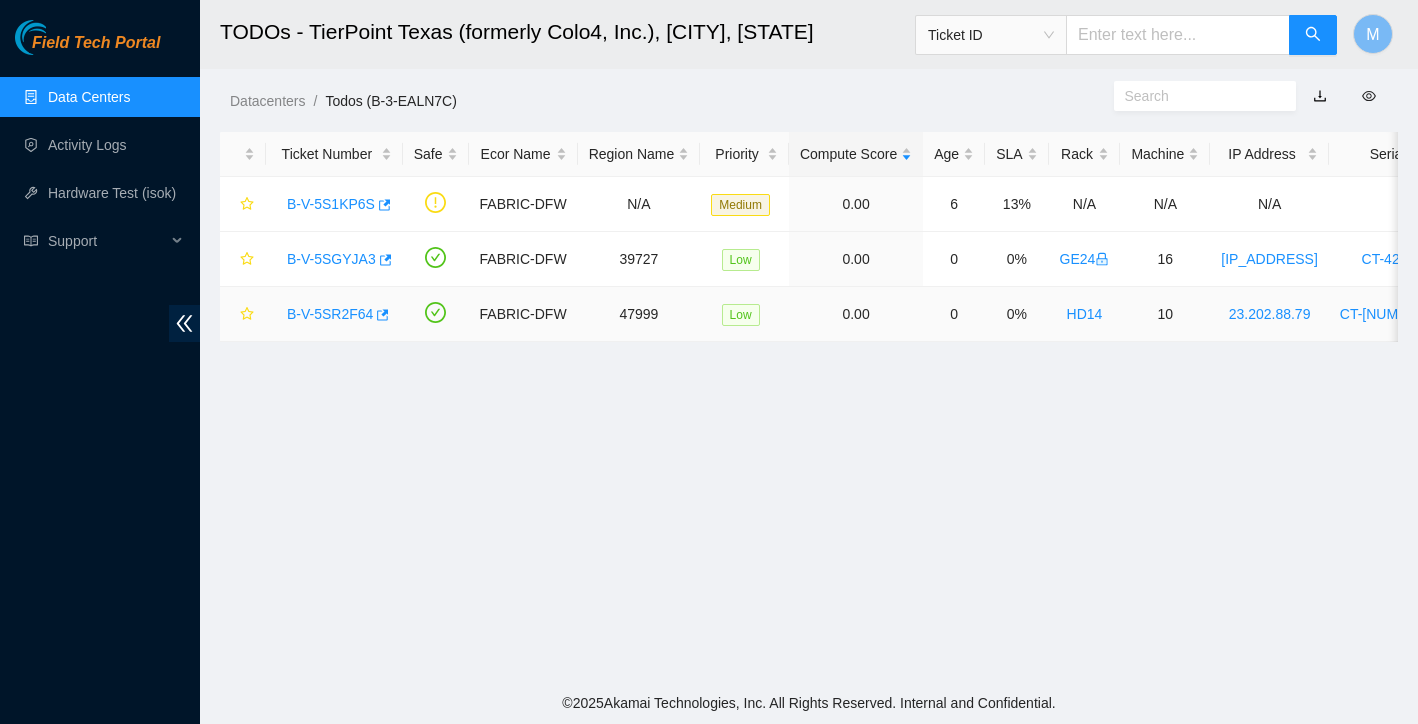 click on "B-V-5SR2F64" at bounding box center (330, 314) 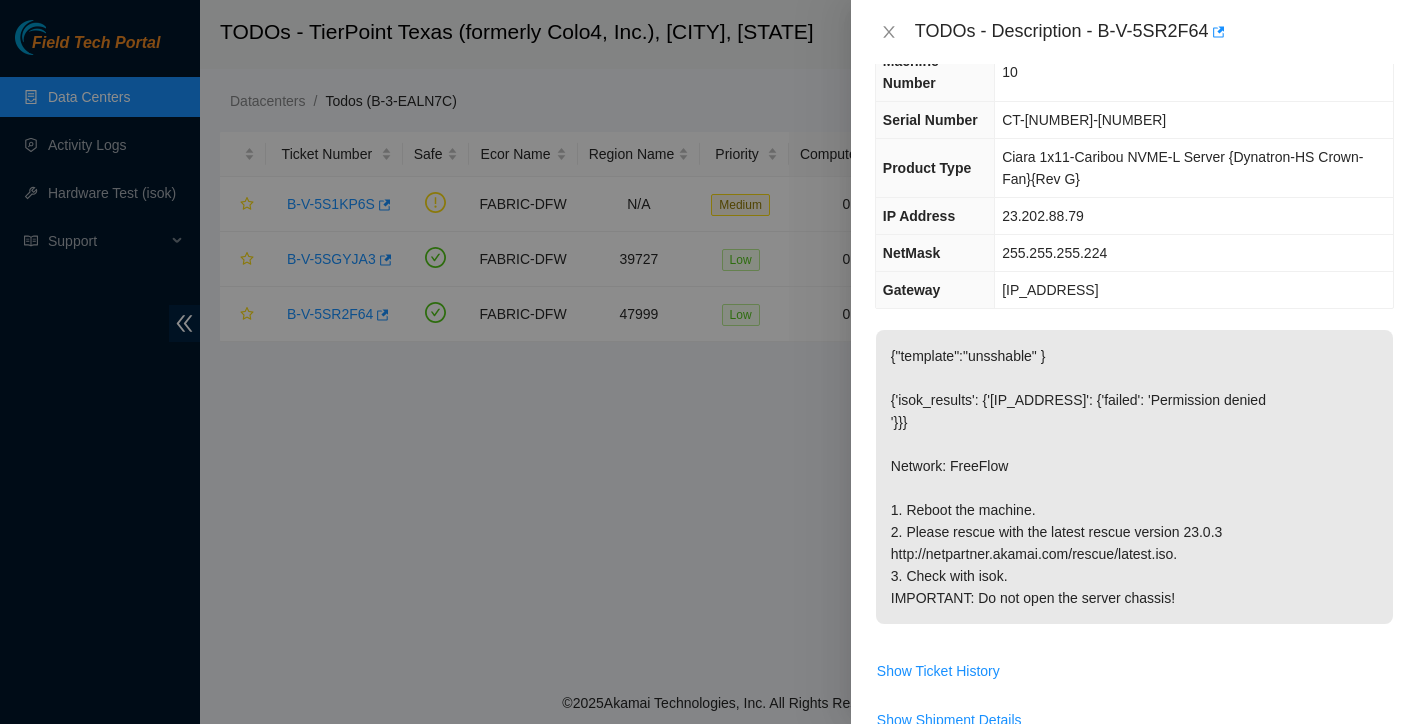 scroll, scrollTop: 250, scrollLeft: 0, axis: vertical 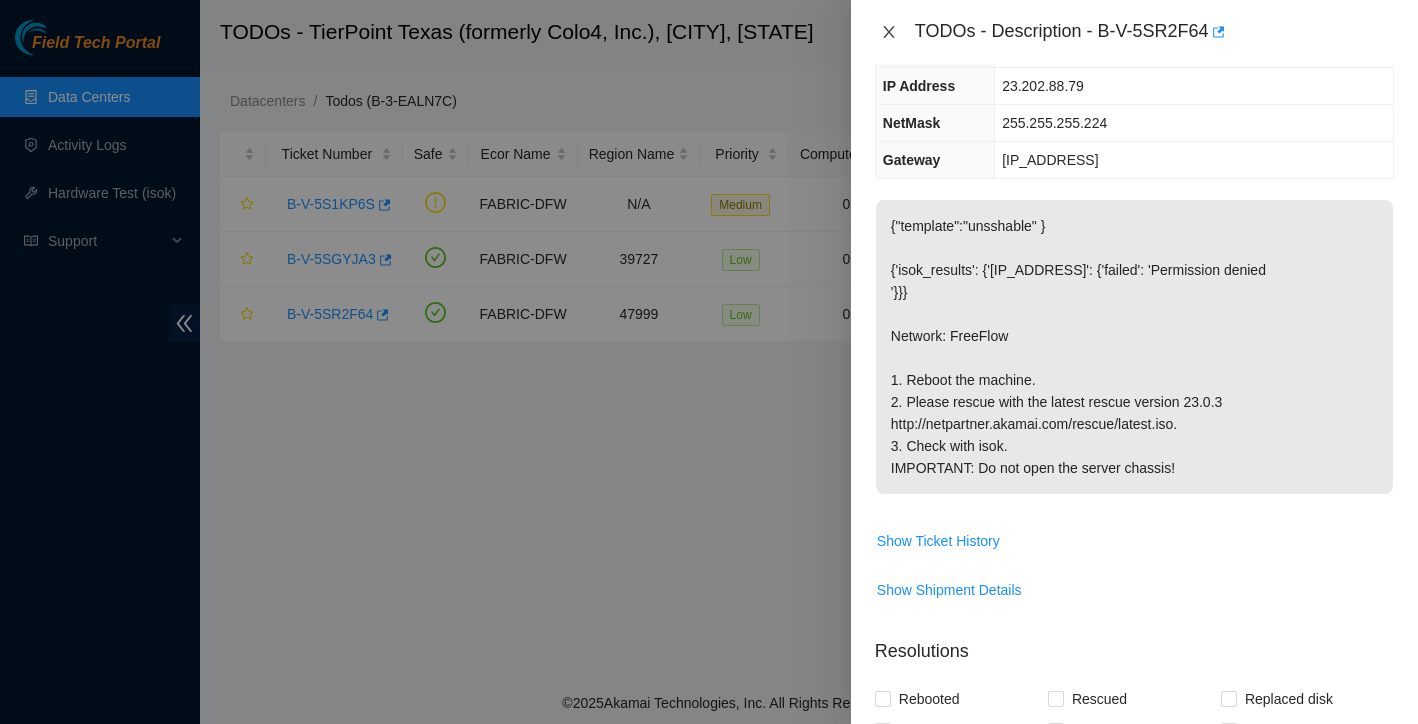 click 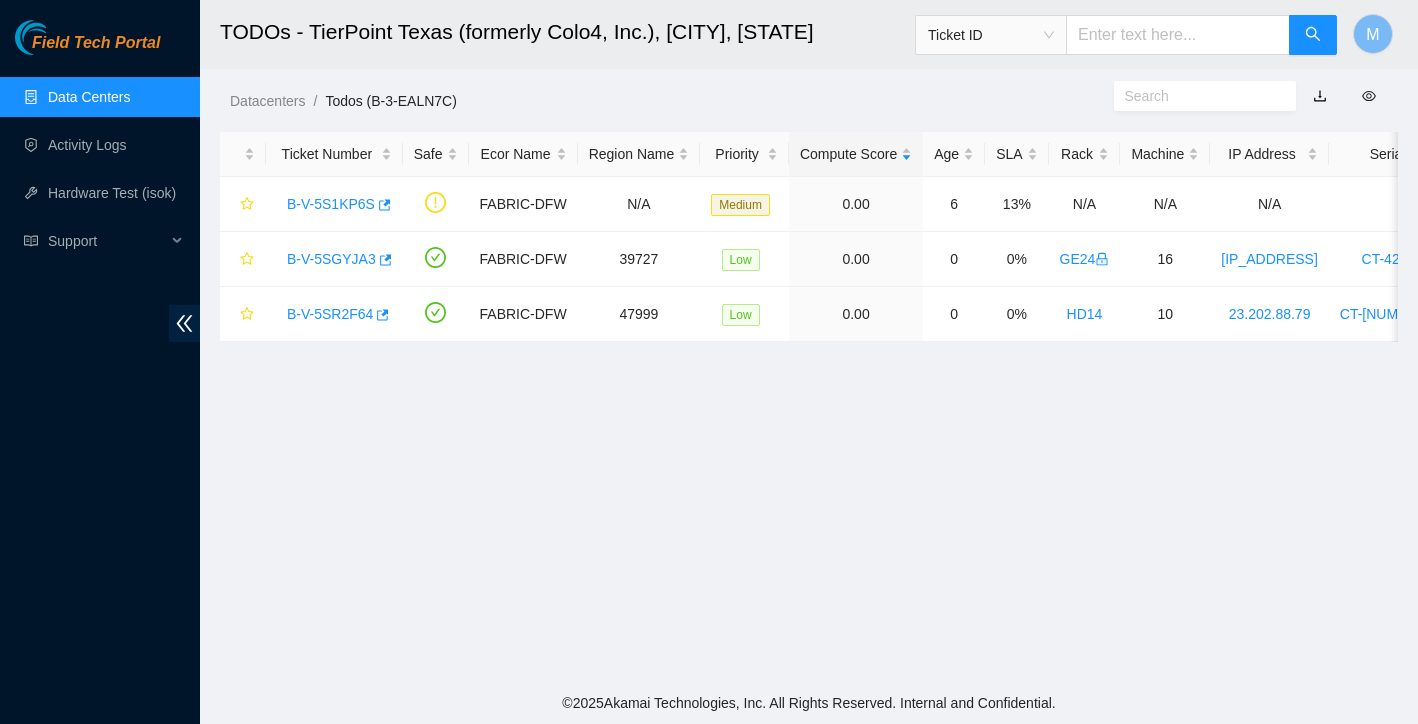 click on "Data Centers" at bounding box center (89, 97) 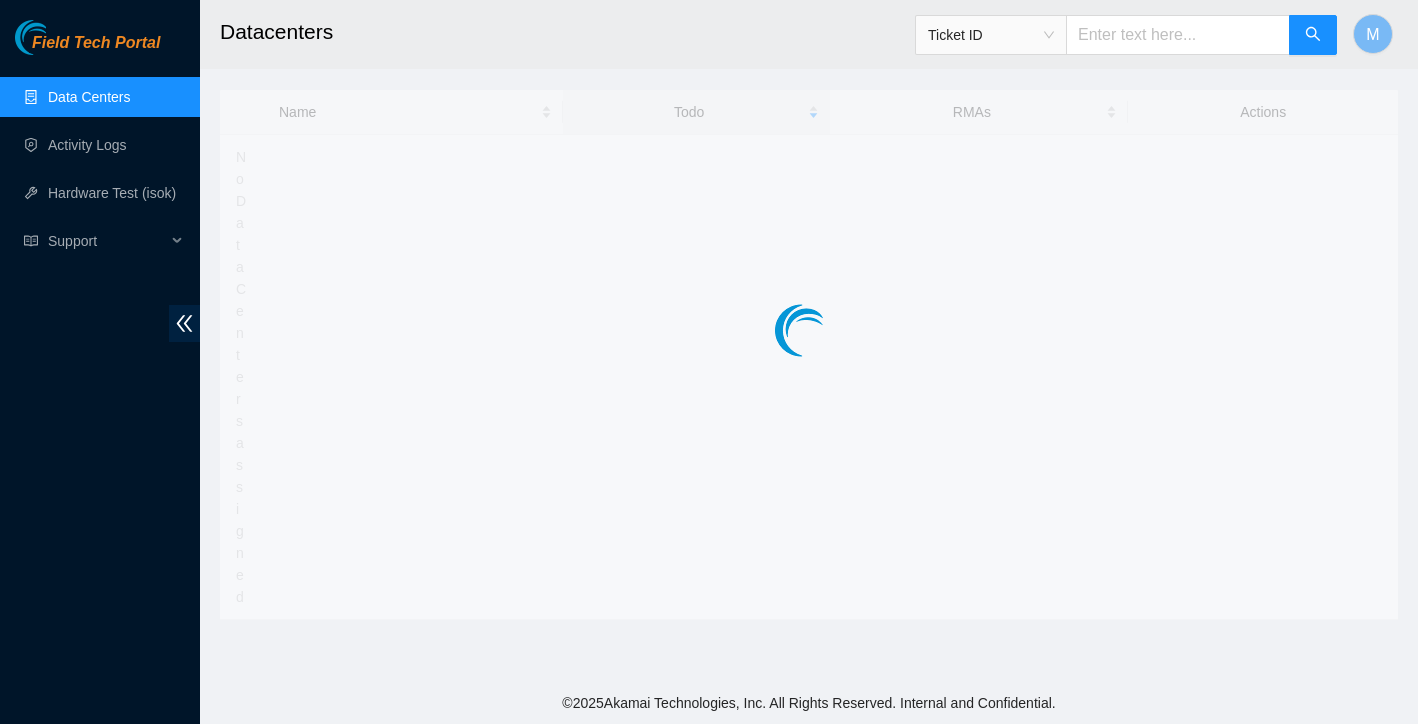 click on "Data Centers" at bounding box center [89, 97] 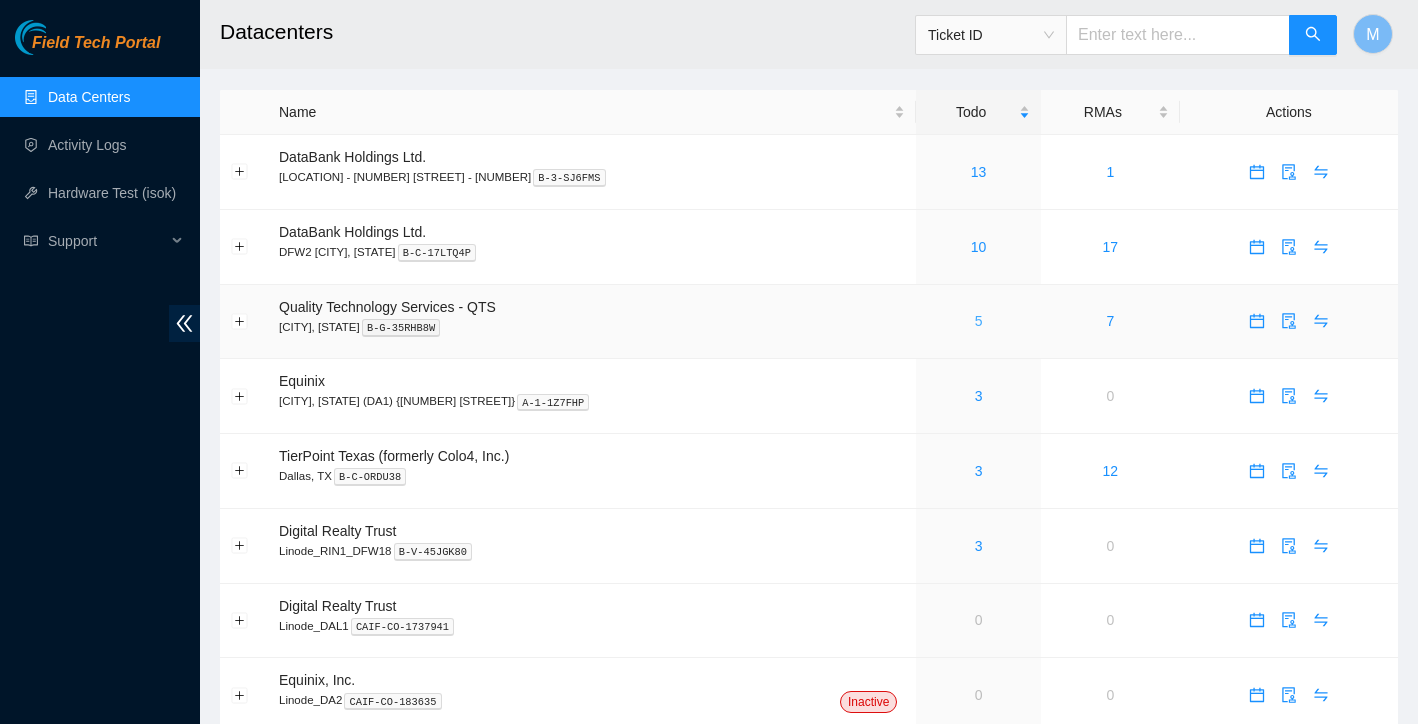 click on "5" at bounding box center (979, 321) 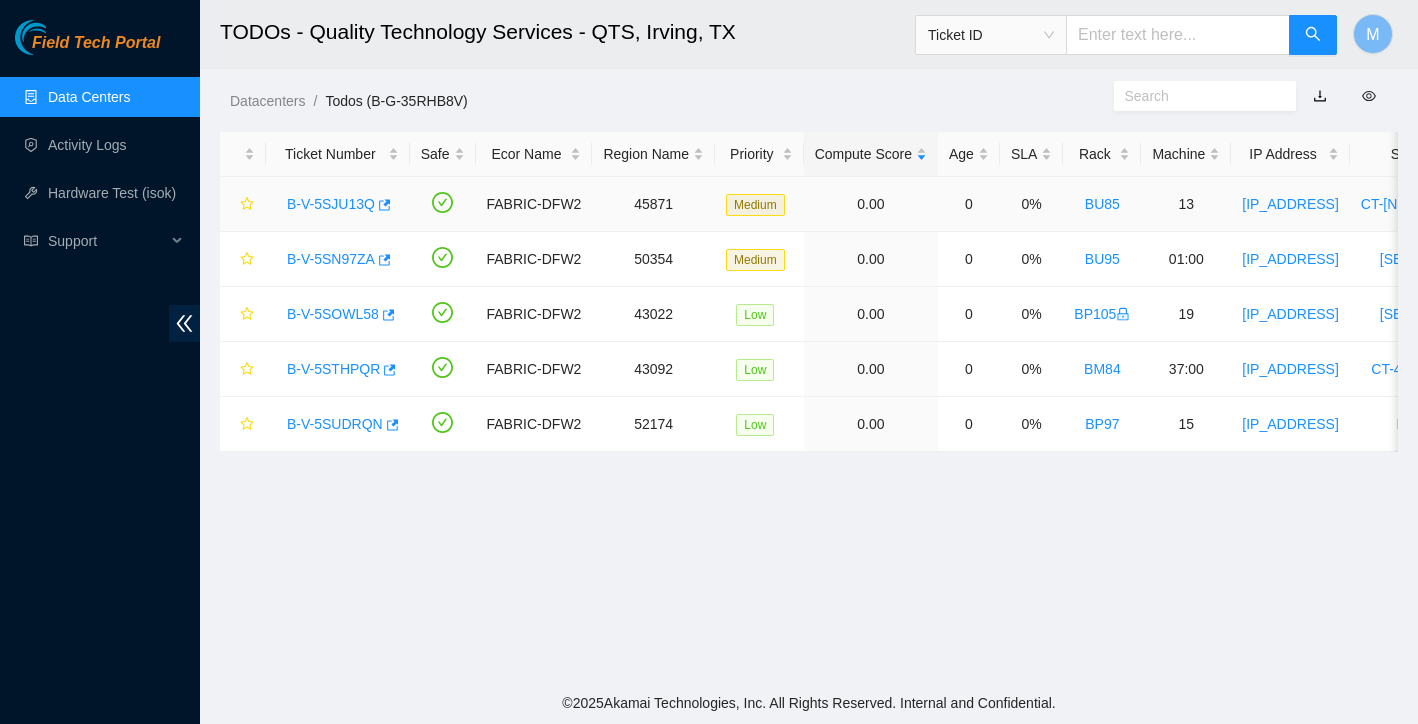 click on "B-V-5SJU13Q" at bounding box center (331, 204) 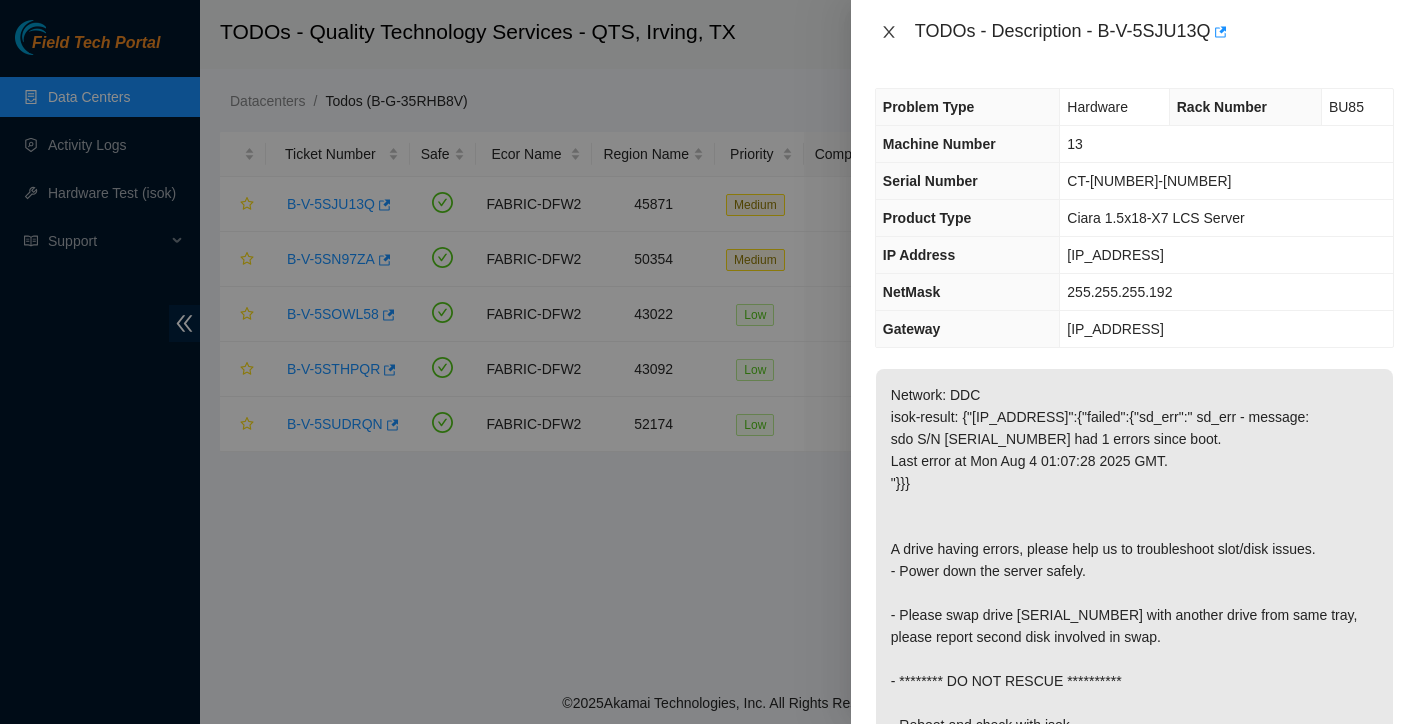 click 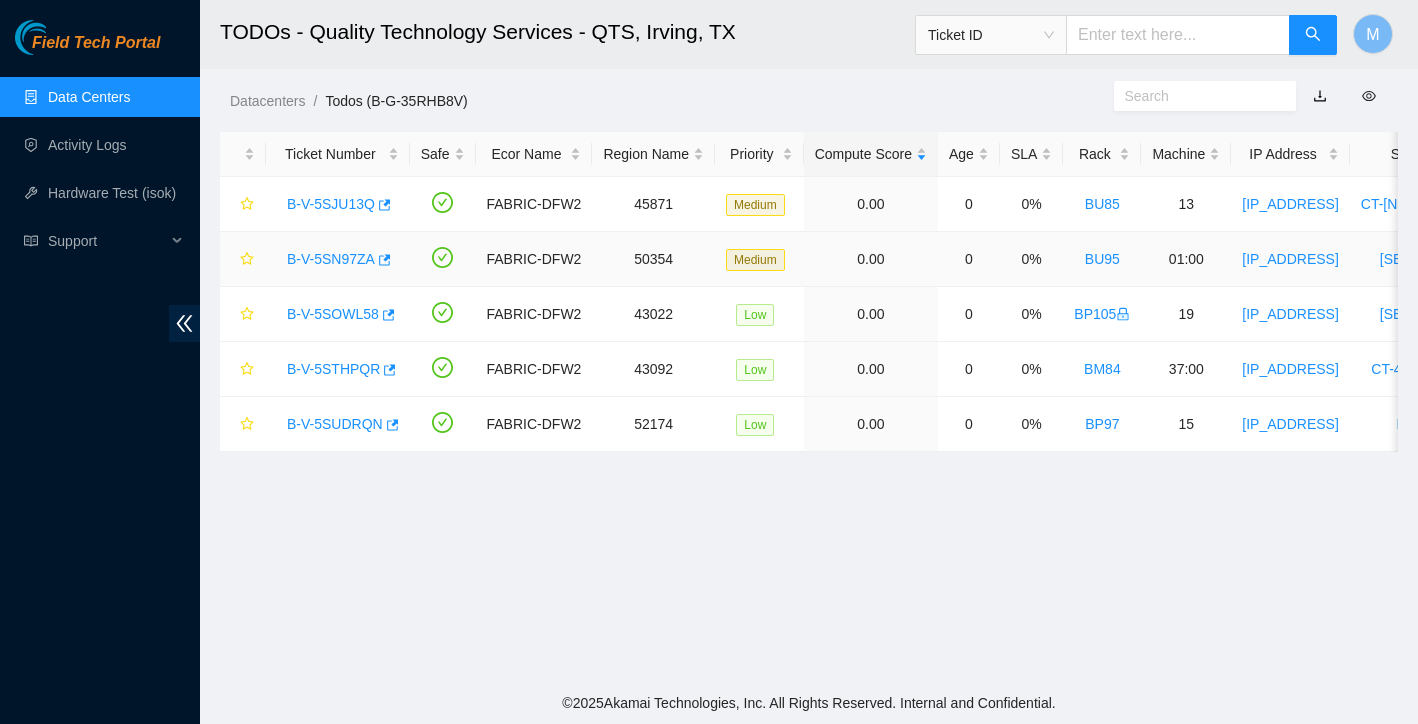 click on "B-V-5SN97ZA" at bounding box center [338, 259] 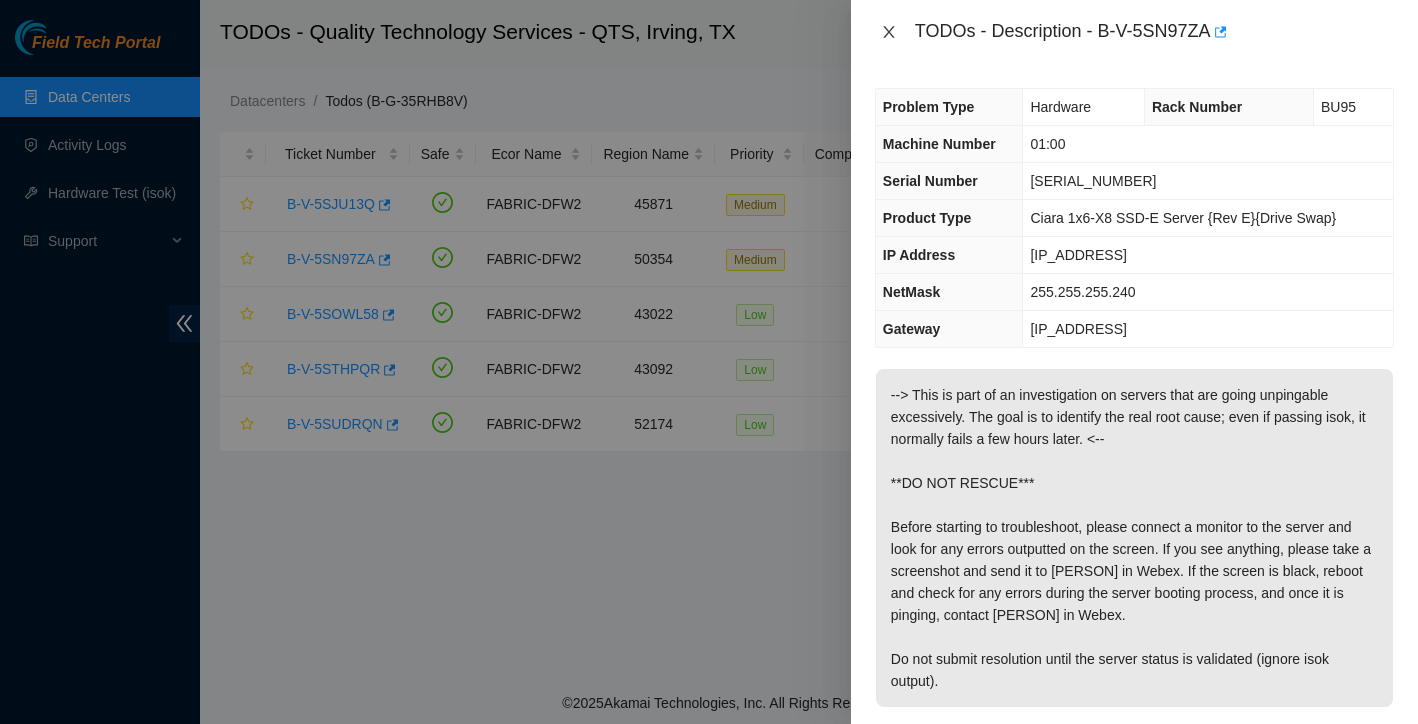click 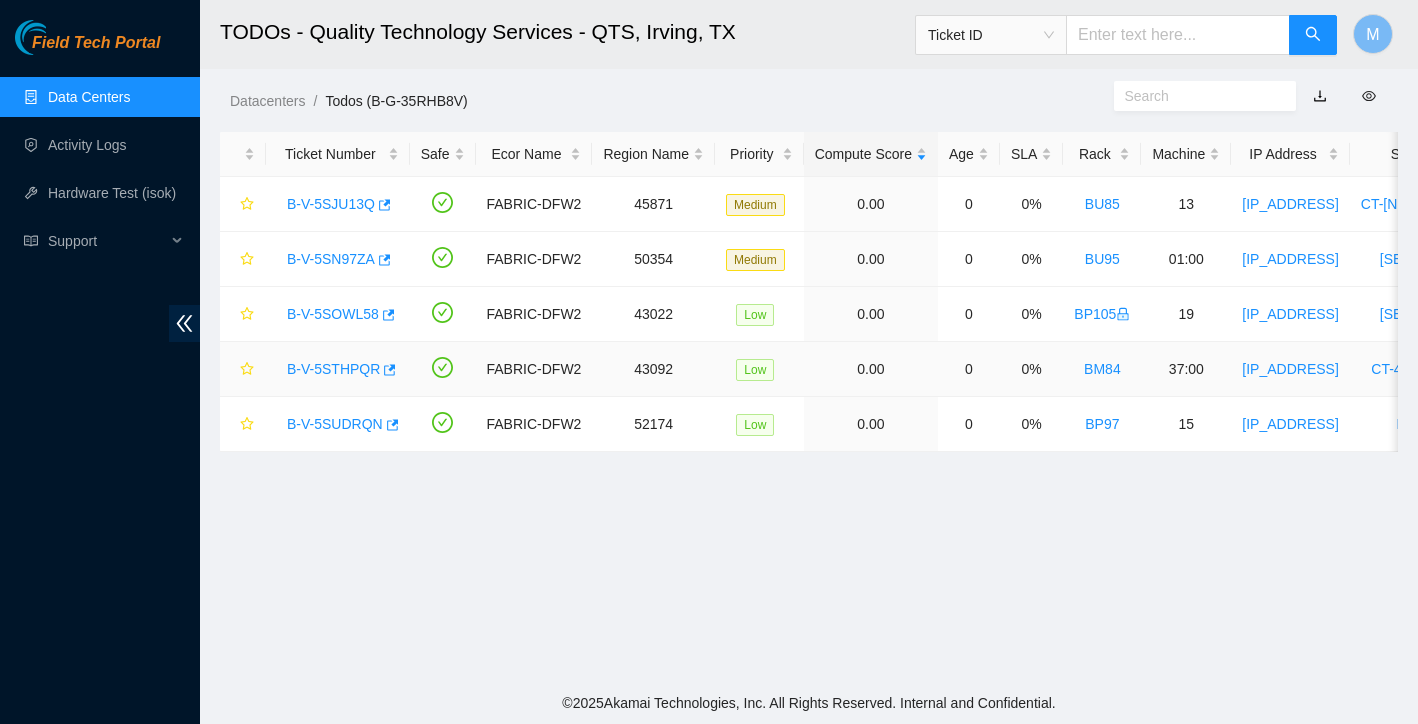 click on "B-V-5STHPQR" at bounding box center [333, 369] 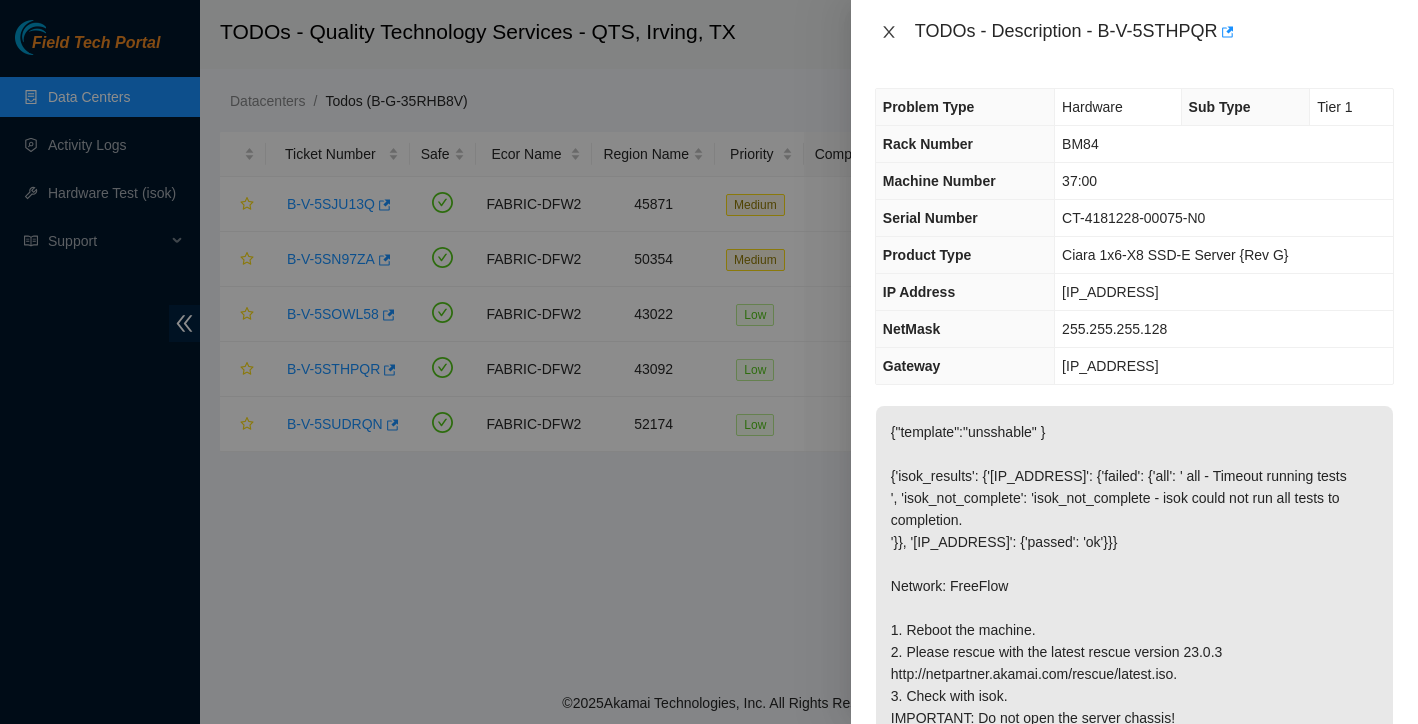click 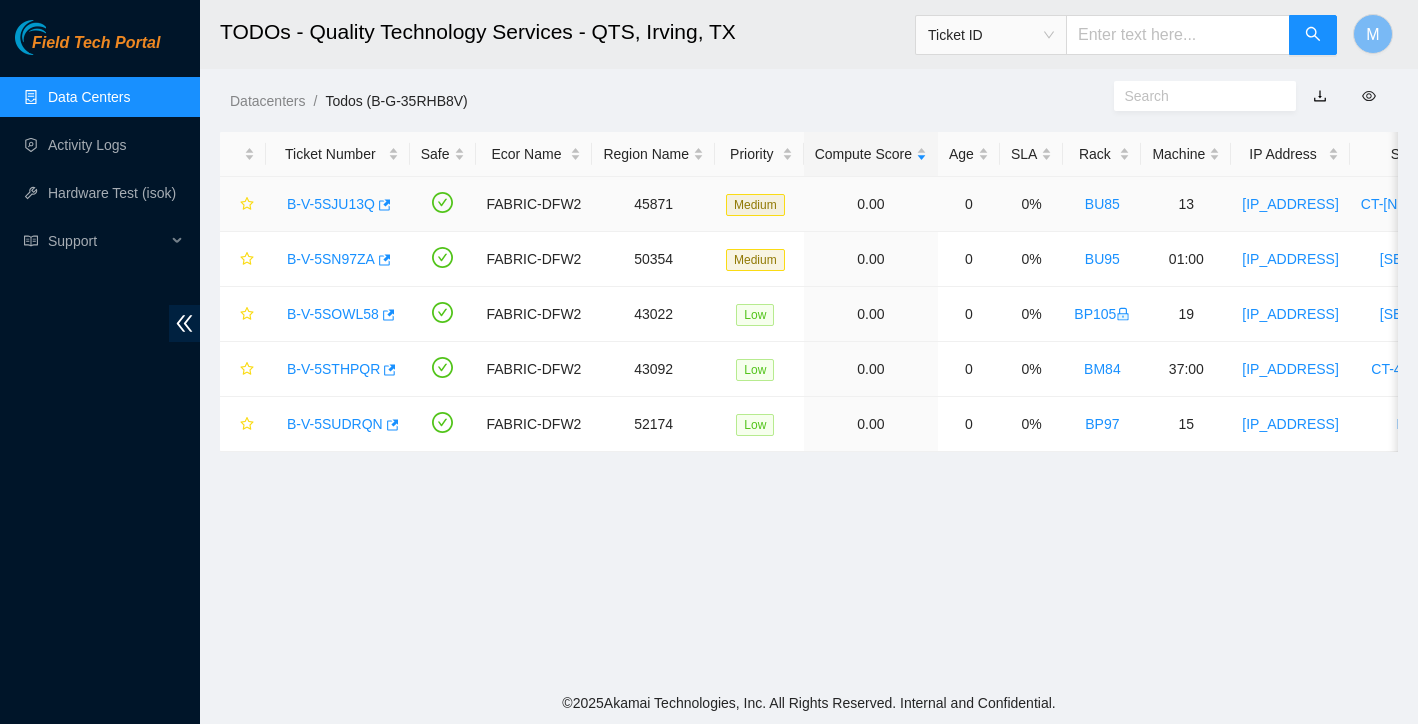 click on "B-V-5SJU13Q" at bounding box center [331, 204] 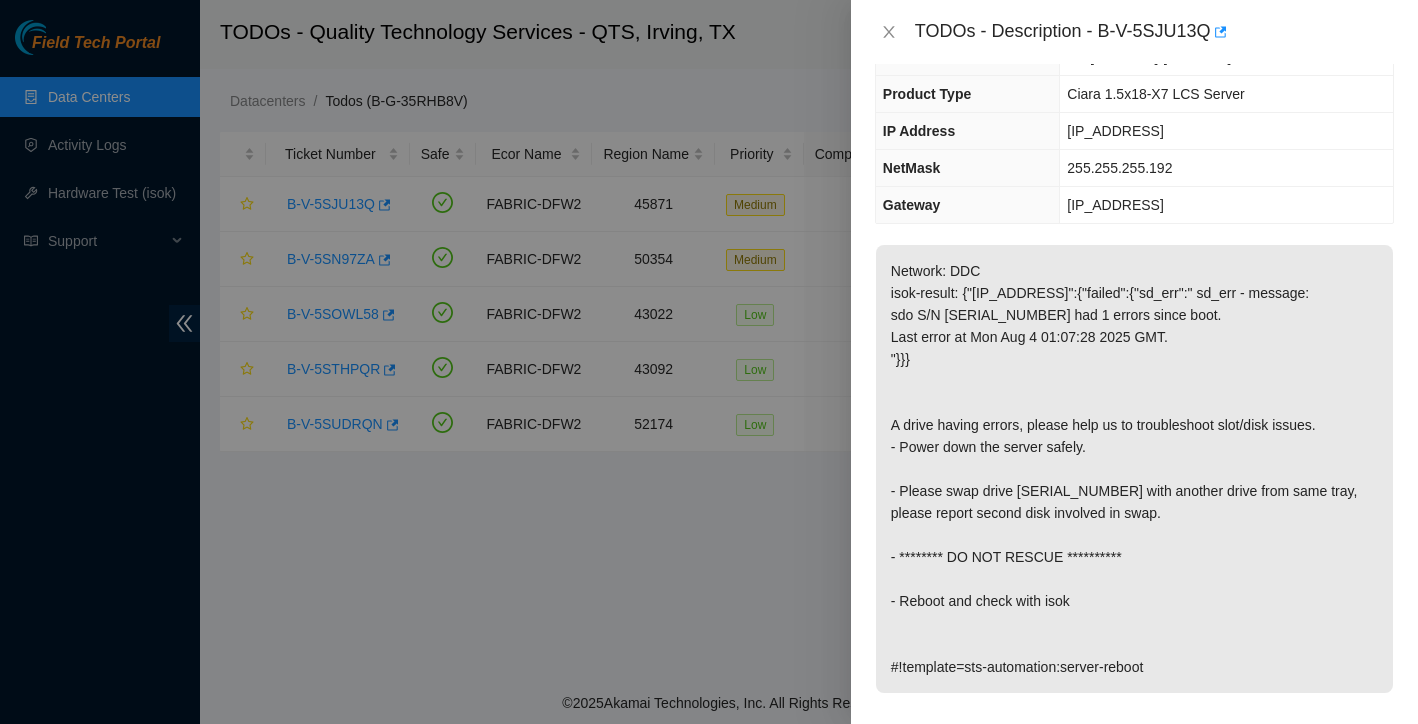 scroll, scrollTop: 125, scrollLeft: 0, axis: vertical 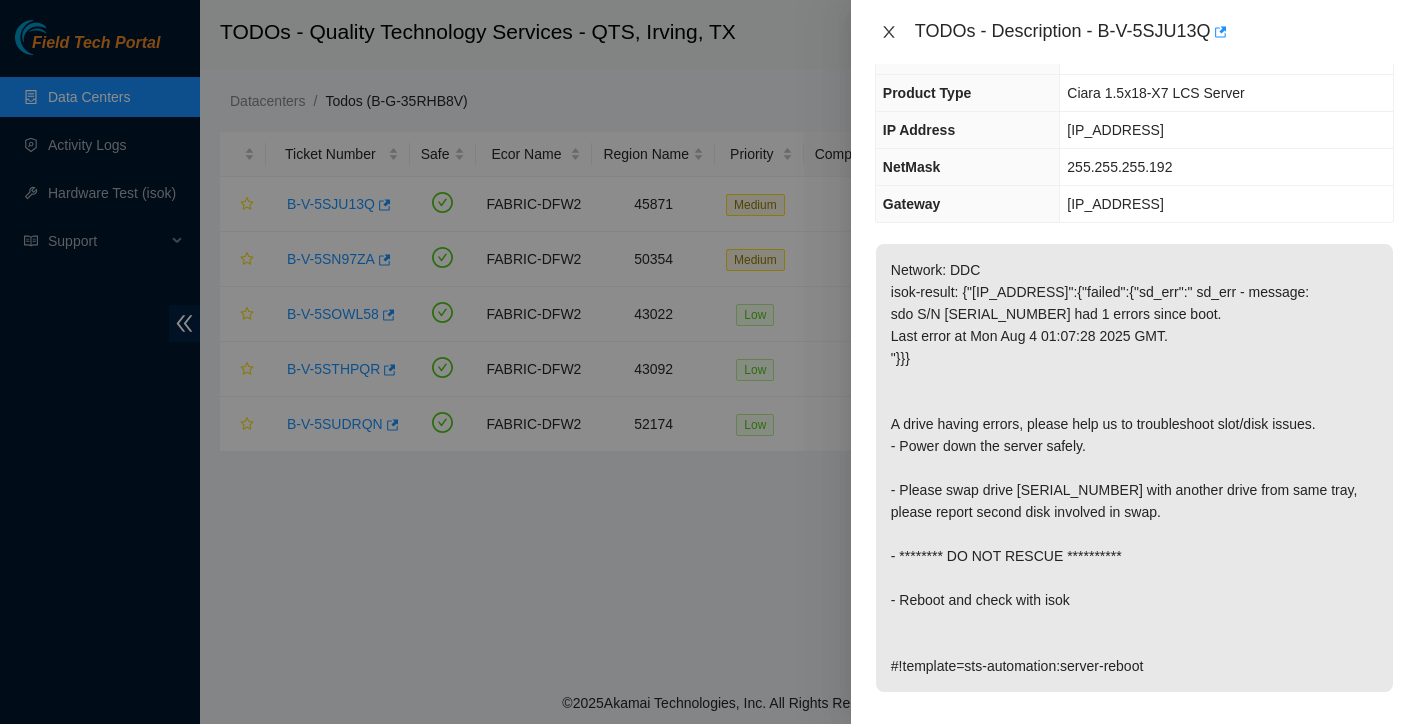 click 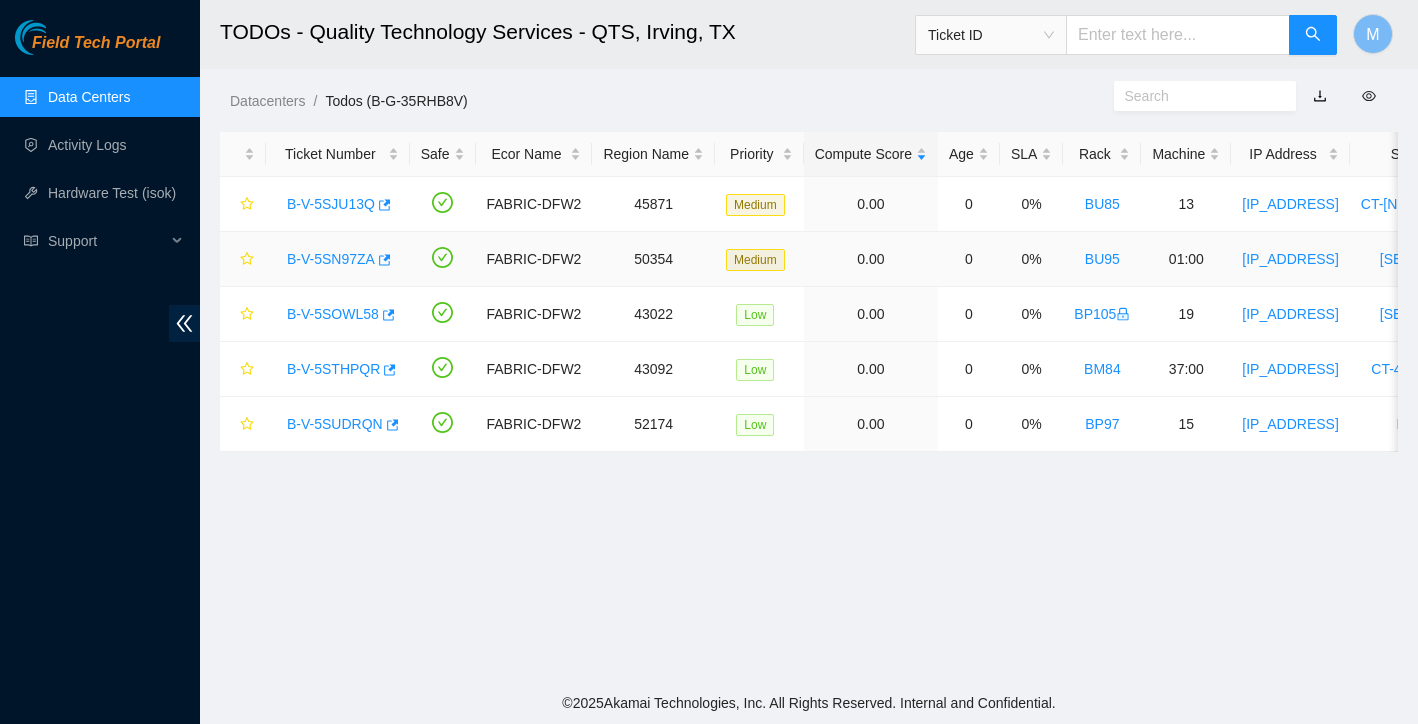 click on "B-V-5SN97ZA" at bounding box center [331, 259] 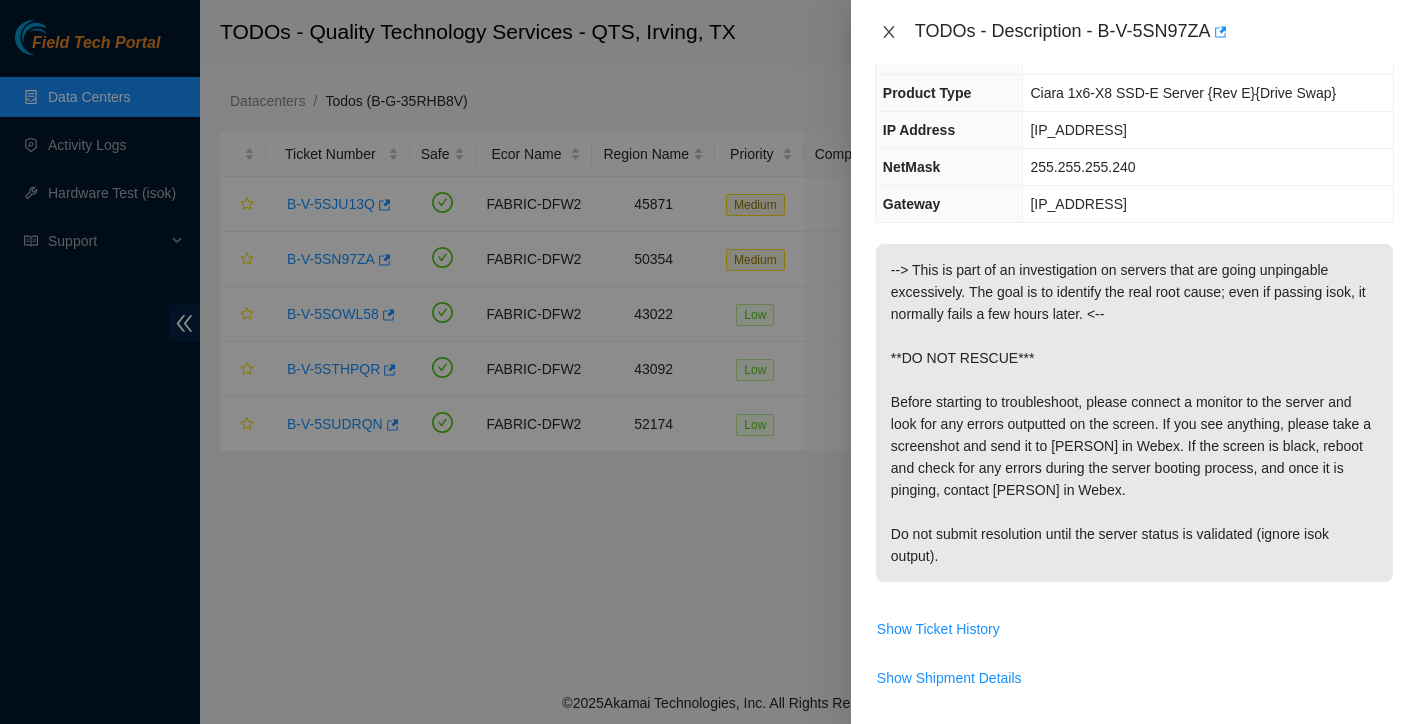 click 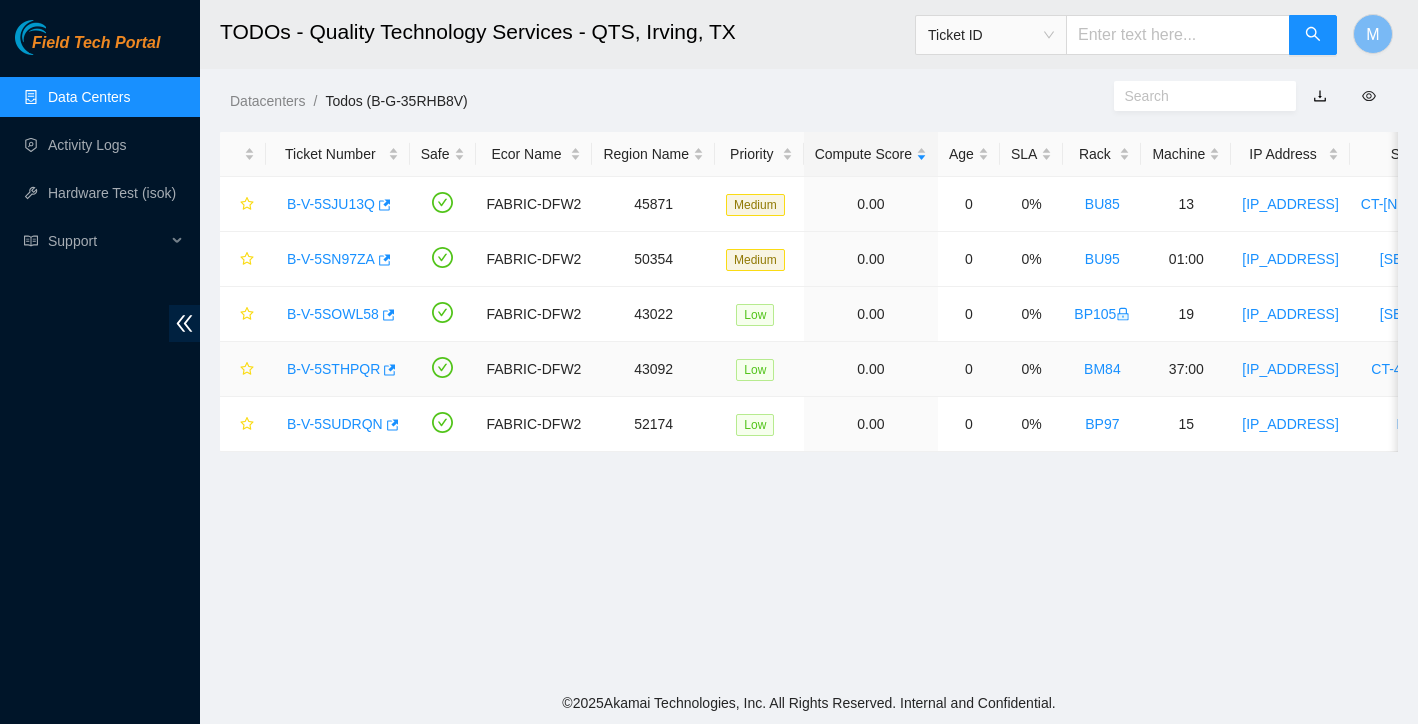 click on "B-V-5STHPQR" at bounding box center [333, 369] 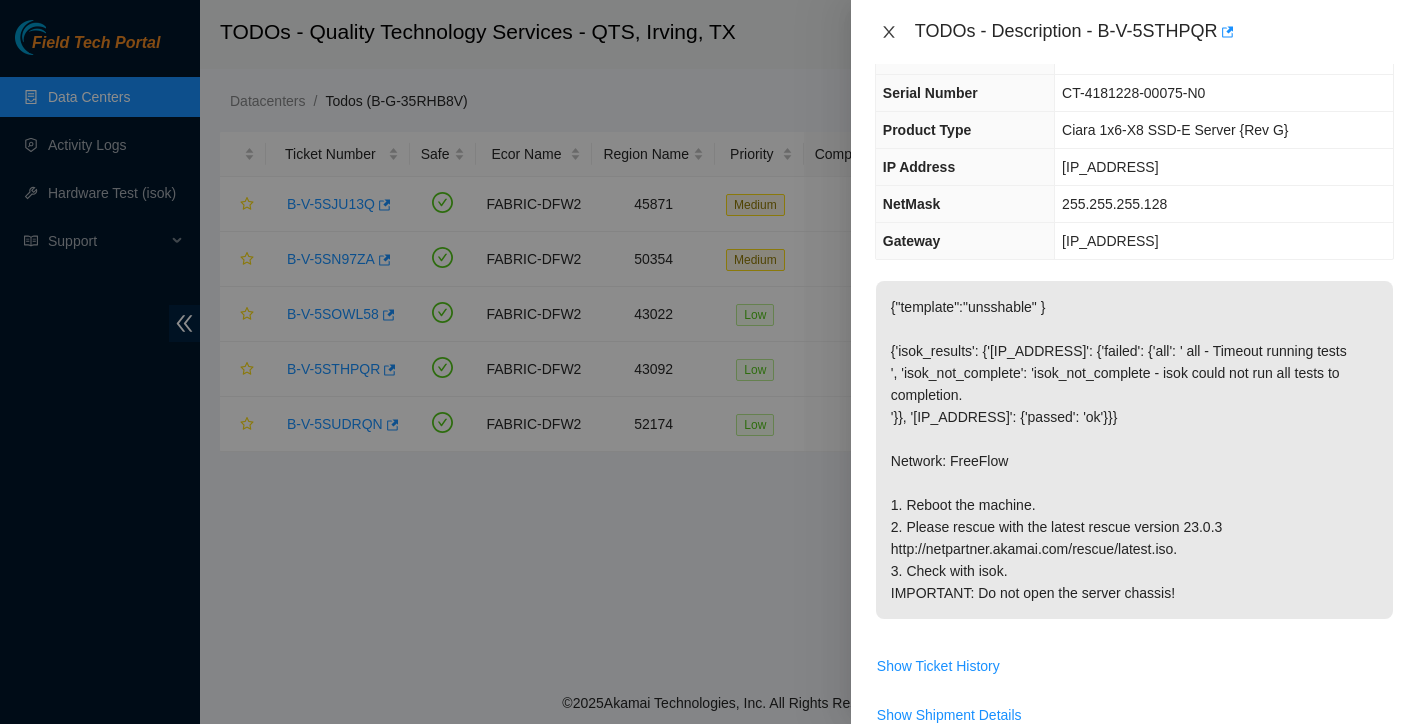 click 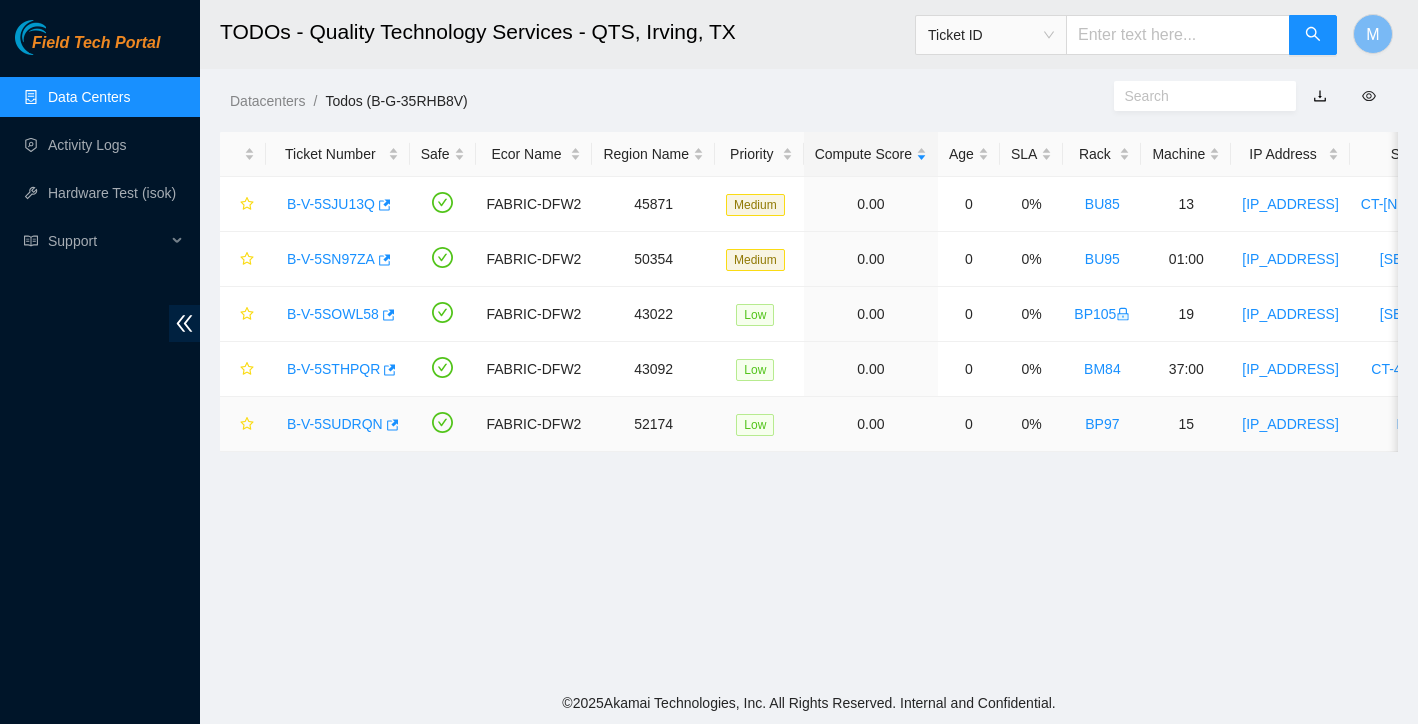 click on "B-V-5SUDRQN" at bounding box center [335, 424] 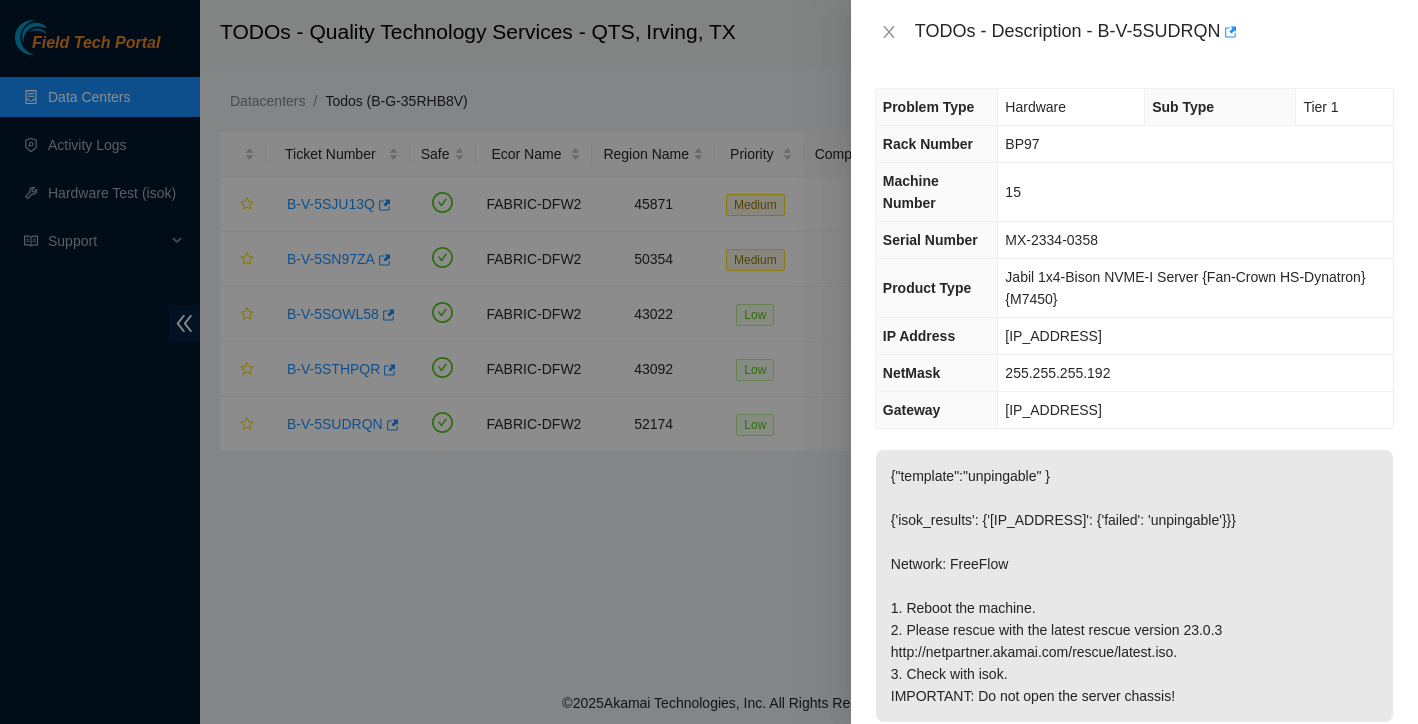 scroll, scrollTop: 0, scrollLeft: 0, axis: both 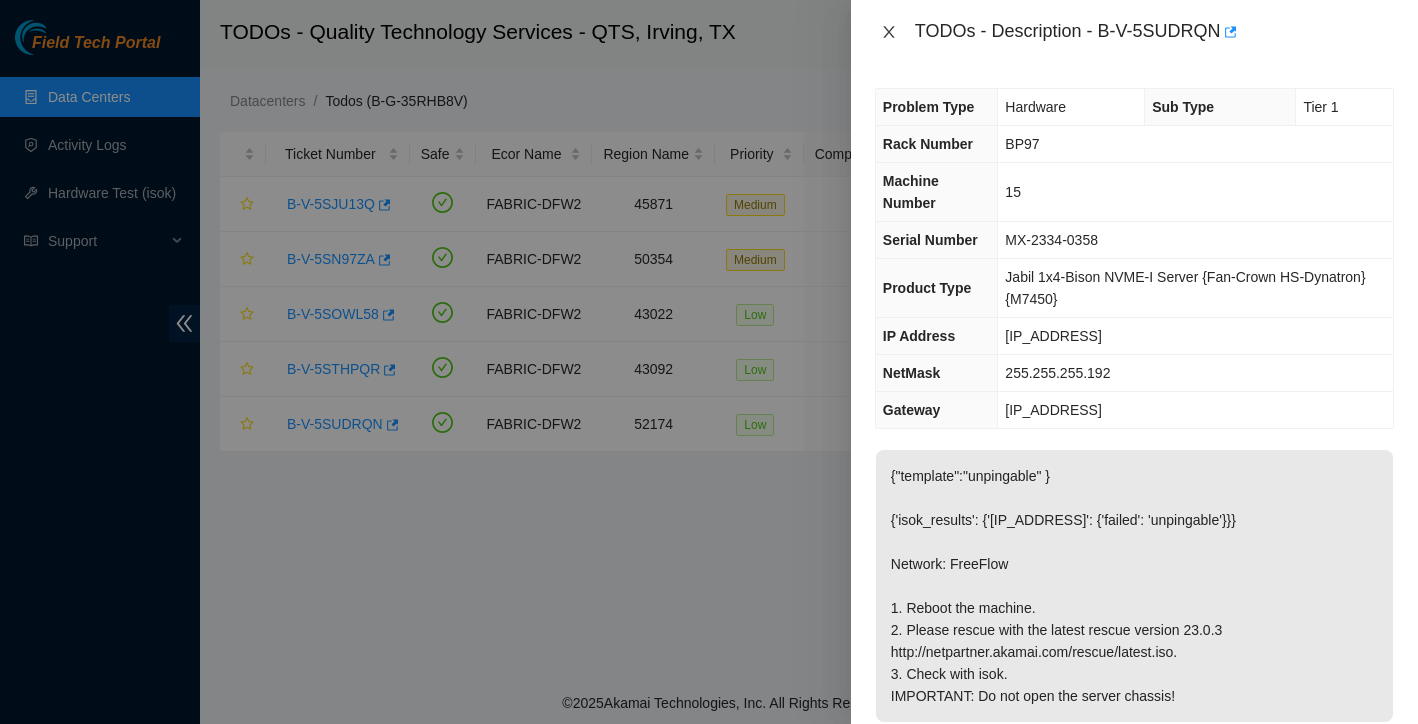 click 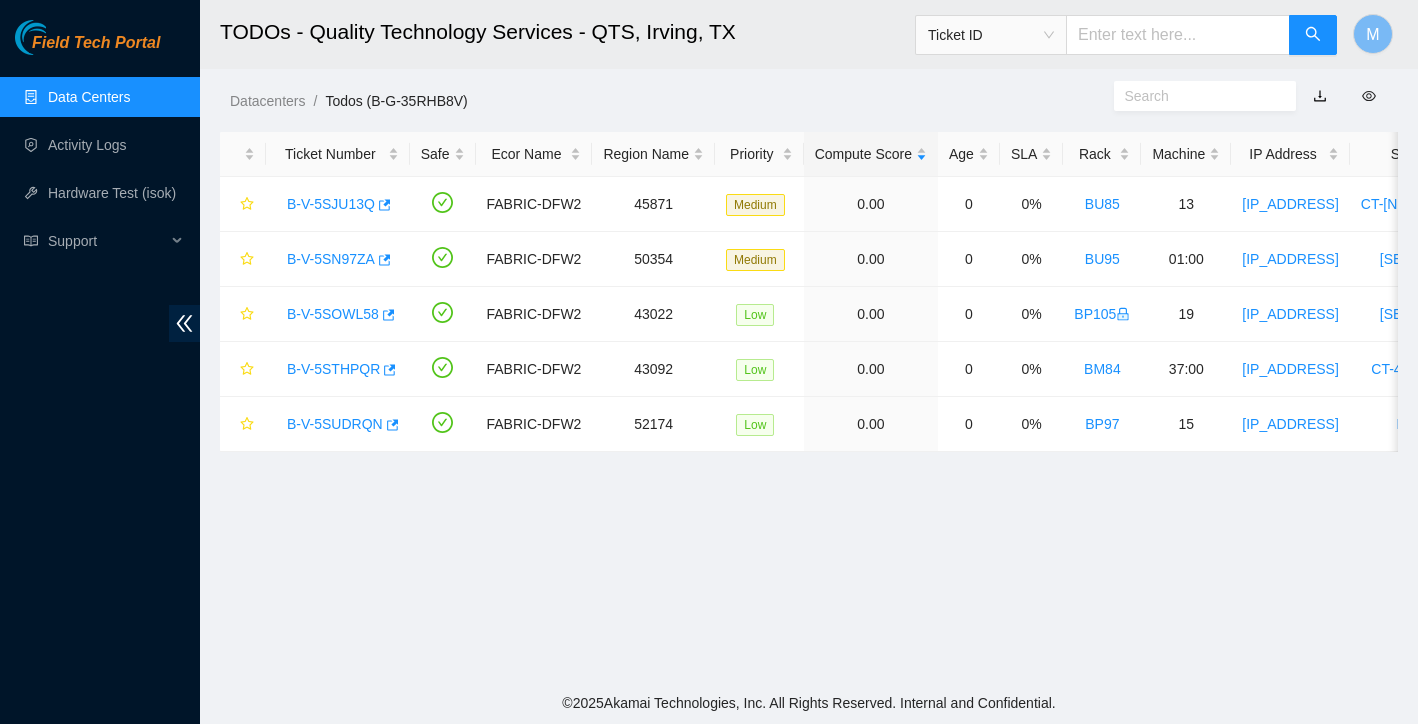 click on "Data Centers" at bounding box center [89, 97] 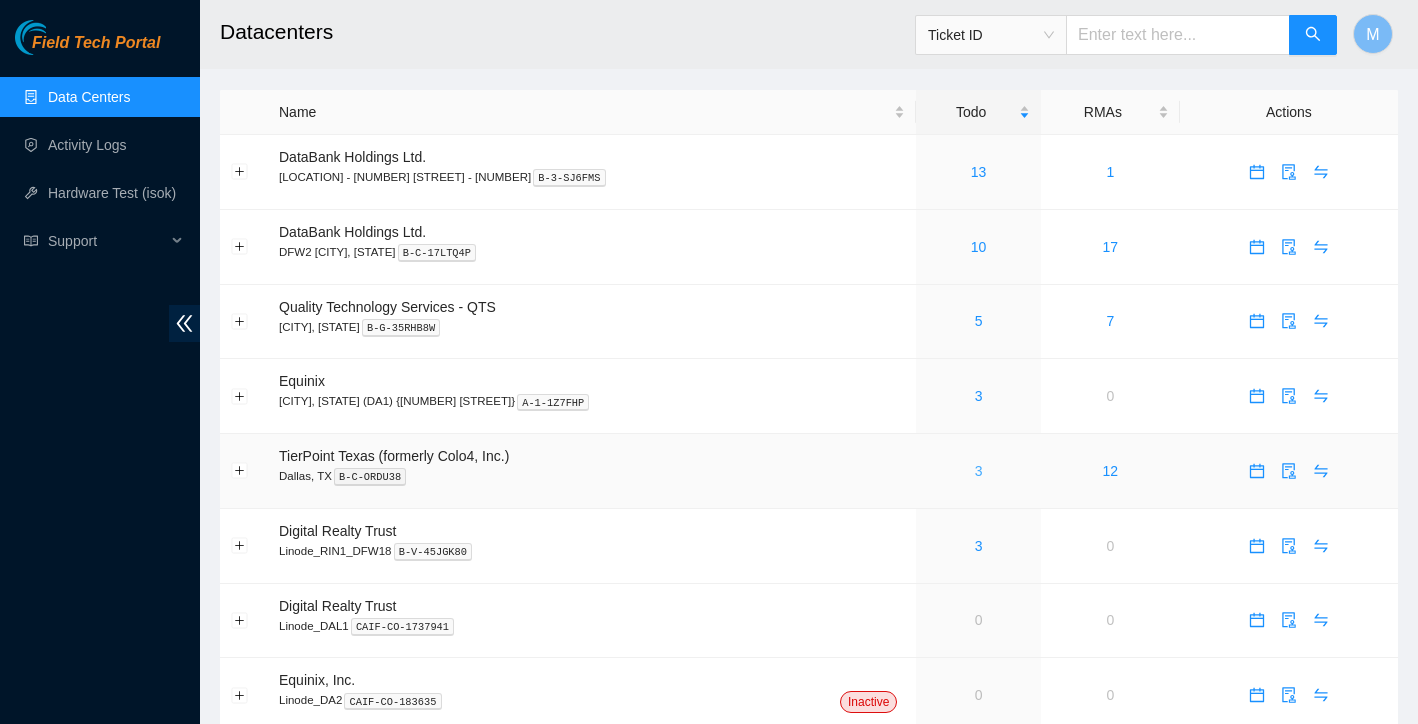 click on "3" at bounding box center [979, 471] 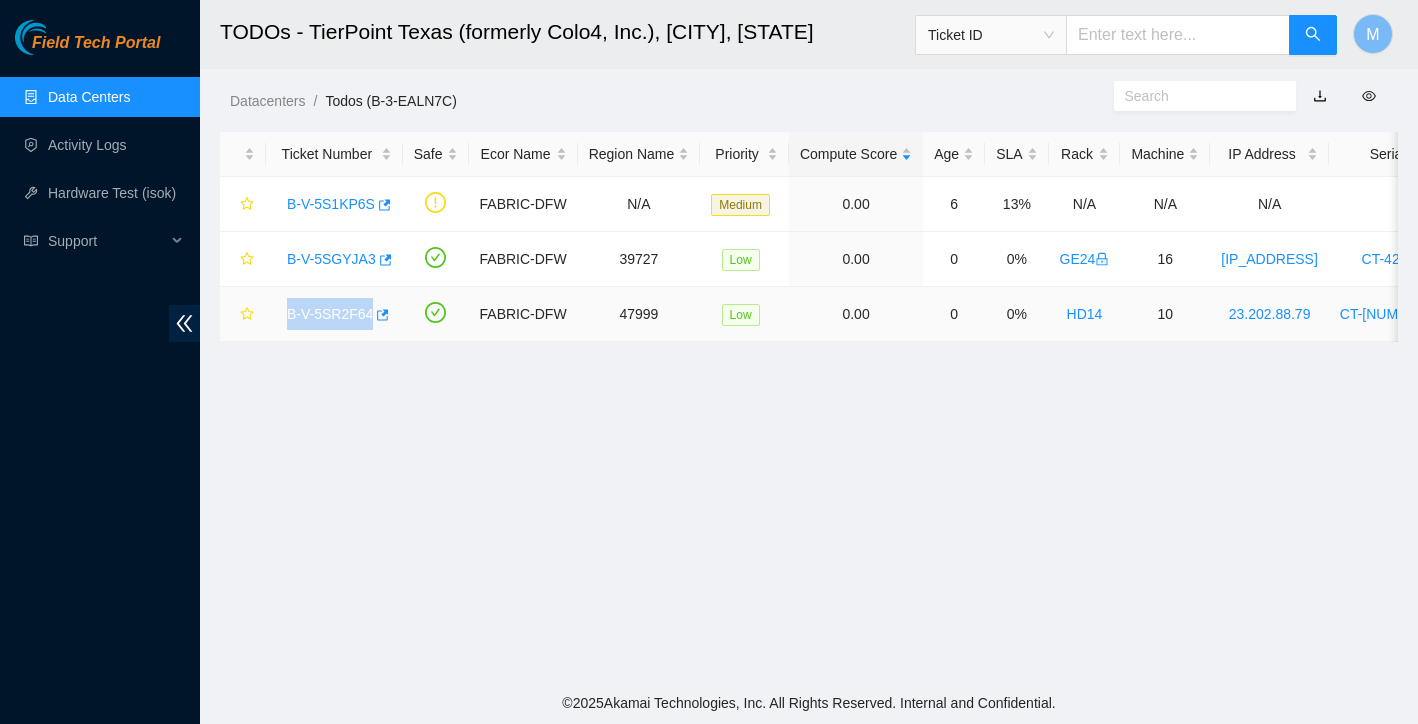 drag, startPoint x: 284, startPoint y: 317, endPoint x: 373, endPoint y: 308, distance: 89.453896 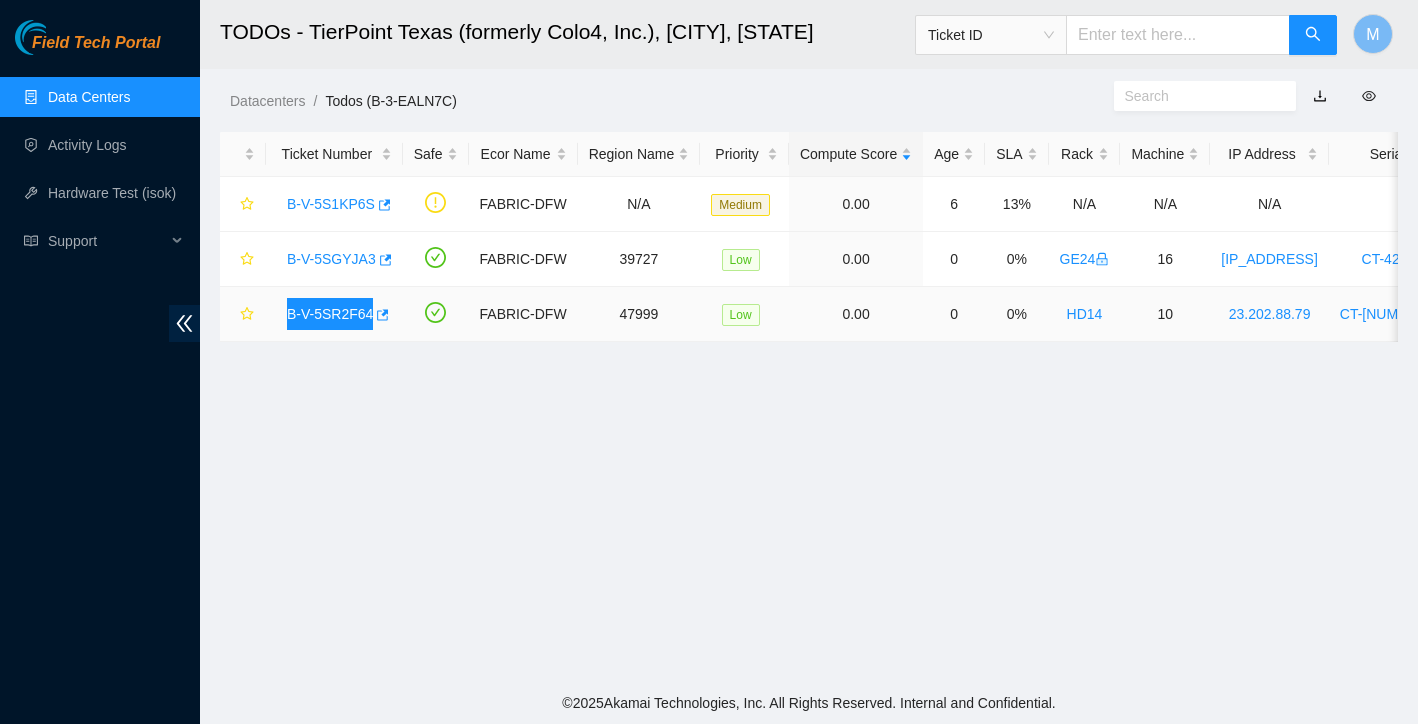click on "B-V-5SR2F64" at bounding box center (330, 314) 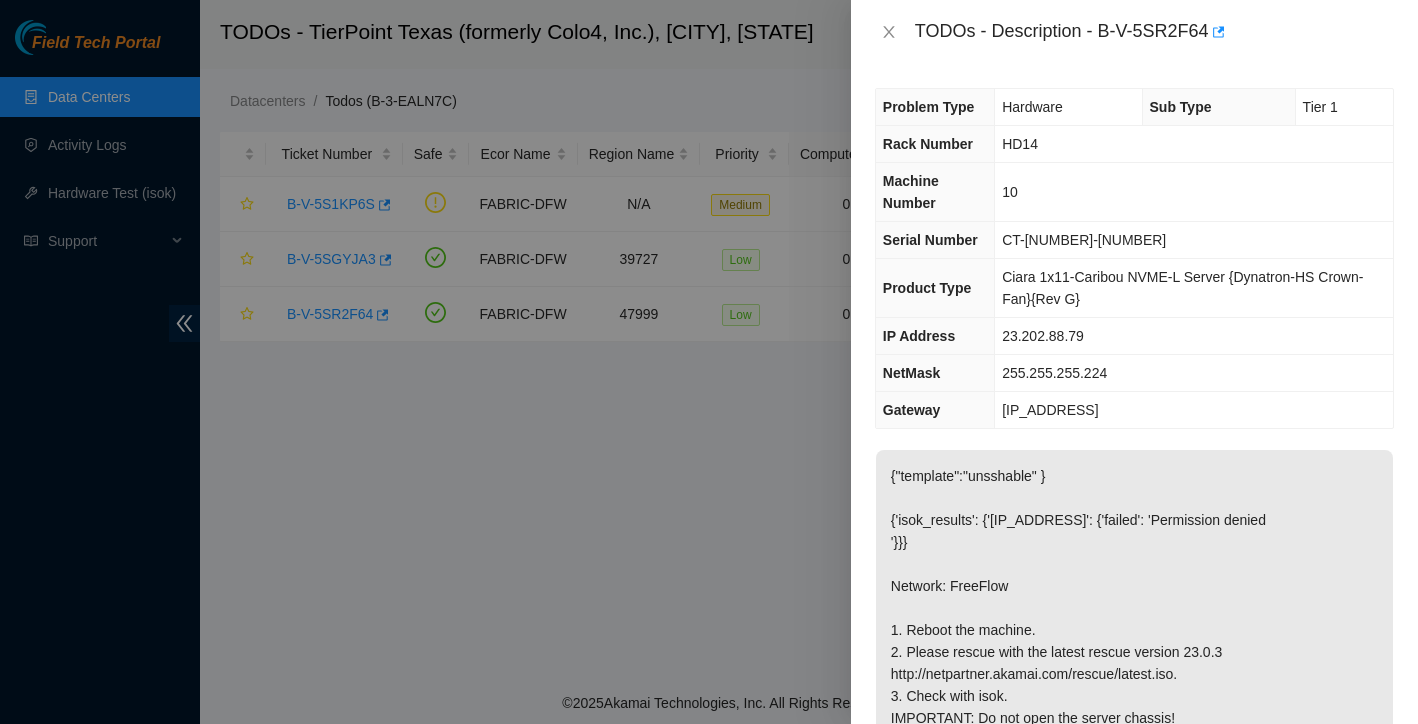 click at bounding box center (709, 362) 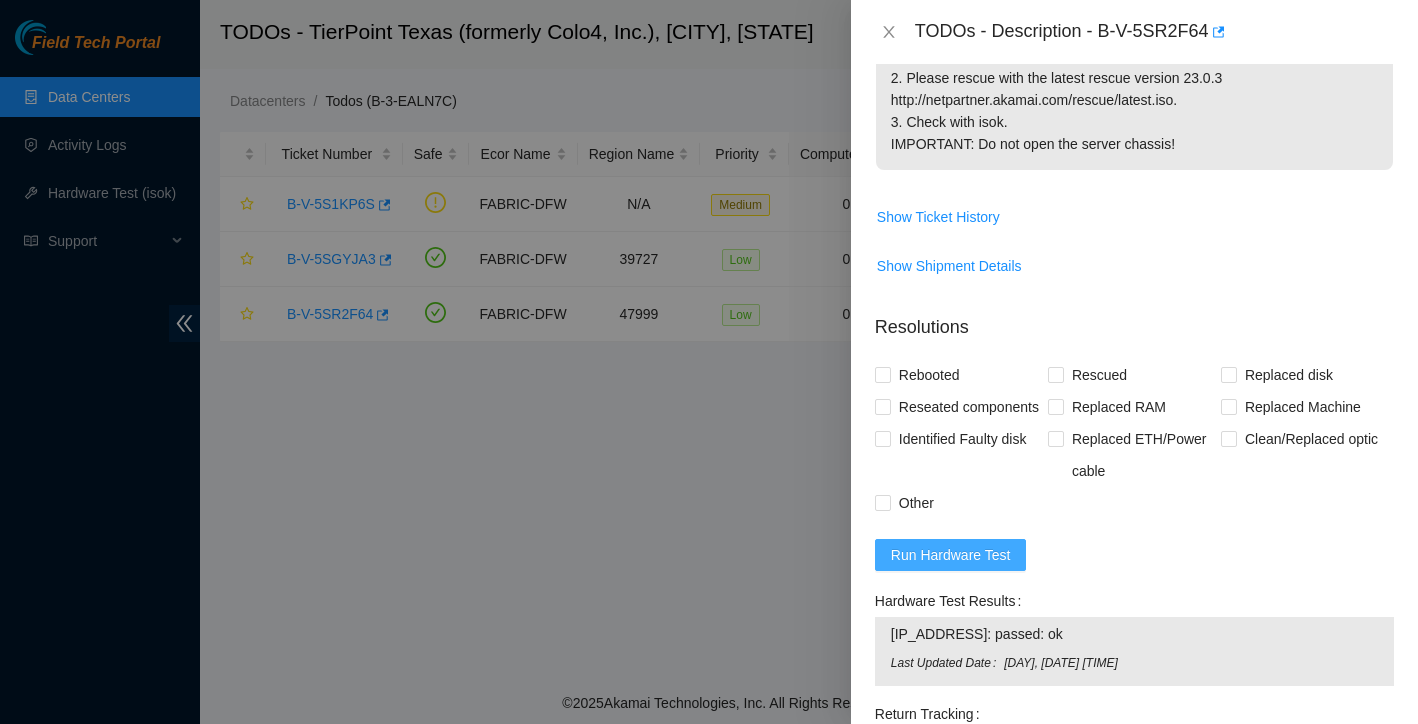 scroll, scrollTop: 663, scrollLeft: 0, axis: vertical 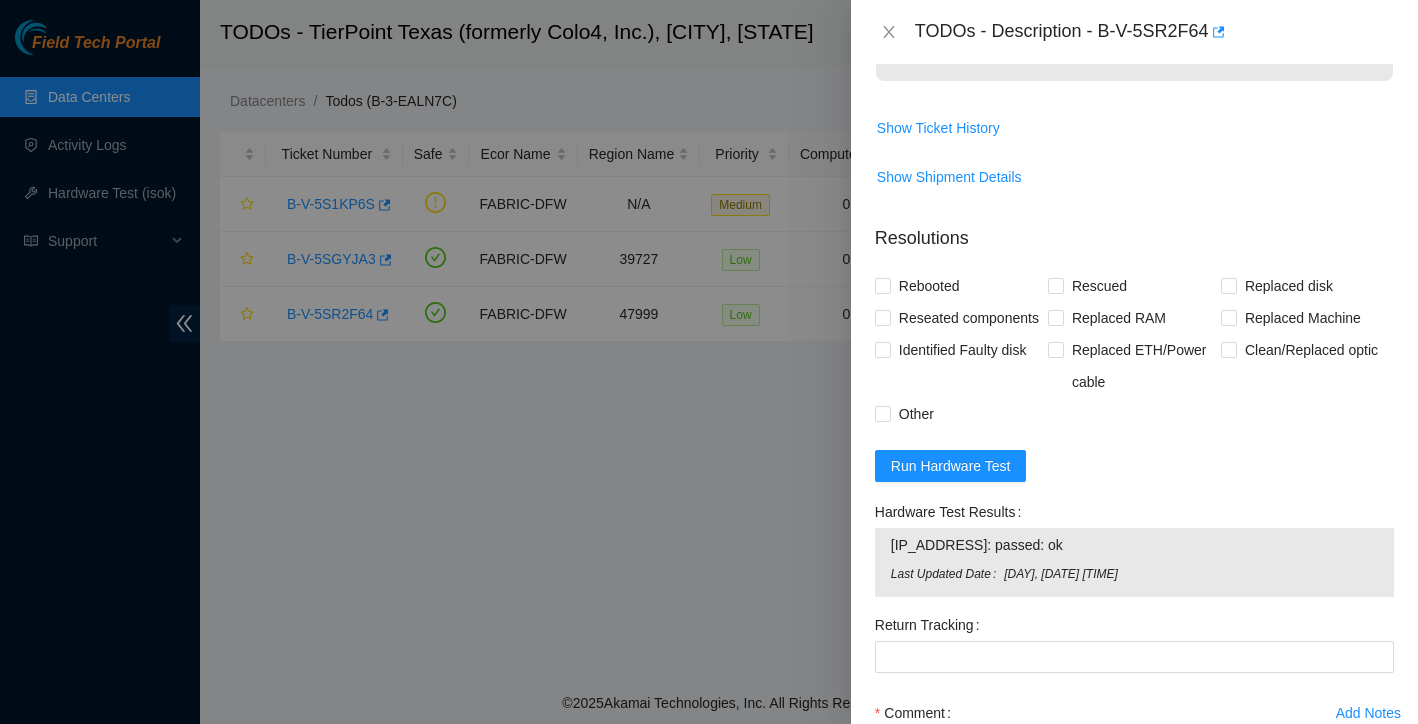 drag, startPoint x: 891, startPoint y: 598, endPoint x: 1250, endPoint y: 623, distance: 359.86942 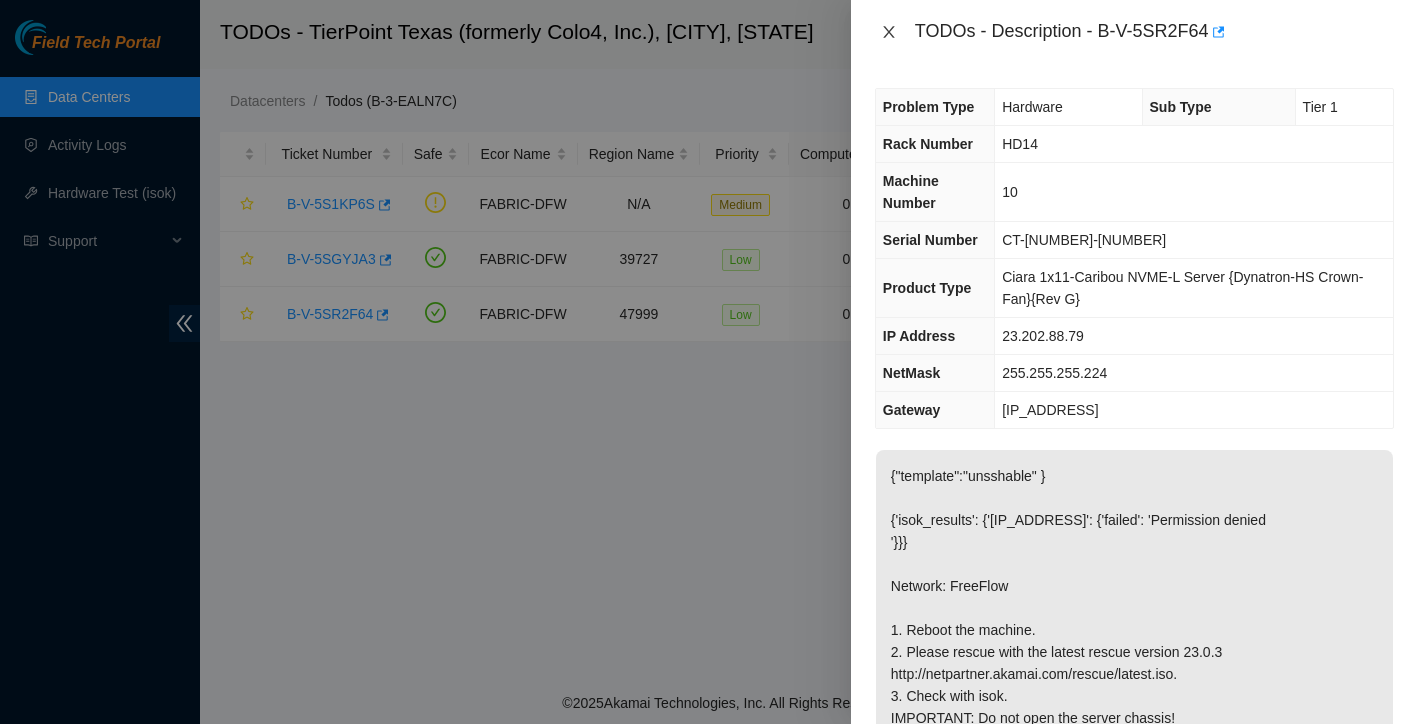 scroll, scrollTop: 0, scrollLeft: 0, axis: both 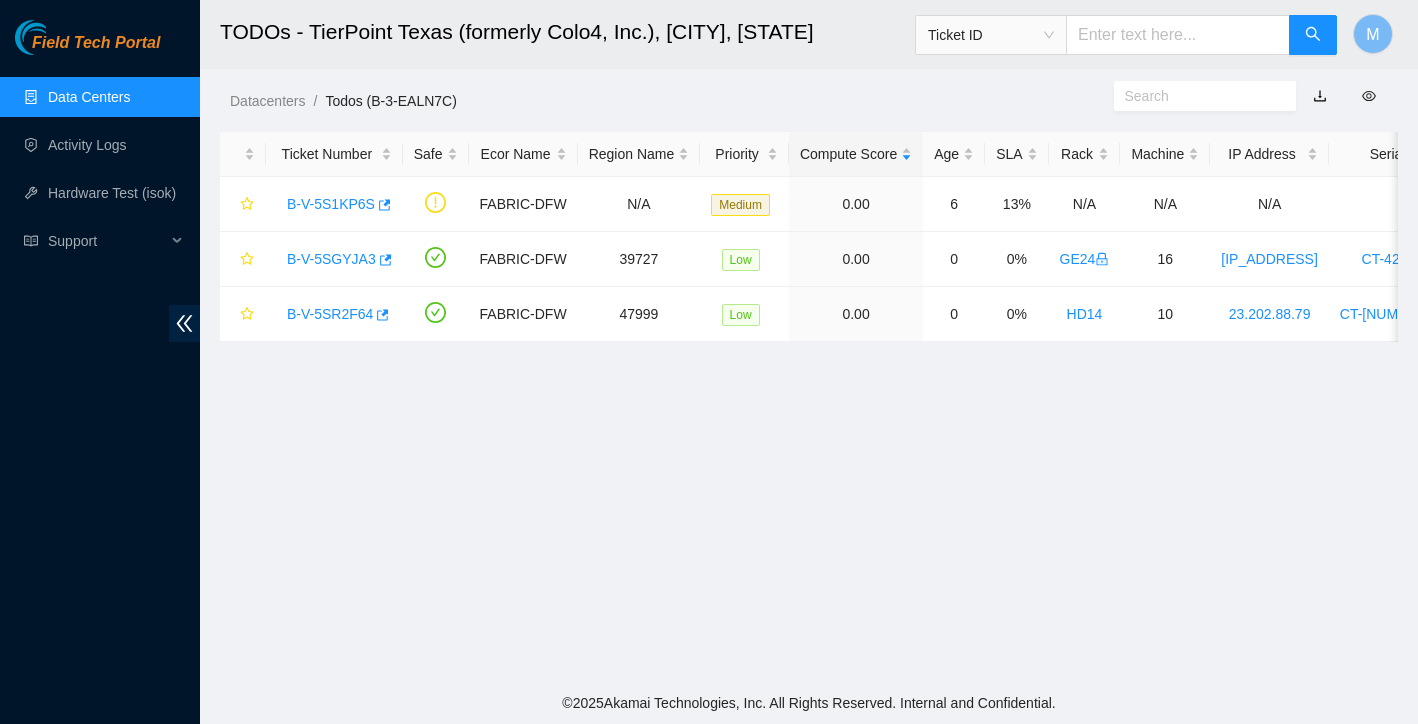 click on "Data Centers" at bounding box center (89, 97) 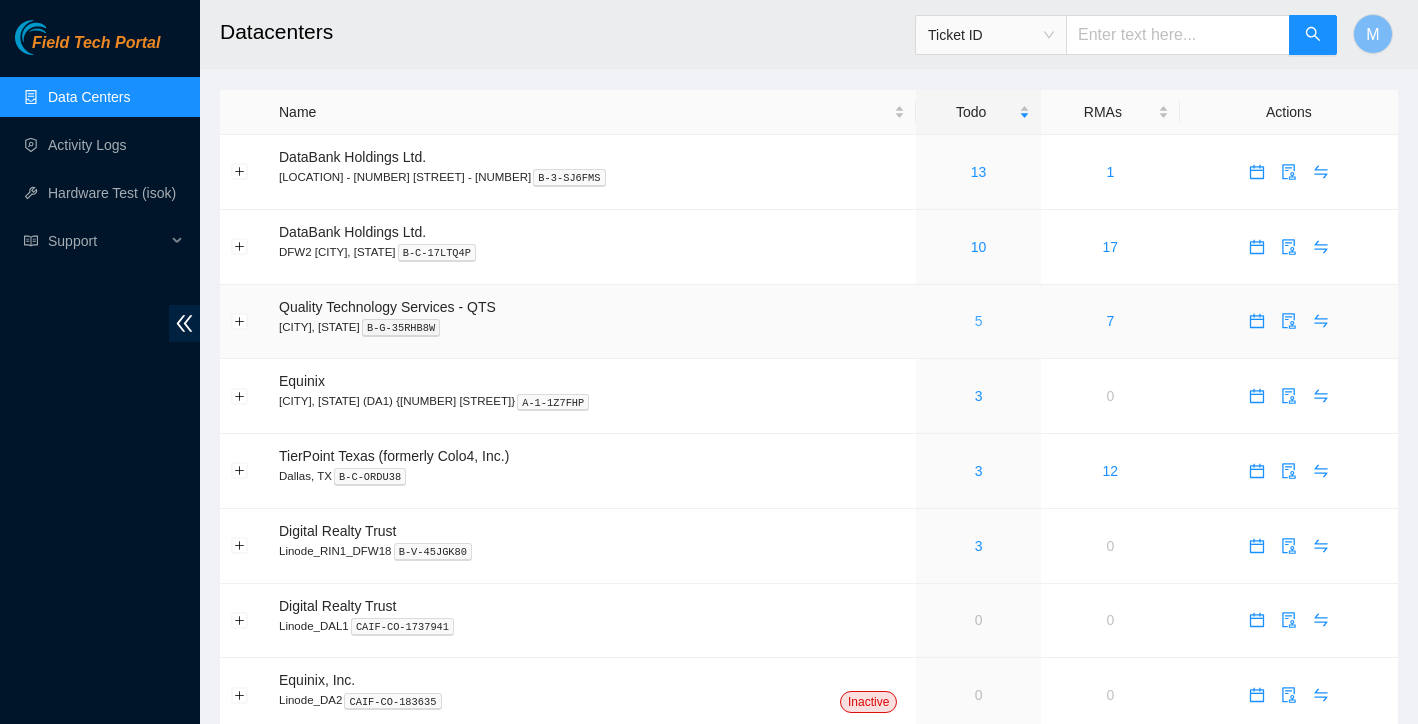 click on "5" at bounding box center (979, 321) 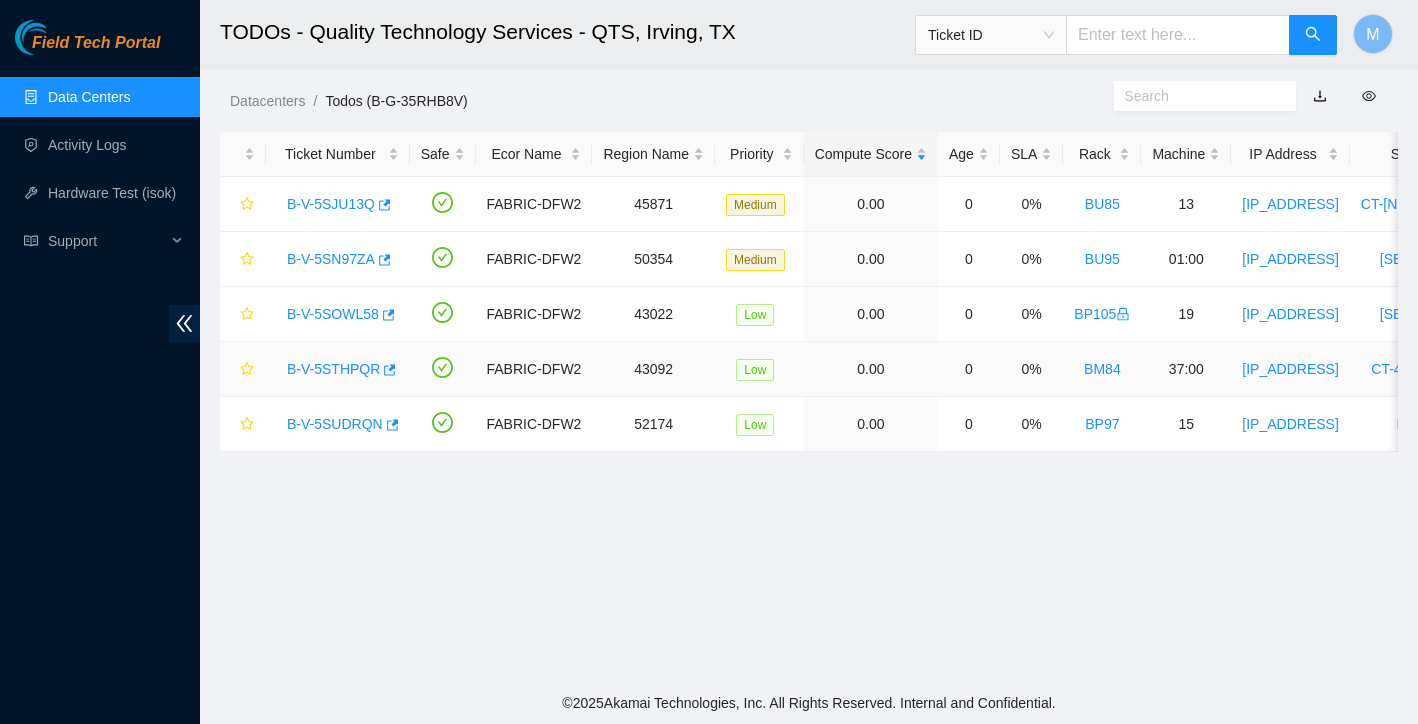 click on "B-V-5STHPQR" at bounding box center [333, 369] 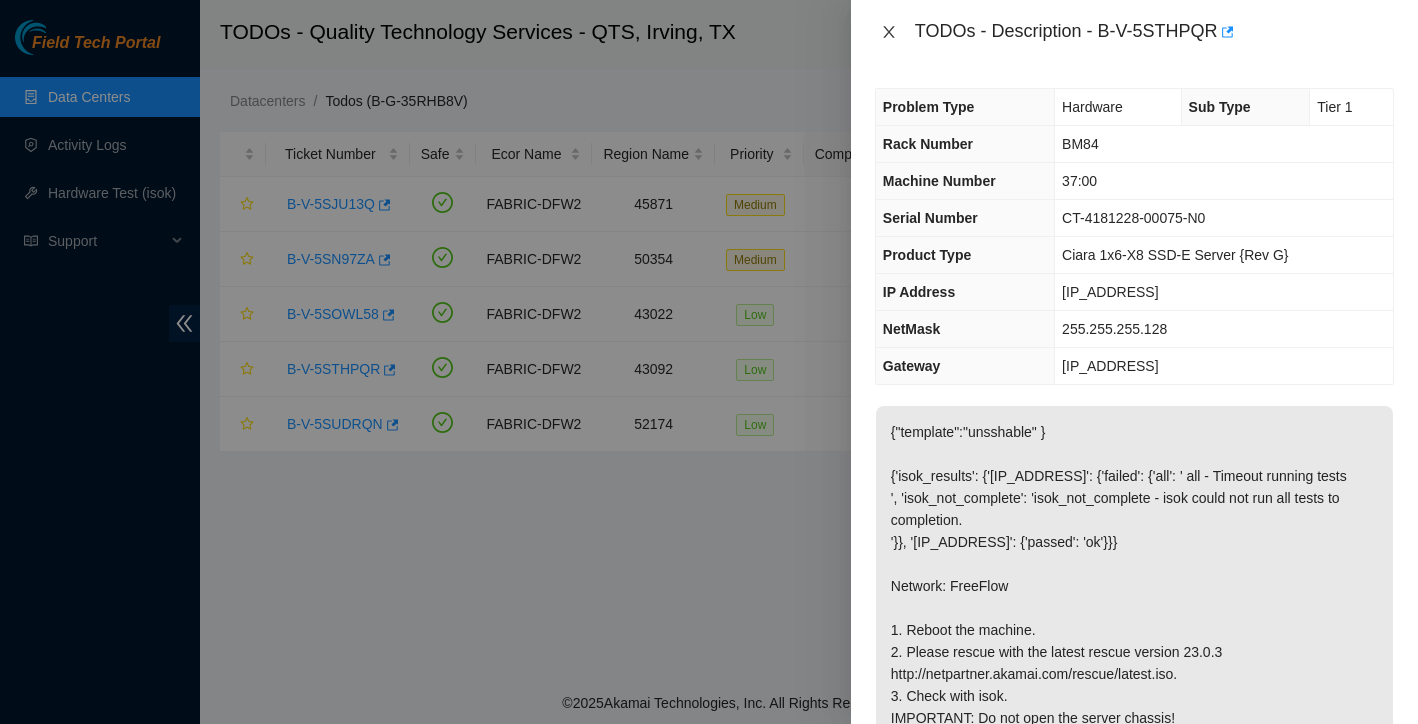 click 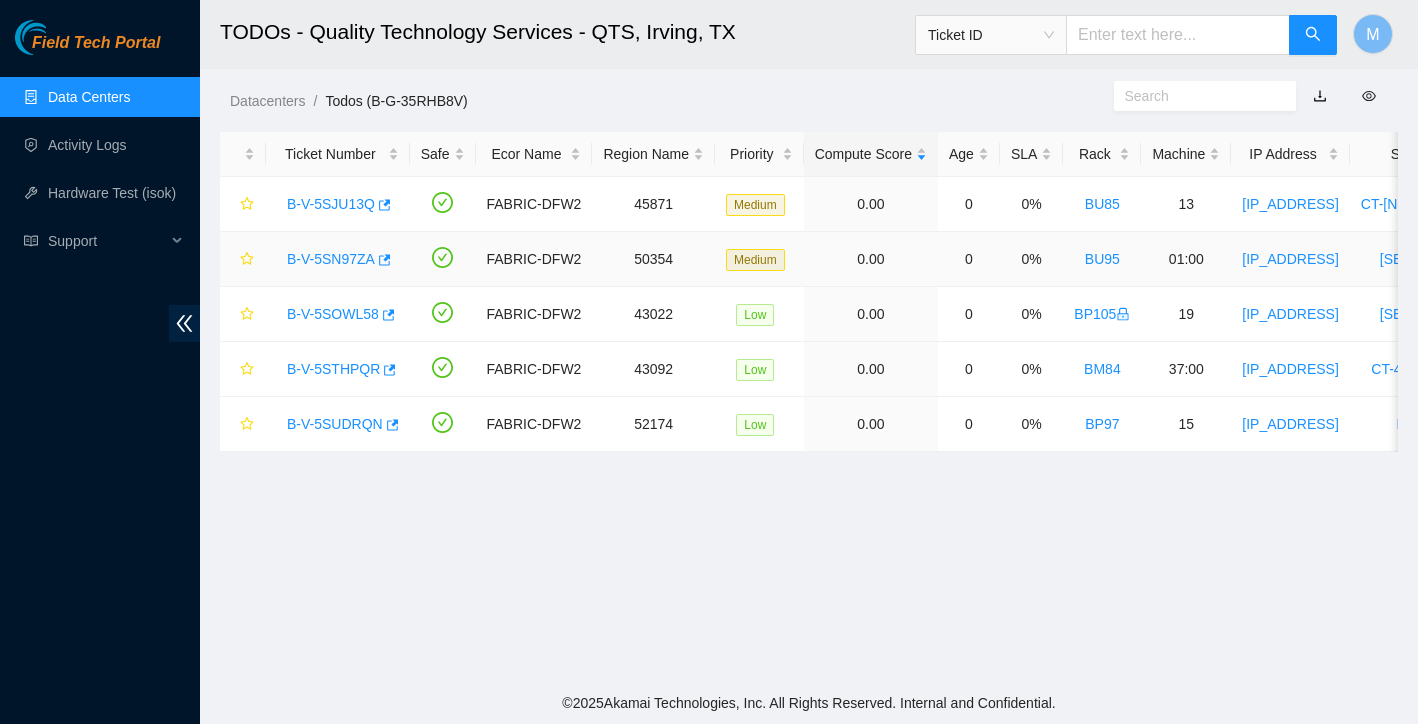 click on "B-V-5SN97ZA" at bounding box center [331, 259] 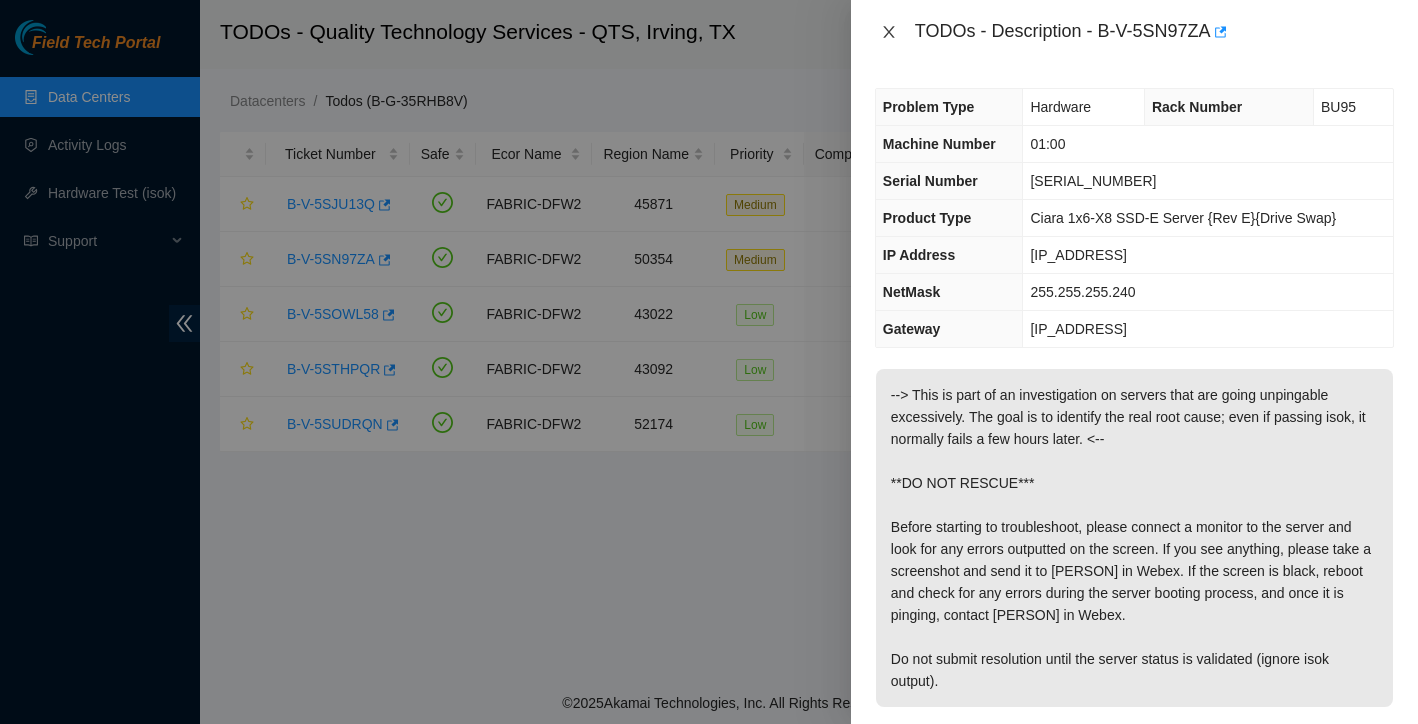 click 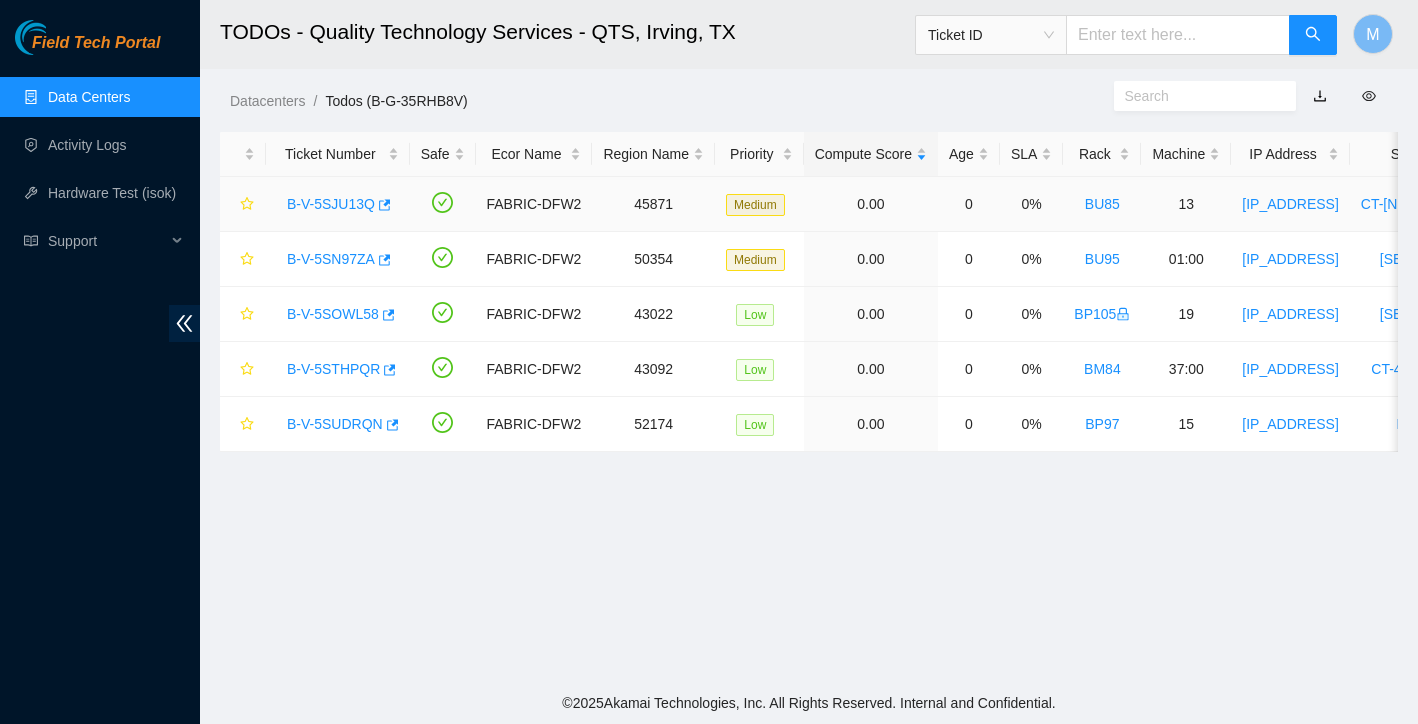 click on "B-V-5SJU13Q" at bounding box center [331, 204] 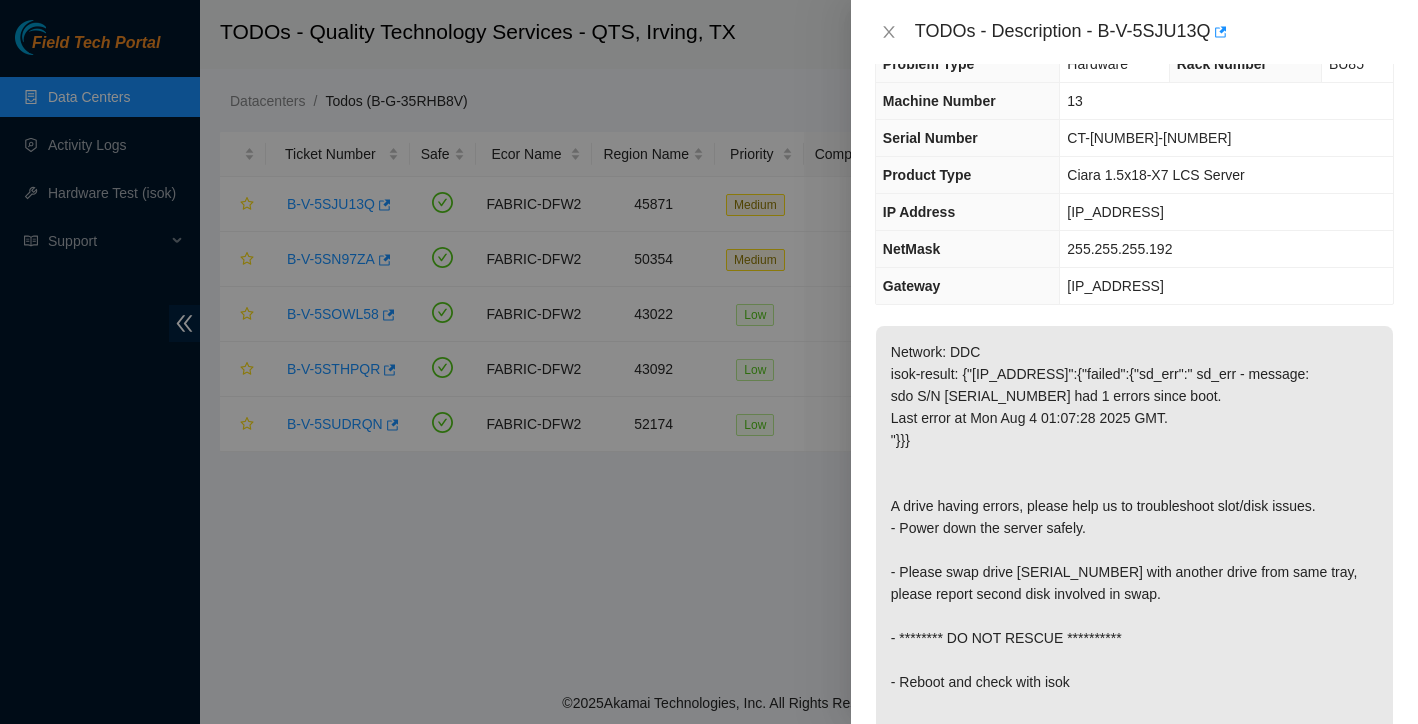 scroll, scrollTop: 60, scrollLeft: 0, axis: vertical 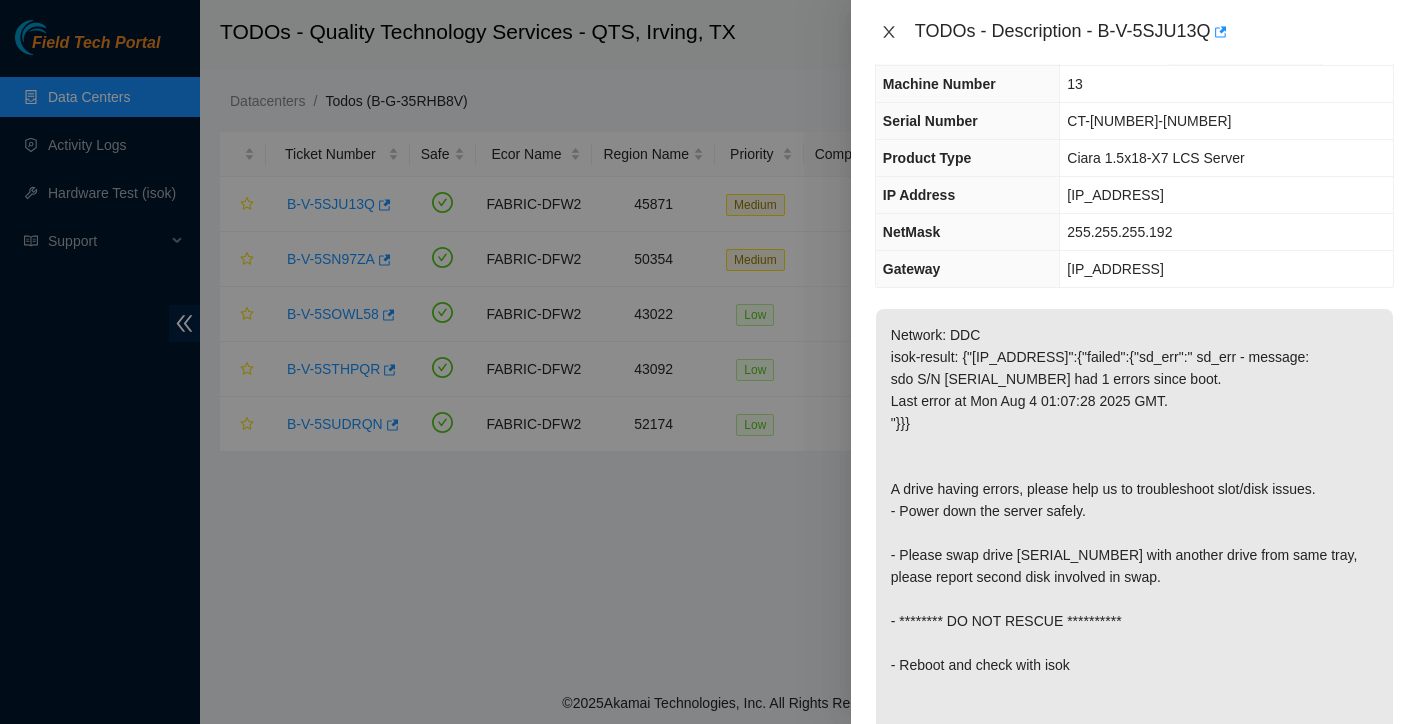 click at bounding box center (889, 32) 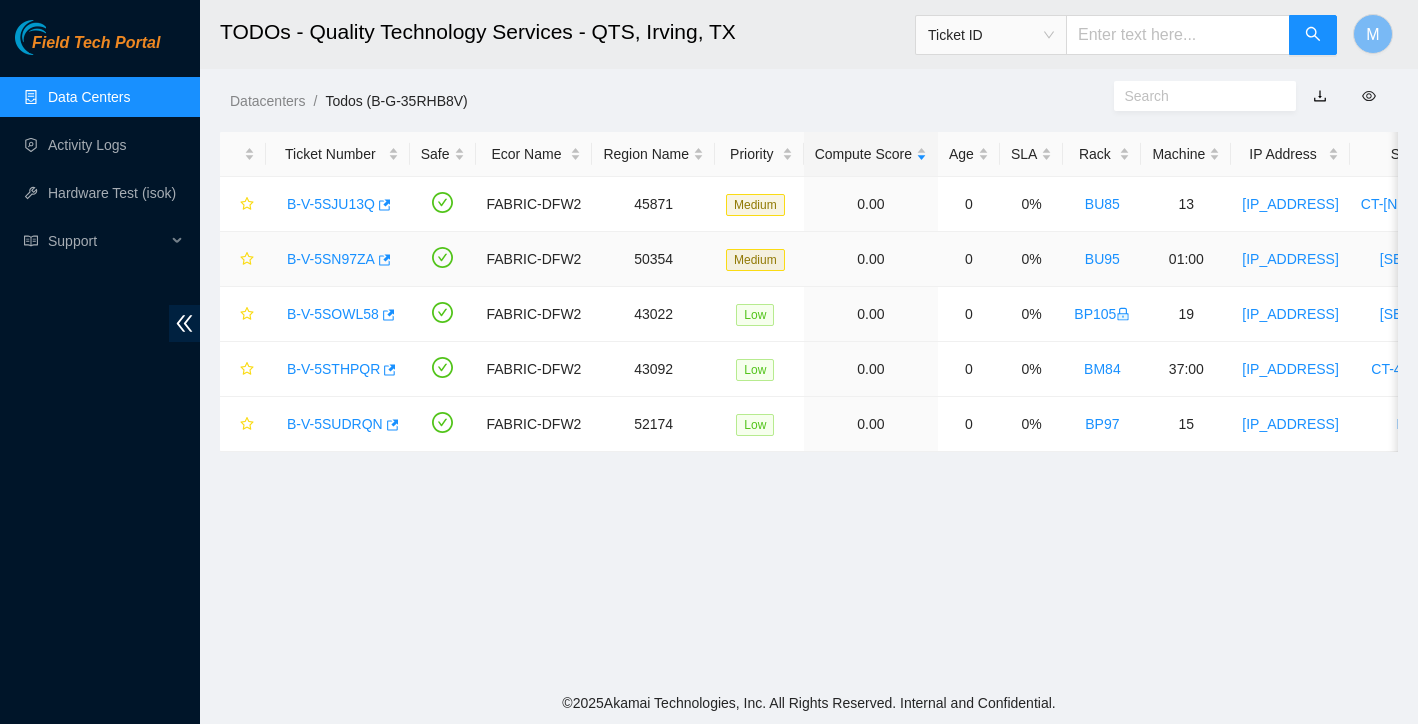 click on "B-V-5SN97ZA" at bounding box center (331, 259) 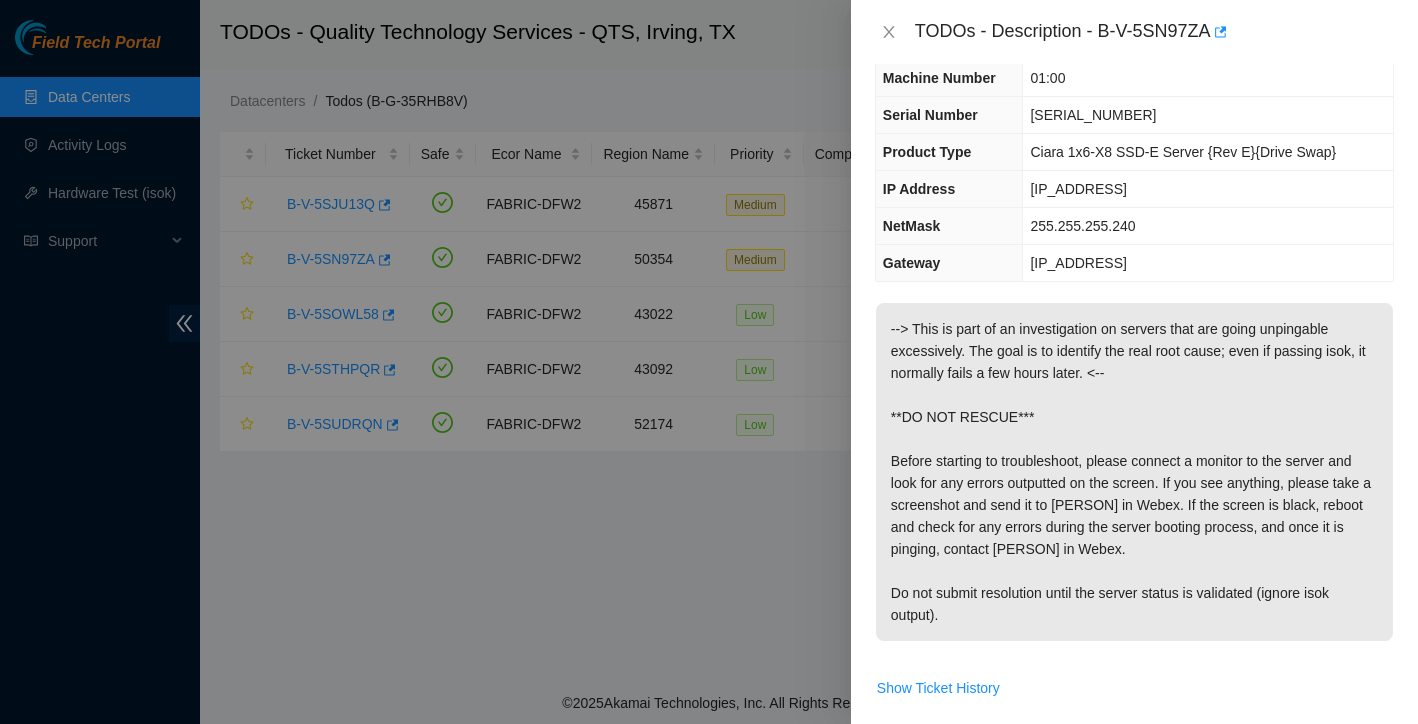 scroll, scrollTop: 57, scrollLeft: 0, axis: vertical 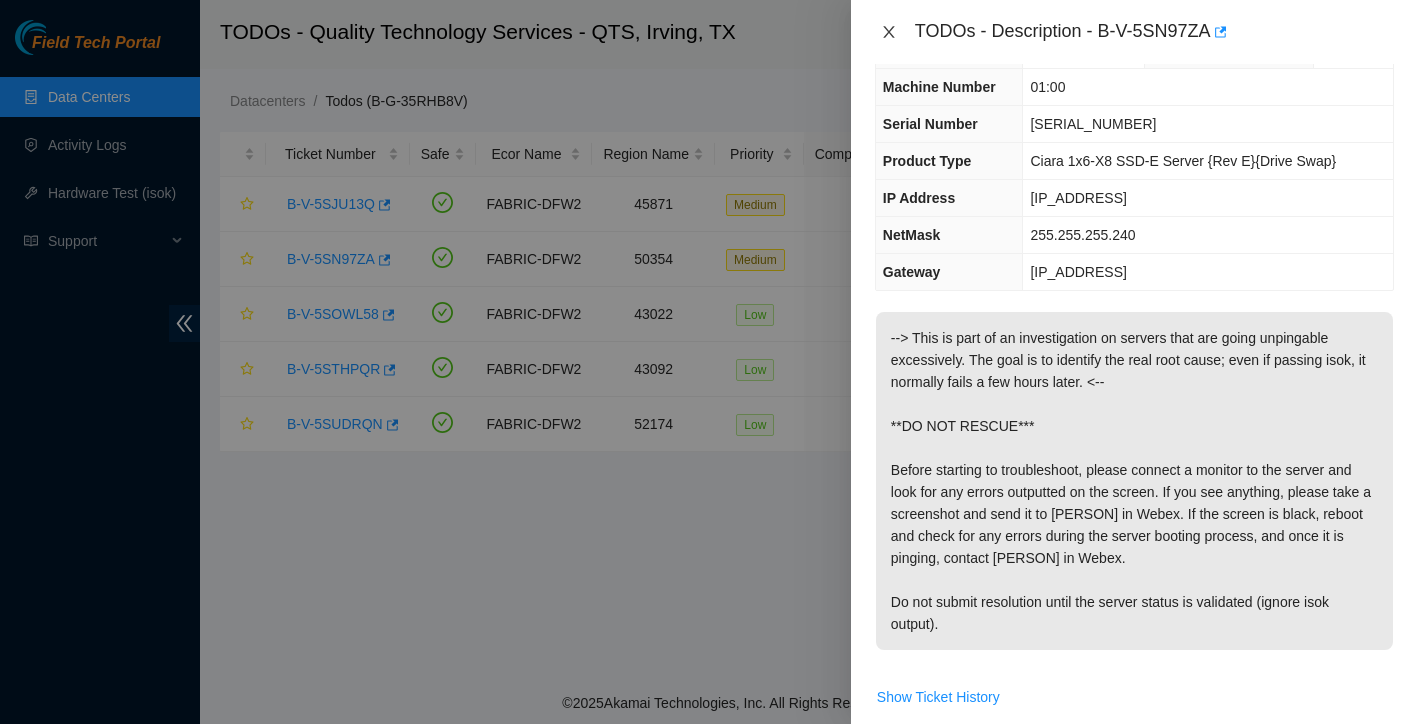 click 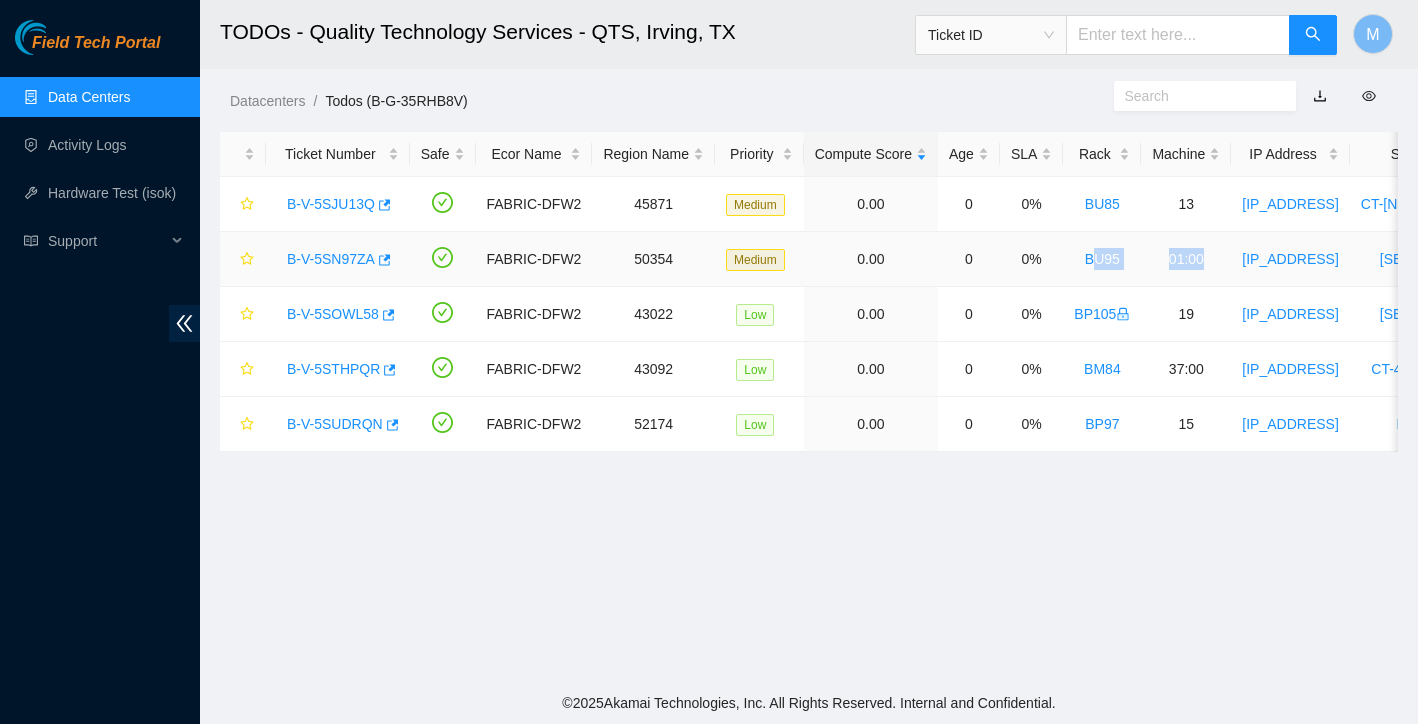 drag, startPoint x: 1097, startPoint y: 259, endPoint x: 1240, endPoint y: 255, distance: 143.05594 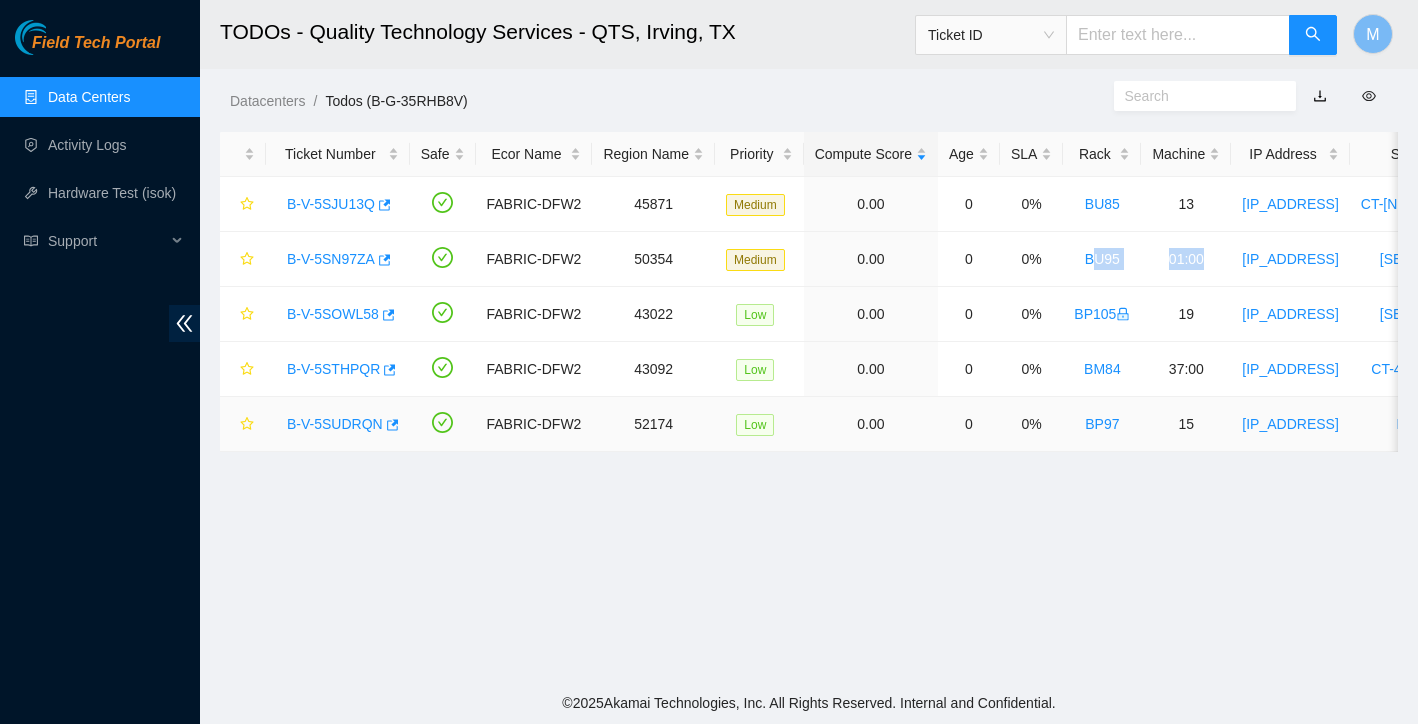 click on "B-V-5SUDRQN" at bounding box center (335, 424) 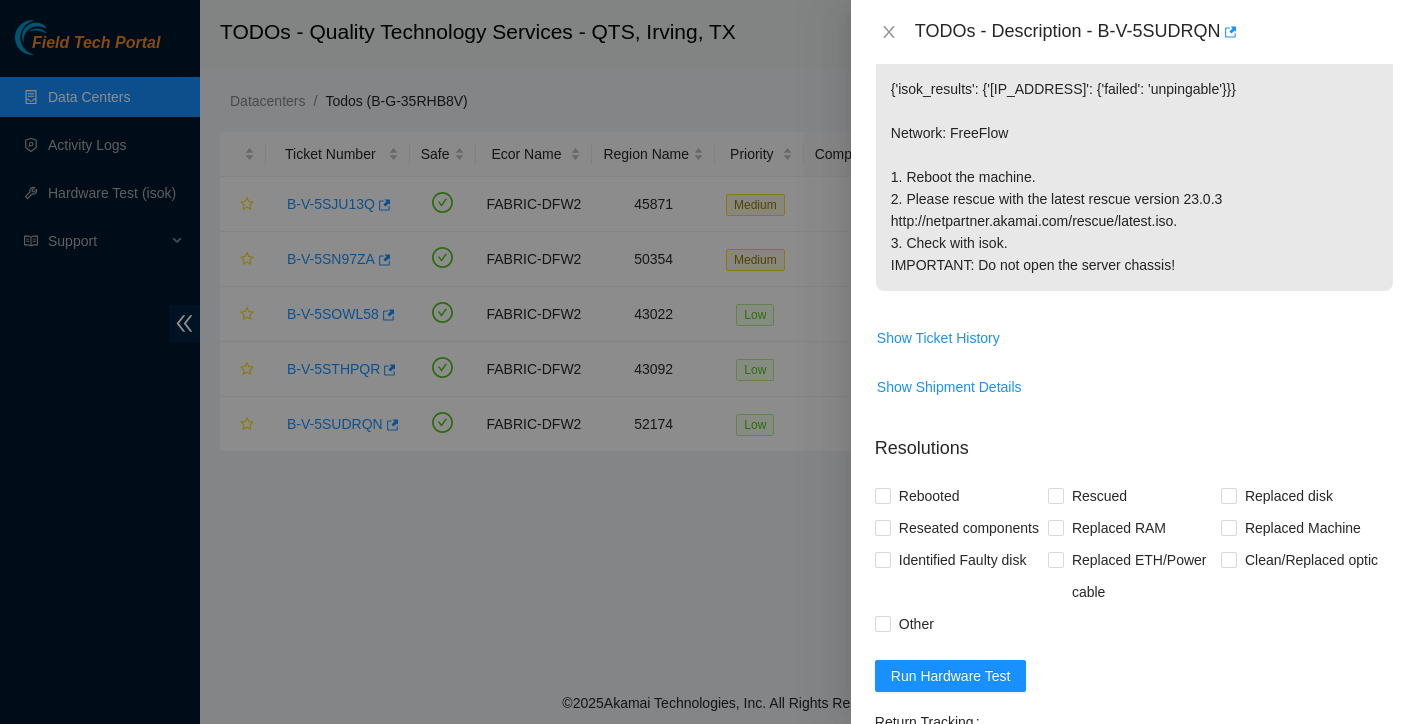 scroll, scrollTop: 491, scrollLeft: 0, axis: vertical 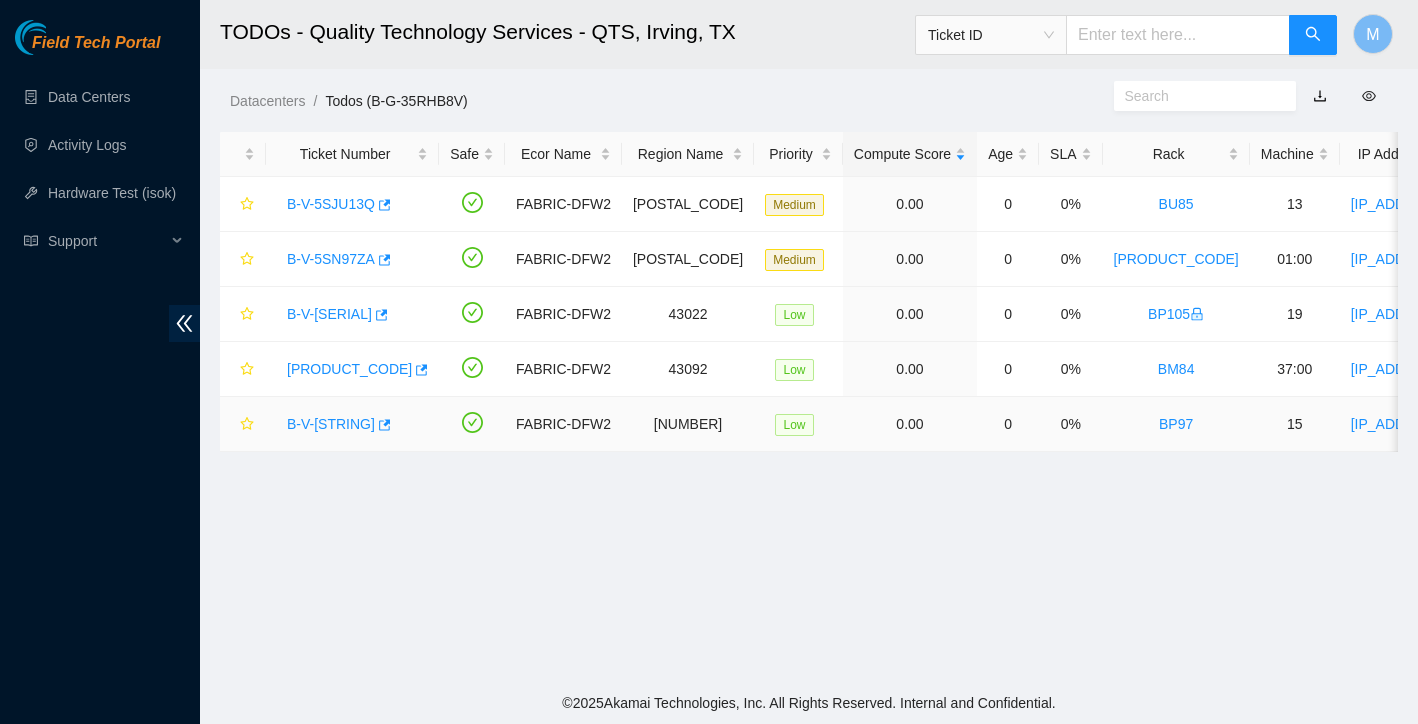 click on "B-V-[STRING]" at bounding box center [331, 424] 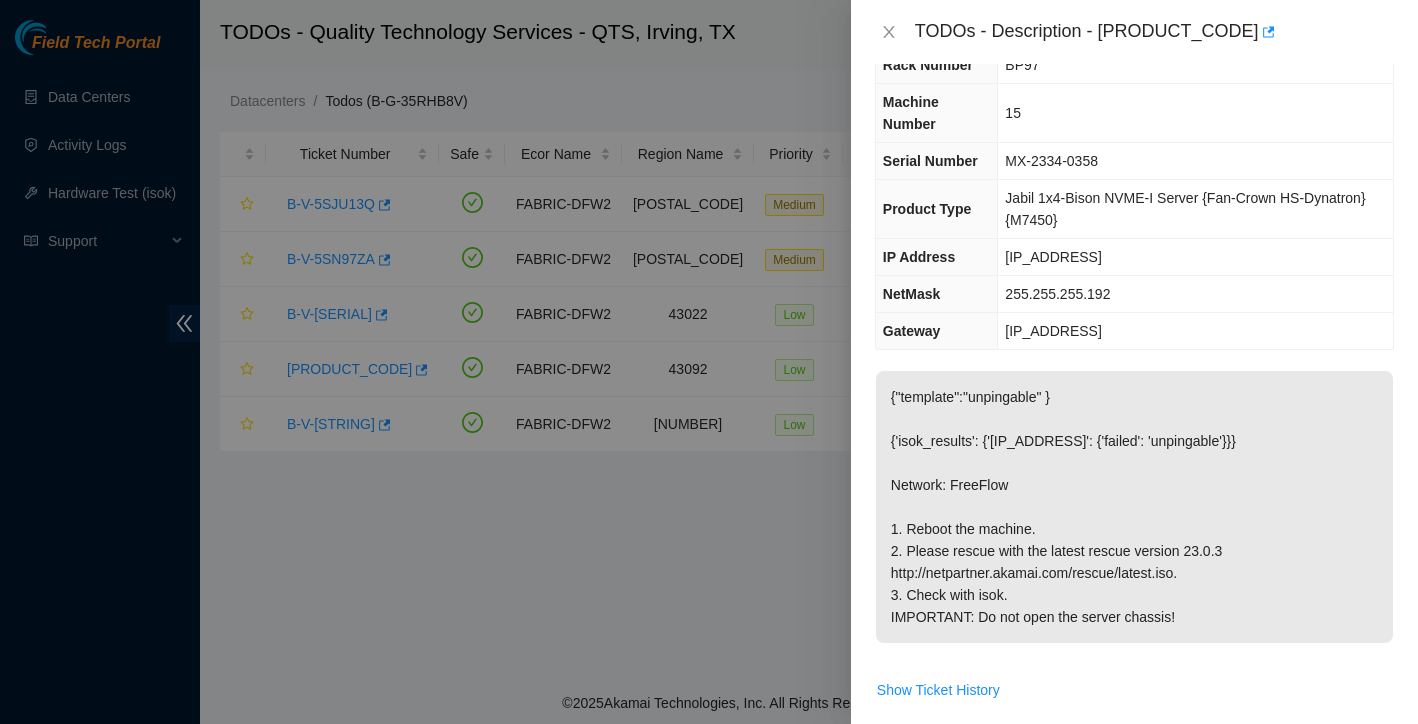 scroll, scrollTop: 42, scrollLeft: 0, axis: vertical 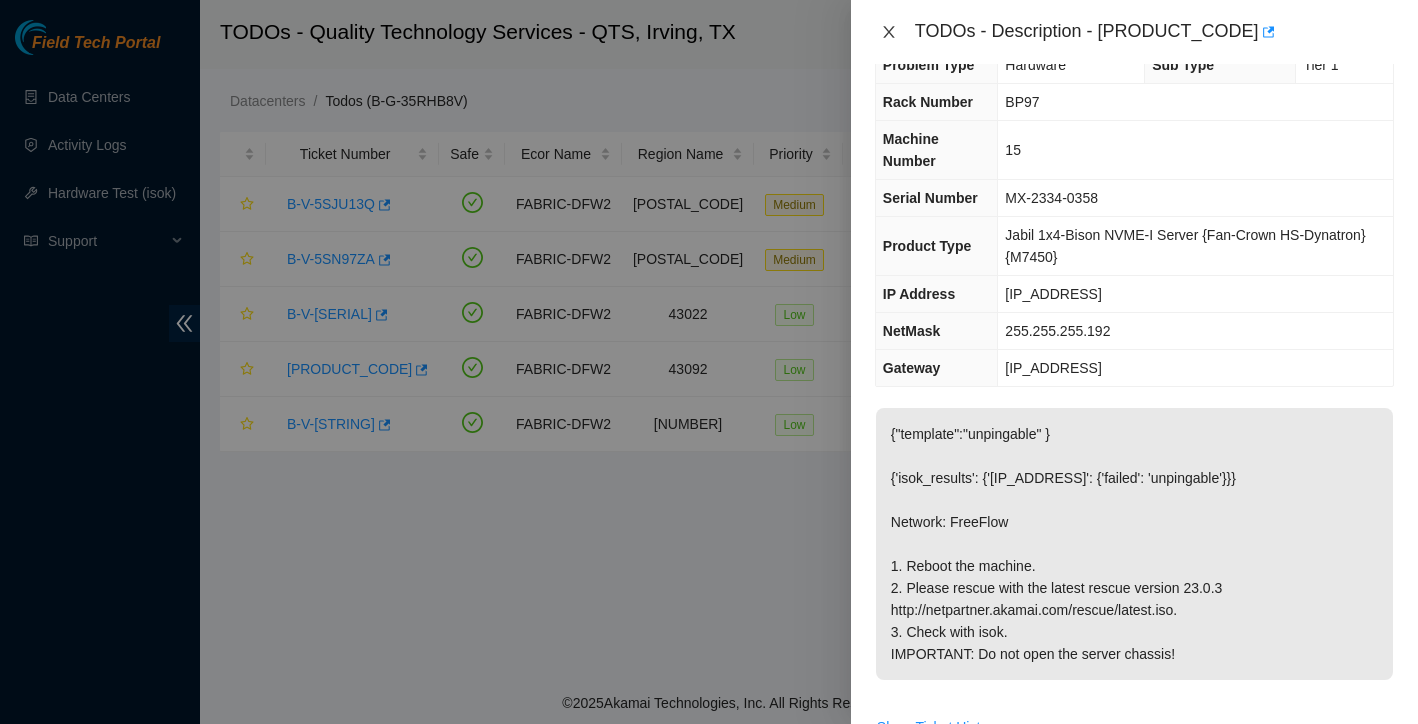 click 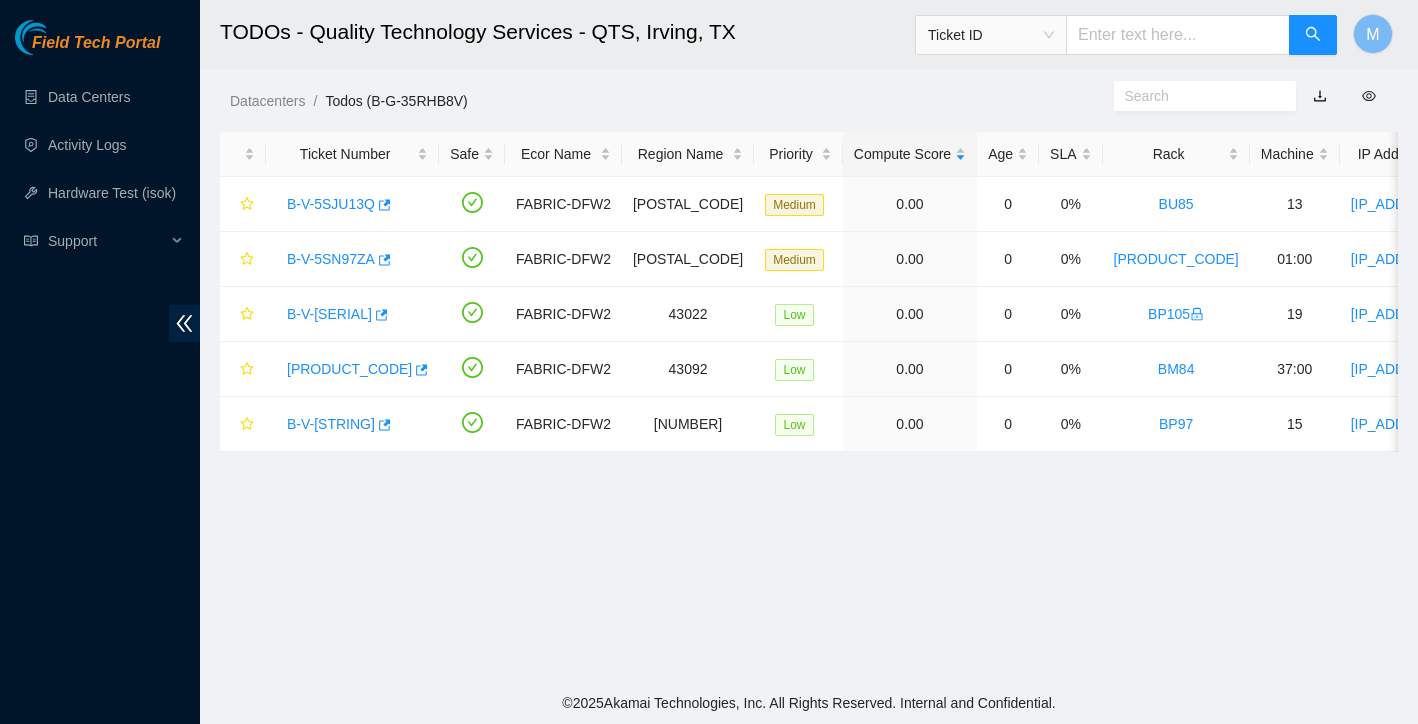 scroll, scrollTop: 0, scrollLeft: 0, axis: both 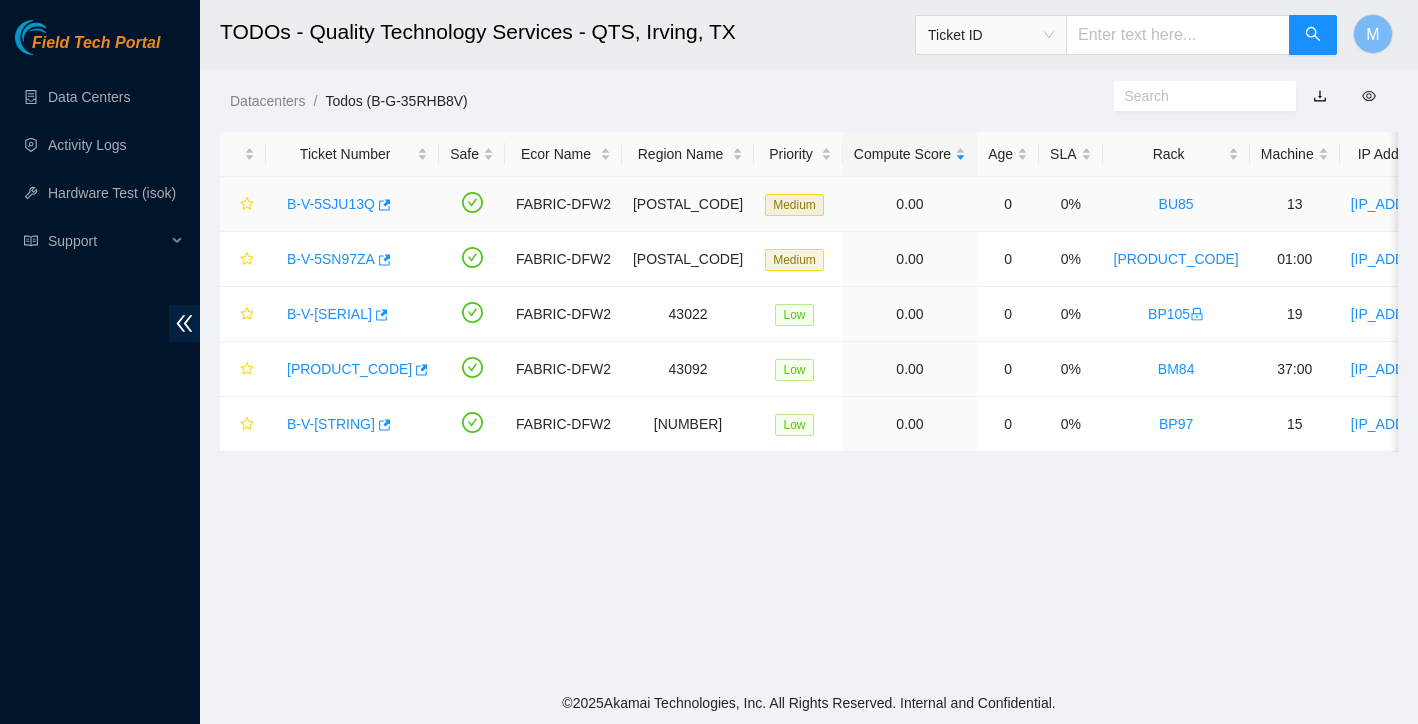 click on "B-V-5SJU13Q" at bounding box center [331, 204] 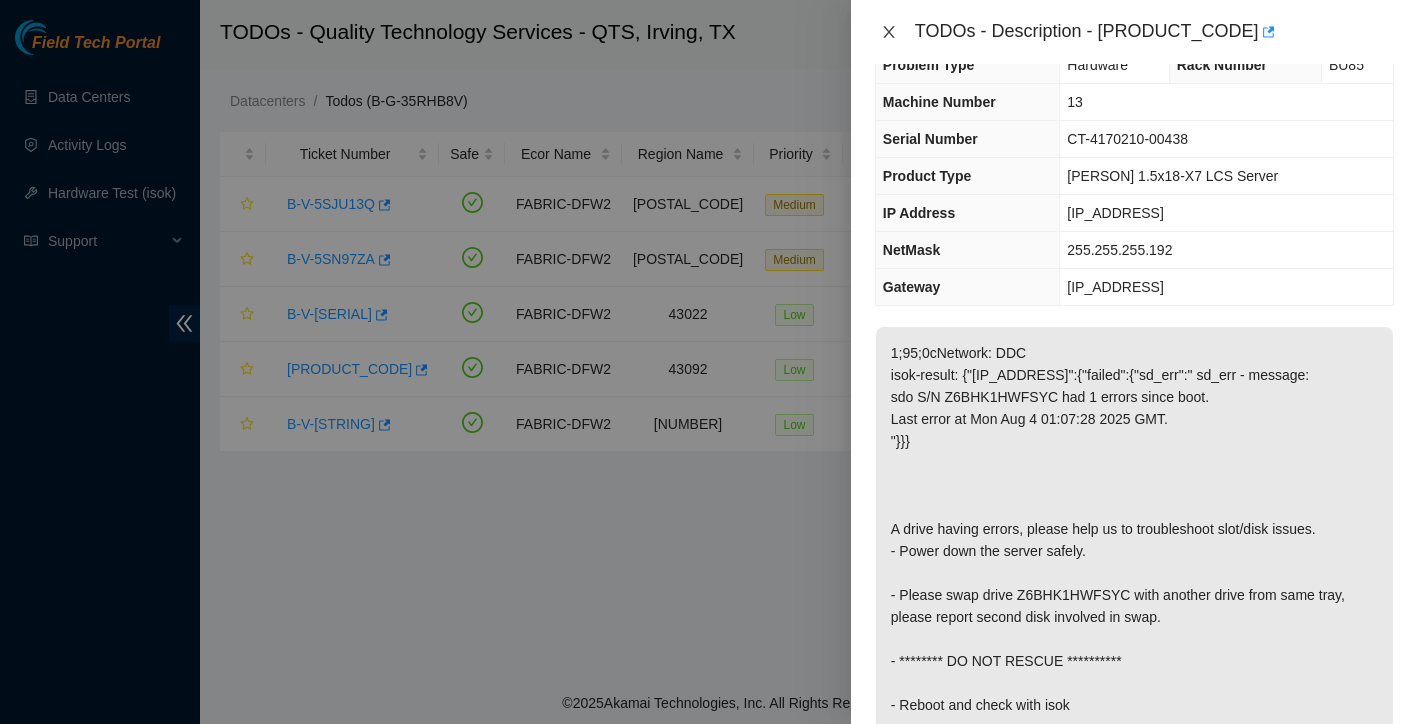 click 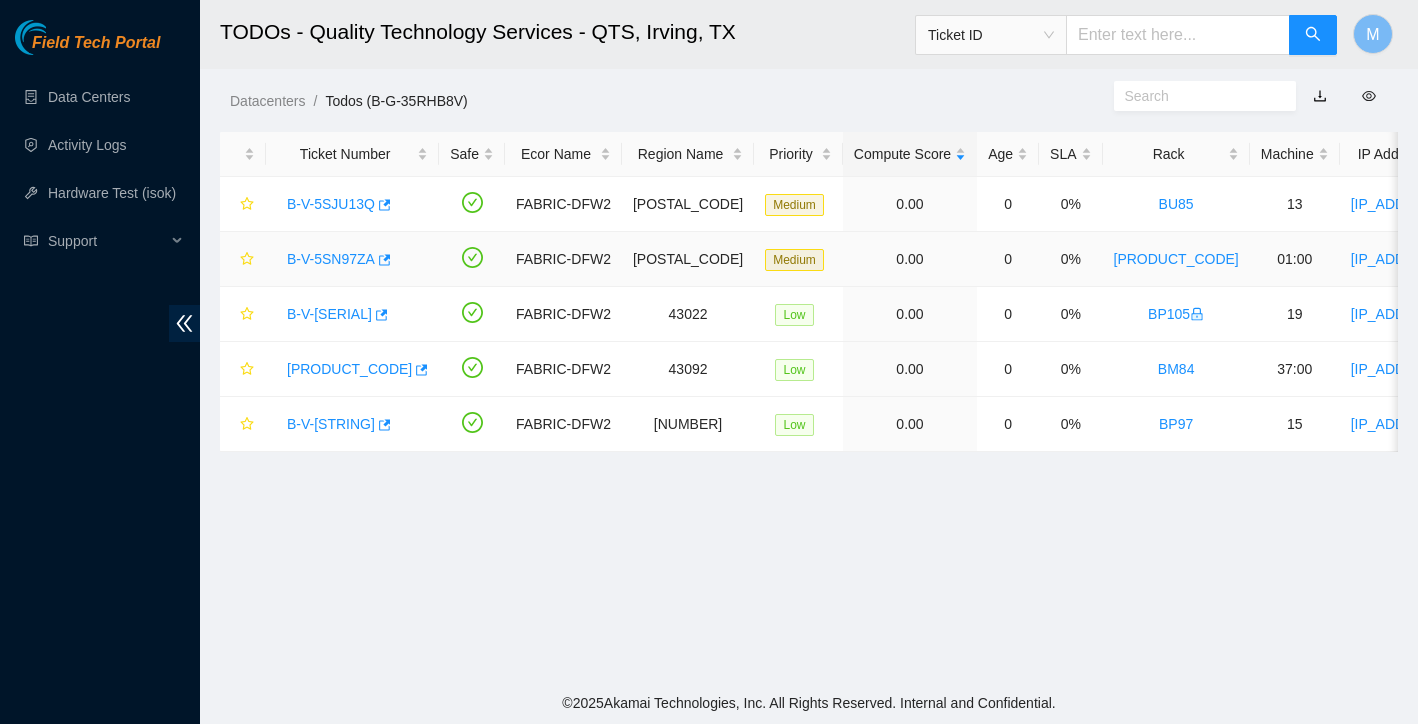 click on "B-V-5SN97ZA" at bounding box center [331, 259] 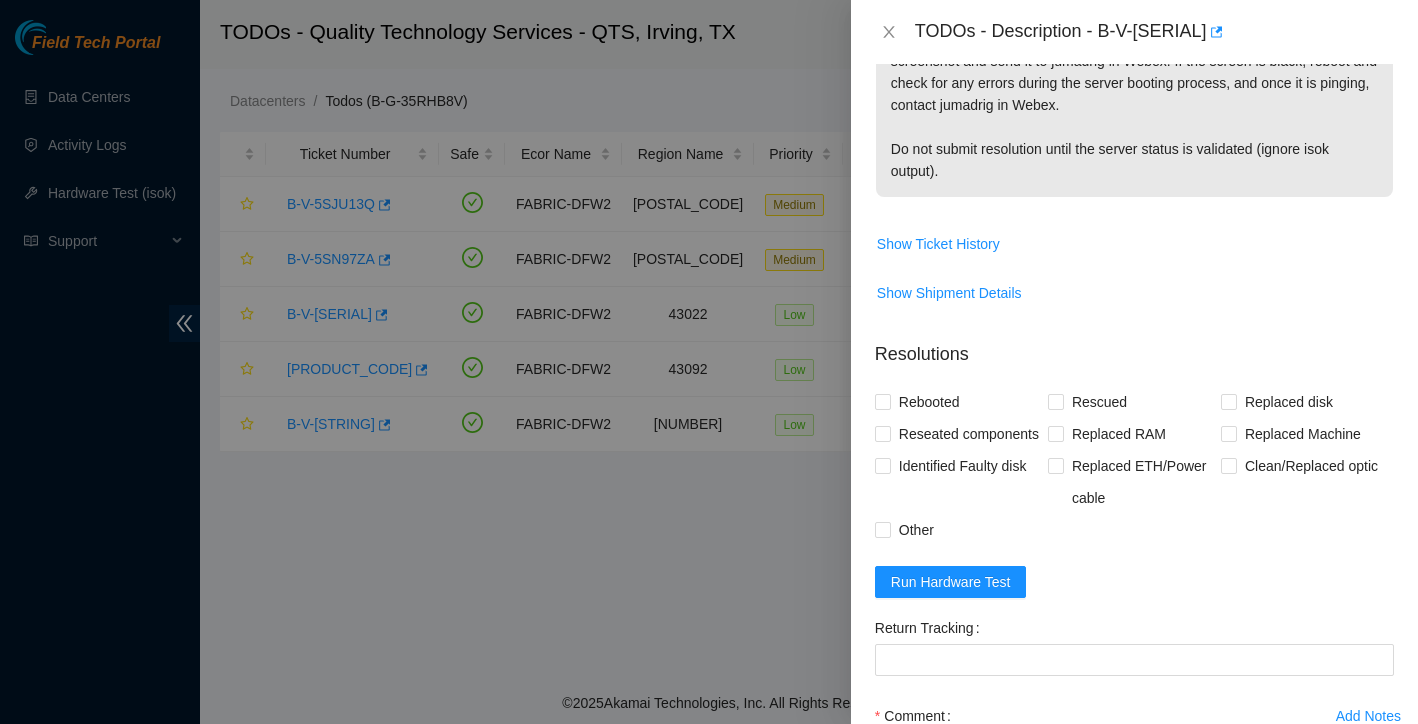 scroll, scrollTop: 698, scrollLeft: 0, axis: vertical 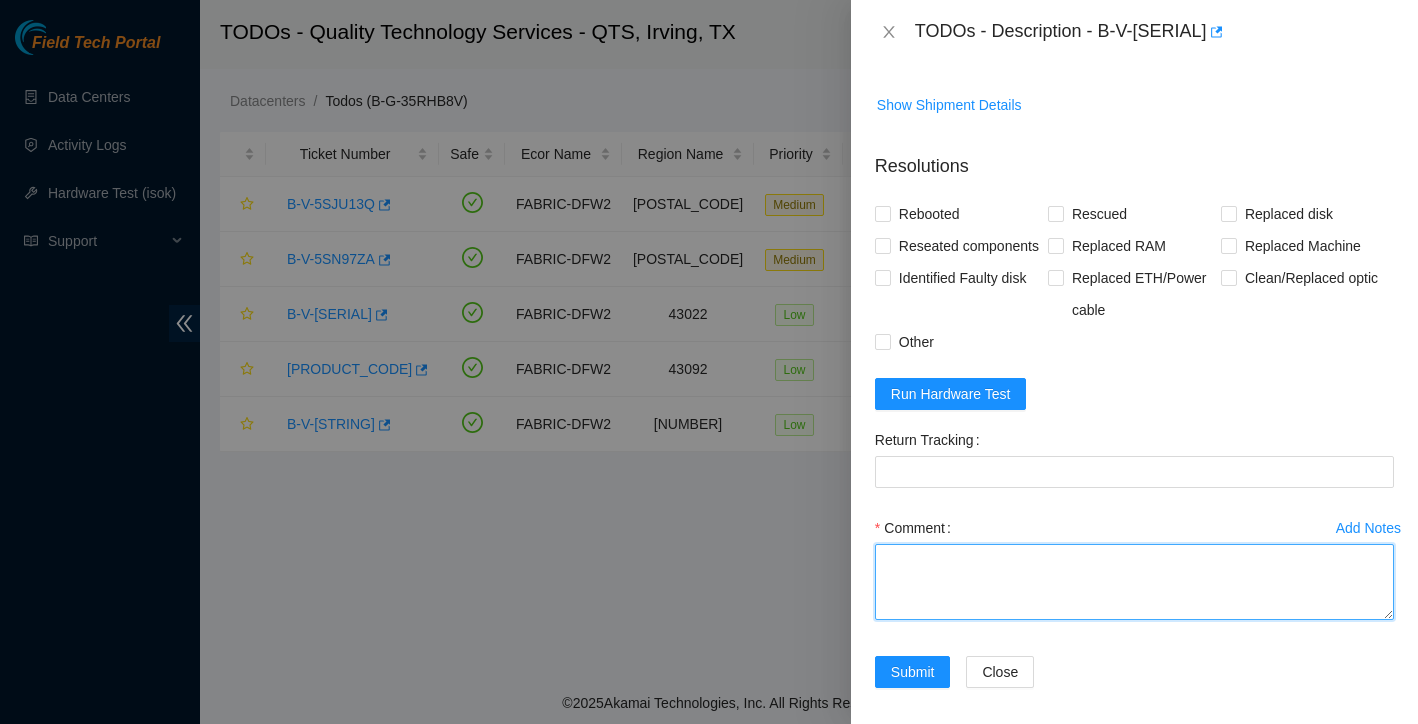 click on "Comment" at bounding box center (1134, 582) 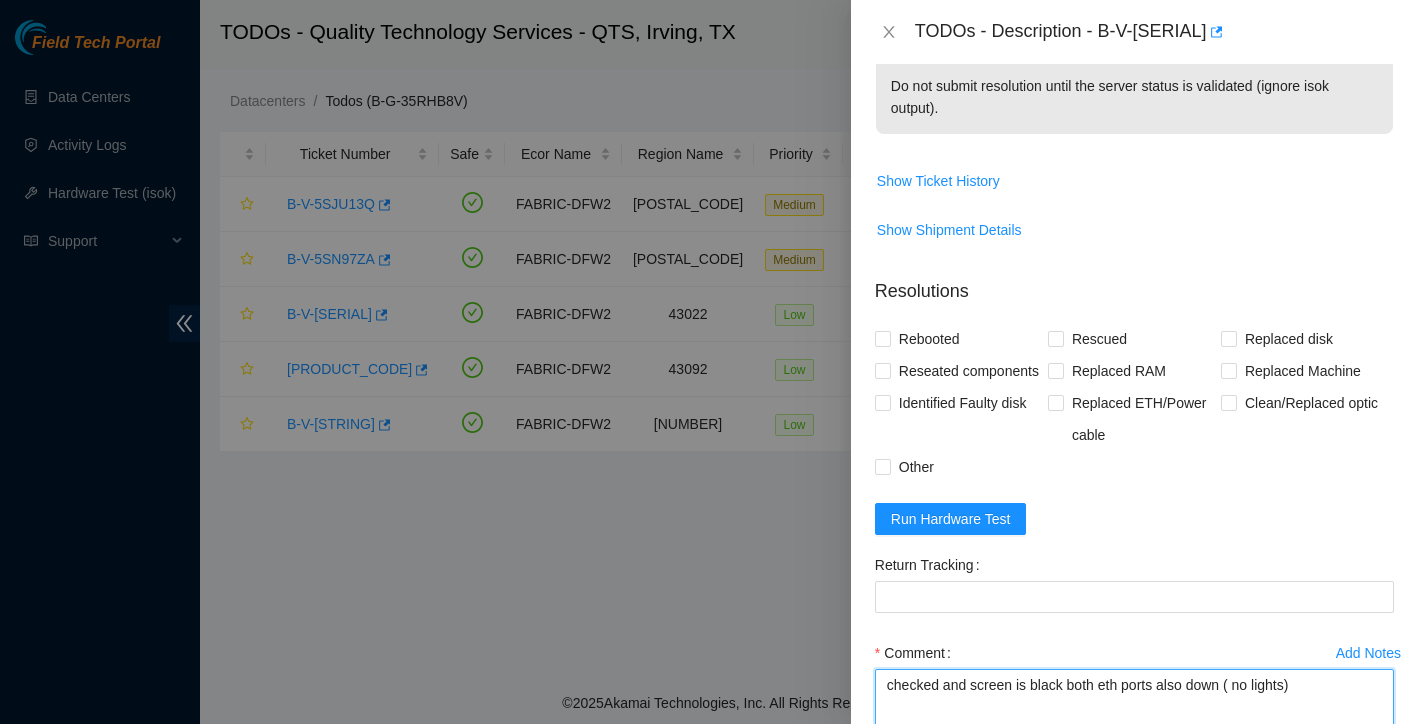 scroll, scrollTop: 742, scrollLeft: 0, axis: vertical 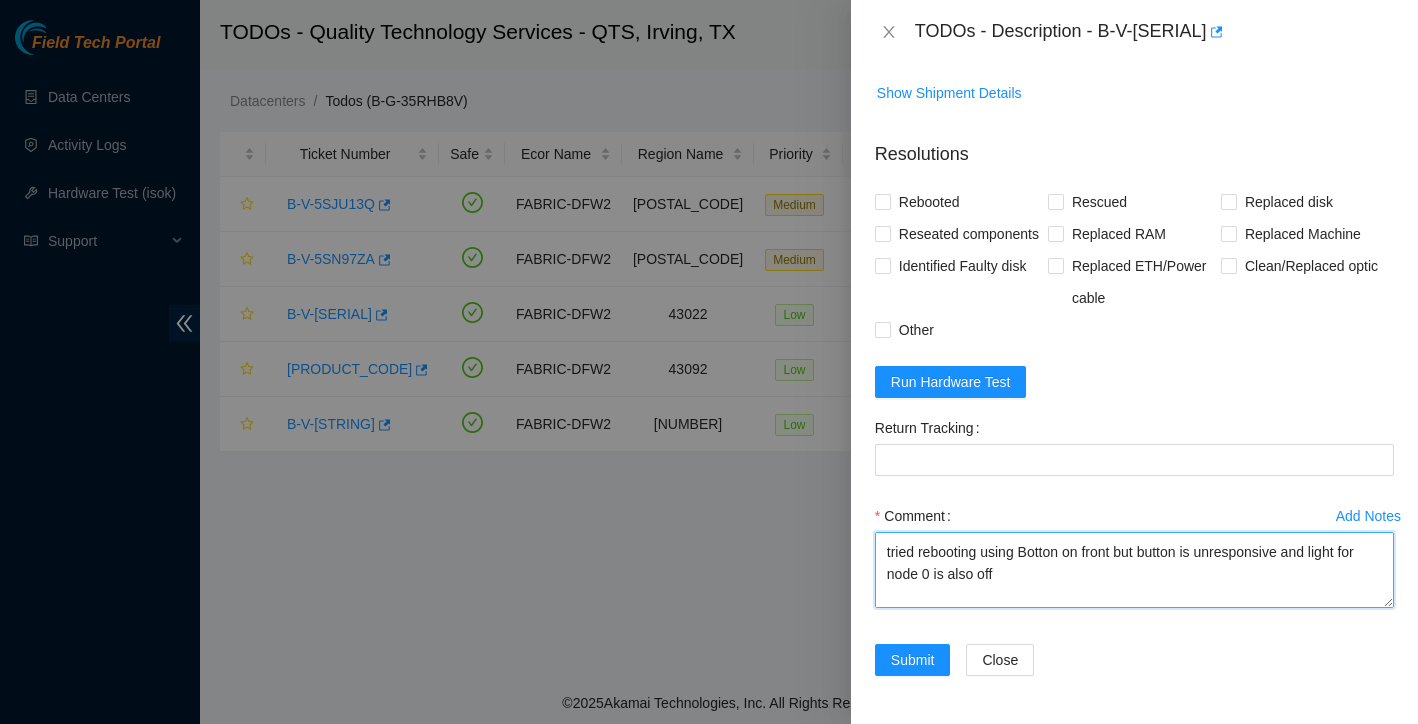 click on "checked and screen is black both eth ports also down ( no lights)
tried rebooting using Botton on front but button is unresponsive and light for node 0 is also off
rebooted server manually ( power cycle )" at bounding box center (1134, 570) 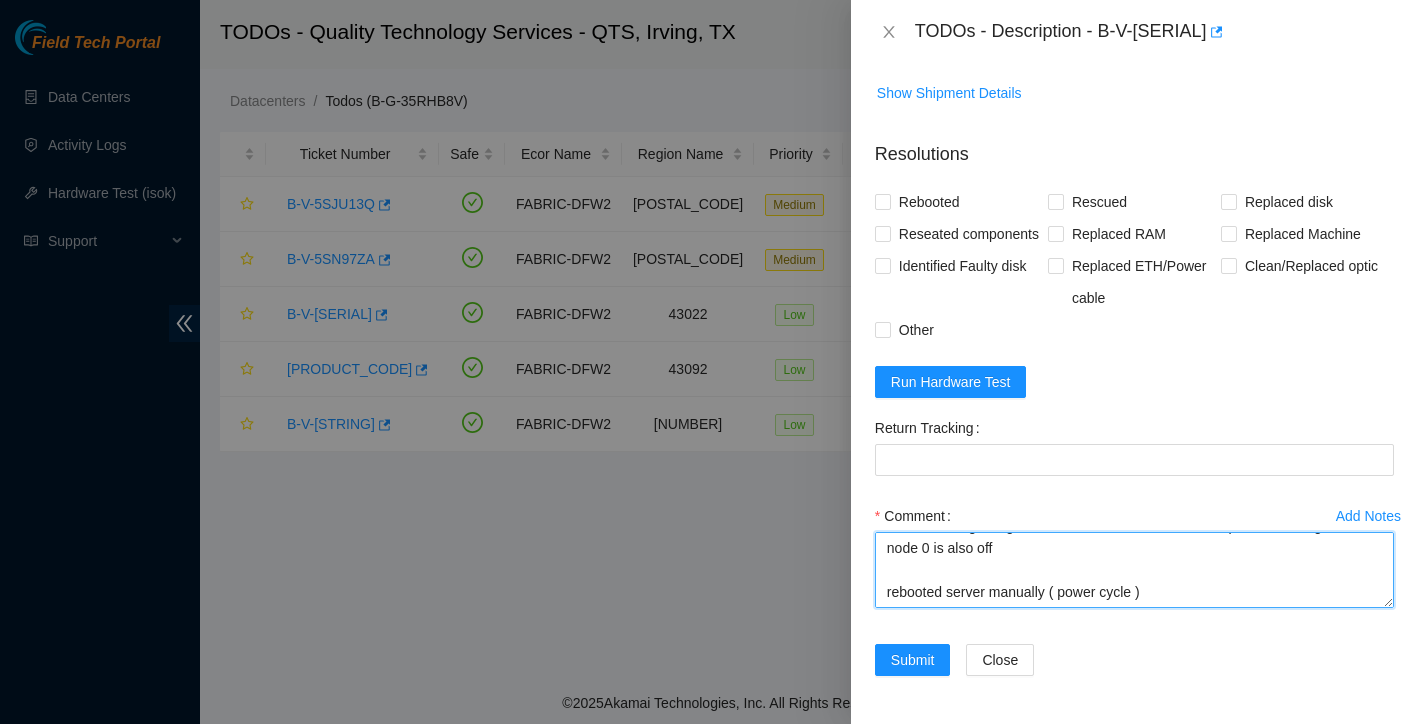 scroll, scrollTop: 66, scrollLeft: 0, axis: vertical 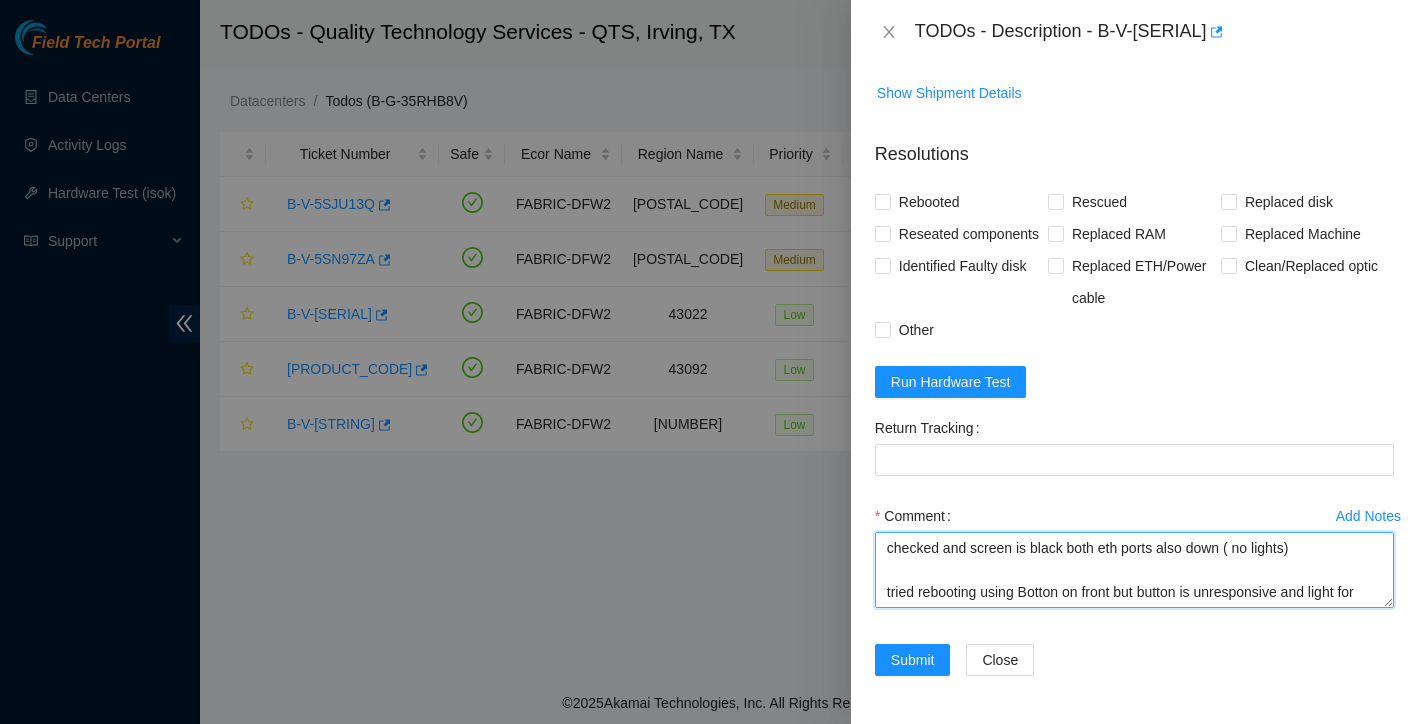 drag, startPoint x: 1144, startPoint y: 596, endPoint x: 1064, endPoint y: 504, distance: 121.91801 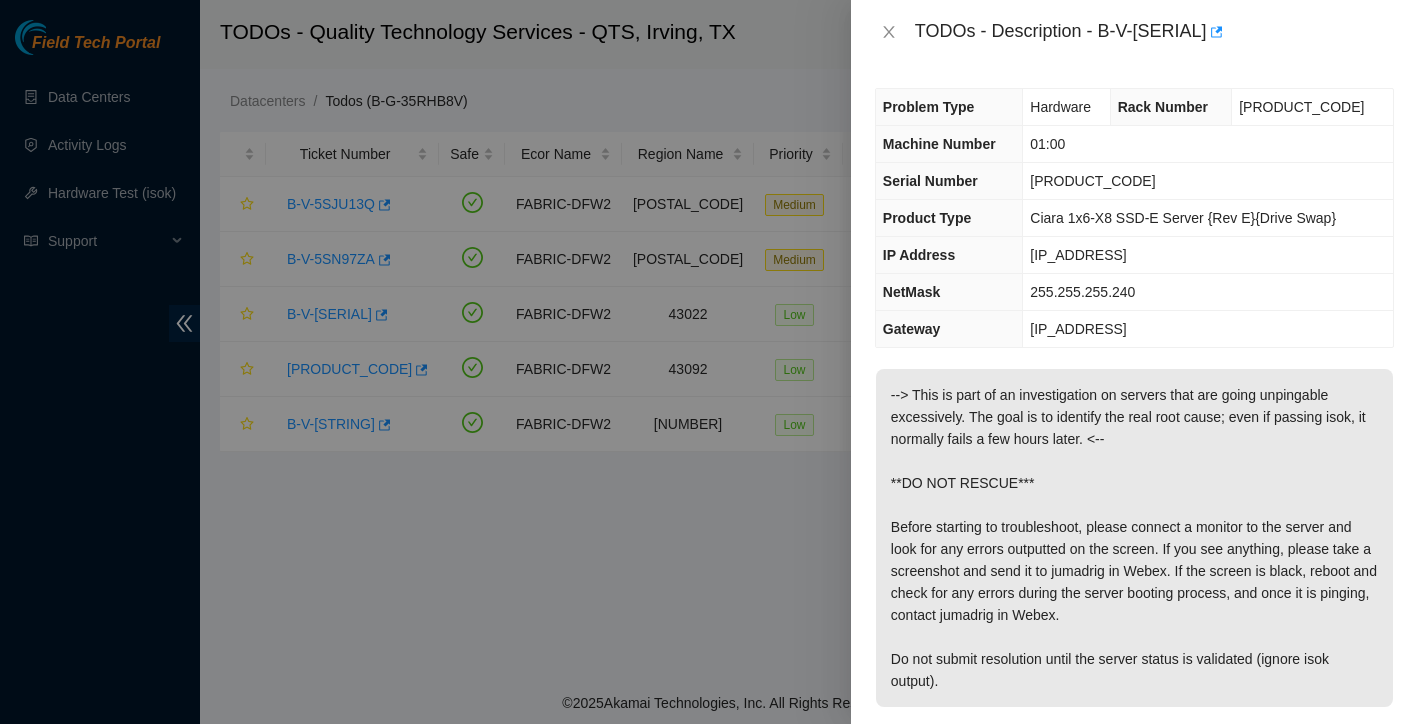 scroll, scrollTop: 48, scrollLeft: 0, axis: vertical 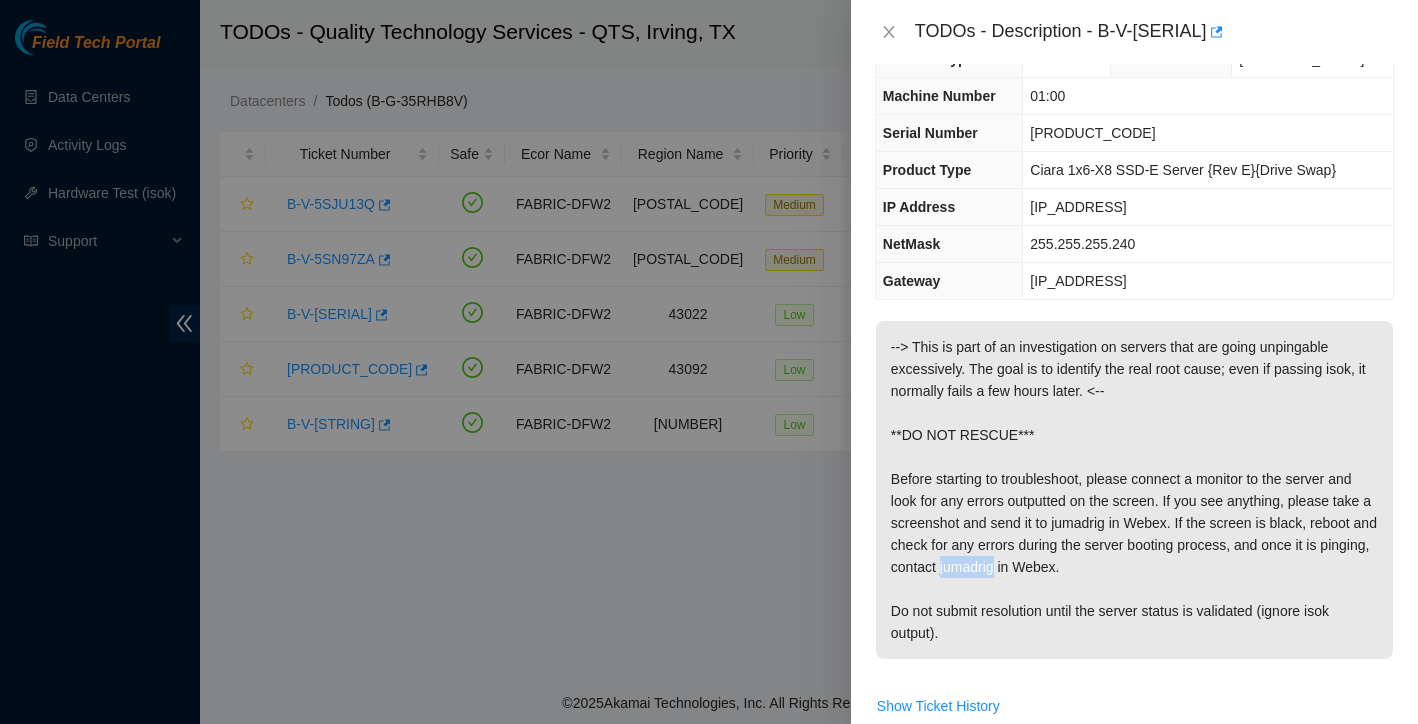 drag, startPoint x: 1061, startPoint y: 568, endPoint x: 1119, endPoint y: 564, distance: 58.137768 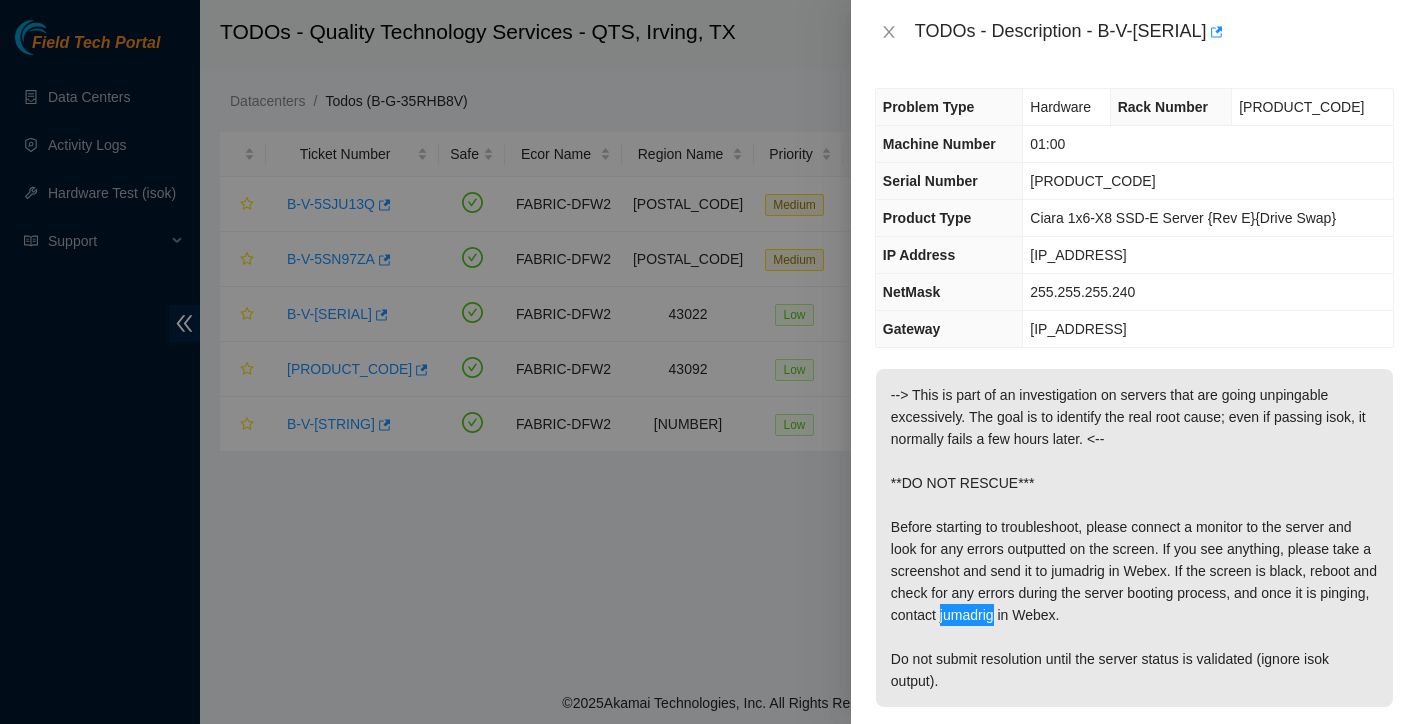 scroll, scrollTop: 0, scrollLeft: 0, axis: both 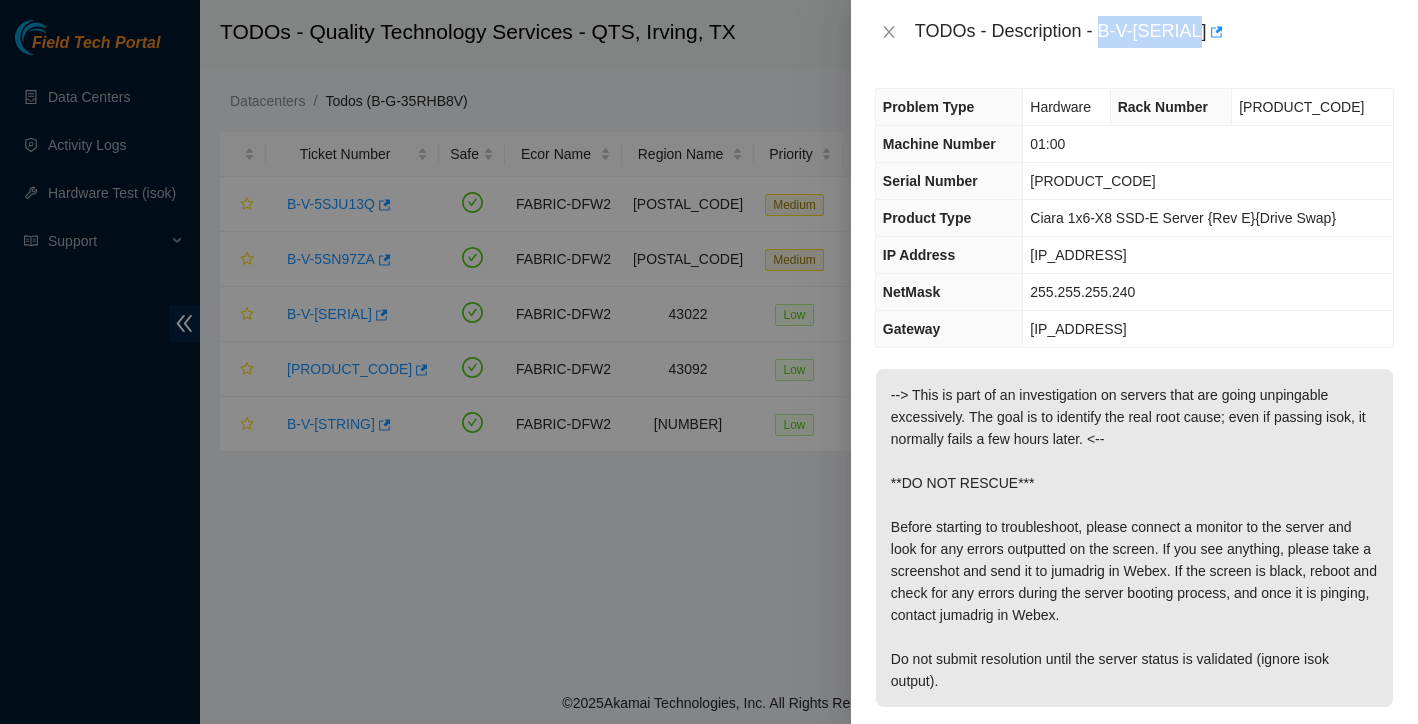 drag, startPoint x: 1105, startPoint y: 33, endPoint x: 1217, endPoint y: 27, distance: 112.1606 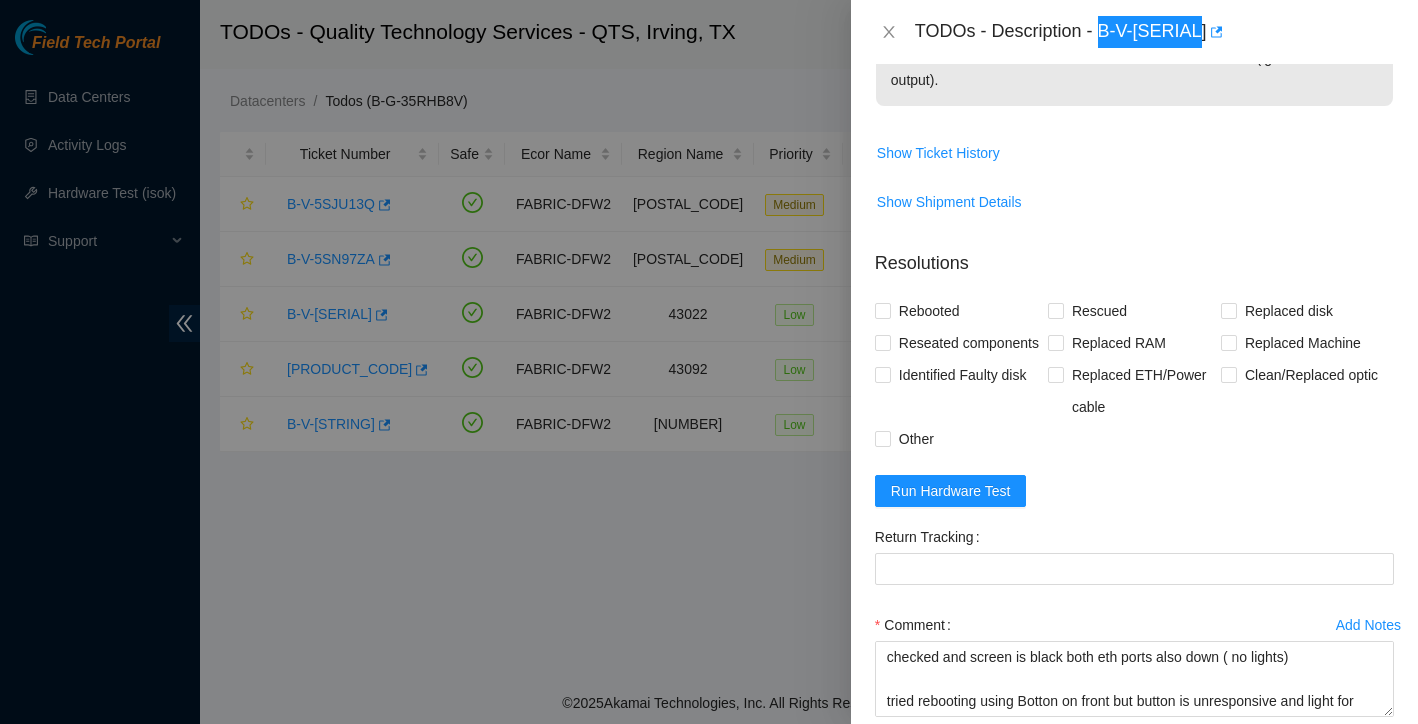 scroll, scrollTop: 742, scrollLeft: 0, axis: vertical 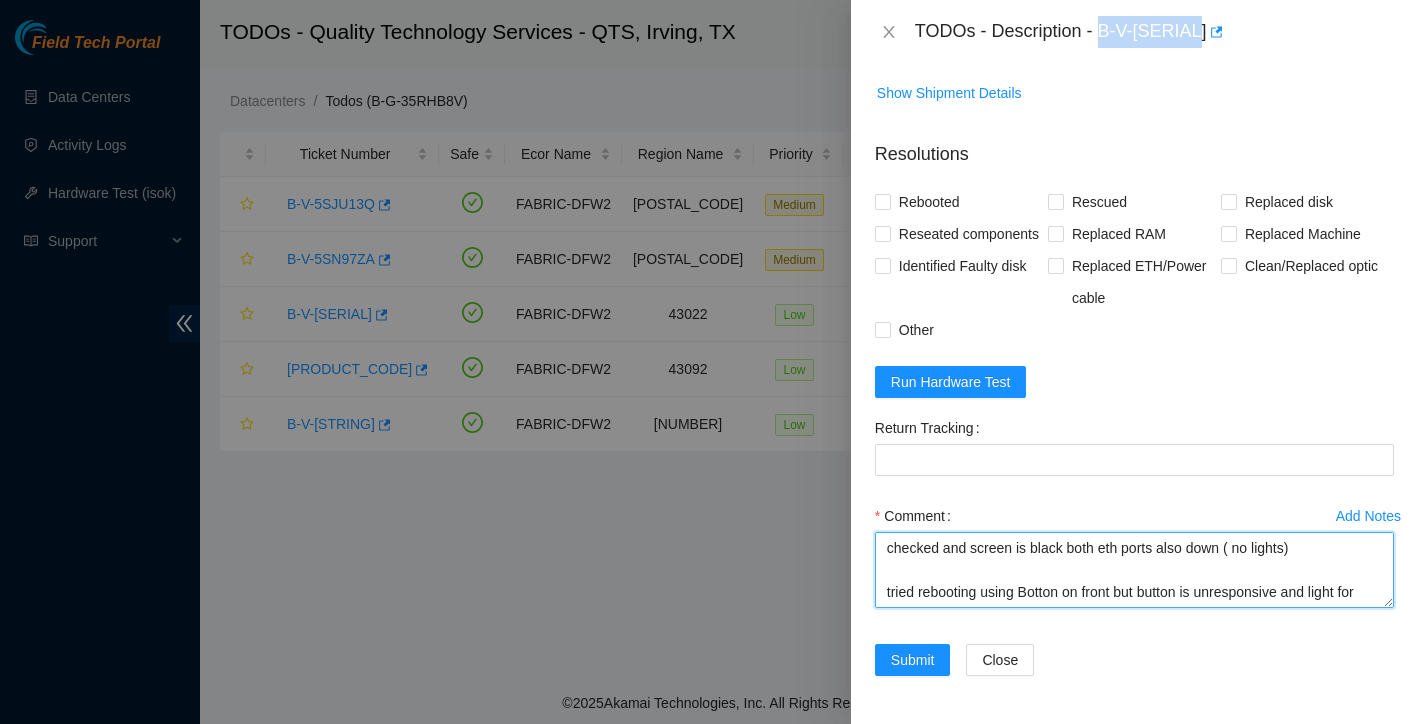 click on "checked and screen is black both eth ports also down ( no lights)
tried rebooting using Botton on front but button is unresponsive and light for node 0 is also off
rebooted server manually ( power cycle )
node is dead recommend rma server" at bounding box center [1134, 570] 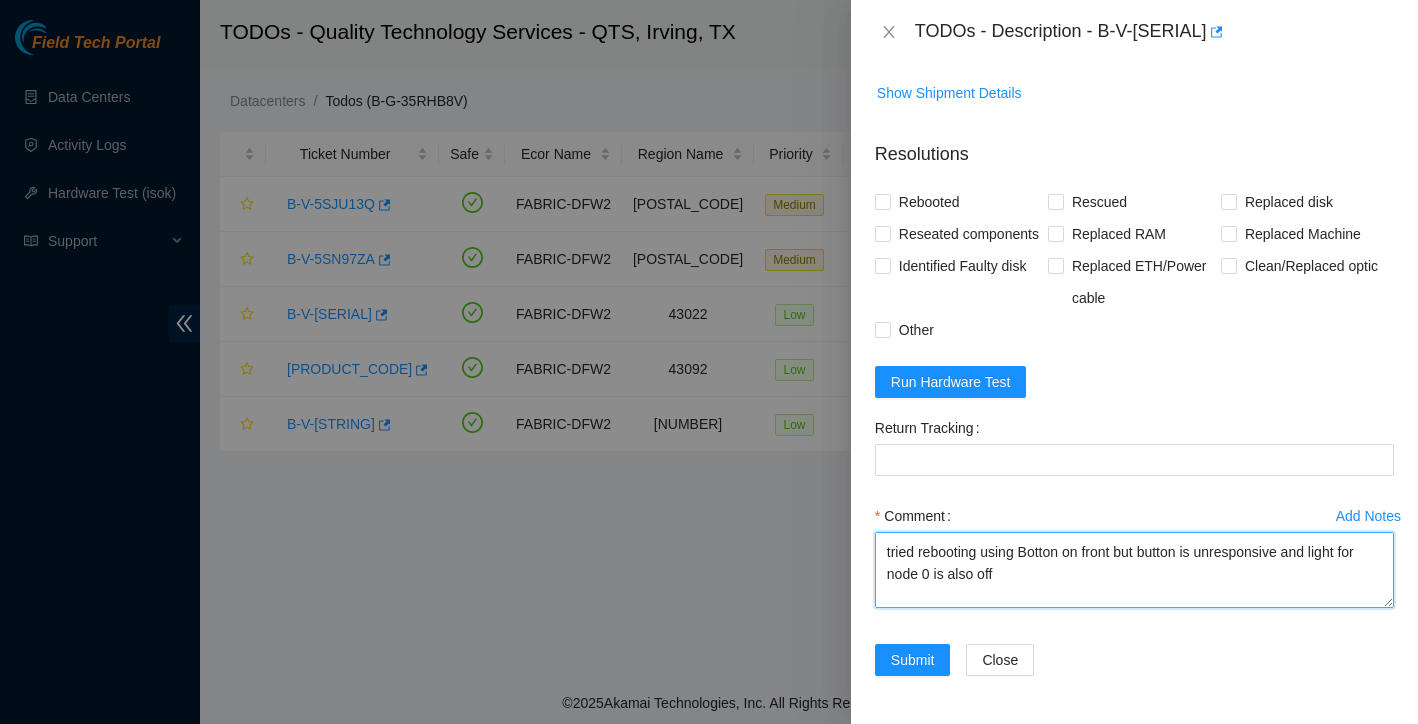 scroll, scrollTop: 110, scrollLeft: 0, axis: vertical 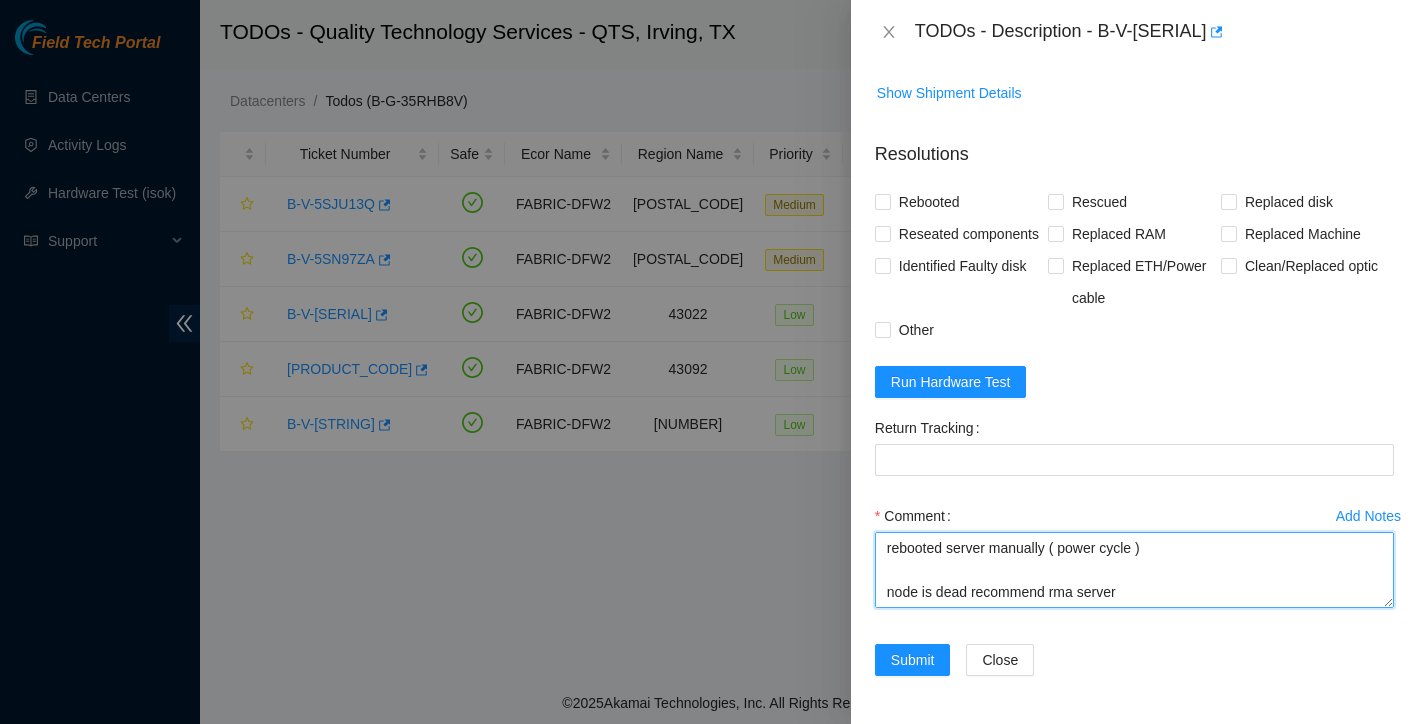 drag, startPoint x: 888, startPoint y: 546, endPoint x: 1049, endPoint y: 646, distance: 189.52837 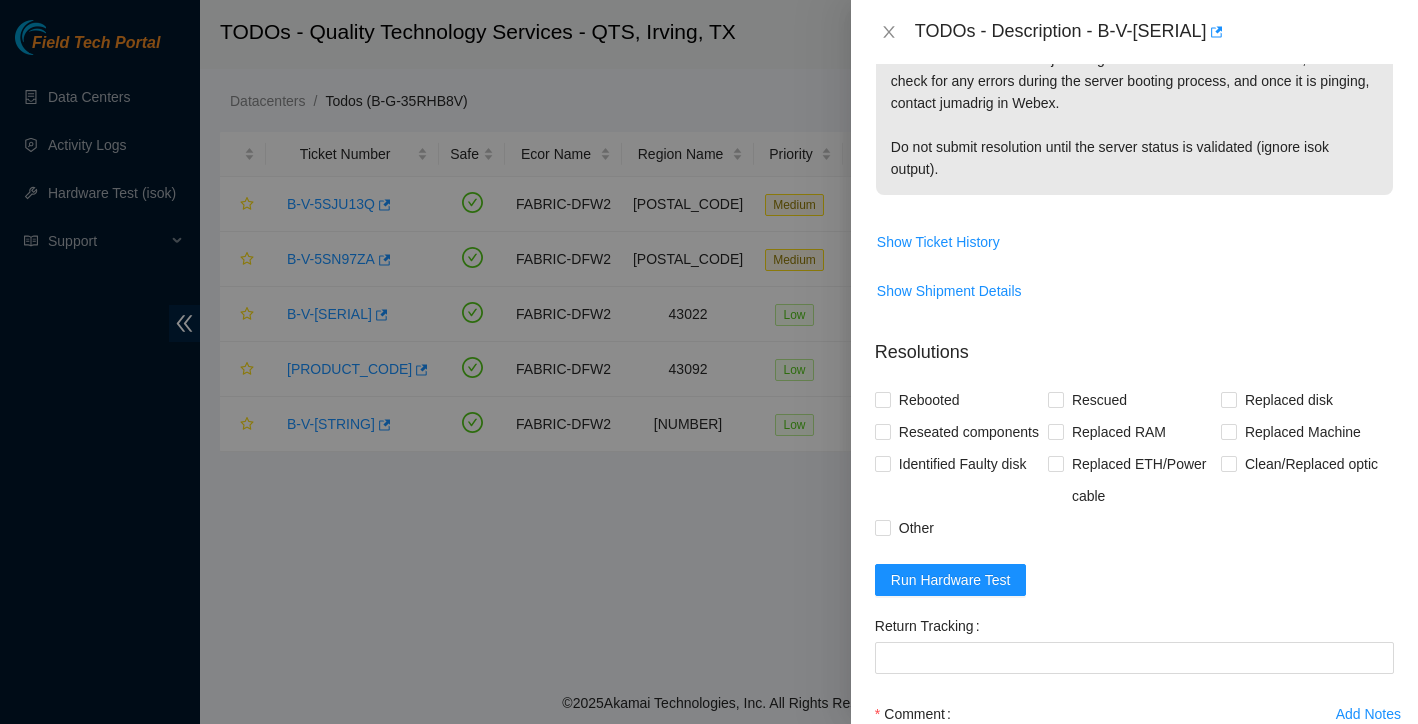 scroll, scrollTop: 349, scrollLeft: 0, axis: vertical 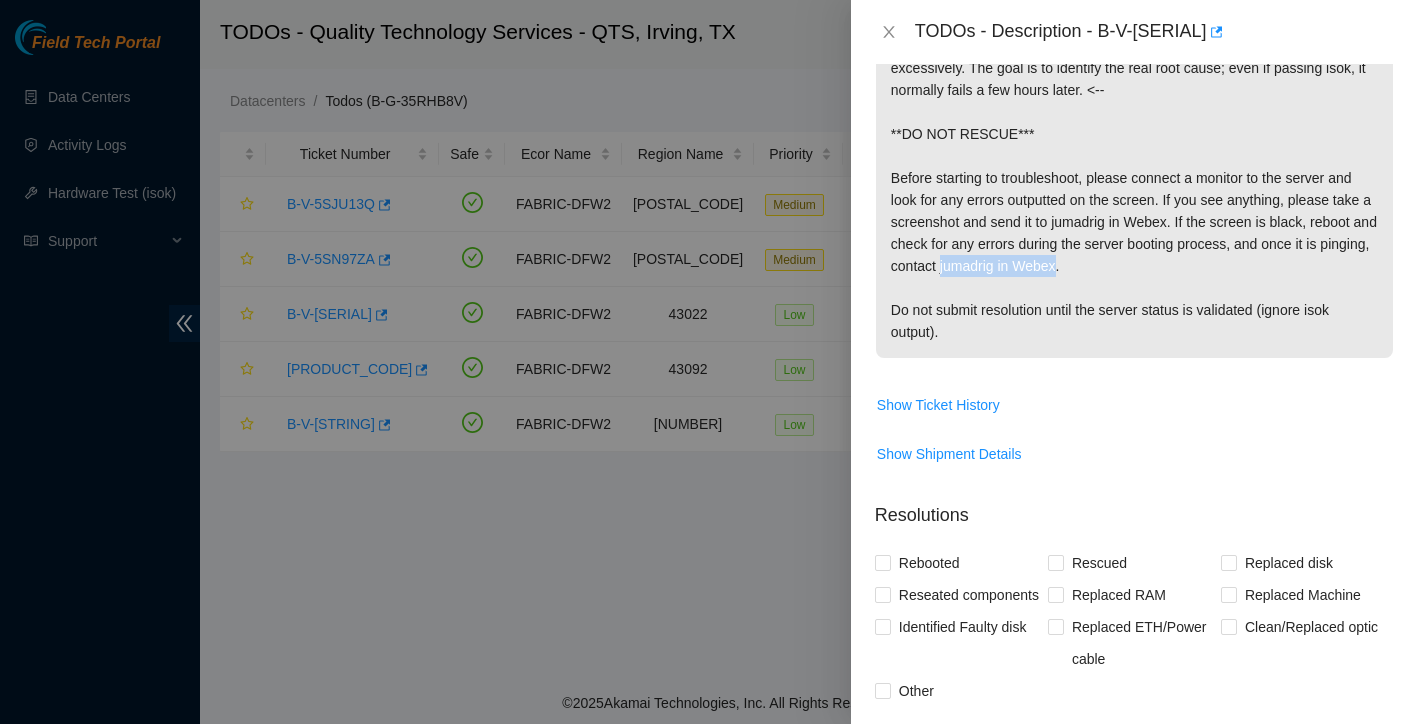 drag, startPoint x: 1062, startPoint y: 268, endPoint x: 1178, endPoint y: 273, distance: 116.10771 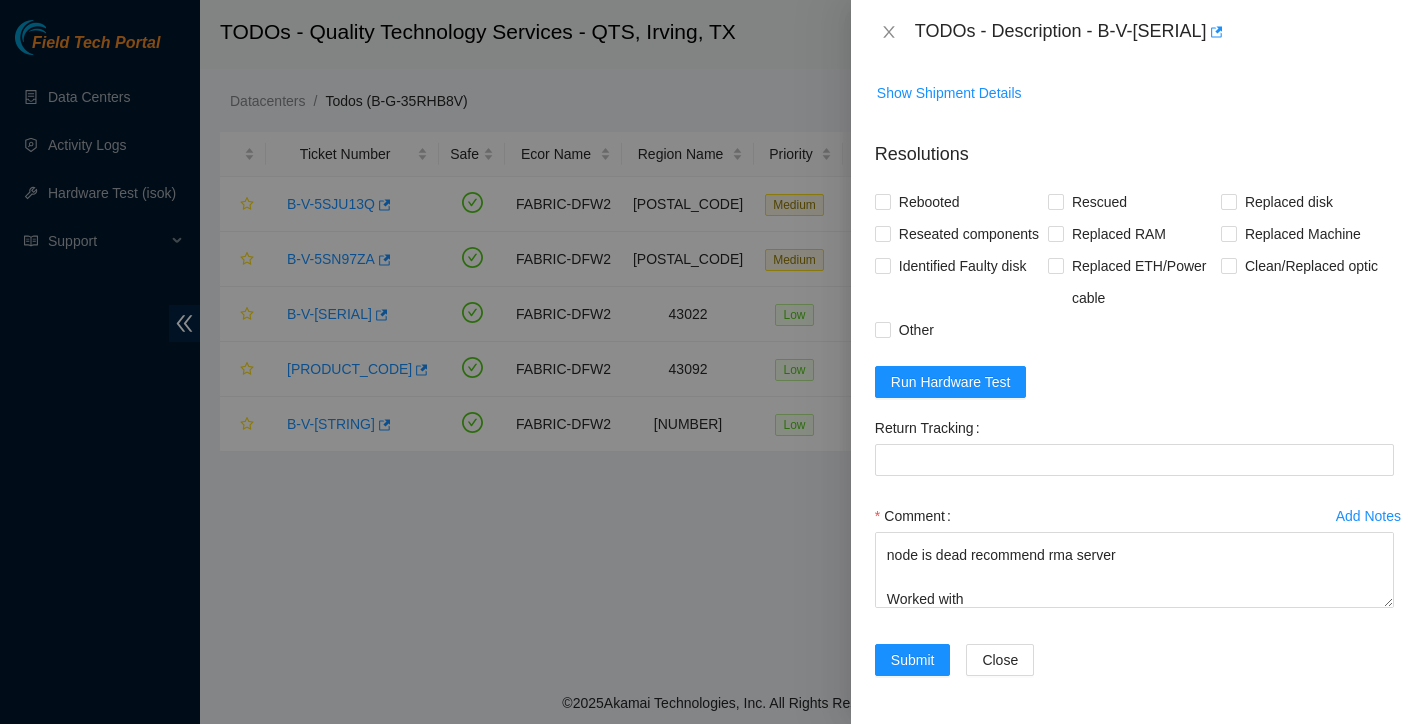 scroll, scrollTop: 742, scrollLeft: 0, axis: vertical 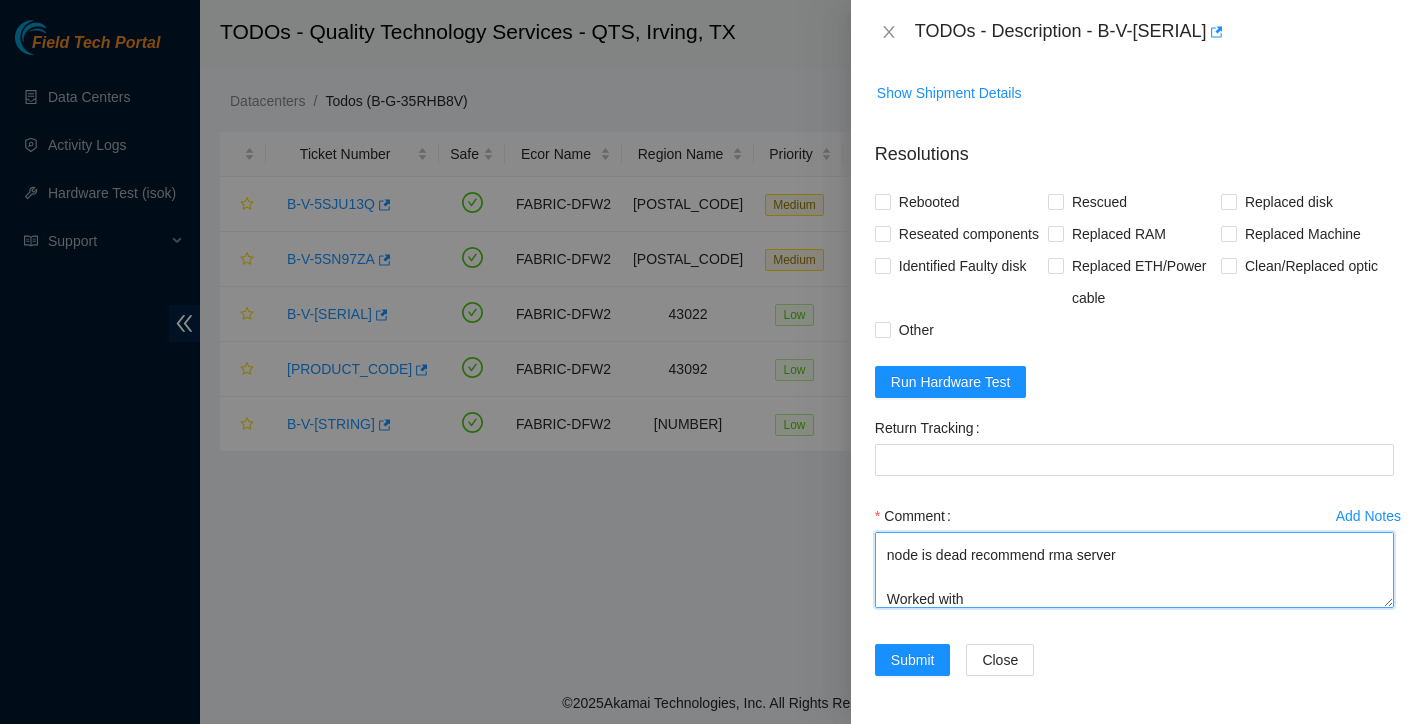 click on "checked and screen is black both eth ports also down ( no lights)
tried rebooting using Botton on front but button is unresponsive and light for node 0 is also off
rebooted server manually ( power cycle )
node is dead recommend rma server
Worked with" at bounding box center (1134, 570) 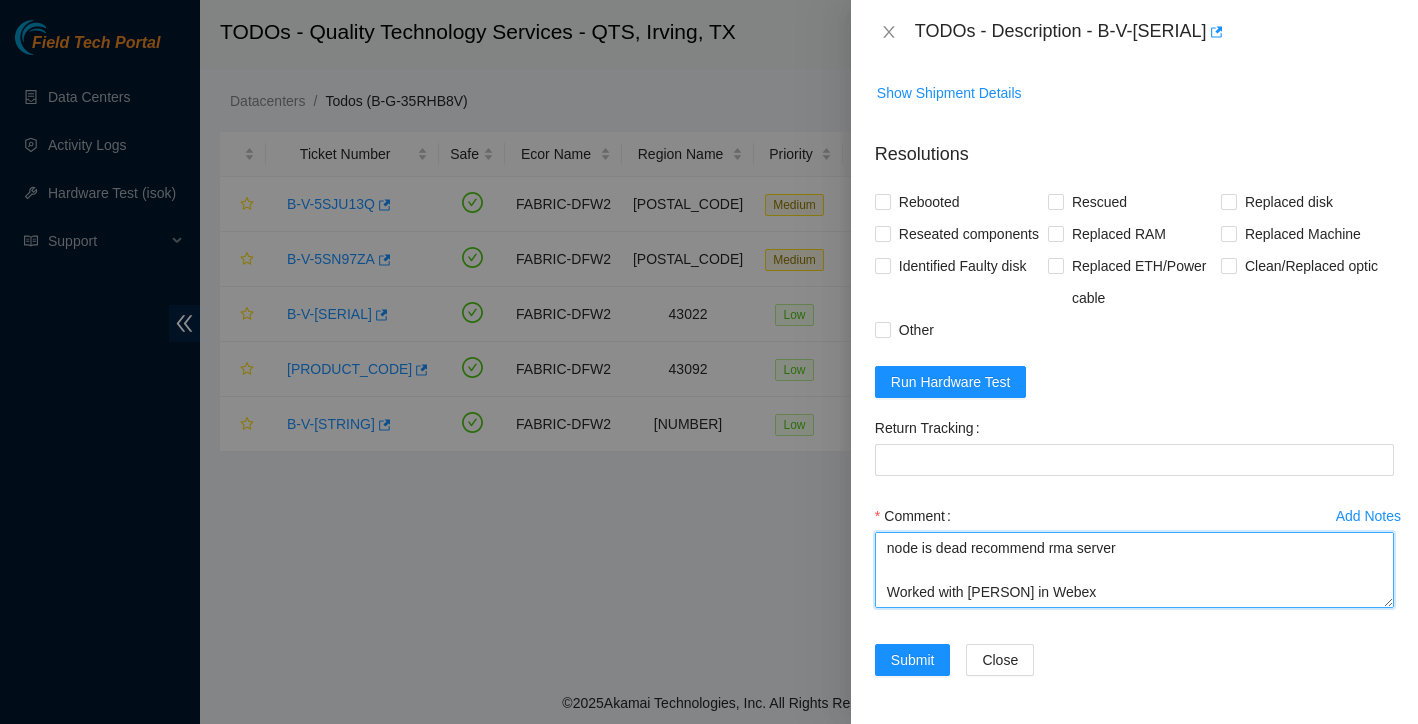 scroll, scrollTop: 191, scrollLeft: 0, axis: vertical 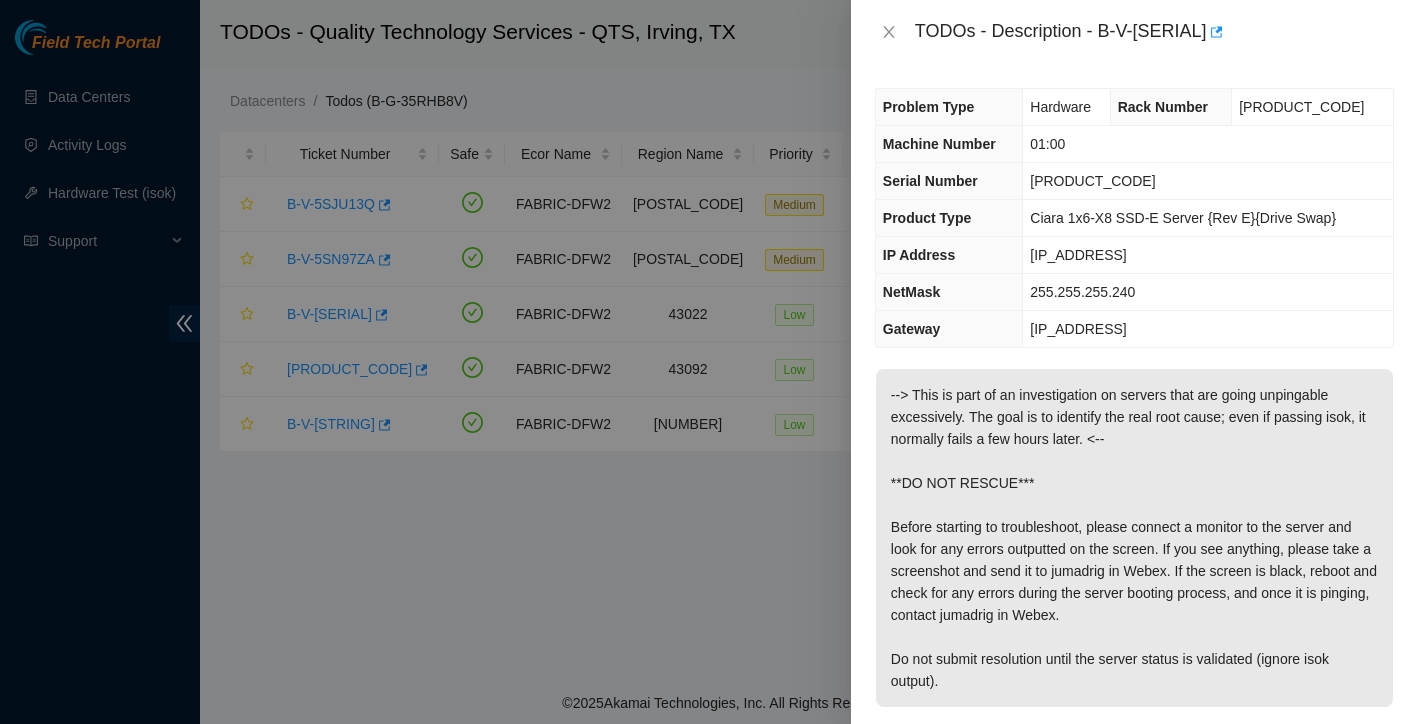 click on "CT-4180524-00266-N0" at bounding box center (1208, 181) 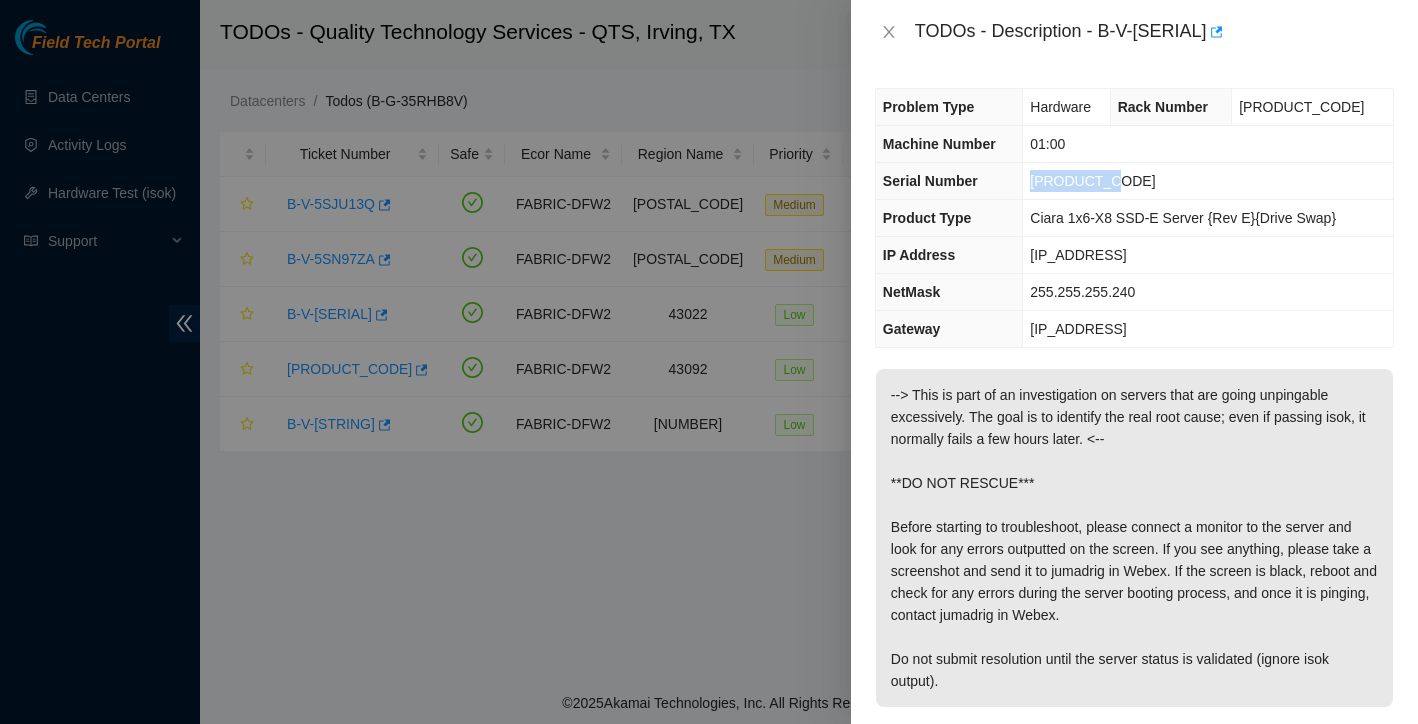 drag, startPoint x: 1030, startPoint y: 182, endPoint x: 1066, endPoint y: 182, distance: 36 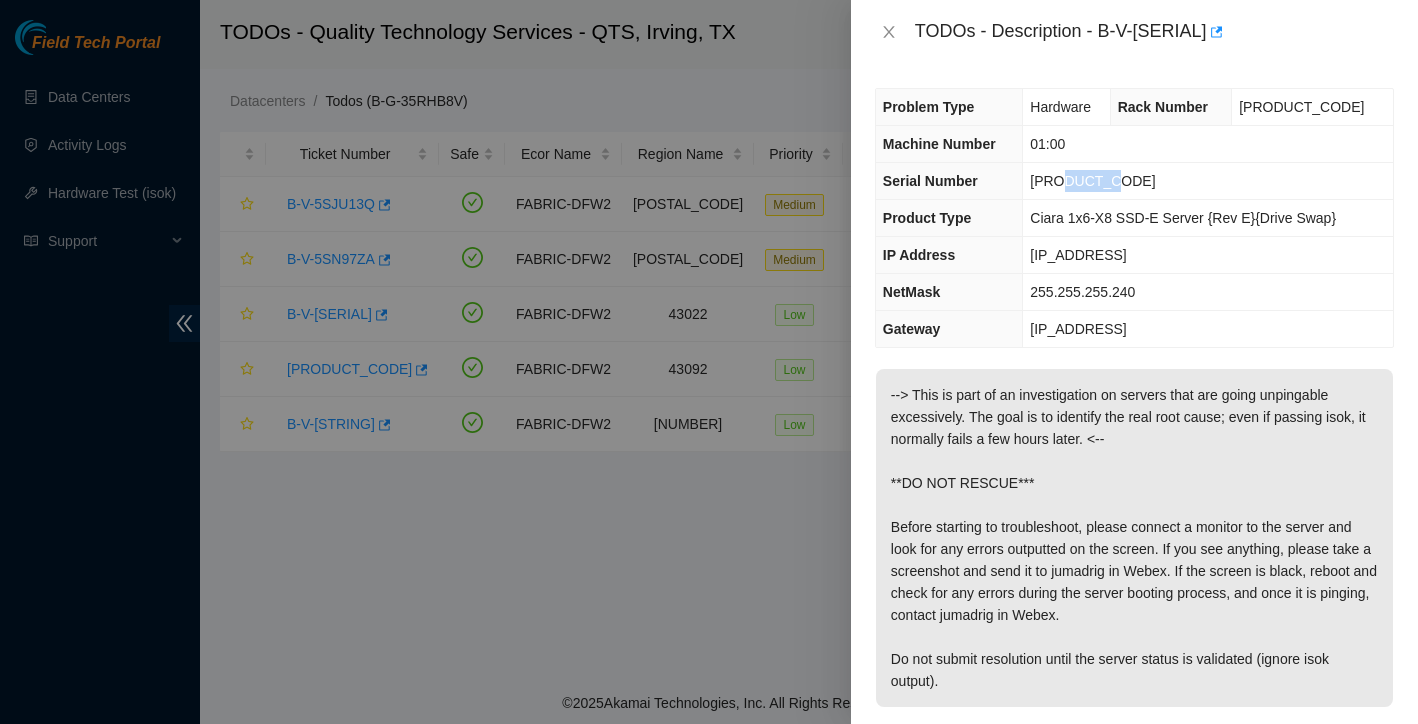 drag, startPoint x: 1066, startPoint y: 182, endPoint x: 1123, endPoint y: 182, distance: 57 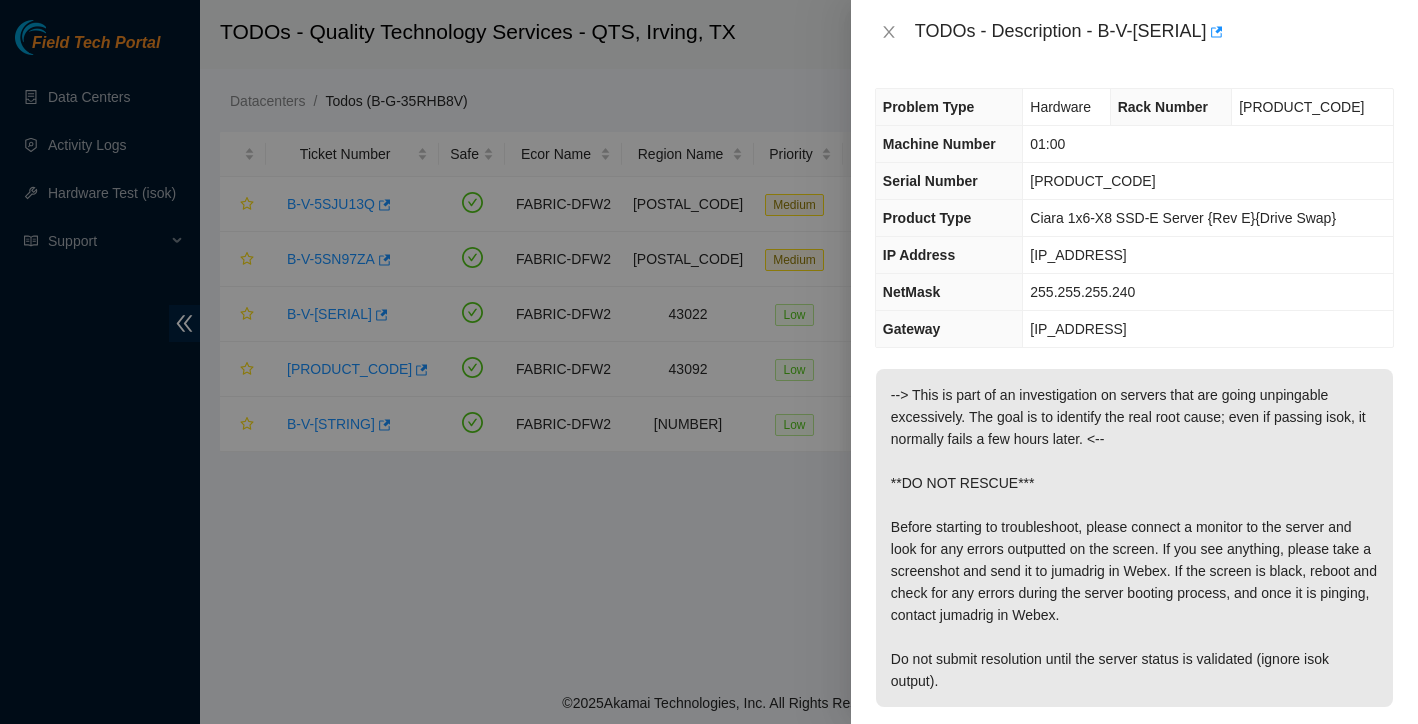 click on "CT-4180524-00266-N0" at bounding box center [1092, 181] 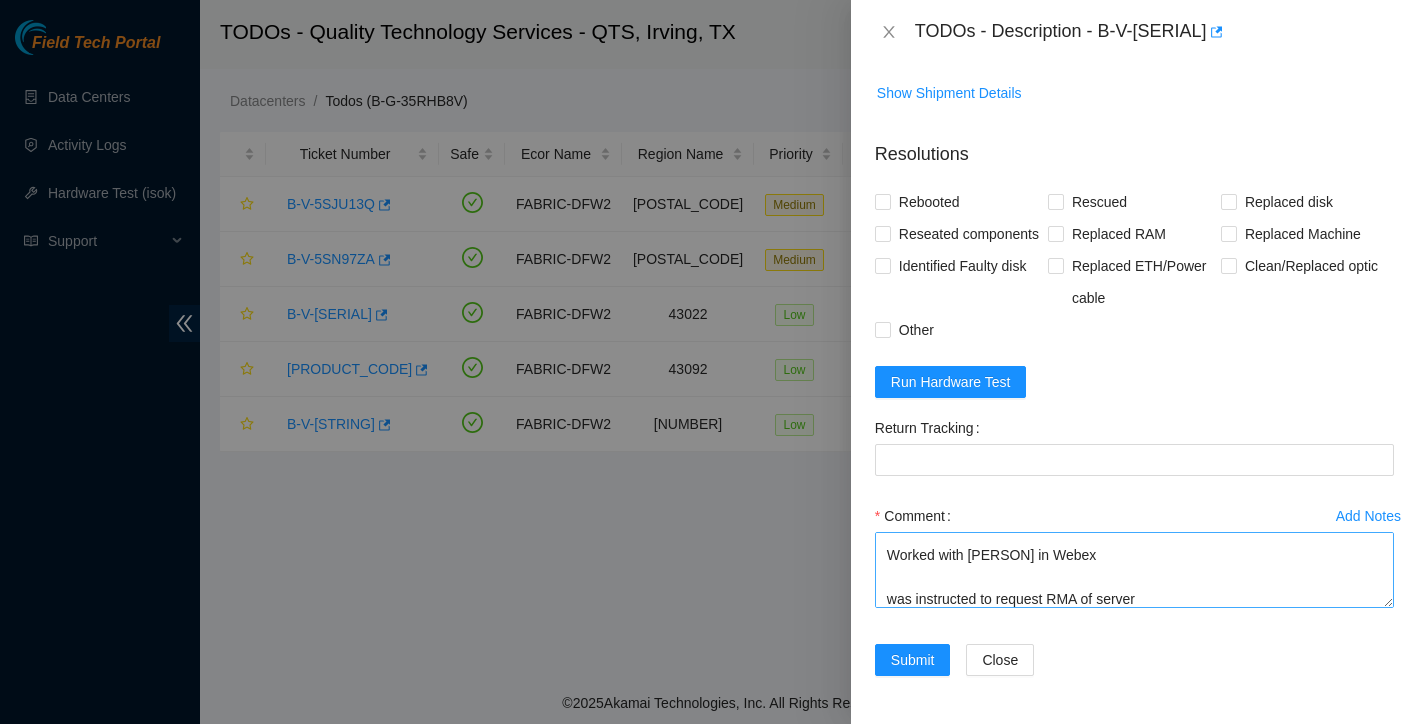 scroll, scrollTop: 742, scrollLeft: 0, axis: vertical 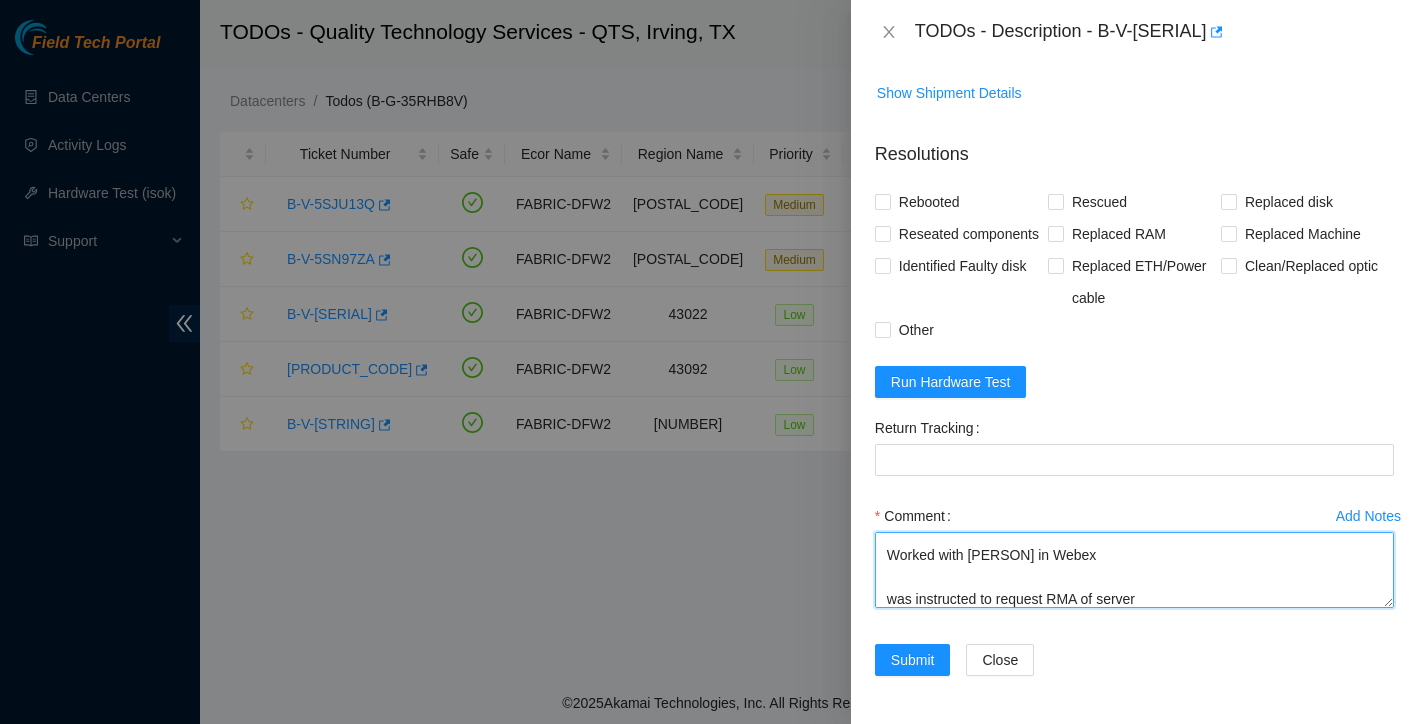 click on "checked and screen is black both eth ports also down ( no lights)
tried rebooting using Botton on front but button is unresponsive and light for node 0 is also off
rebooted server manually ( power cycle )
node is dead recommend rma server
Worked with jumadrig in Webex
was instructed to request RMA of server" at bounding box center [1134, 570] 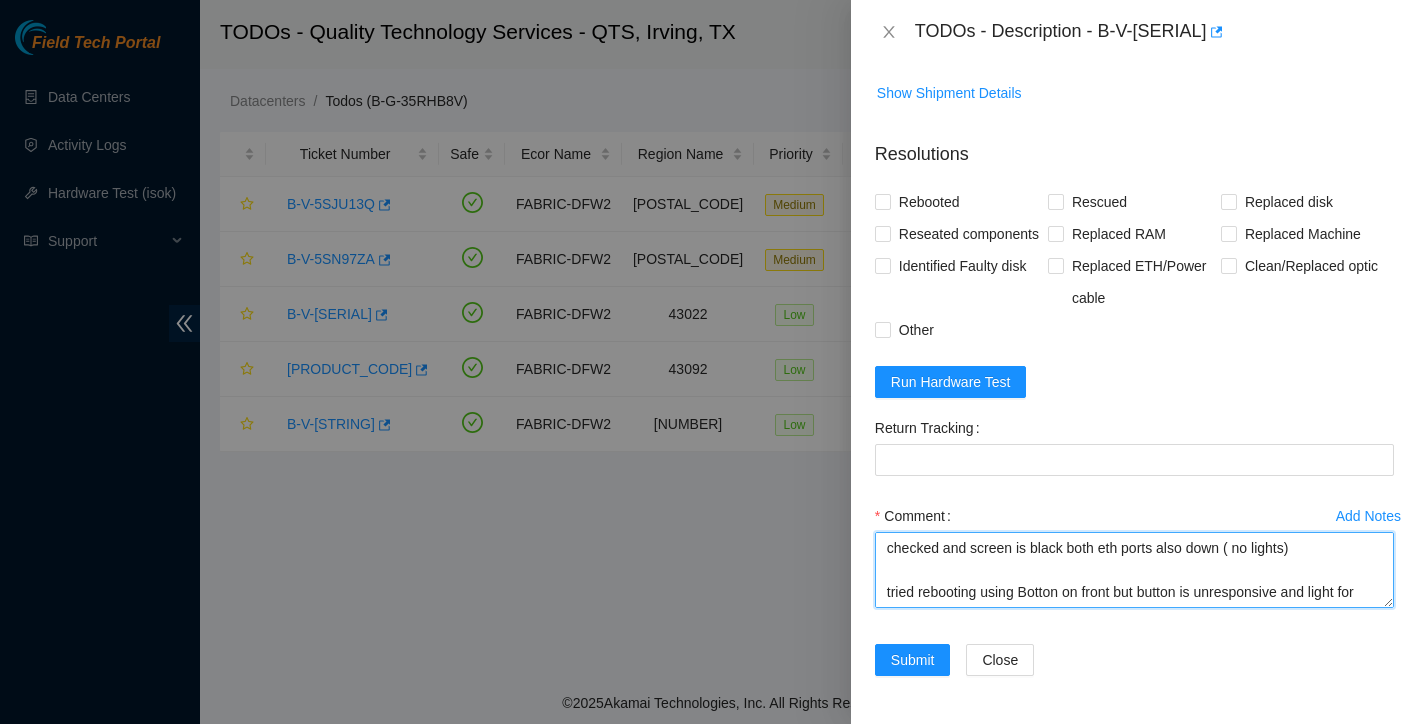 scroll, scrollTop: 0, scrollLeft: 0, axis: both 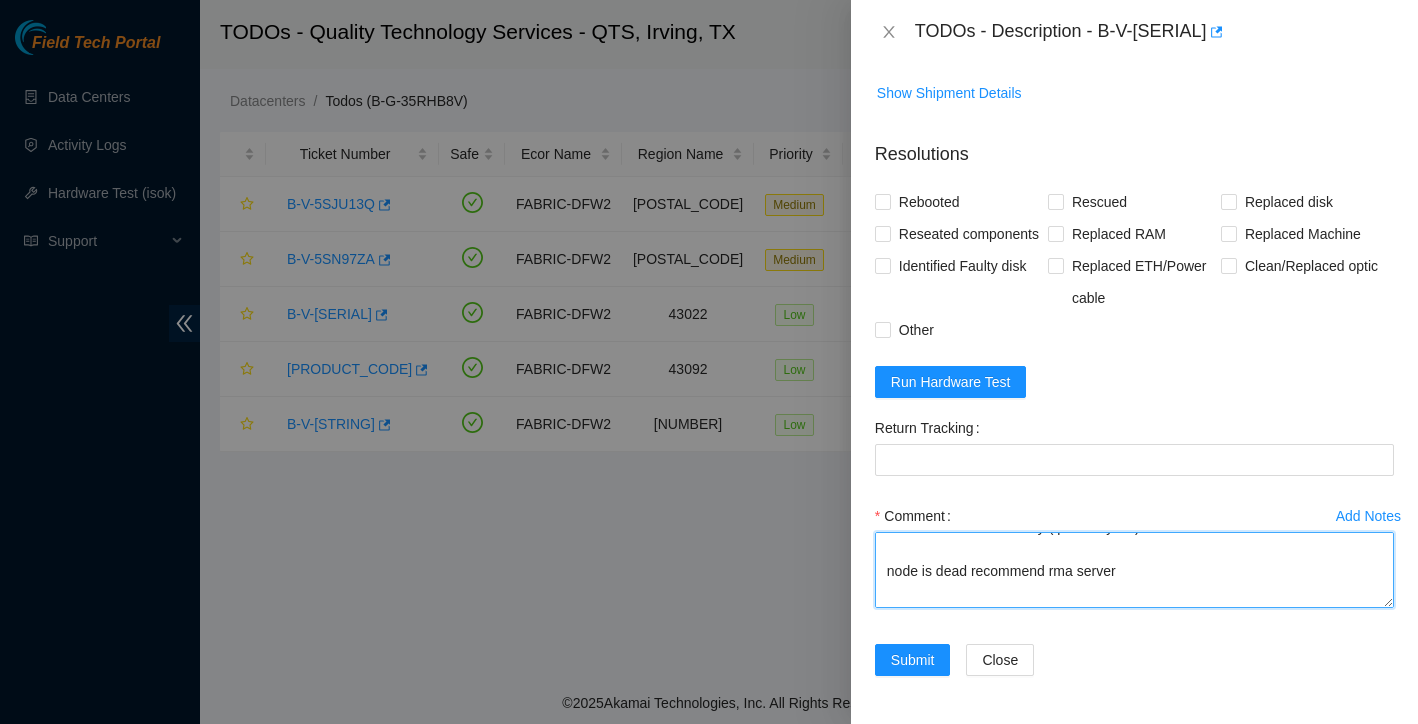 drag, startPoint x: 1131, startPoint y: 587, endPoint x: 975, endPoint y: 587, distance: 156 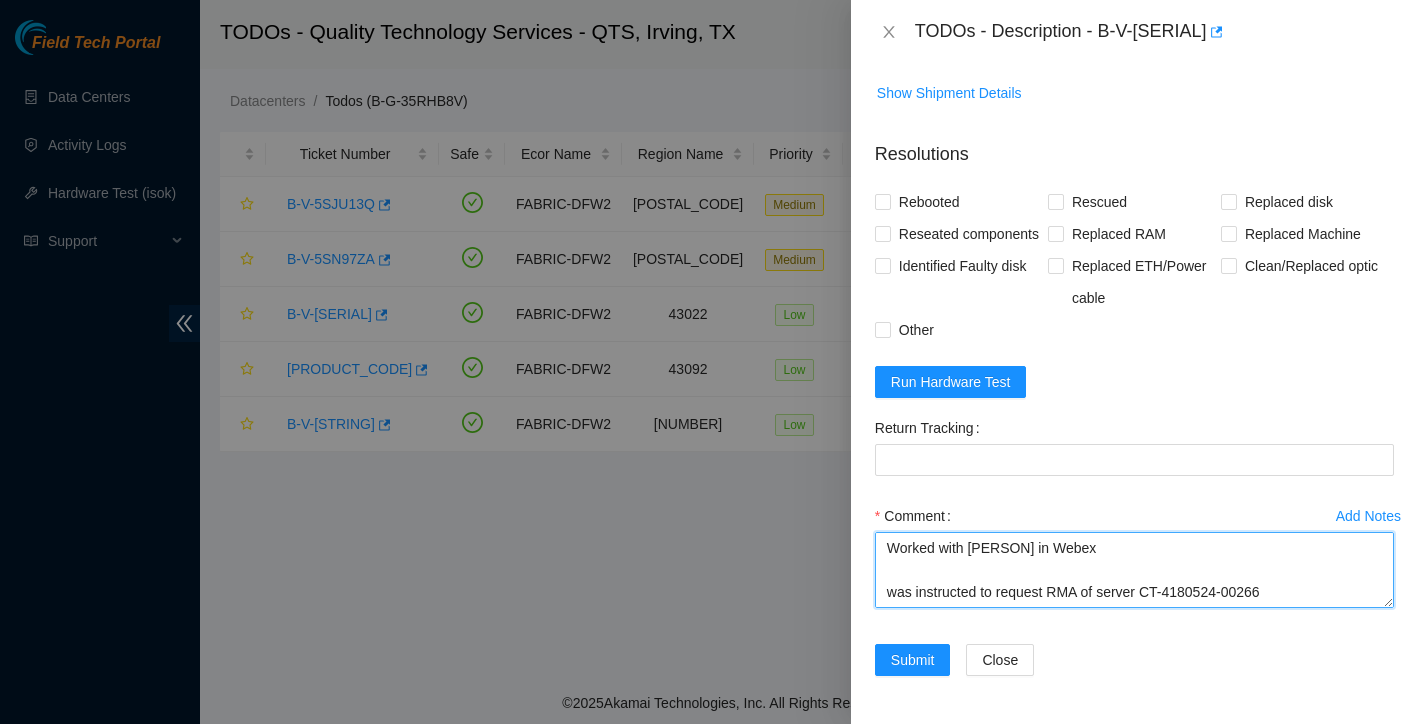 scroll, scrollTop: 198, scrollLeft: 0, axis: vertical 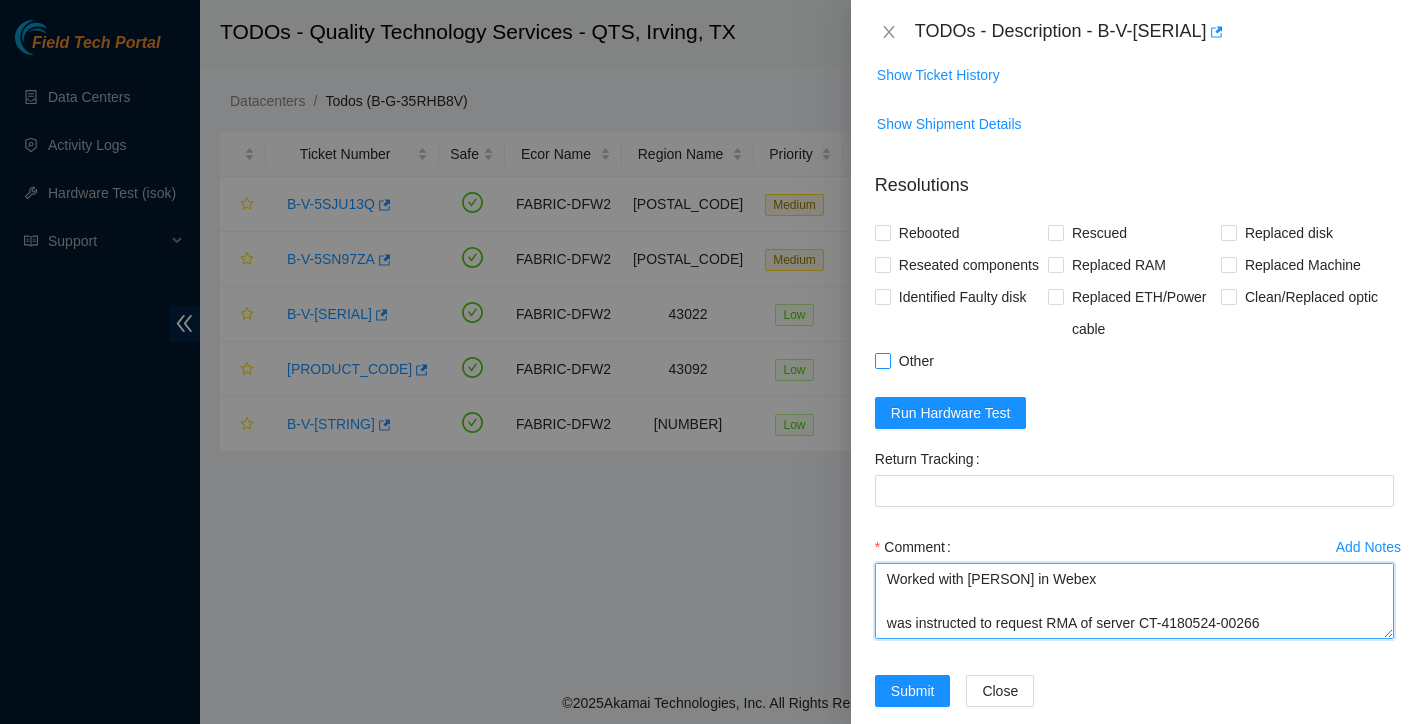 type on "checked and screen is black both eth ports also down ( no lights)
tried rebooting using Botton on front but button is unresponsive and light for node 0 is also off
rebooted server manually ( power cycle )
node is dead
Worked with jumadrig in Webex
was instructed to request RMA of server CT-4180524-00266" 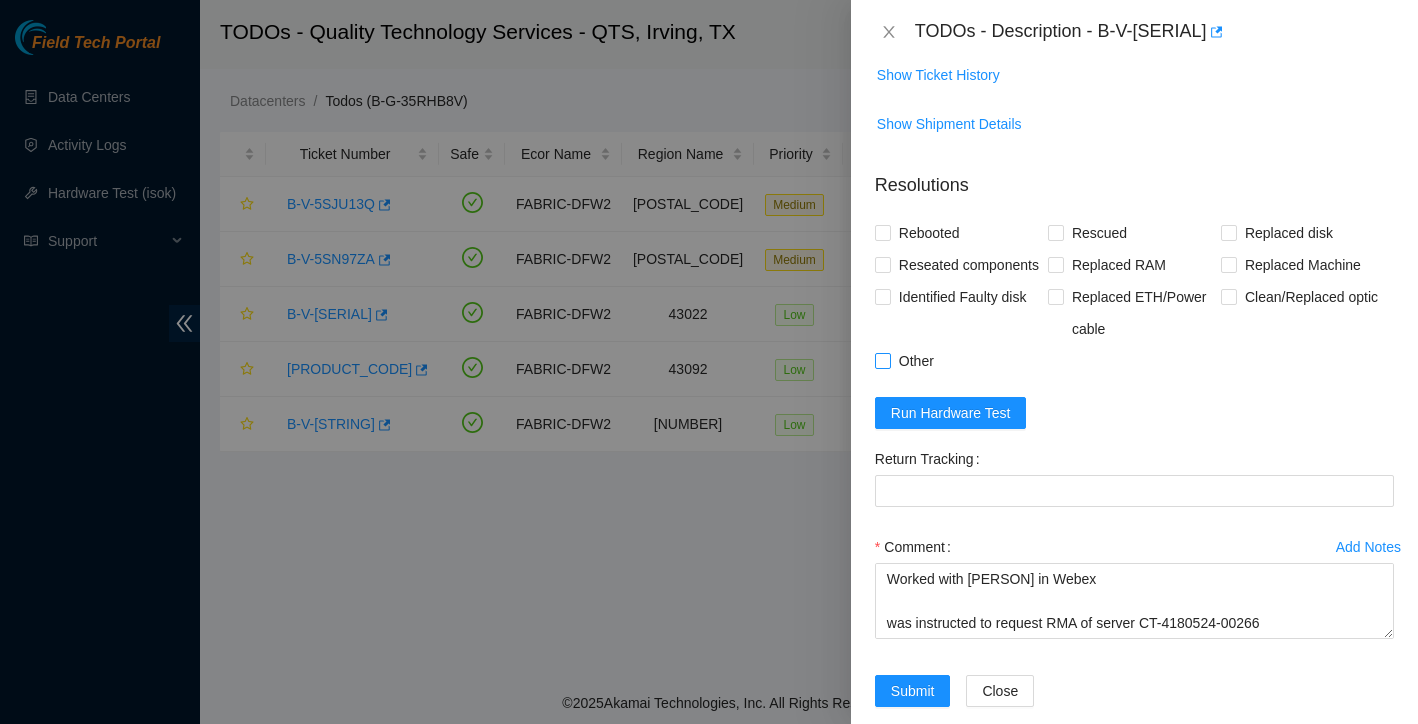 click on "Other" at bounding box center (882, 360) 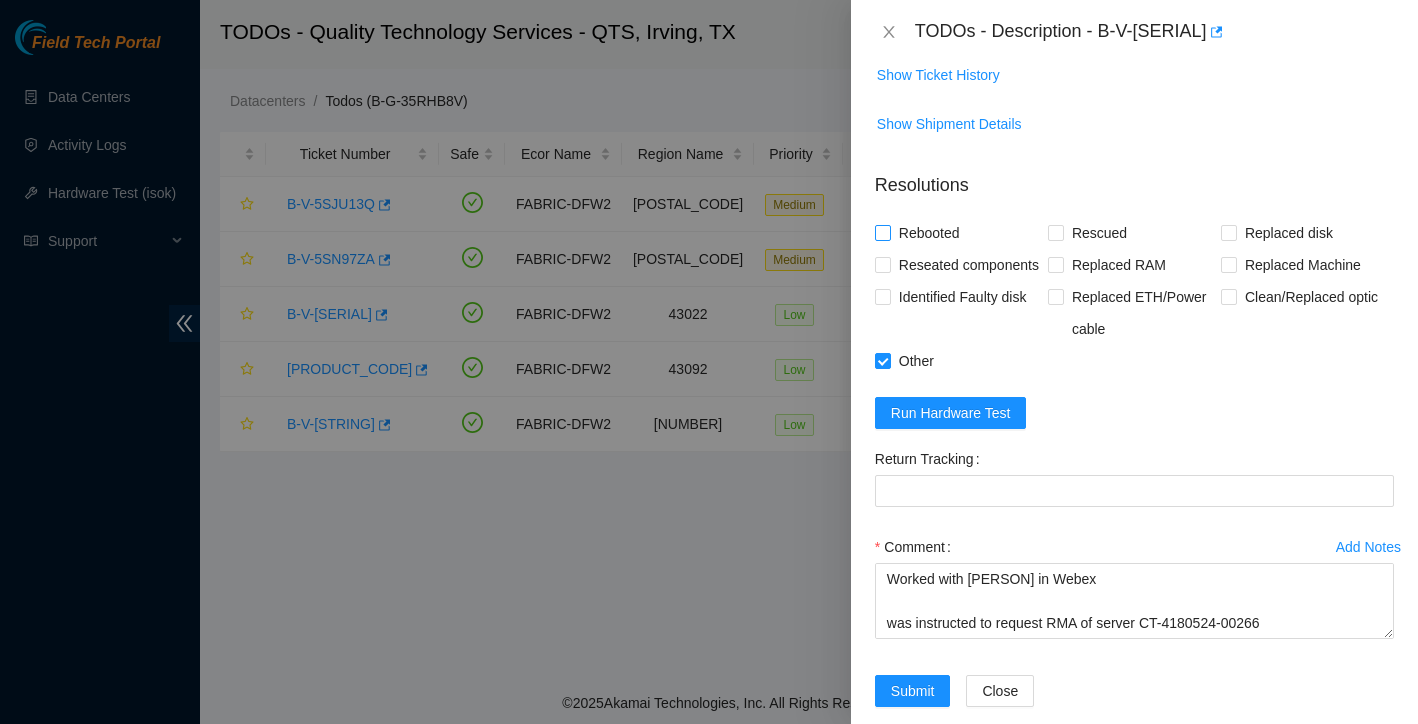 click at bounding box center [883, 233] 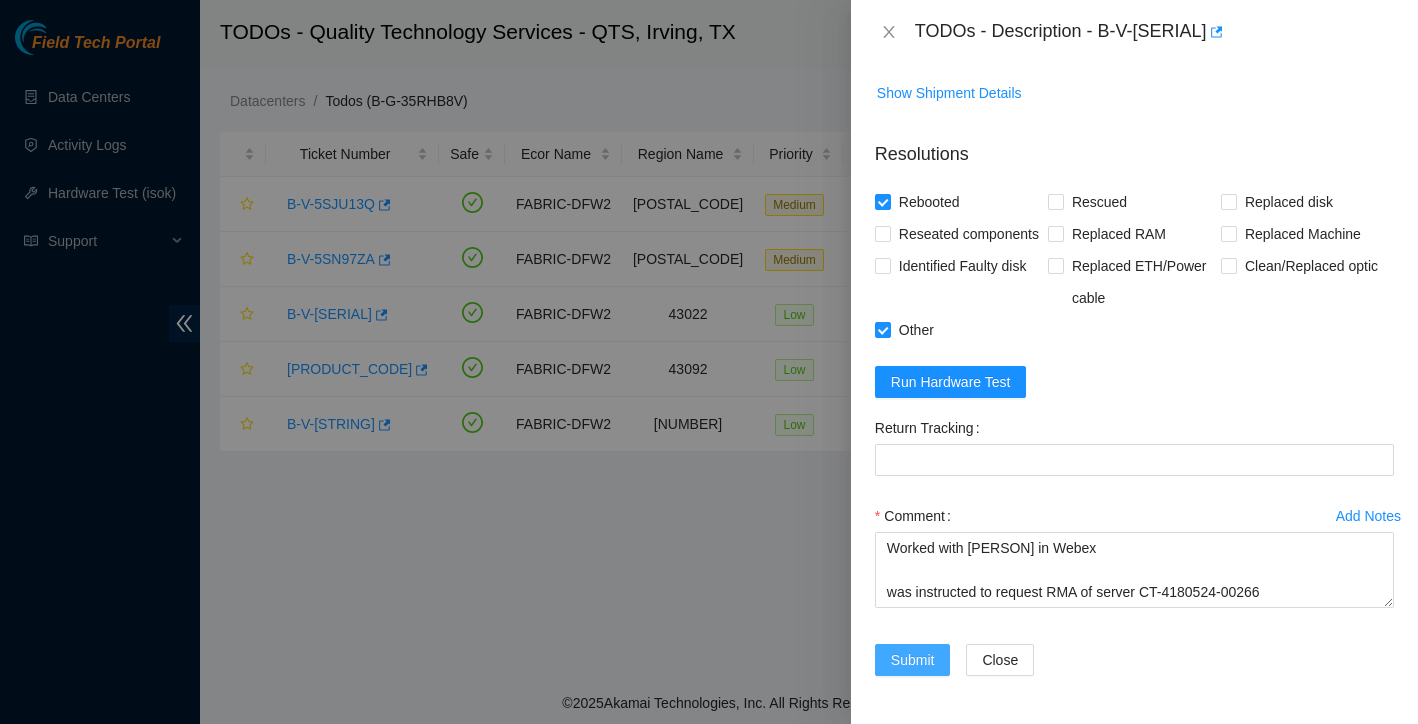 scroll, scrollTop: 742, scrollLeft: 0, axis: vertical 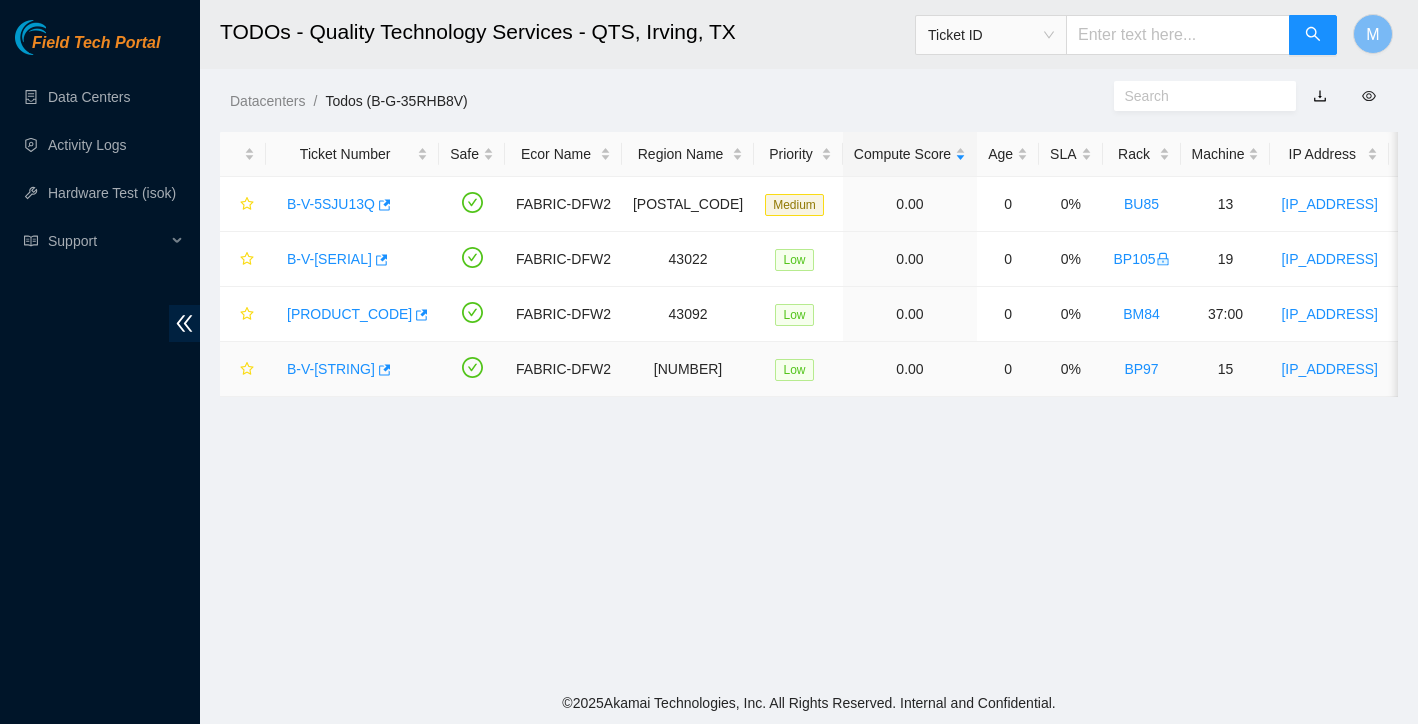 click on "B-V-5SUDRQN" at bounding box center [331, 369] 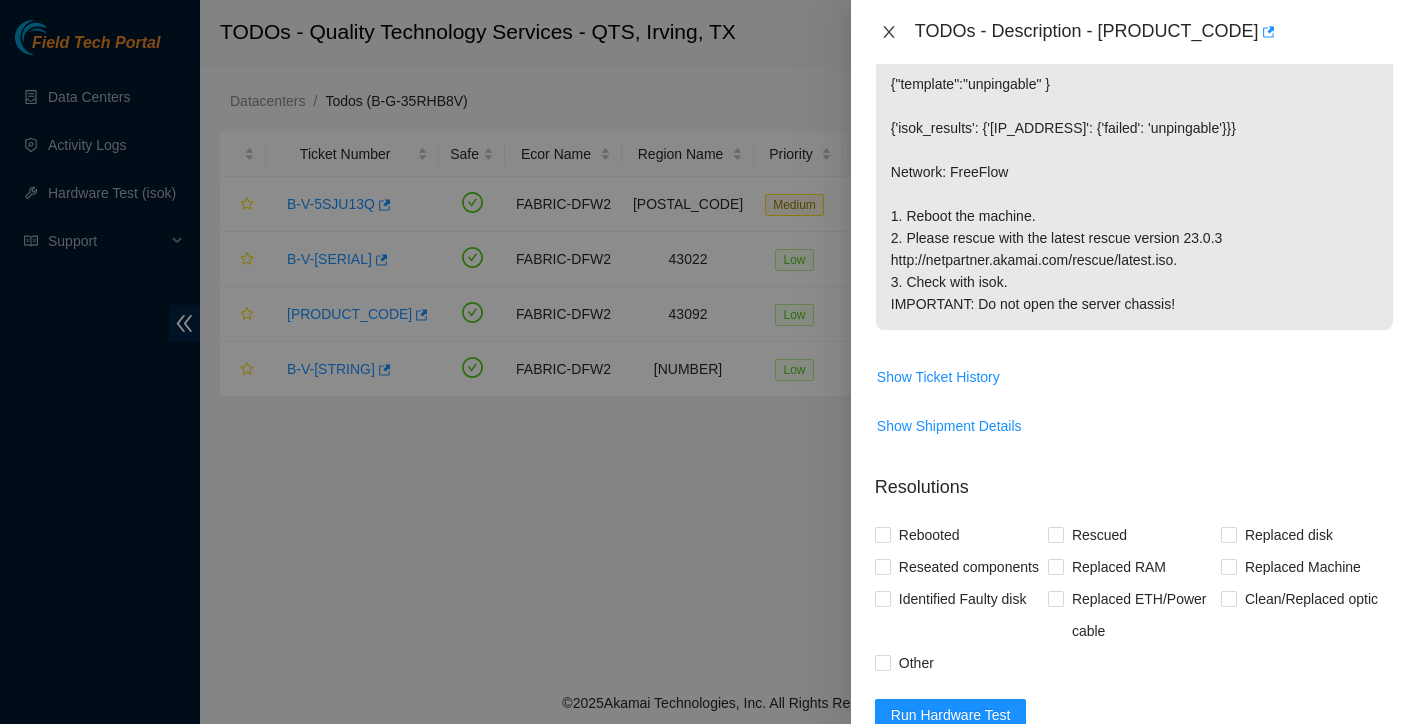 click at bounding box center [889, 32] 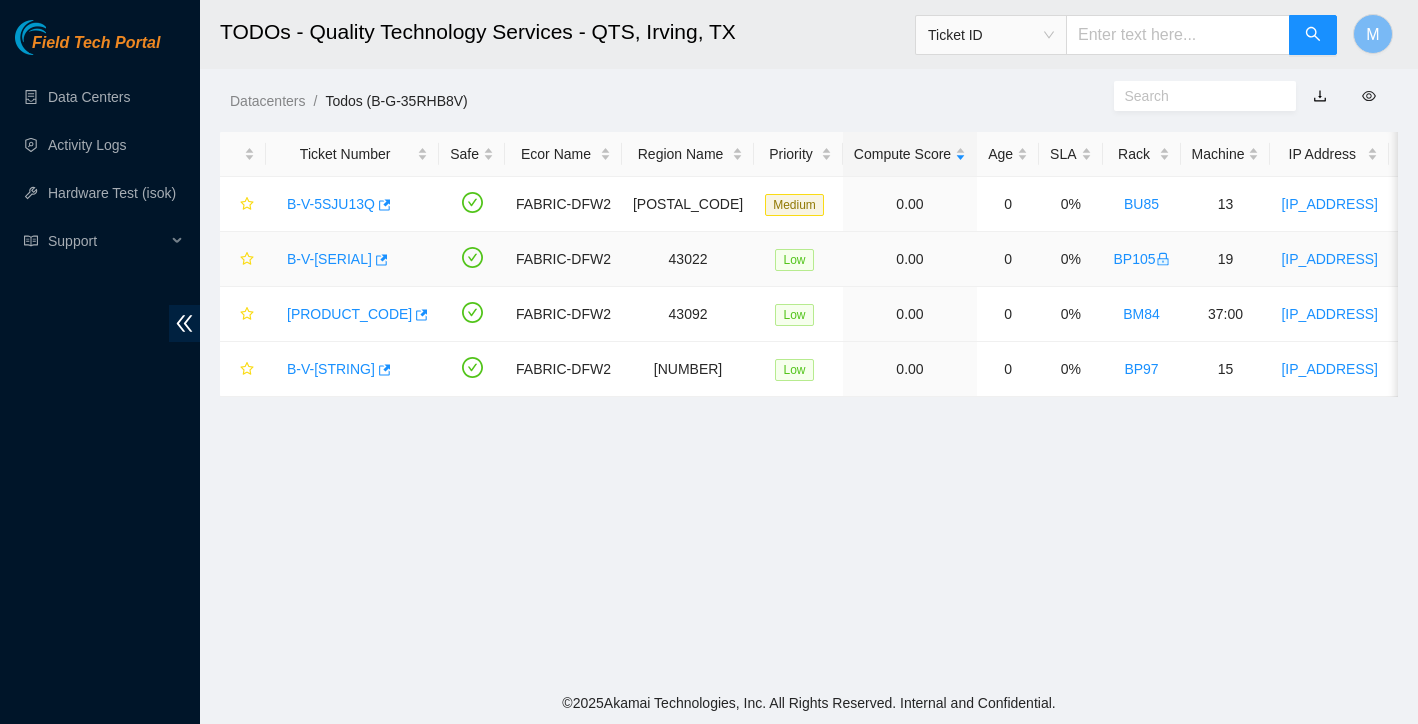 click on "B-V-5SOWL58" at bounding box center (329, 259) 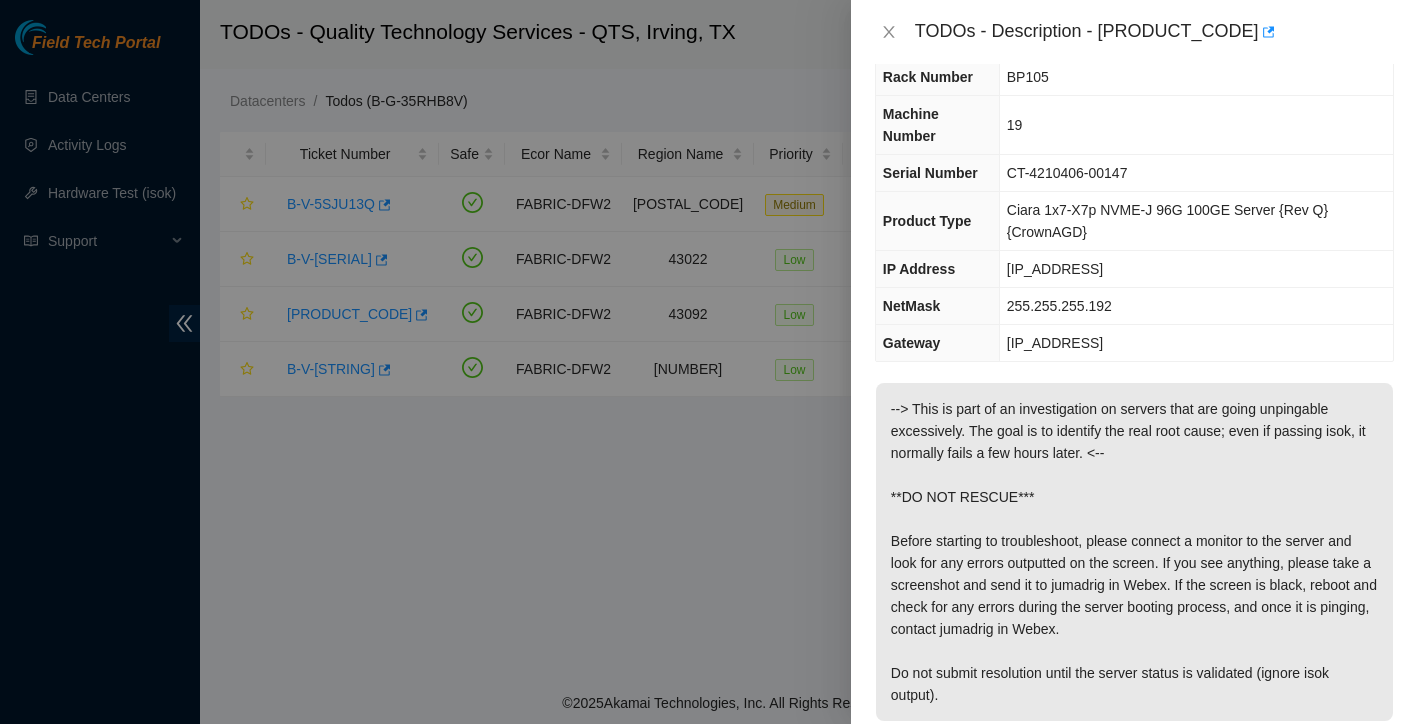 scroll, scrollTop: 24, scrollLeft: 0, axis: vertical 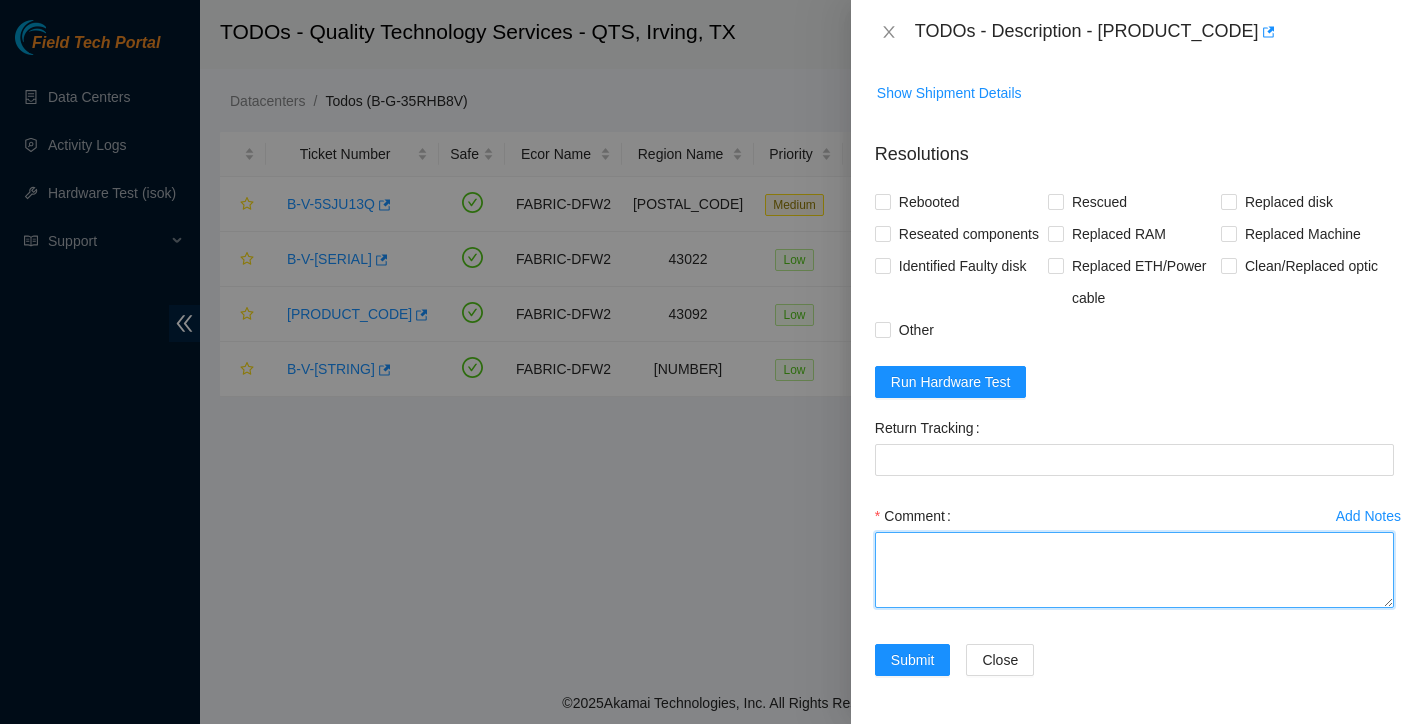 click on "Comment" at bounding box center (1134, 570) 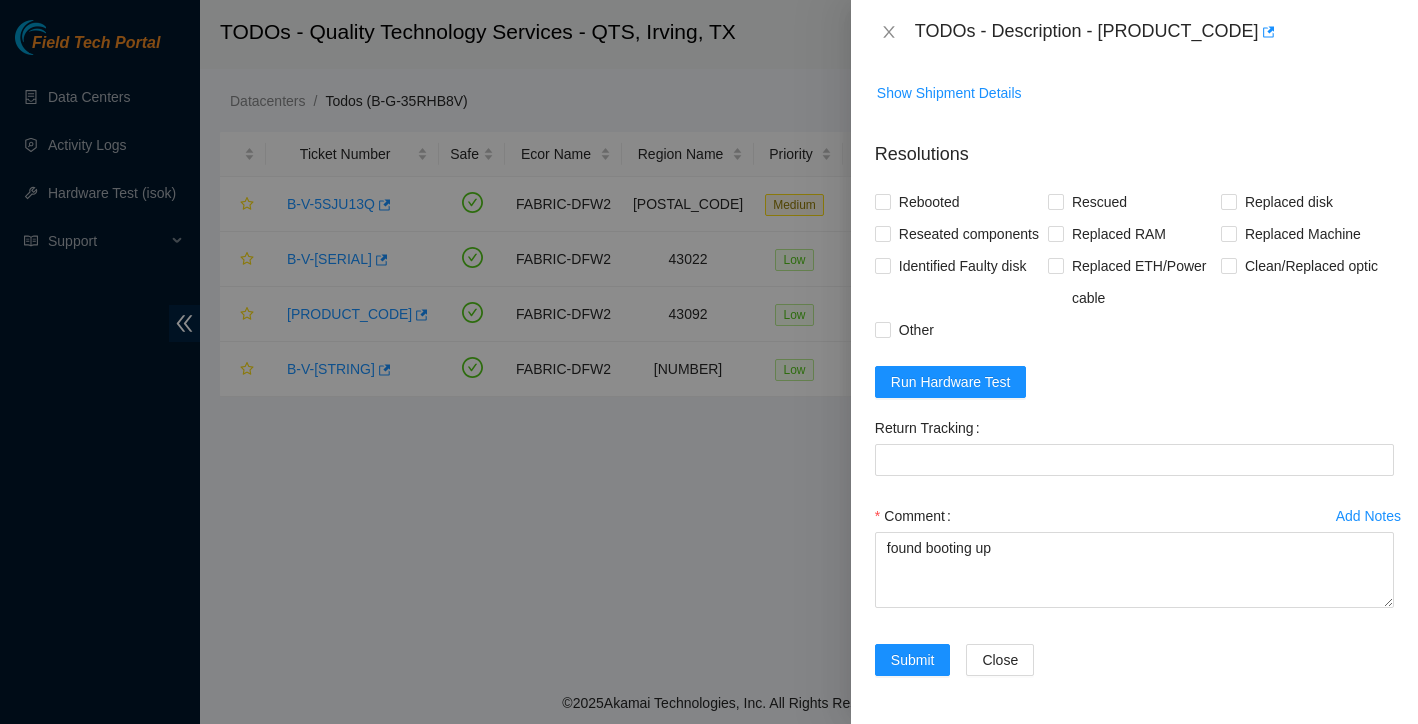 scroll, scrollTop: 823, scrollLeft: 0, axis: vertical 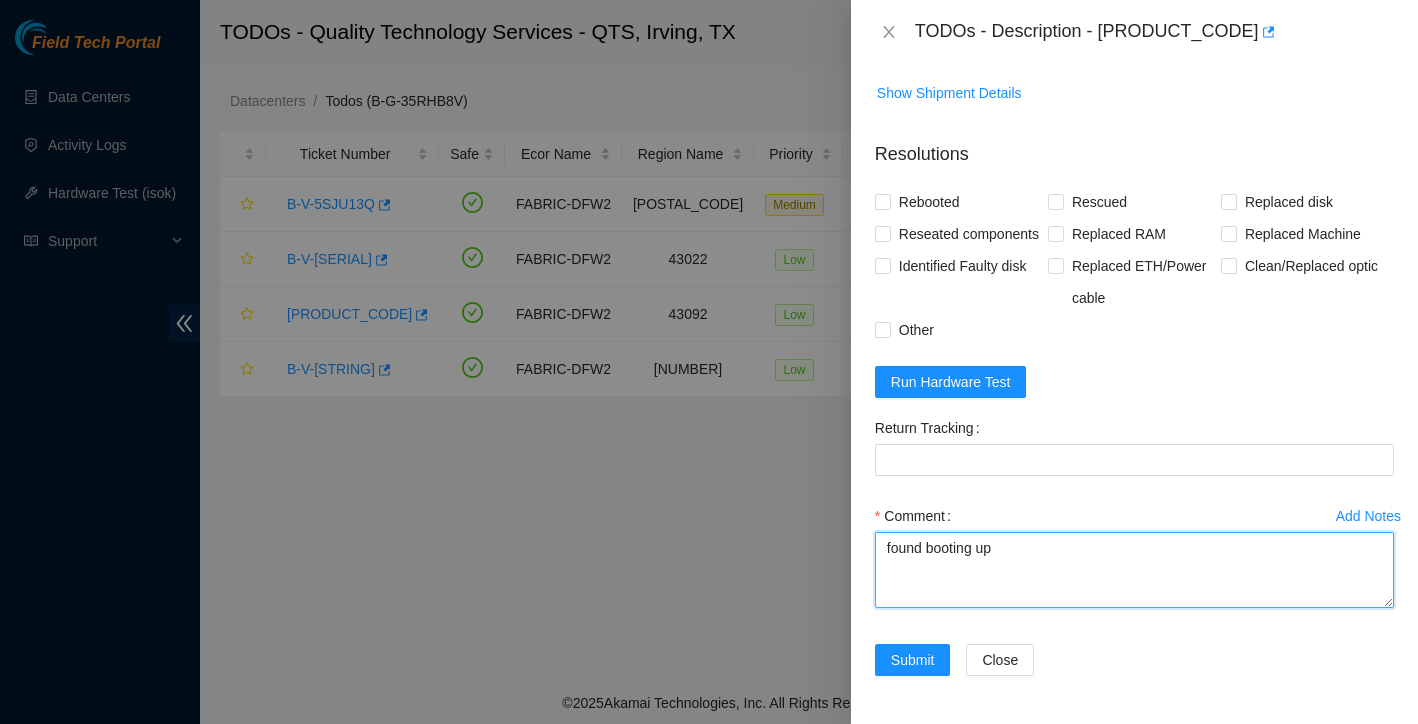 click on "found booting up" at bounding box center [1134, 570] 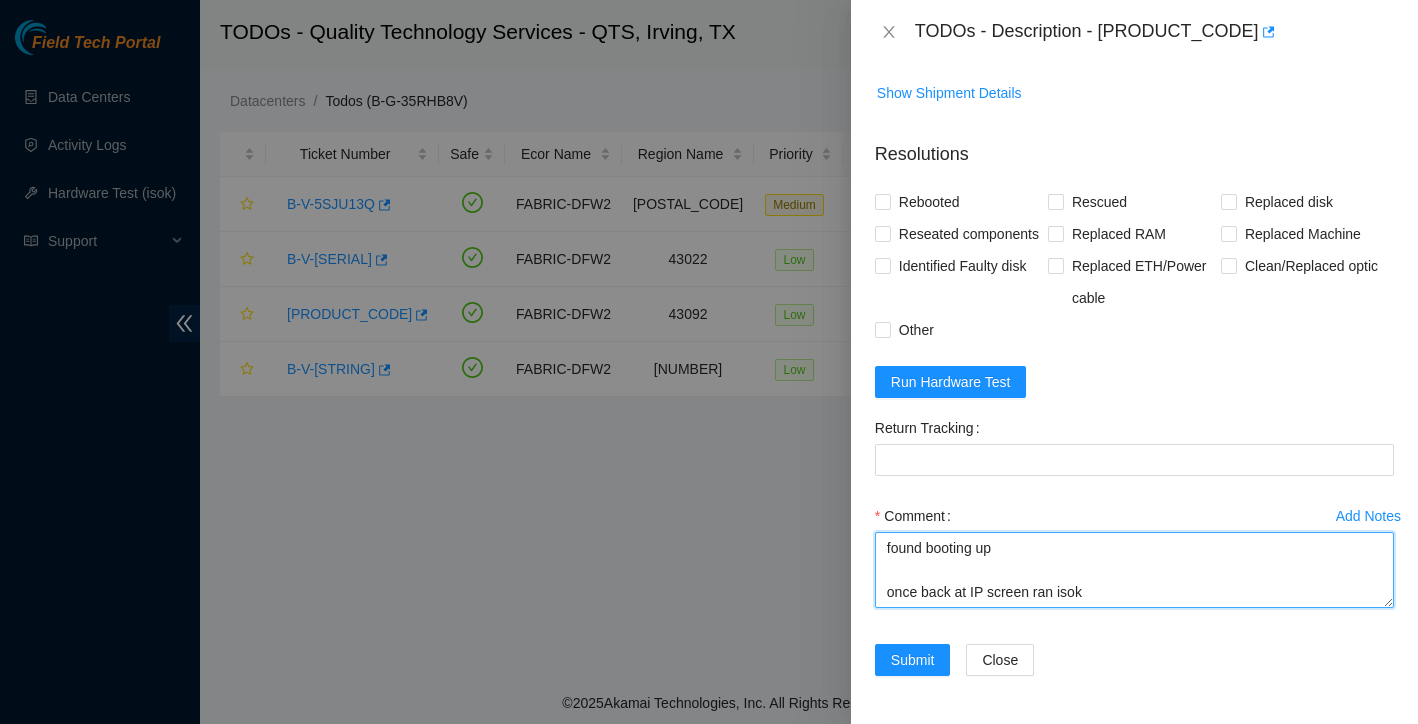 scroll, scrollTop: 823, scrollLeft: 0, axis: vertical 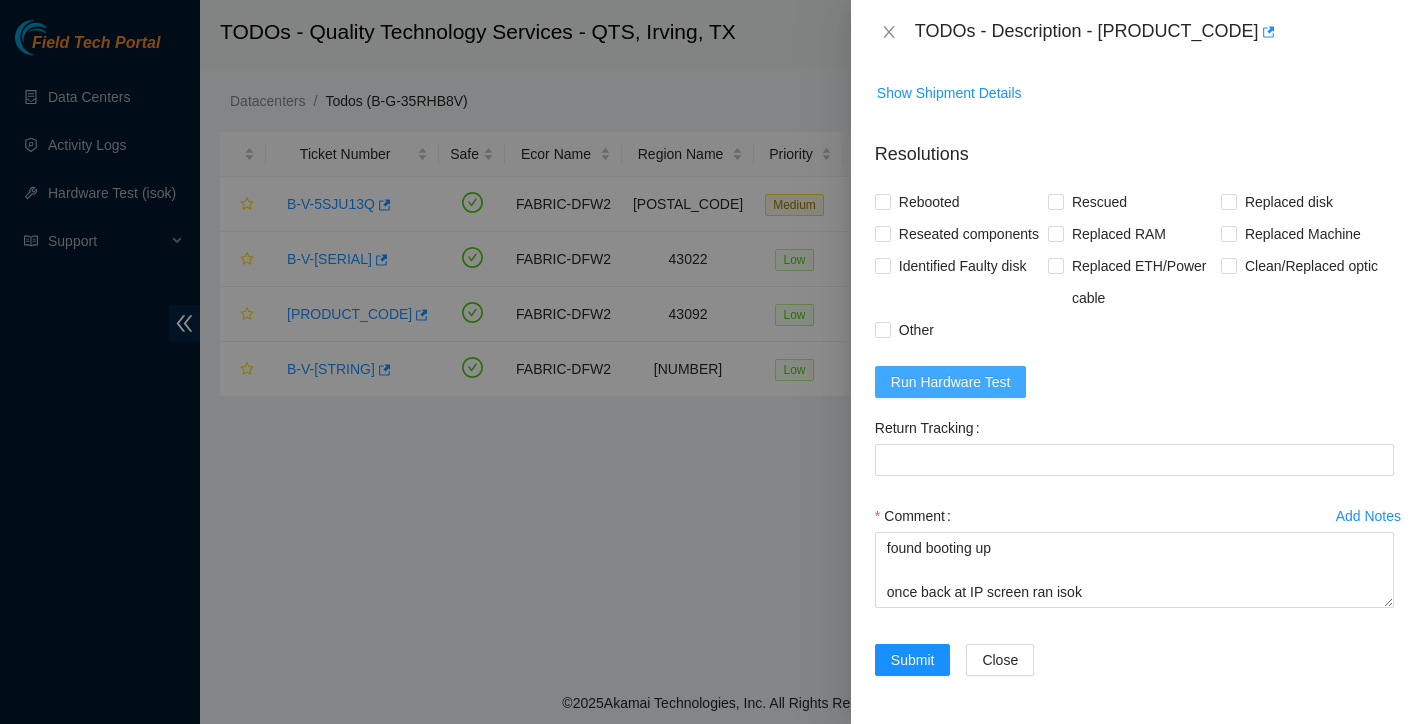click on "Run Hardware Test" at bounding box center (951, 382) 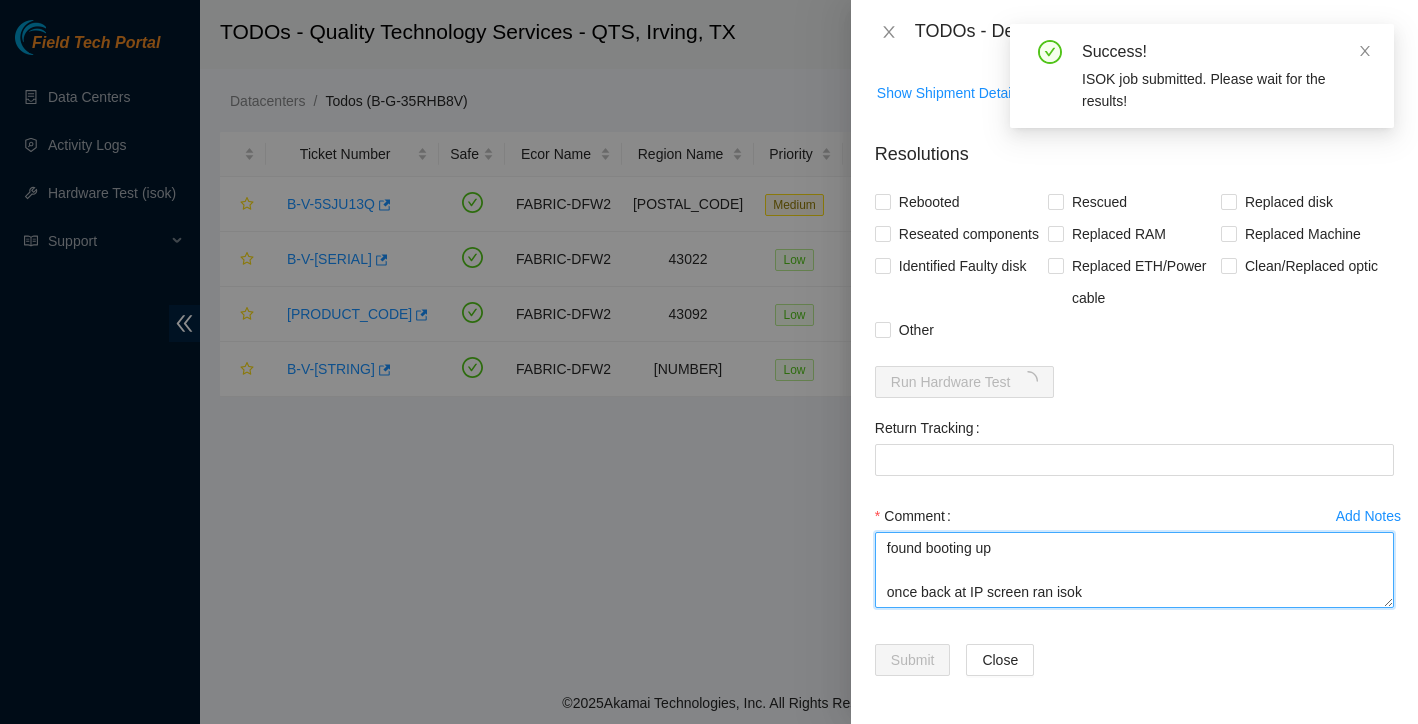 click on "found booting up
once back at IP screen ran isok" at bounding box center (1134, 570) 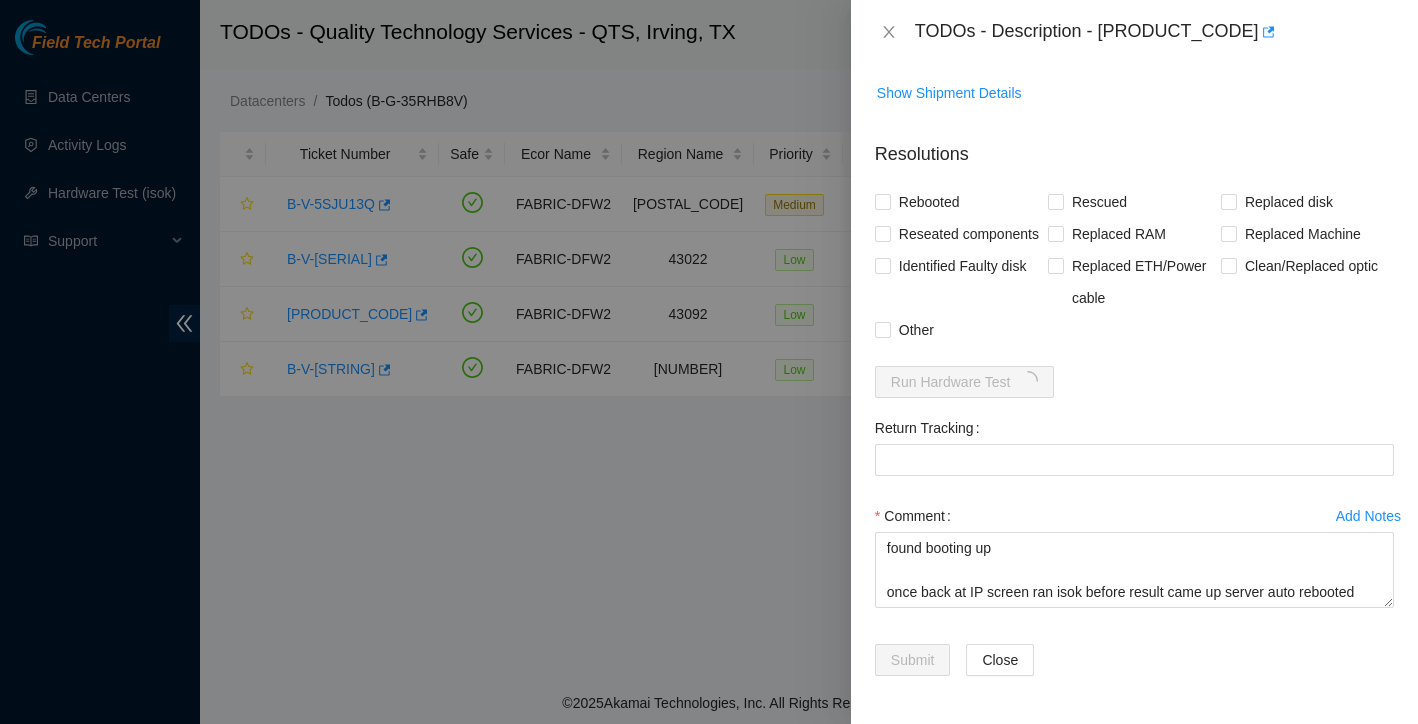 scroll, scrollTop: 823, scrollLeft: 0, axis: vertical 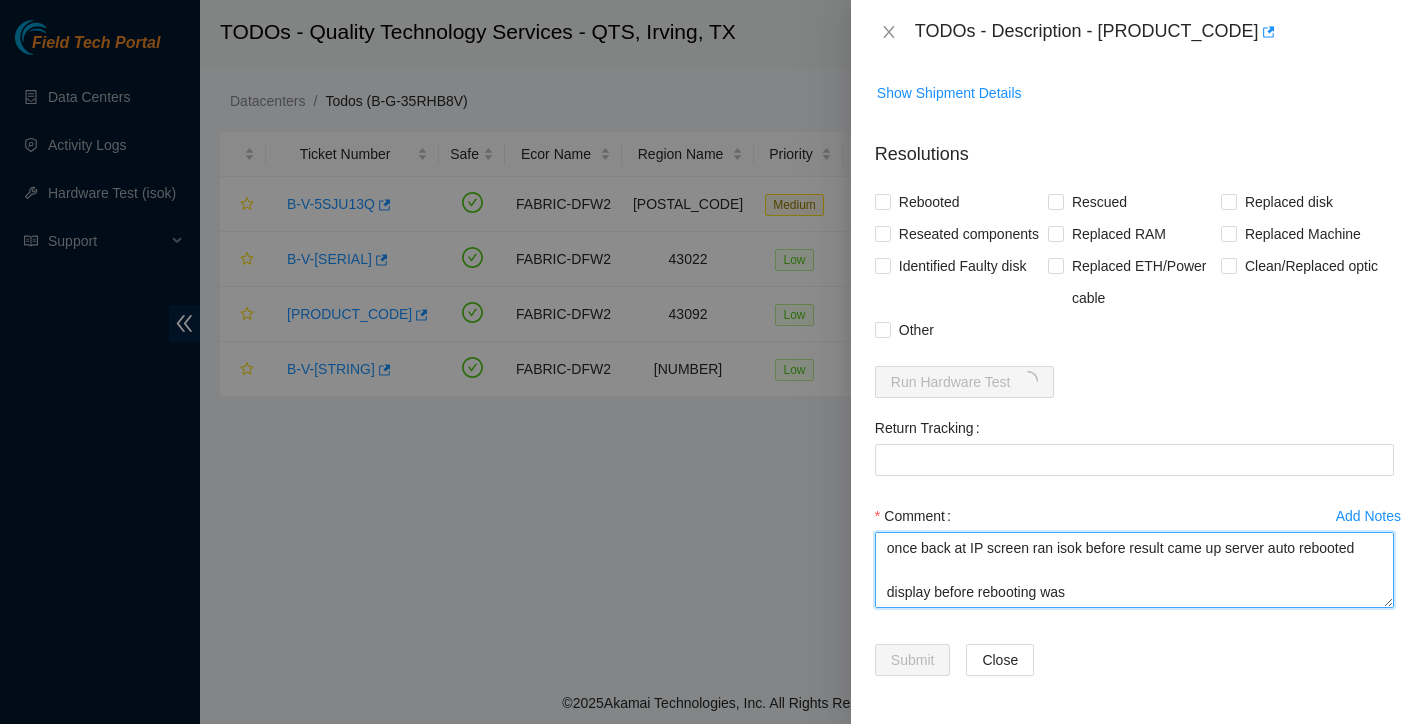 paste on "[  451.198827] systemd-shutdown[1]: Could not detach DM /dev/dm-1: Device or resource busy
[  451.212887] systemd-shutdown[1]: Failed to finalize DM devices, ignoring.
[  462.644039] reboot: Restarting system" 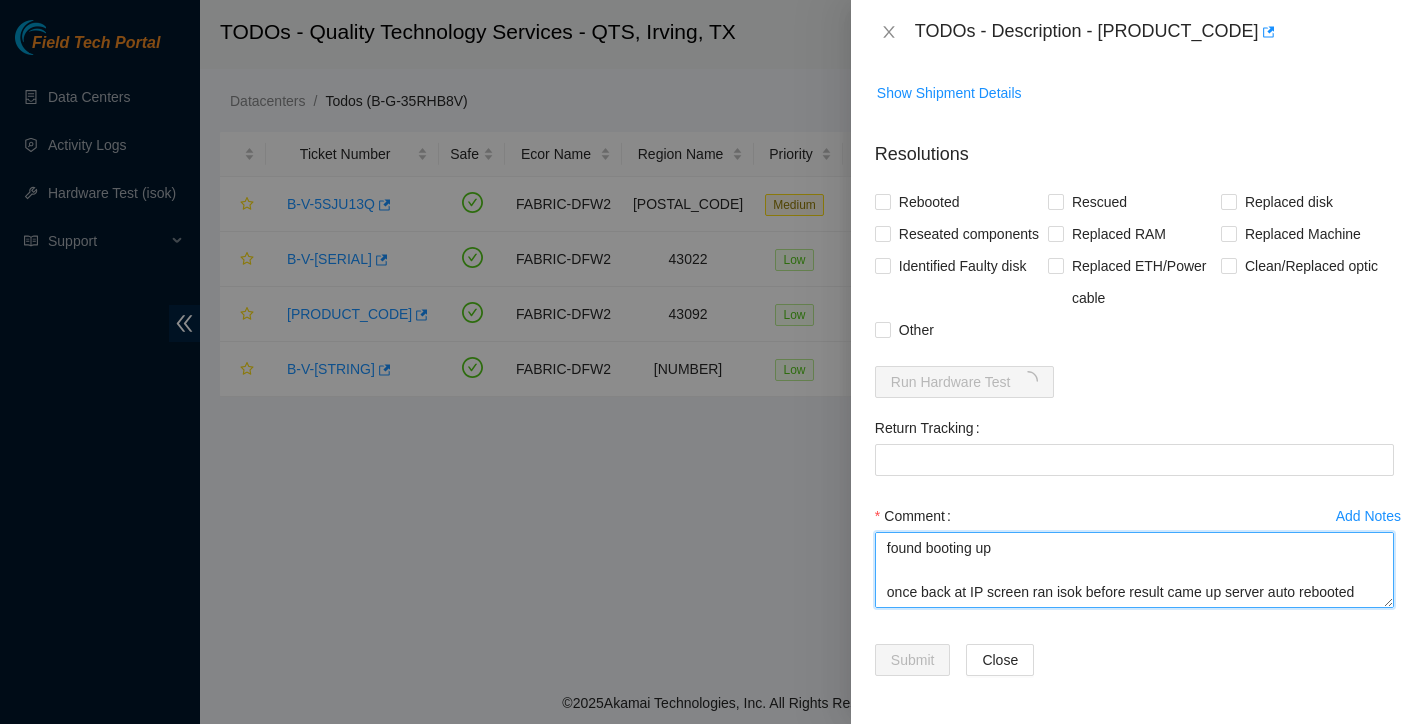 scroll, scrollTop: 0, scrollLeft: 0, axis: both 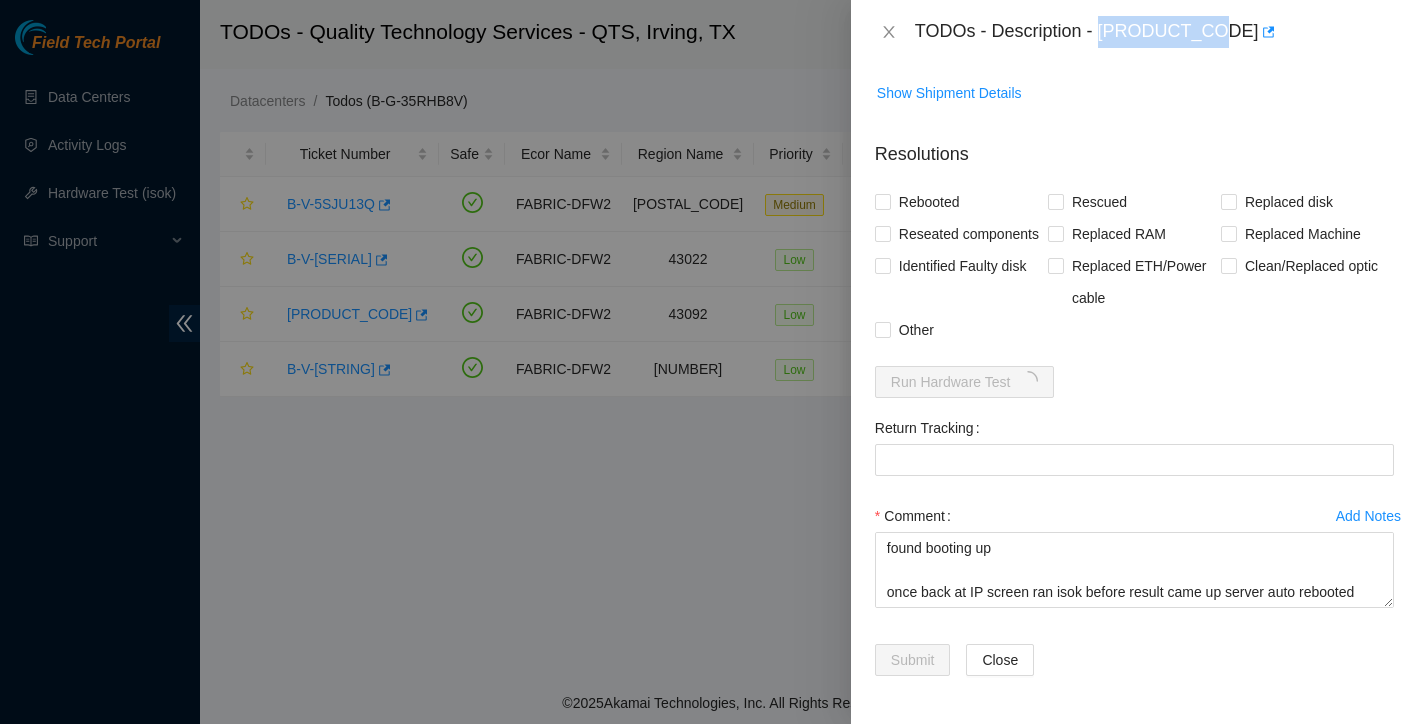 drag, startPoint x: 1103, startPoint y: 32, endPoint x: 1223, endPoint y: 32, distance: 120 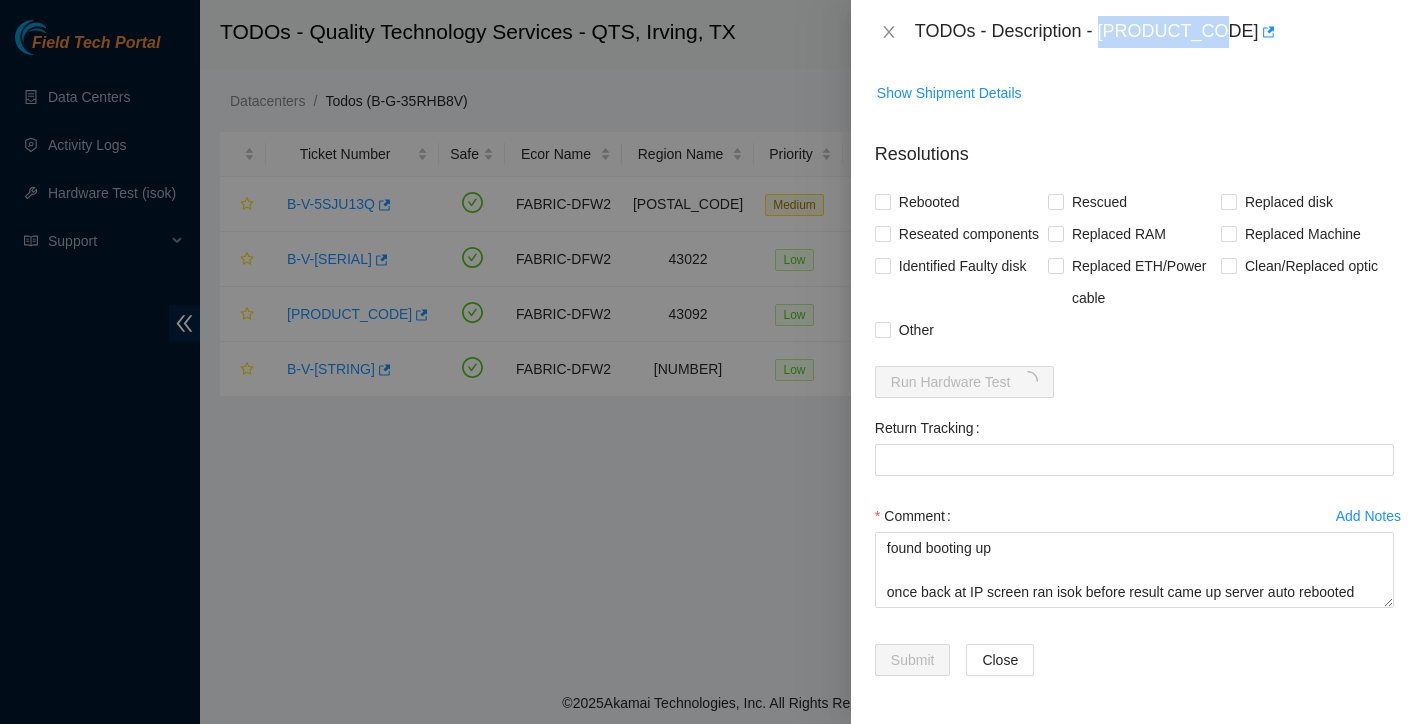 click on "TODOs - Description - B-V-5SOWL58" at bounding box center (1154, 32) 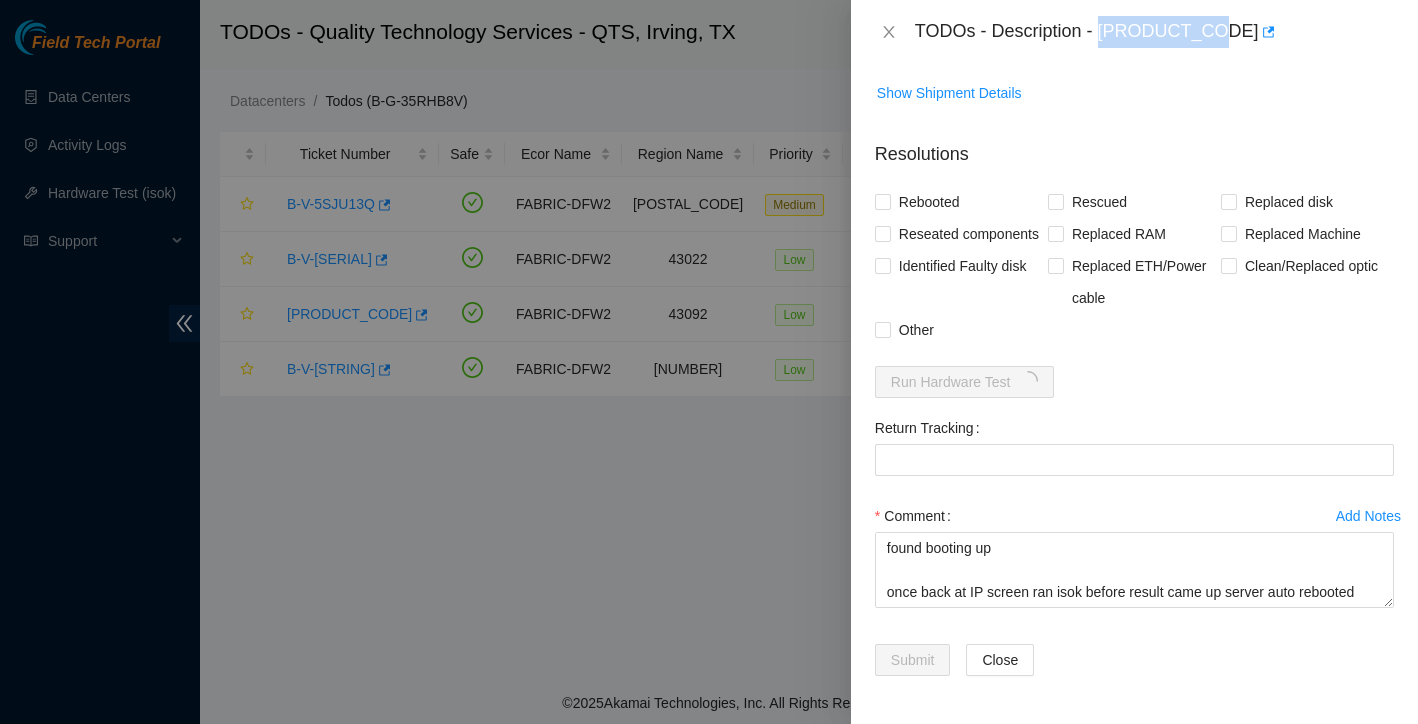 copy on "B-V-5SOWL58" 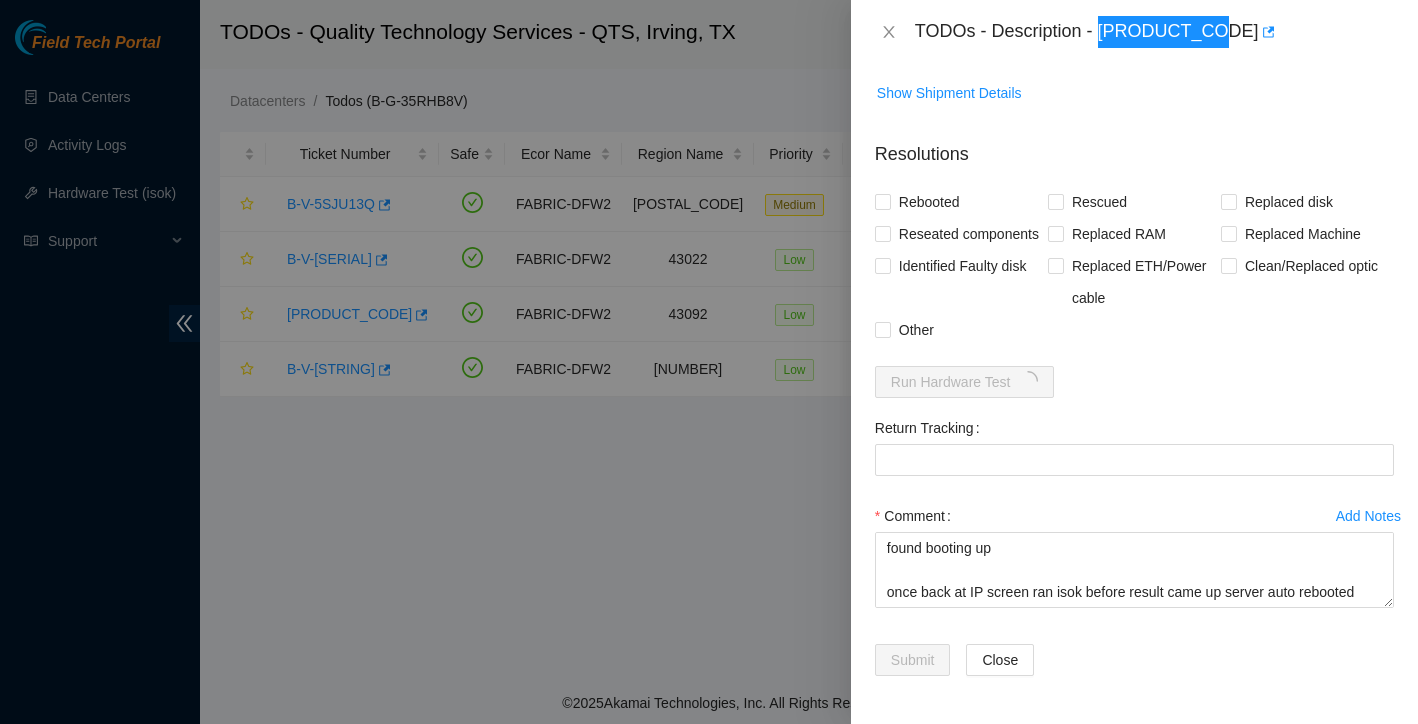 scroll, scrollTop: 823, scrollLeft: 0, axis: vertical 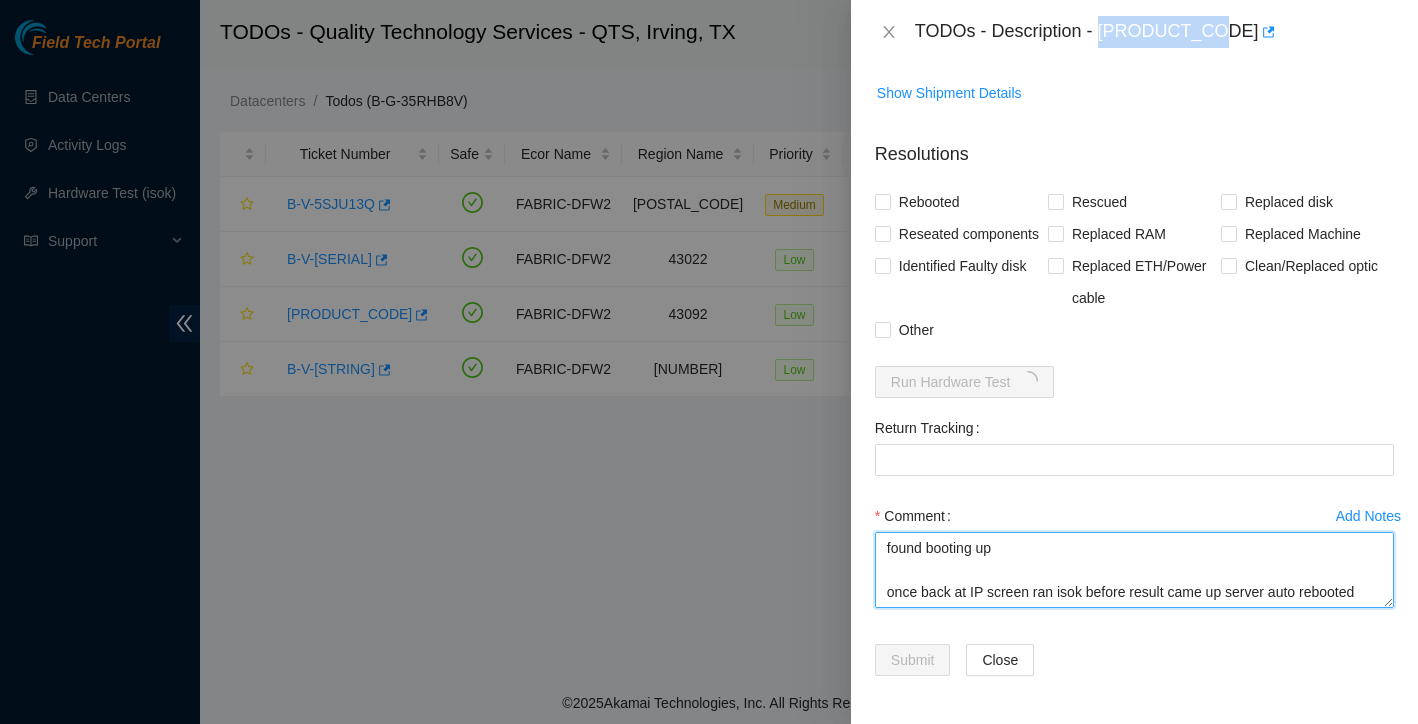 click on "found booting up
once back at IP screen ran isok before result came up server auto rebooted
display before rebooting was
[  451.198827] systemd-shutdown[1]: Could not detach DM /dev/dm-1: Device or resource busy
[  451.212887] systemd-shutdown[1]: Failed to finalize DM devices, ignoring.
[  462.644039] reboot: Restarting system" at bounding box center (1134, 570) 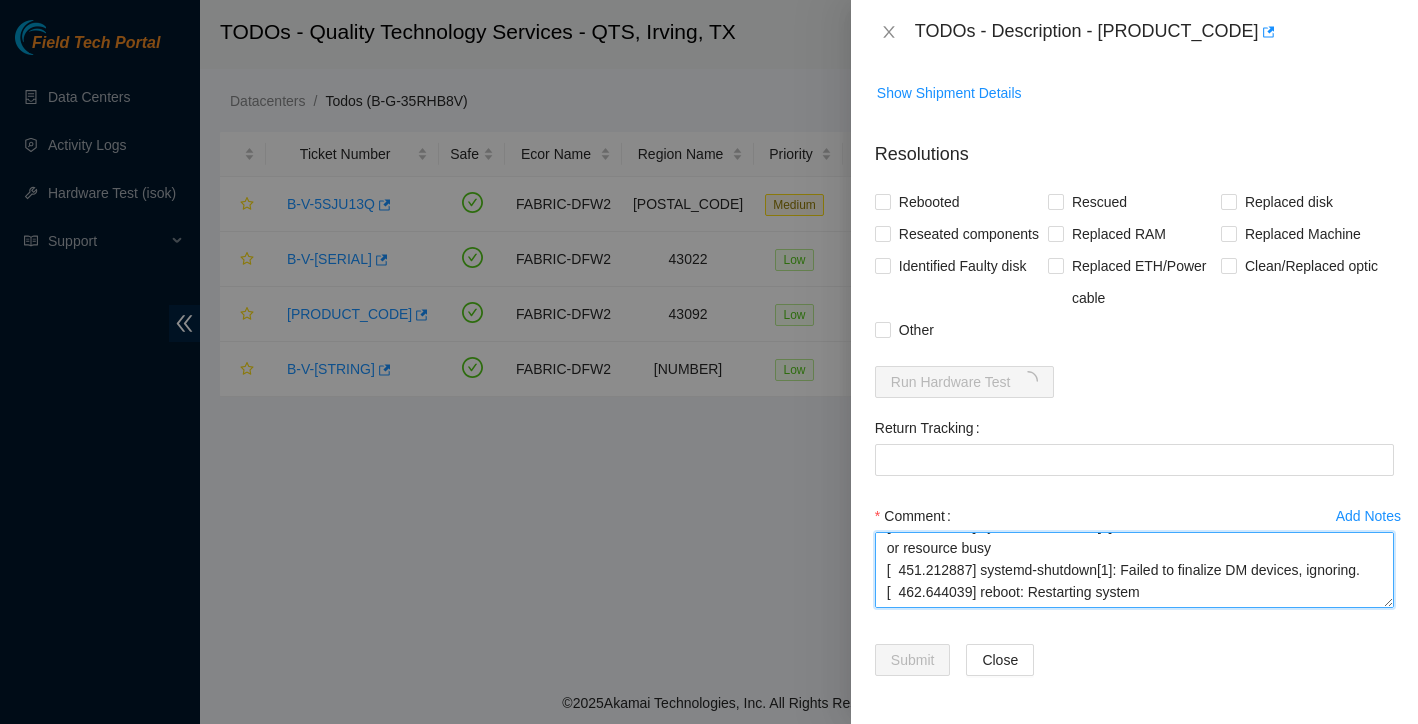 scroll, scrollTop: 242, scrollLeft: 0, axis: vertical 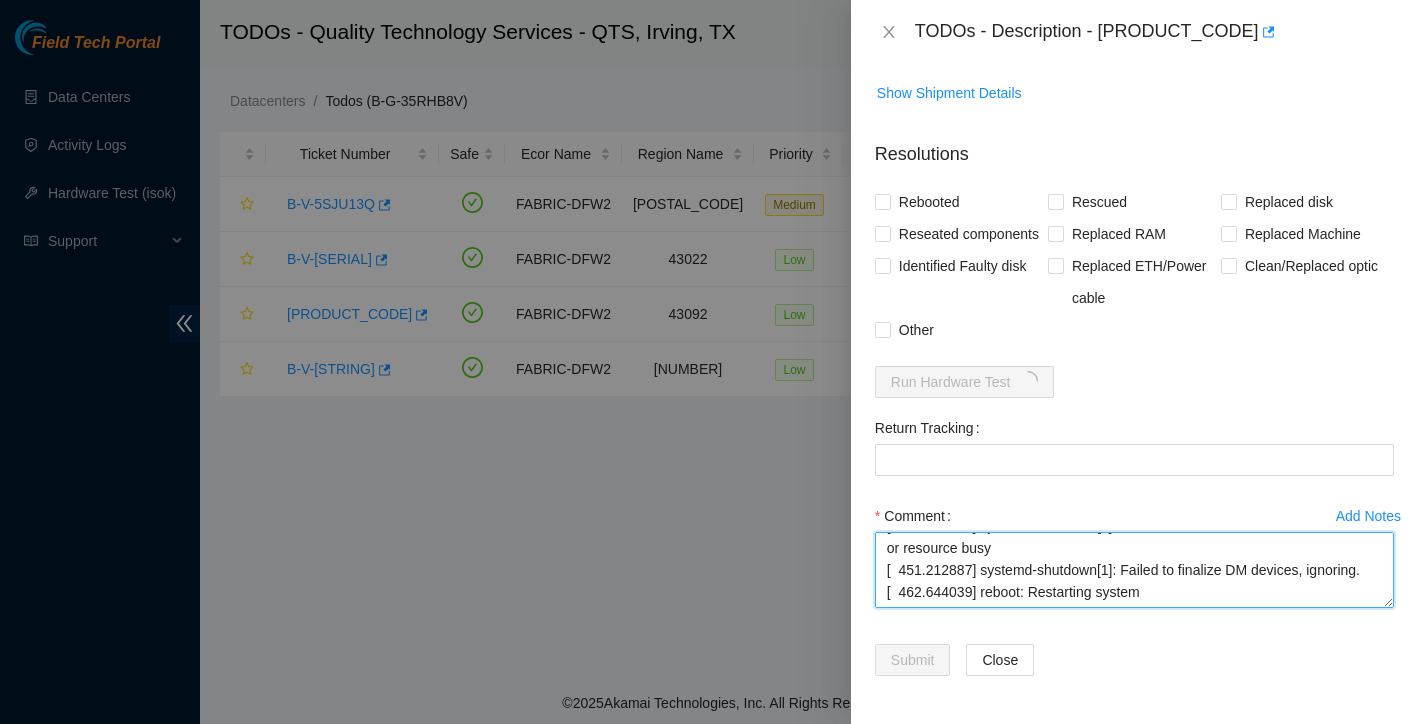 drag, startPoint x: 886, startPoint y: 548, endPoint x: 1081, endPoint y: 660, distance: 224.87552 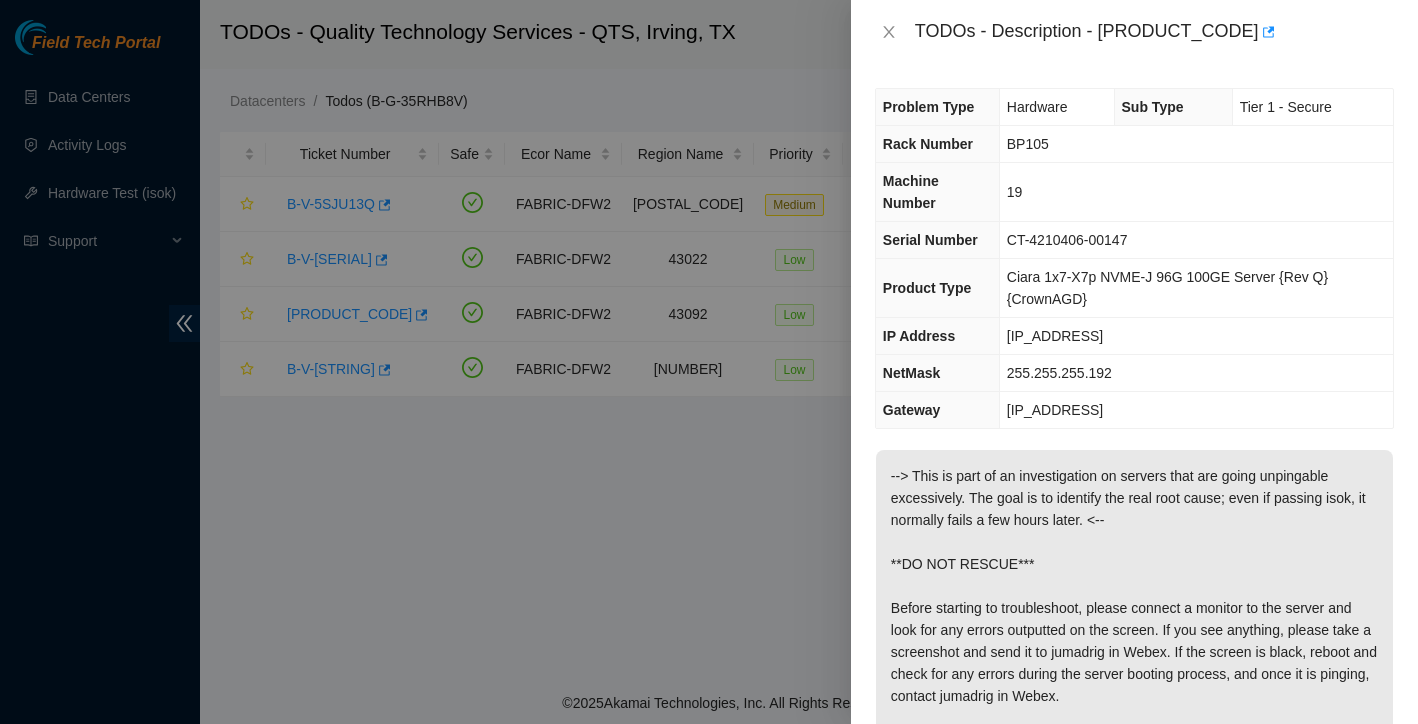 scroll, scrollTop: 0, scrollLeft: 0, axis: both 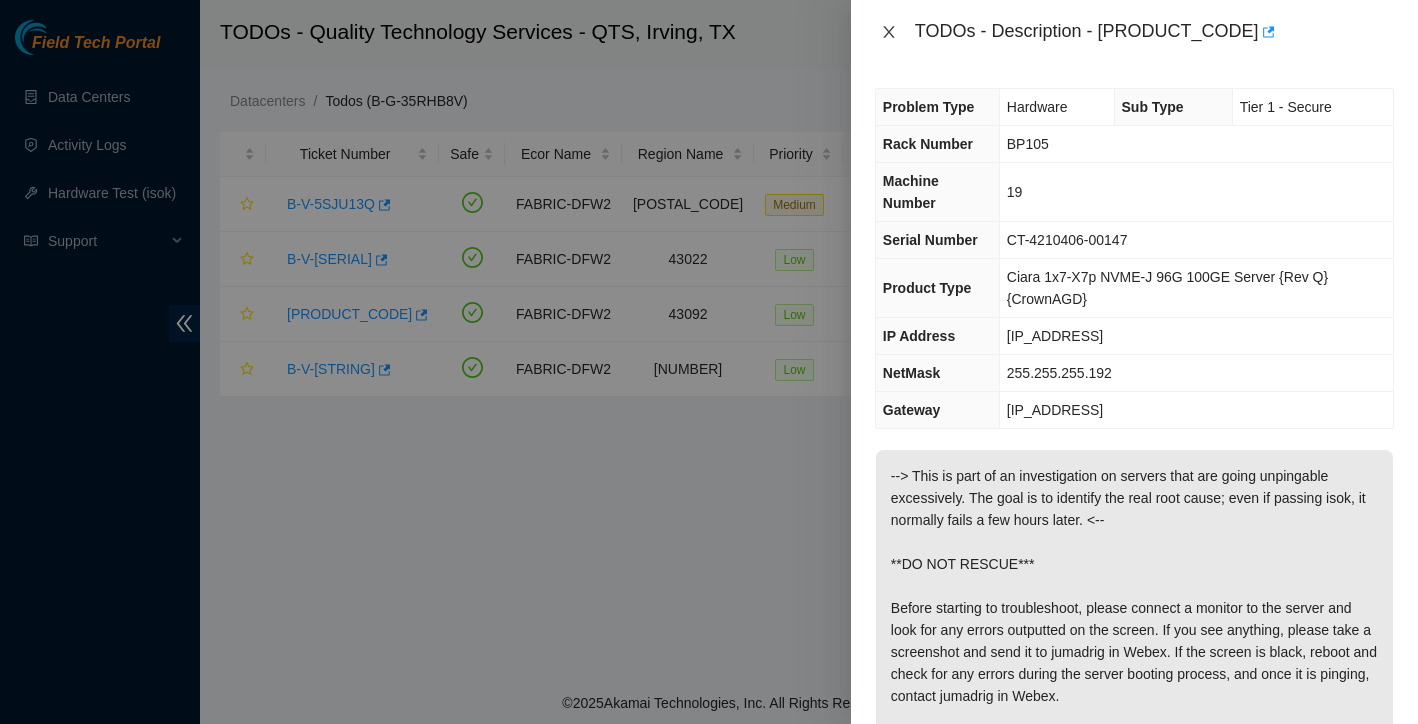 click 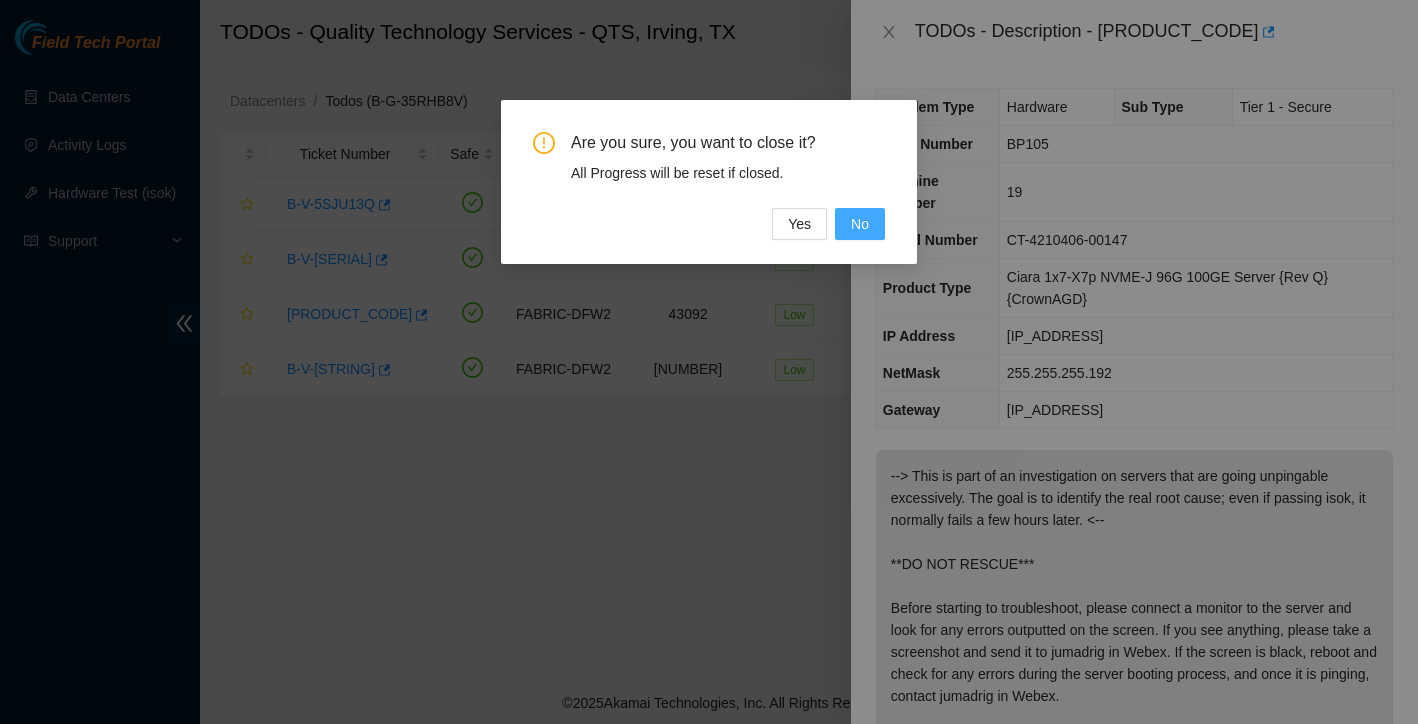click on "No" at bounding box center [860, 224] 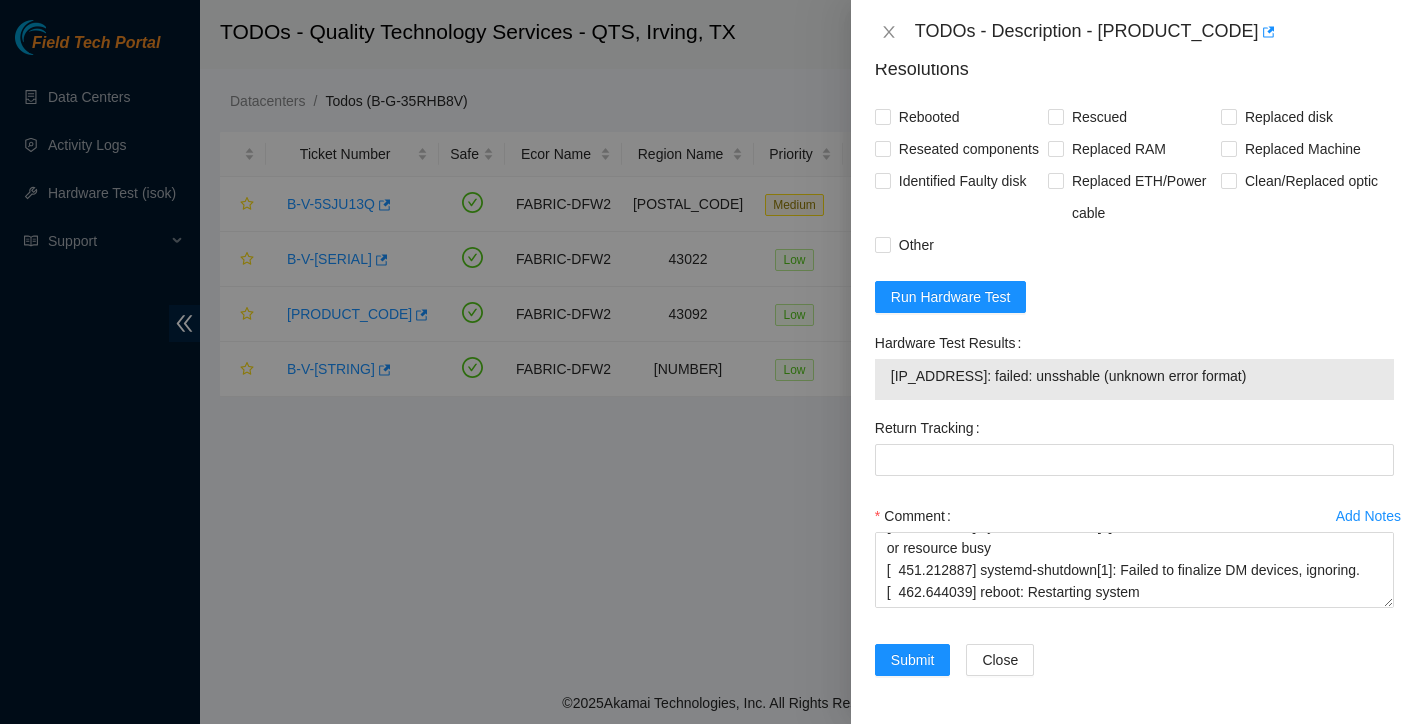 scroll, scrollTop: 908, scrollLeft: 0, axis: vertical 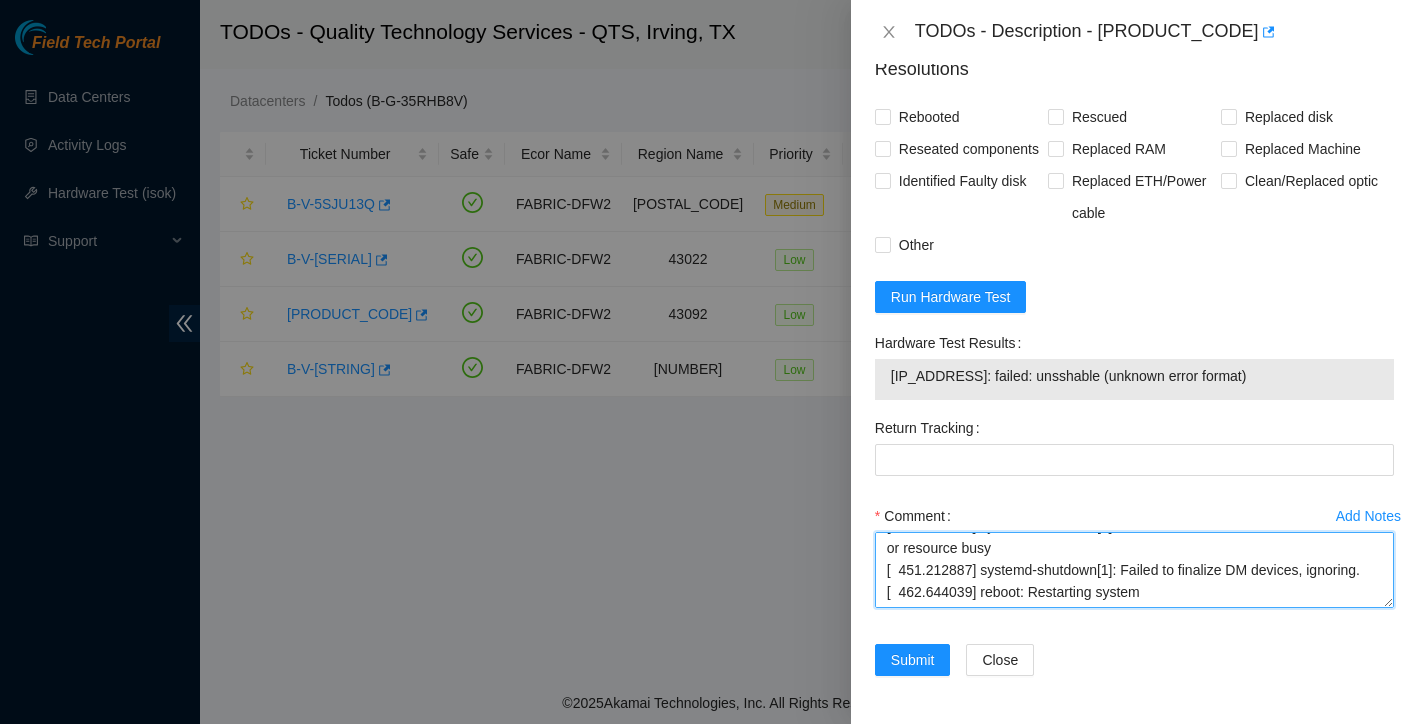 click on "found booting up
once back at IP screen ran isok before result came up server auto rebooted
display before rebooting was
[  451.198827] systemd-shutdown[1]: Could not detach DM /dev/dm-1: Device or resource busy
[  451.212887] systemd-shutdown[1]: Failed to finalize DM devices, ignoring.
[  462.644039] reboot: Restarting system" at bounding box center (1134, 570) 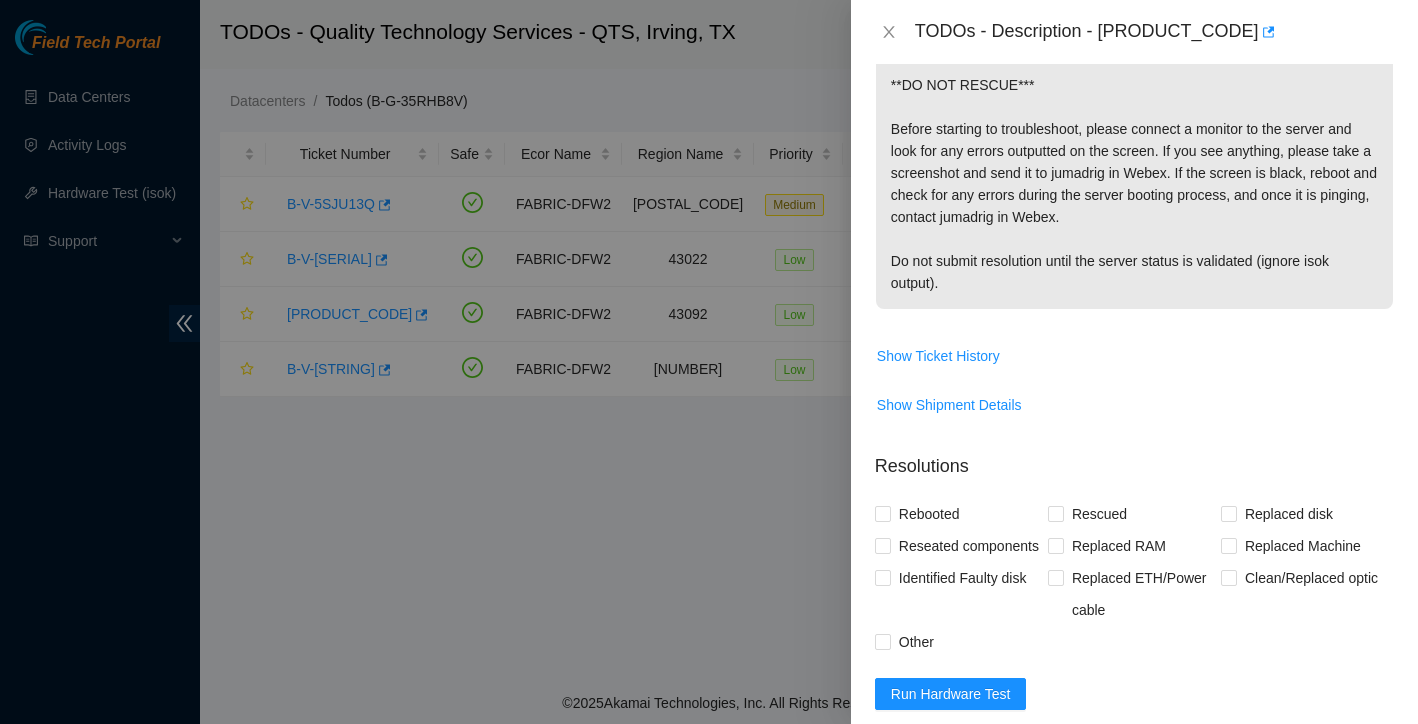 scroll, scrollTop: 468, scrollLeft: 0, axis: vertical 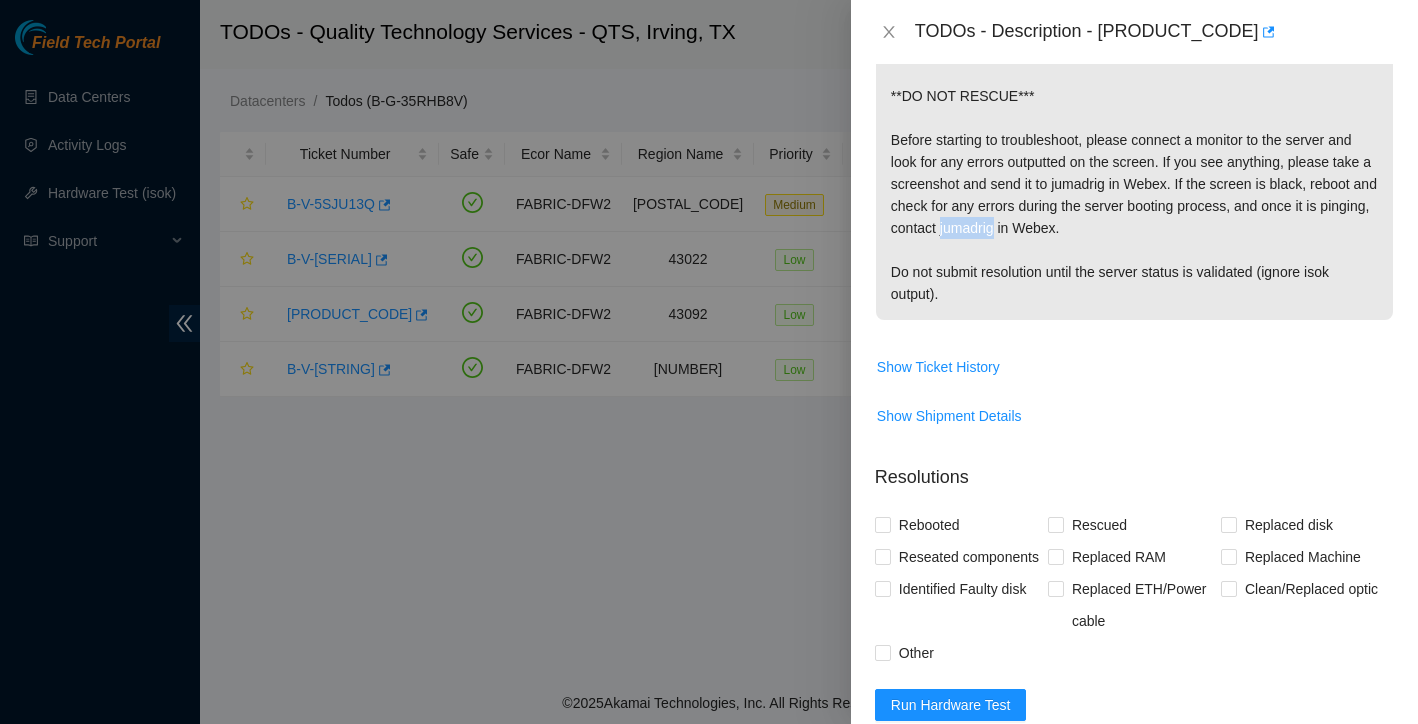 drag, startPoint x: 1060, startPoint y: 229, endPoint x: 1114, endPoint y: 230, distance: 54.00926 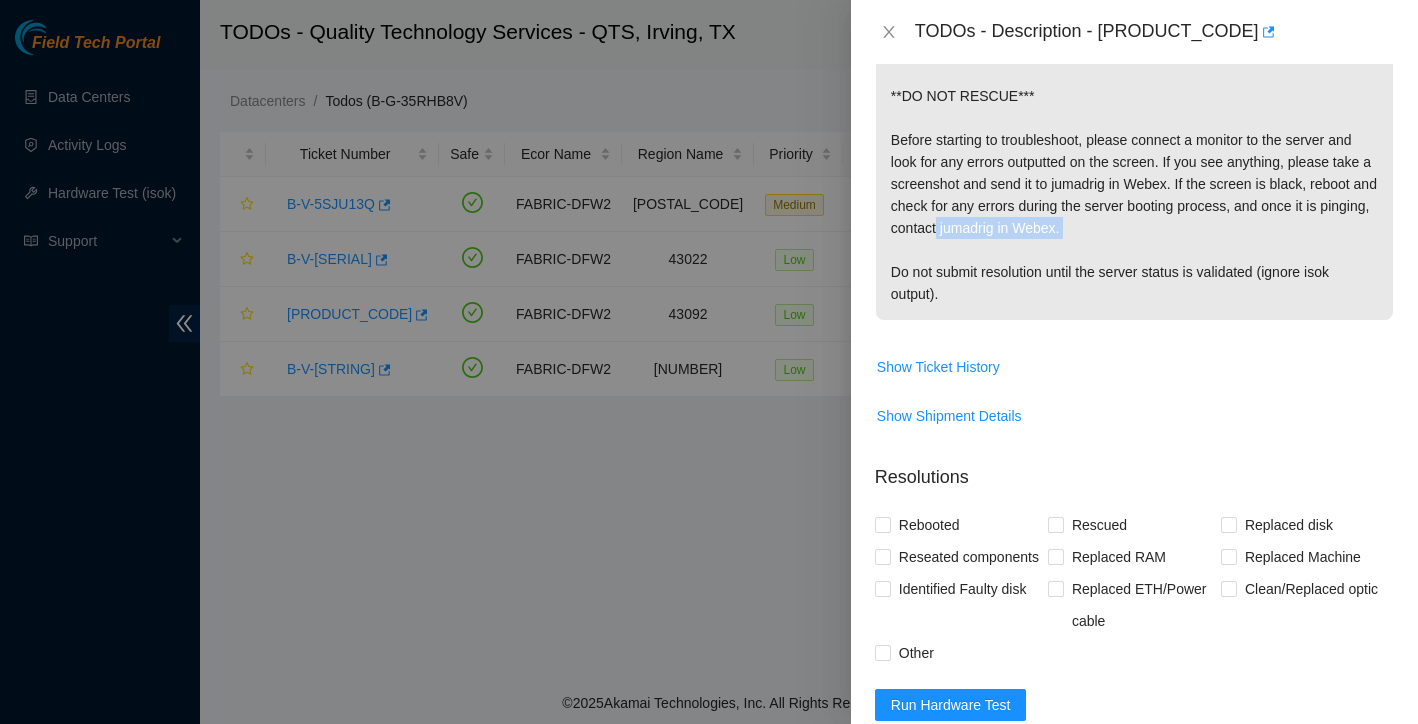 drag, startPoint x: 1059, startPoint y: 230, endPoint x: 1185, endPoint y: 239, distance: 126.32102 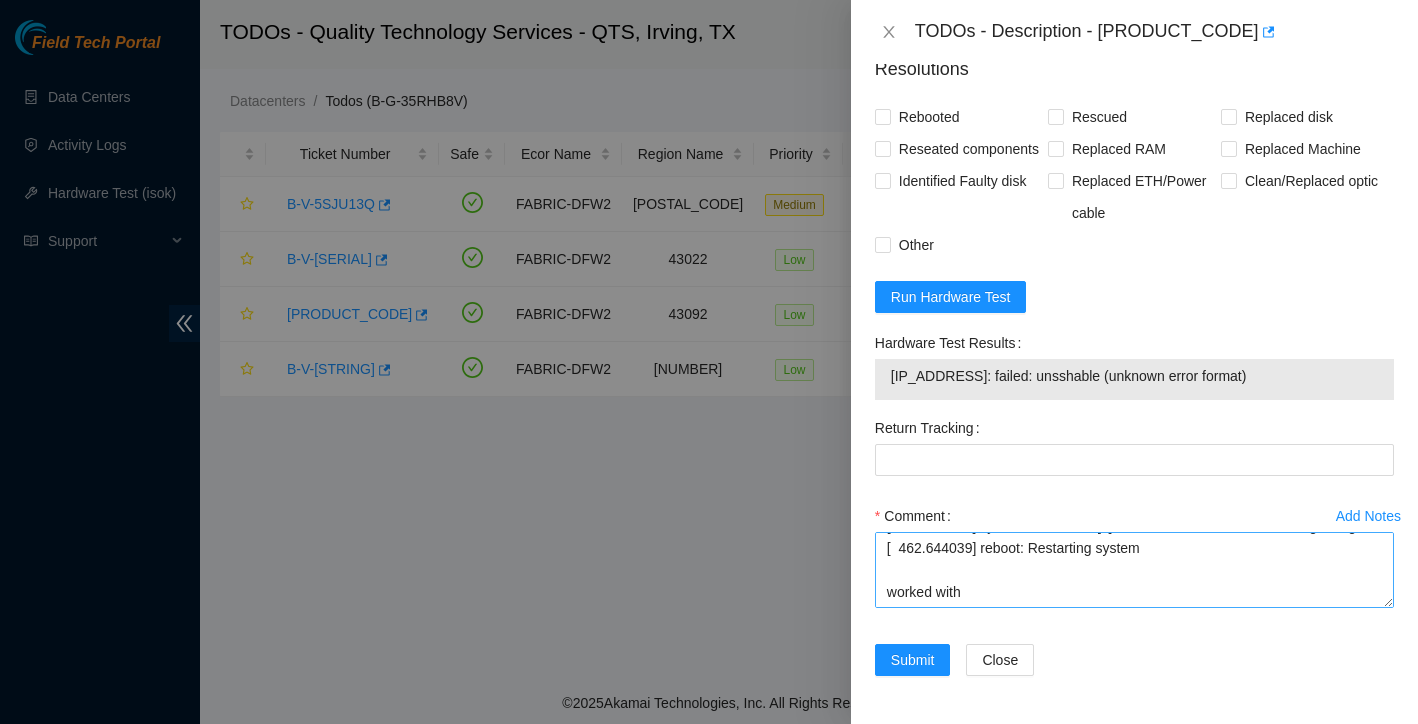 scroll, scrollTop: 908, scrollLeft: 0, axis: vertical 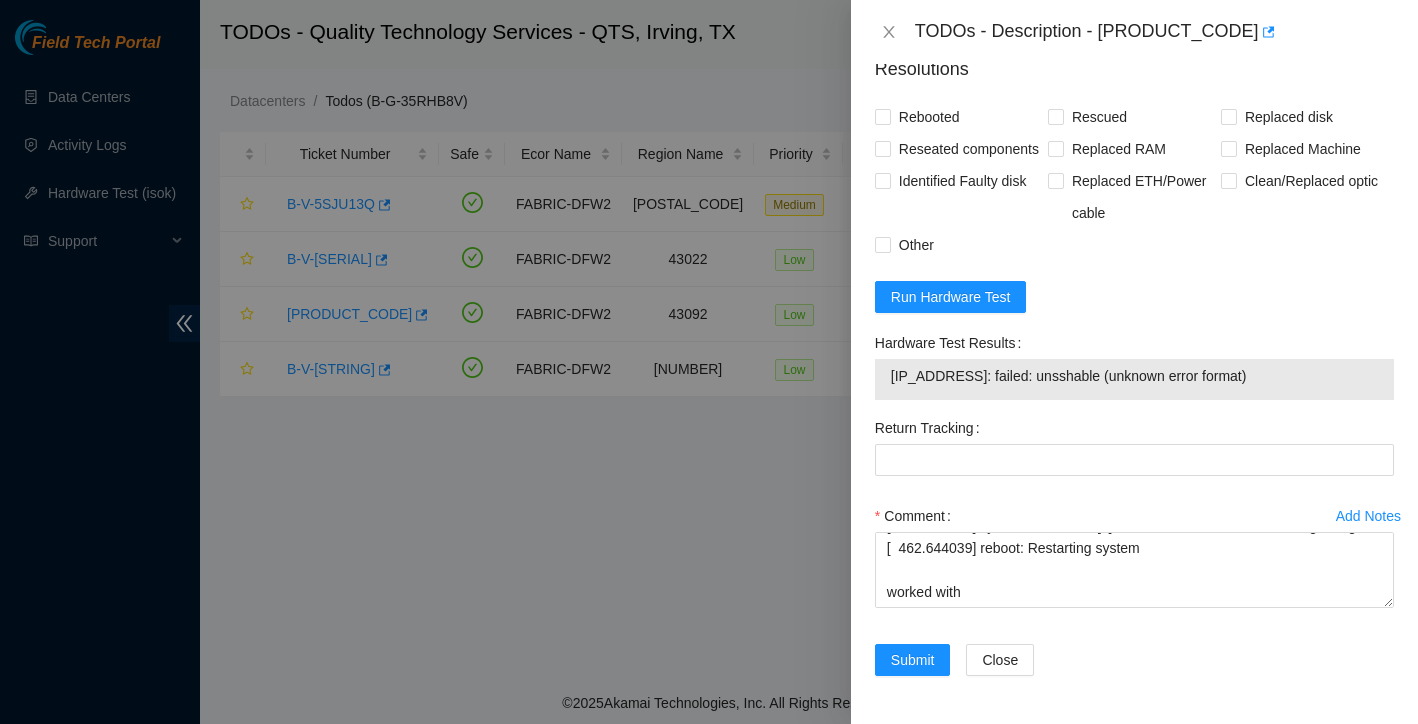 click on "Comment found booting up
once back at IP screen ran isok before result came up server auto rebooted
display before rebooting was
[  451.198827] systemd-shutdown[1]: Could not detach DM /dev/dm-1: Device or resource busy
[  451.212887] systemd-shutdown[1]: Failed to finalize DM devices, ignoring.
[  462.644039] reboot: Restarting system
worked with" at bounding box center (1134, 560) 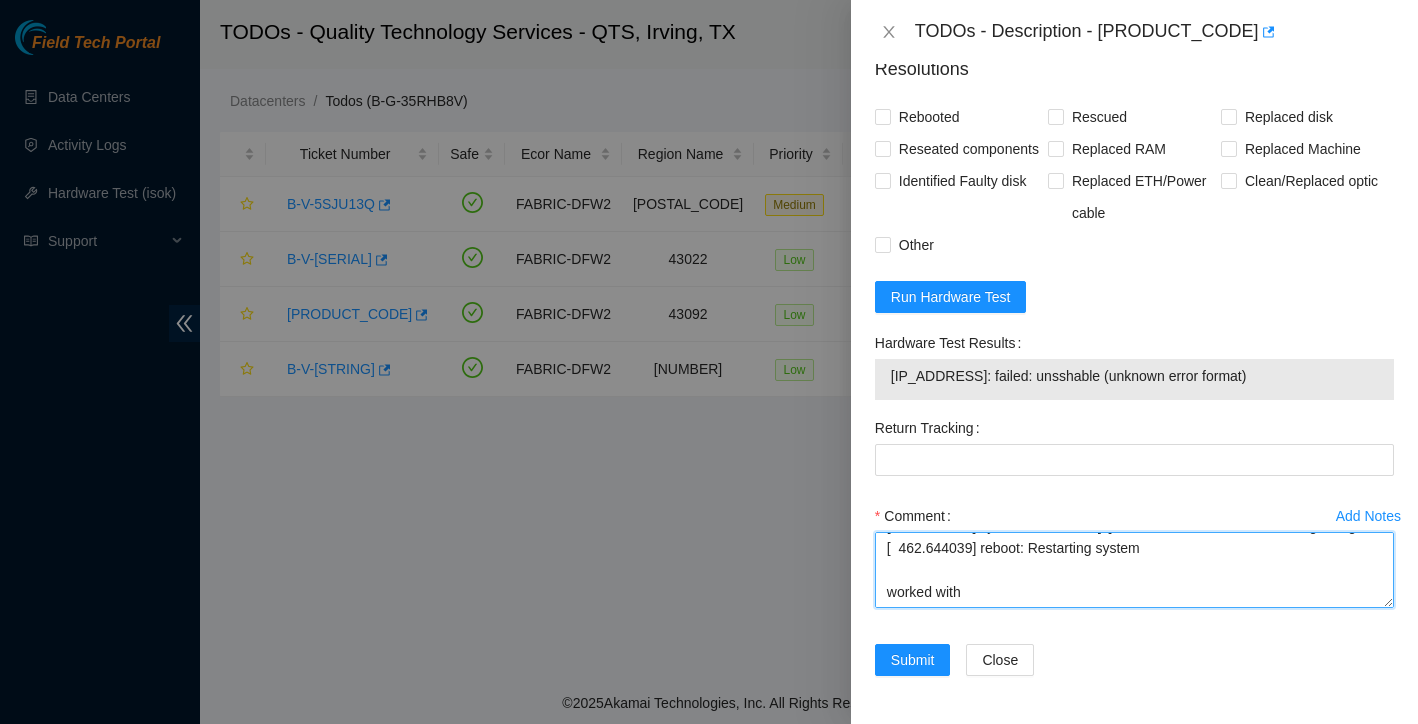 click on "found booting up
once back at IP screen ran isok before result came up server auto rebooted
display before rebooting was
[  451.198827] systemd-shutdown[1]: Could not detach DM /dev/dm-1: Device or resource busy
[  451.212887] systemd-shutdown[1]: Failed to finalize DM devices, ignoring.
[  462.644039] reboot: Restarting system
worked with" at bounding box center (1134, 570) 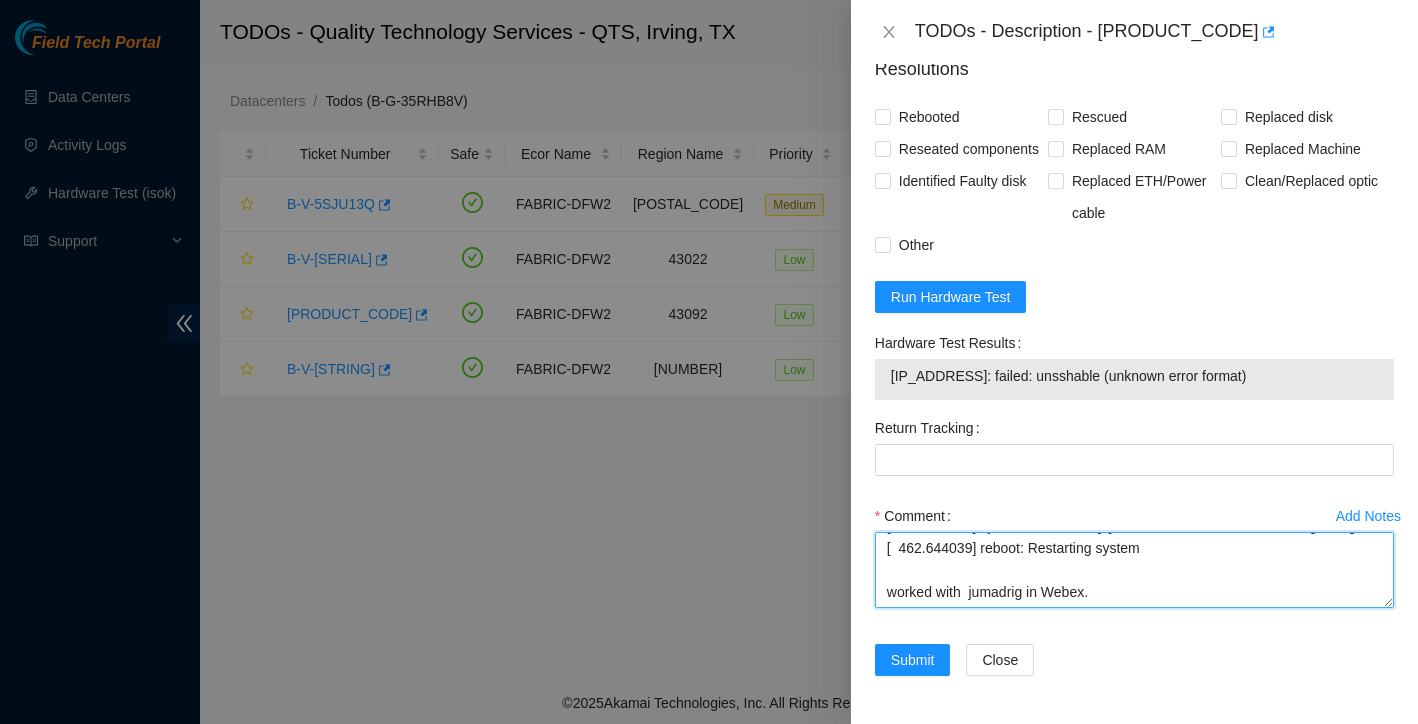 scroll, scrollTop: 220, scrollLeft: 0, axis: vertical 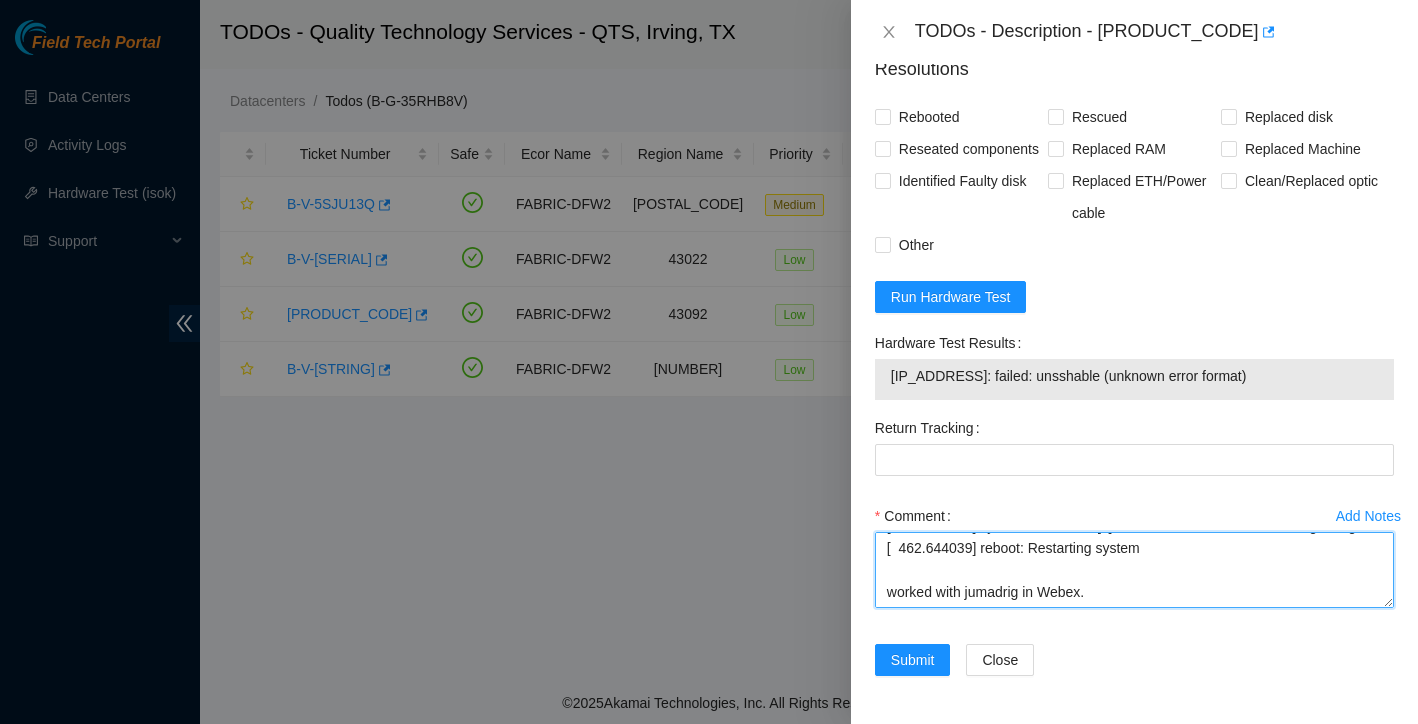click on "found booting up
once back at IP screen ran isok before result came up server auto rebooted
display before rebooting was
[  451.198827] systemd-shutdown[1]: Could not detach DM /dev/dm-1: Device or resource busy
[  451.212887] systemd-shutdown[1]: Failed to finalize DM devices, ignoring.
[  462.644039] reboot: Restarting system
worked with jumadrig in Webex." at bounding box center [1134, 570] 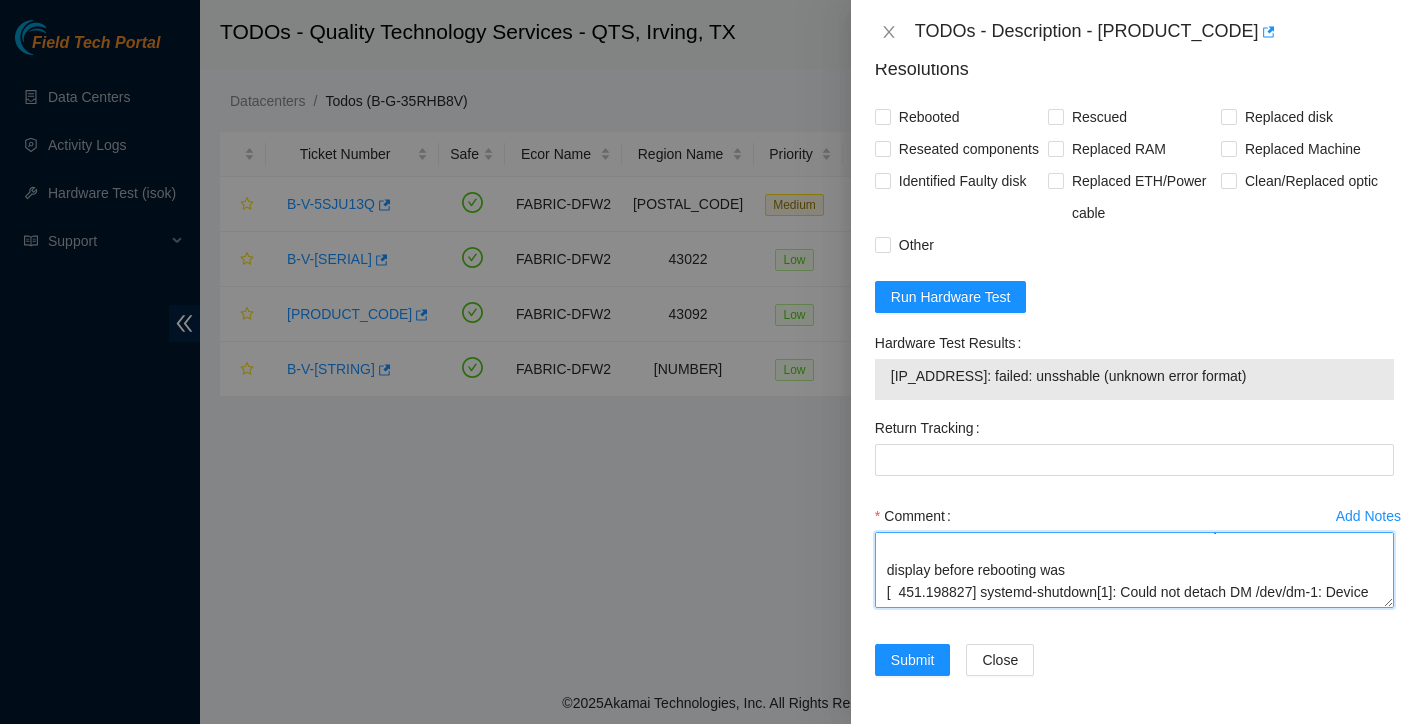 scroll, scrollTop: 0, scrollLeft: 0, axis: both 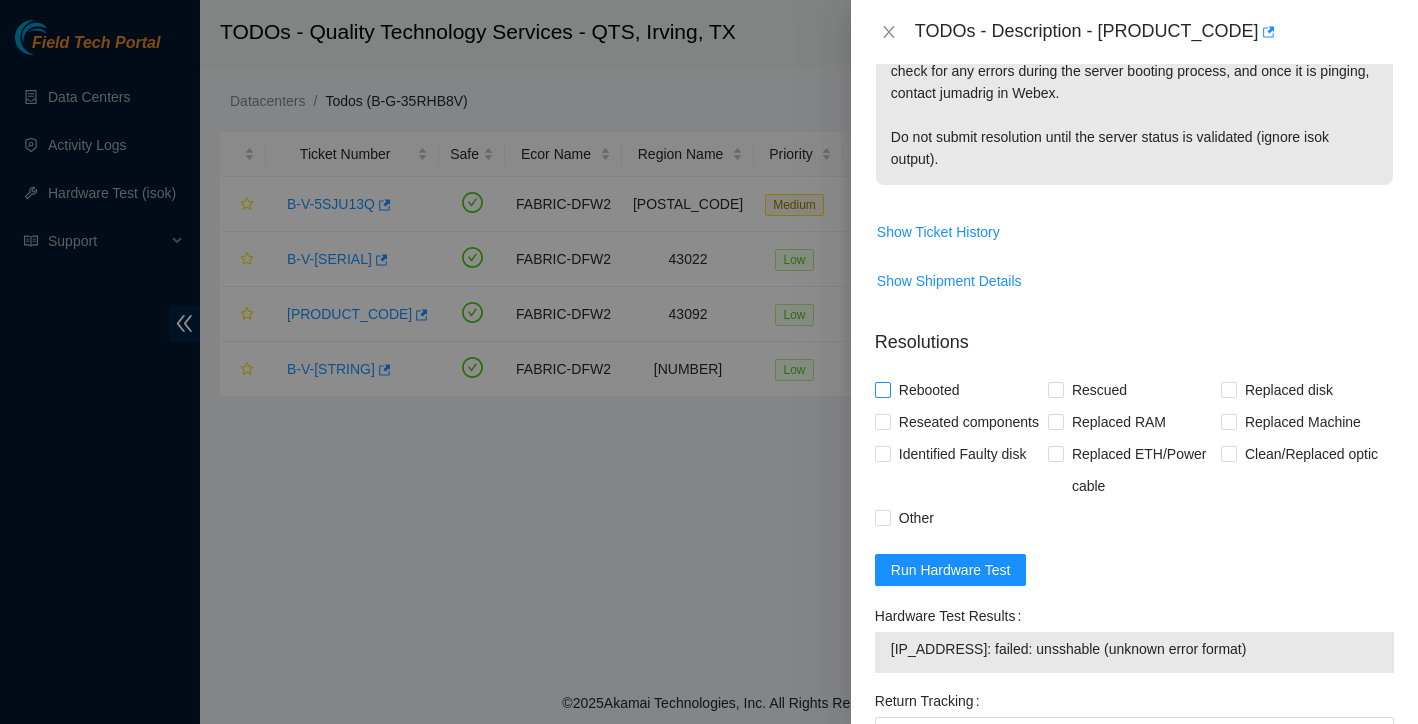 type on "found booting up
once back at IP screen ran isok before result came up server auto rebooted
display before rebooting was
[  451.198827] systemd-shutdown[1]: Could not detach DM /dev/dm-1: Device or resource busy
[  451.212887] systemd-shutdown[1]: Failed to finalize DM devices, ignoring.
[  462.644039] reboot: Restarting system
worked with jumadrig in Webex.
instructed to rescue
rescued
reconfigured
isok:" 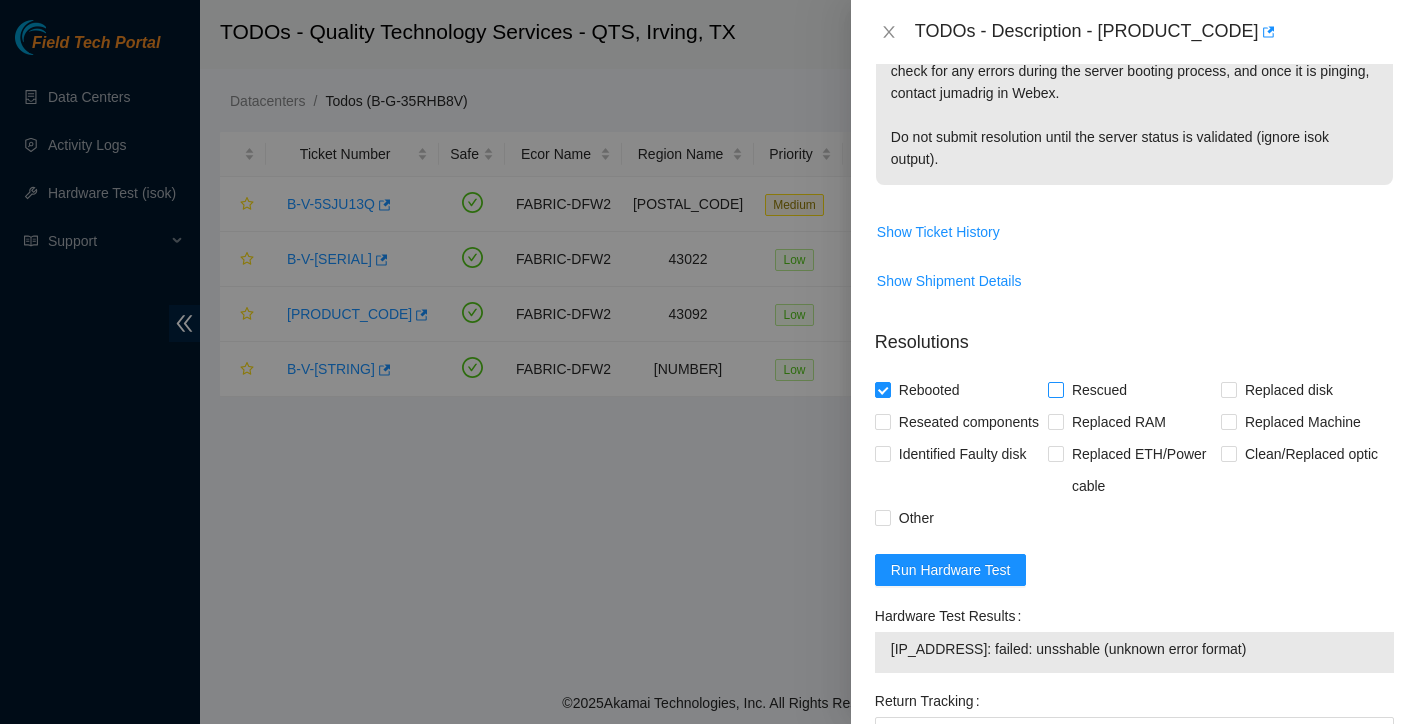 click on "Rescued" at bounding box center (1055, 389) 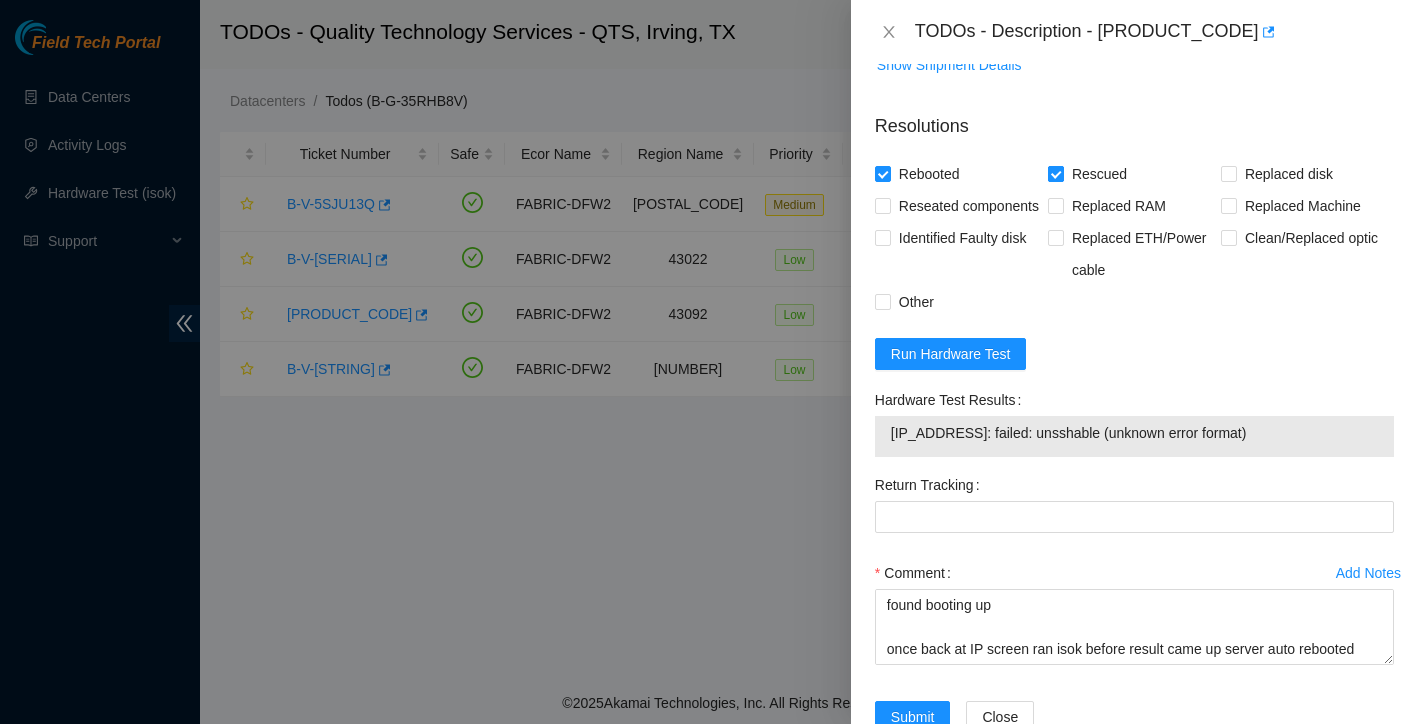 scroll, scrollTop: 865, scrollLeft: 0, axis: vertical 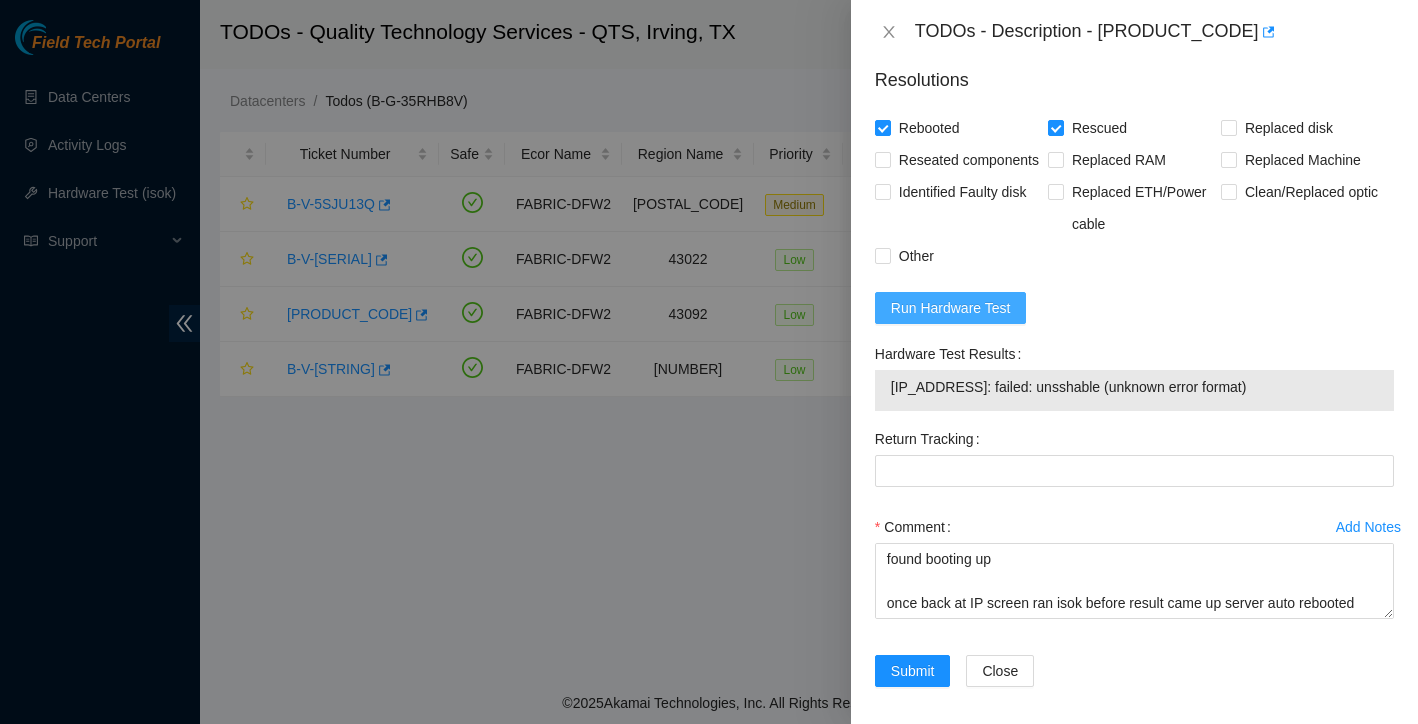 click on "Run Hardware Test" at bounding box center [951, 308] 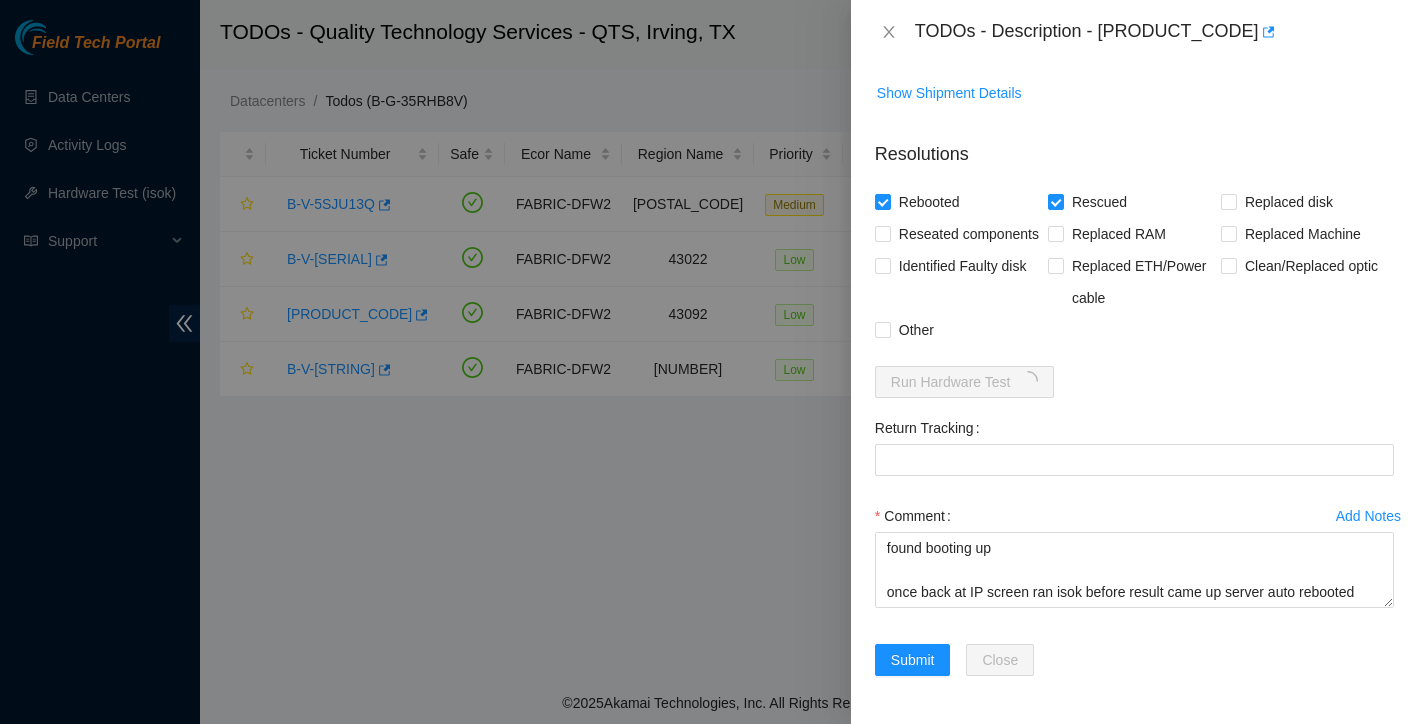 scroll, scrollTop: 823, scrollLeft: 0, axis: vertical 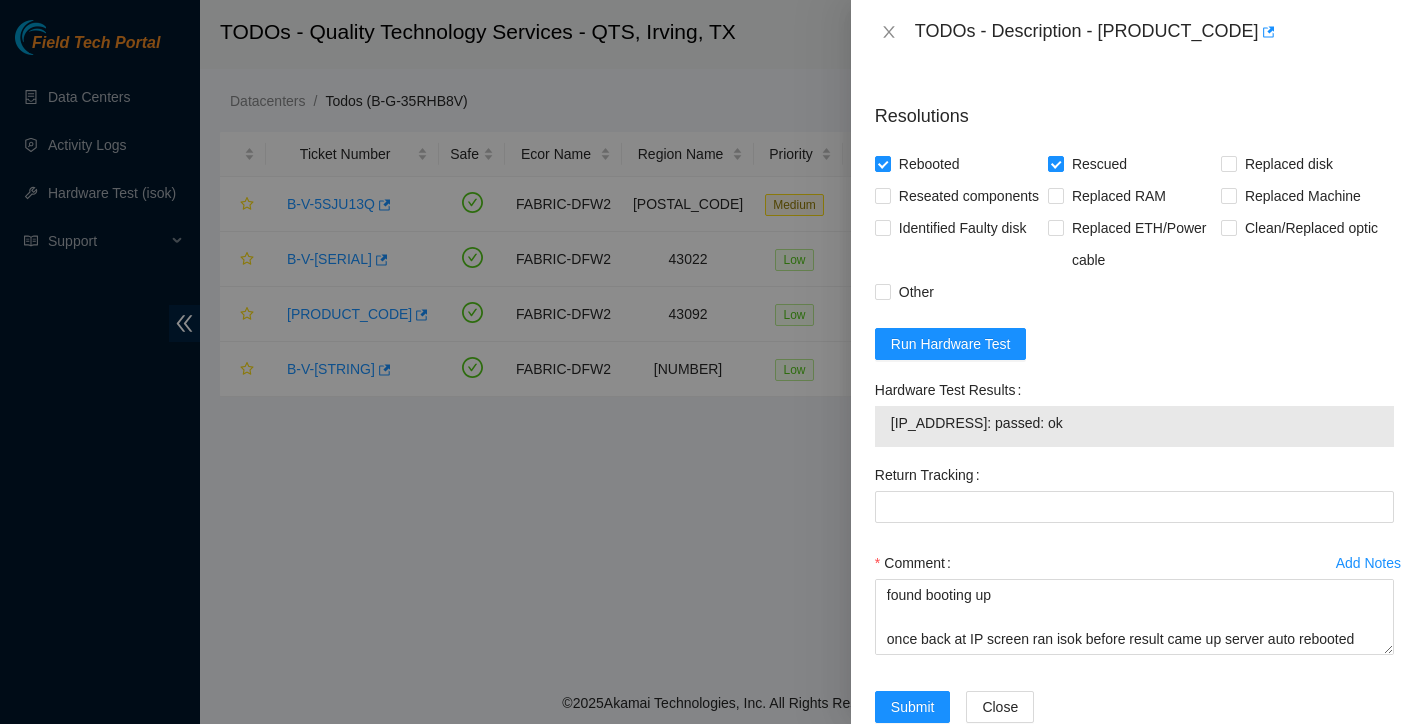 drag, startPoint x: 890, startPoint y: 457, endPoint x: 1081, endPoint y: 458, distance: 191.00262 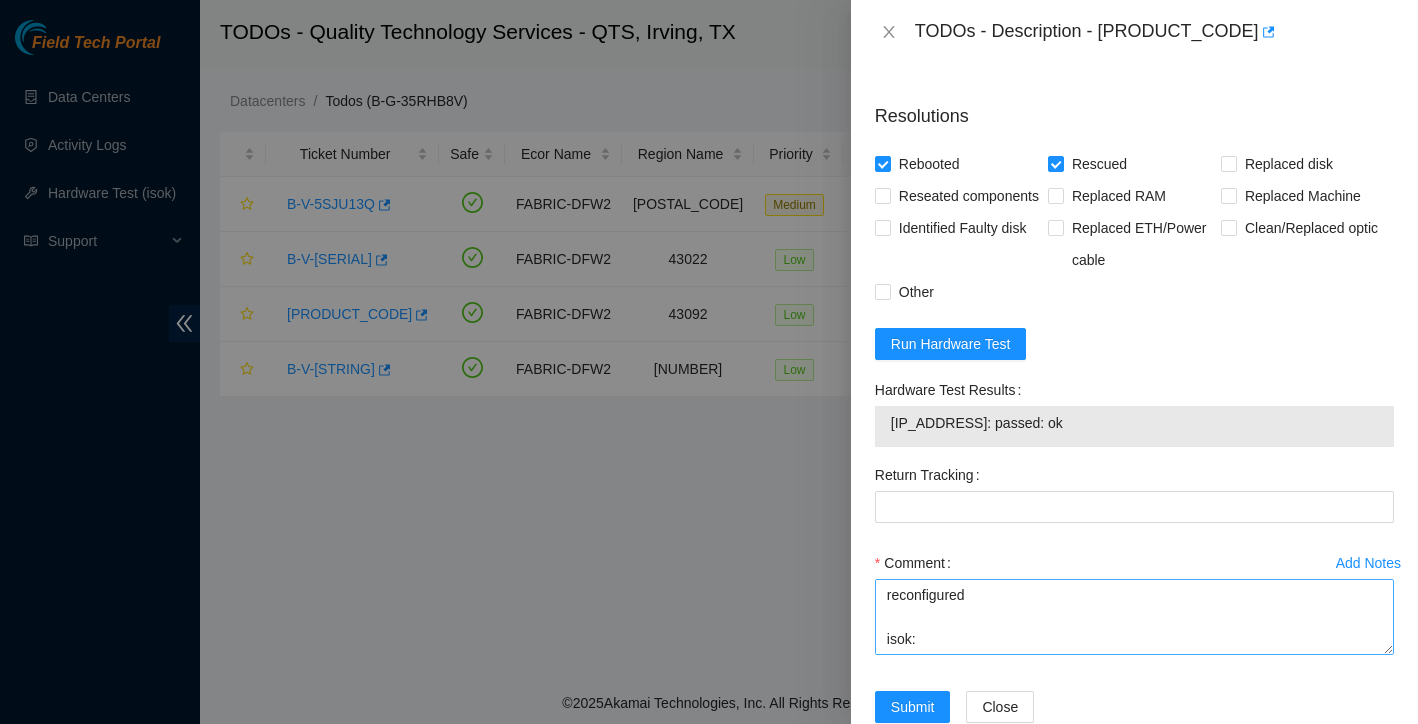 scroll, scrollTop: 421, scrollLeft: 0, axis: vertical 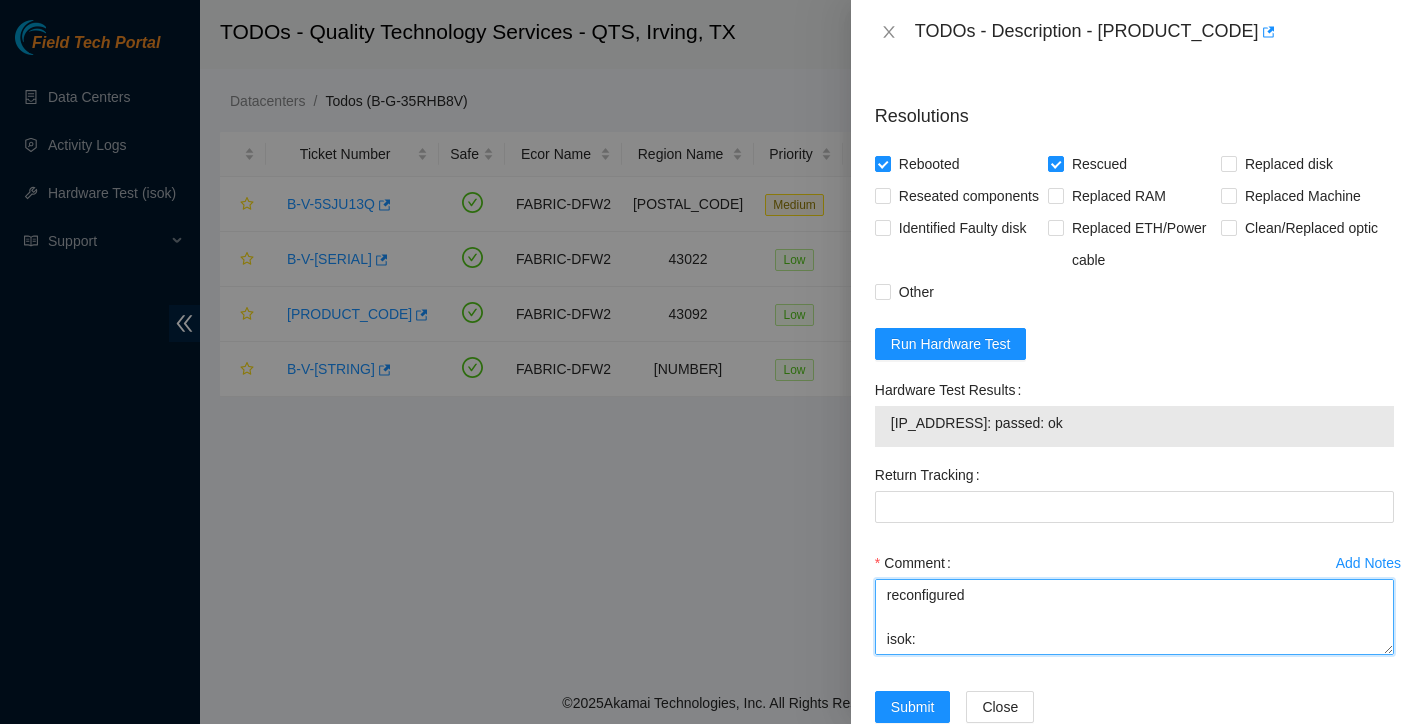 click on "found booting up
once back at IP screen ran isok before result came up server auto rebooted
display before rebooting was
[  451.198827] systemd-shutdown[1]: Could not detach DM /dev/dm-1: Device or resource busy
[  451.212887] systemd-shutdown[1]: Failed to finalize DM devices, ignoring.
[  462.644039] reboot: Restarting system
worked with jumadrig in Webex.
instructed to rescue
rescued
reconfigured
isok:" at bounding box center [1134, 617] 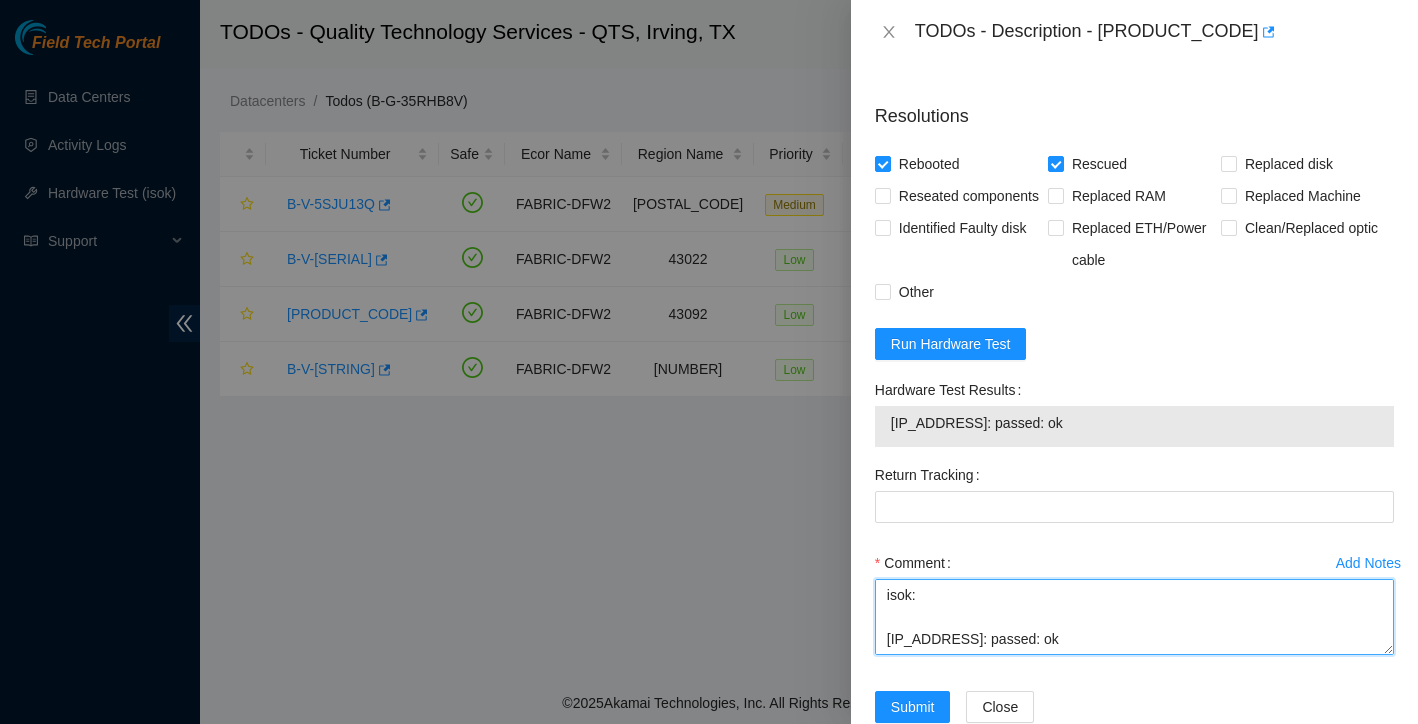 scroll, scrollTop: 531, scrollLeft: 0, axis: vertical 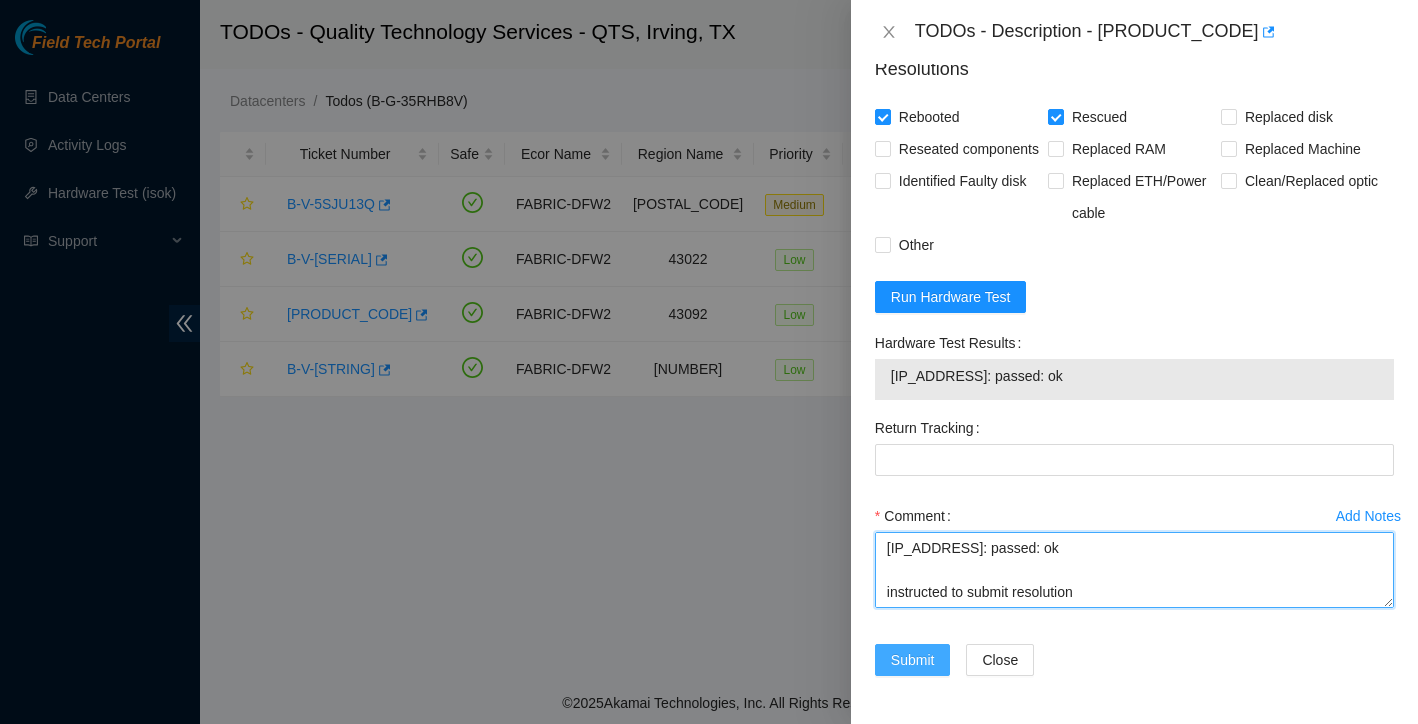 type on "found booting up
once back at IP screen ran isok before result came up server auto rebooted
display before rebooting was
[  451.198827] systemd-shutdown[1]: Could not detach DM /dev/dm-1: Device or resource busy
[  451.212887] systemd-shutdown[1]: Failed to finalize DM devices, ignoring.
[  462.644039] reboot: Restarting system
worked with jumadrig in Webex.
instructed to rescue
rescued
reconfigured
isok:
23.205.103.214: passed: ok
instructed to submit resolution" 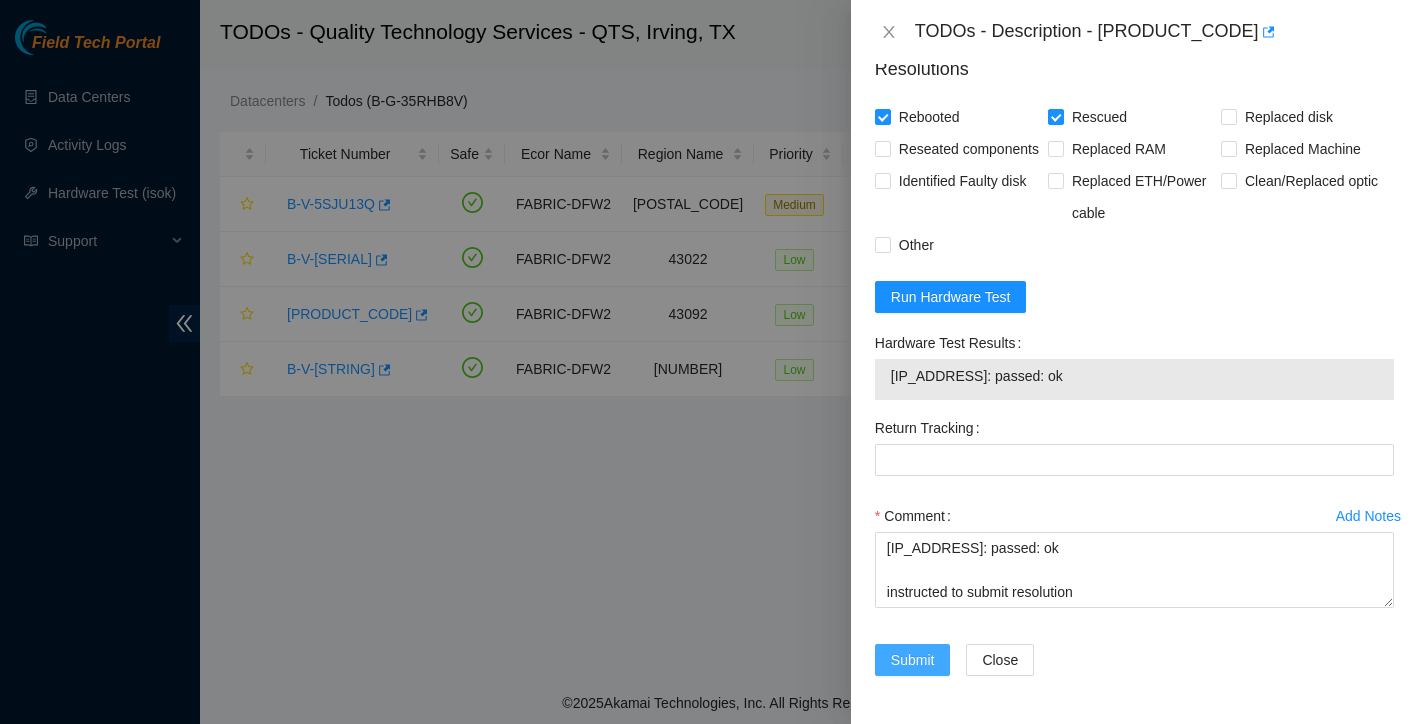 click on "Submit" at bounding box center [913, 660] 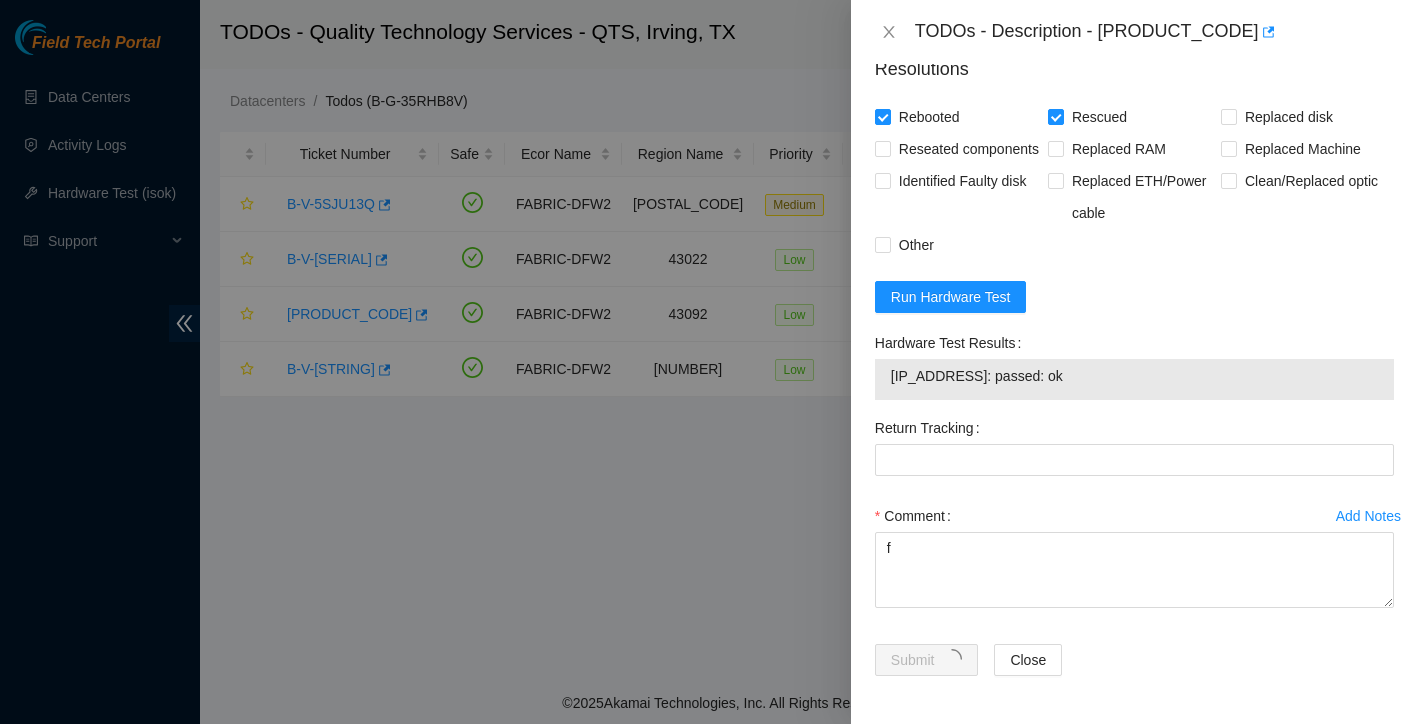 scroll, scrollTop: 0, scrollLeft: 0, axis: both 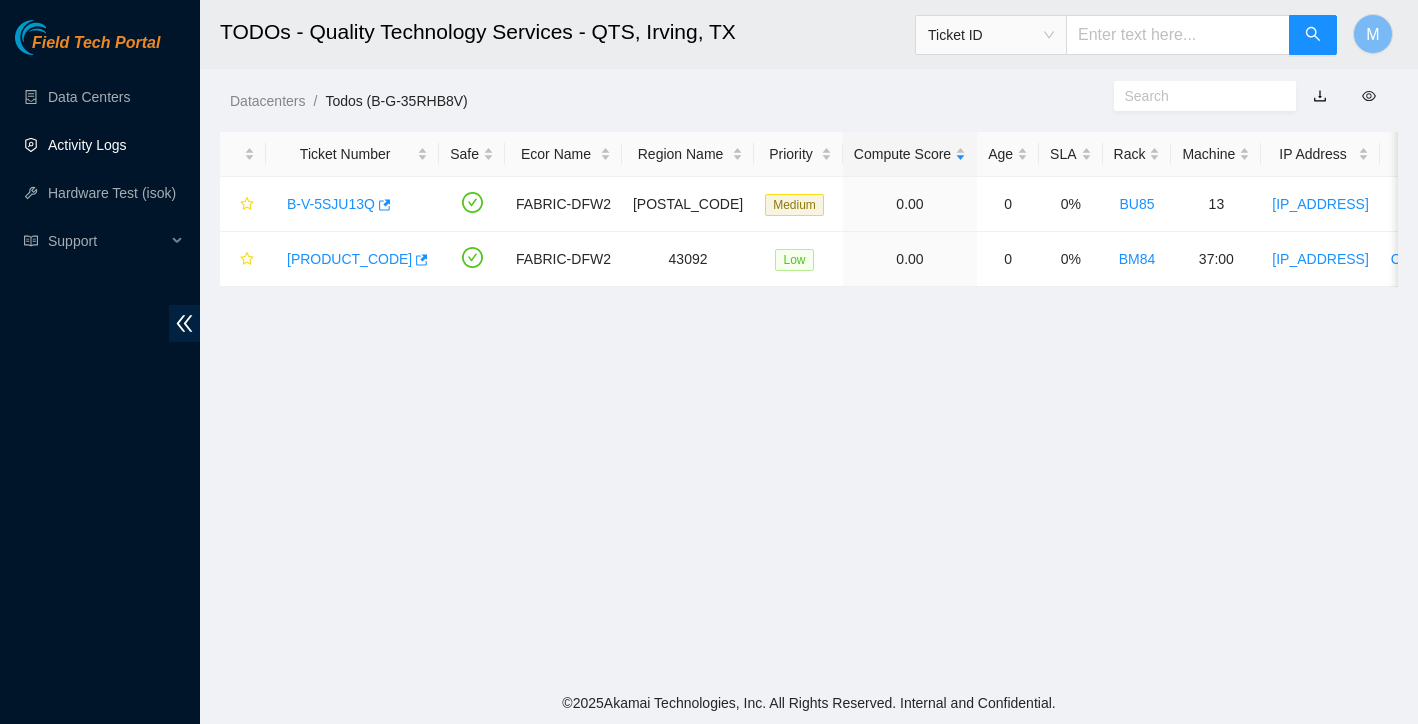 click on "Activity Logs" at bounding box center [87, 145] 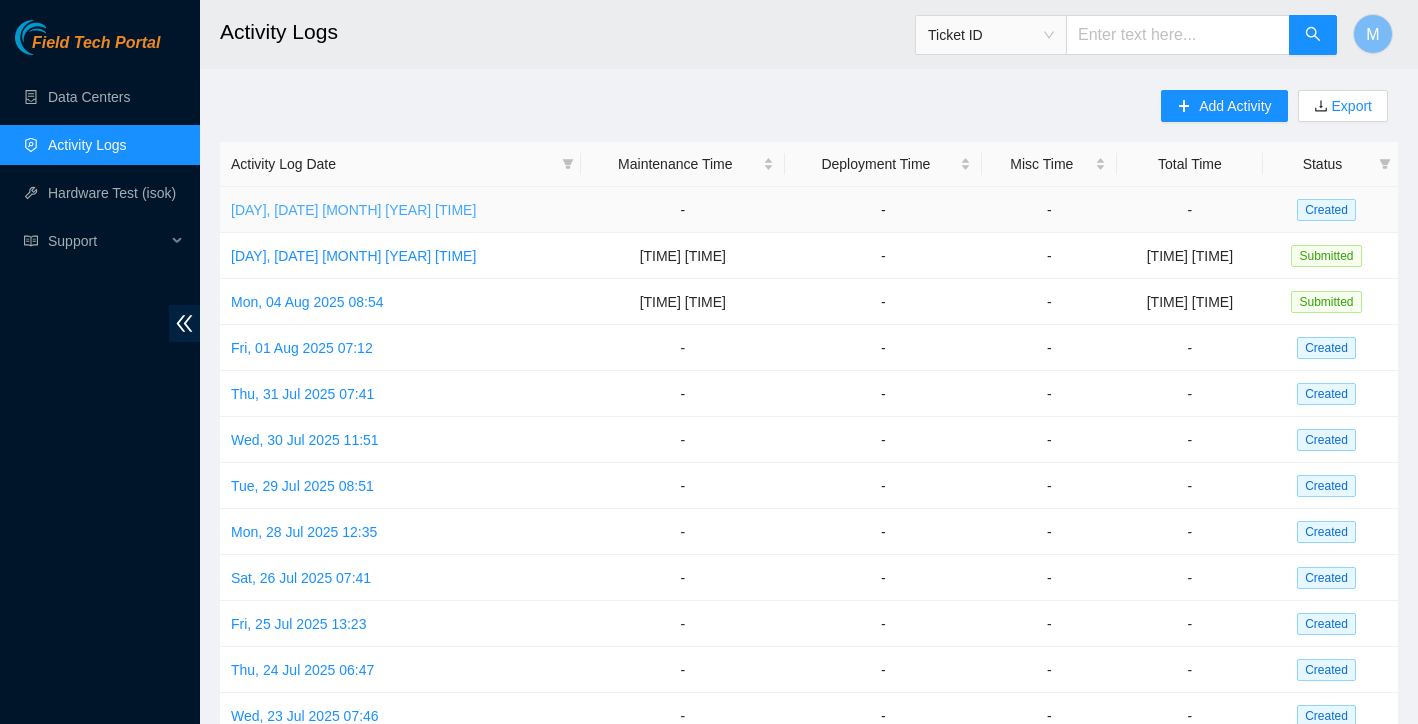 click on "Wed, 06 Aug 2025 09:42" at bounding box center [353, 210] 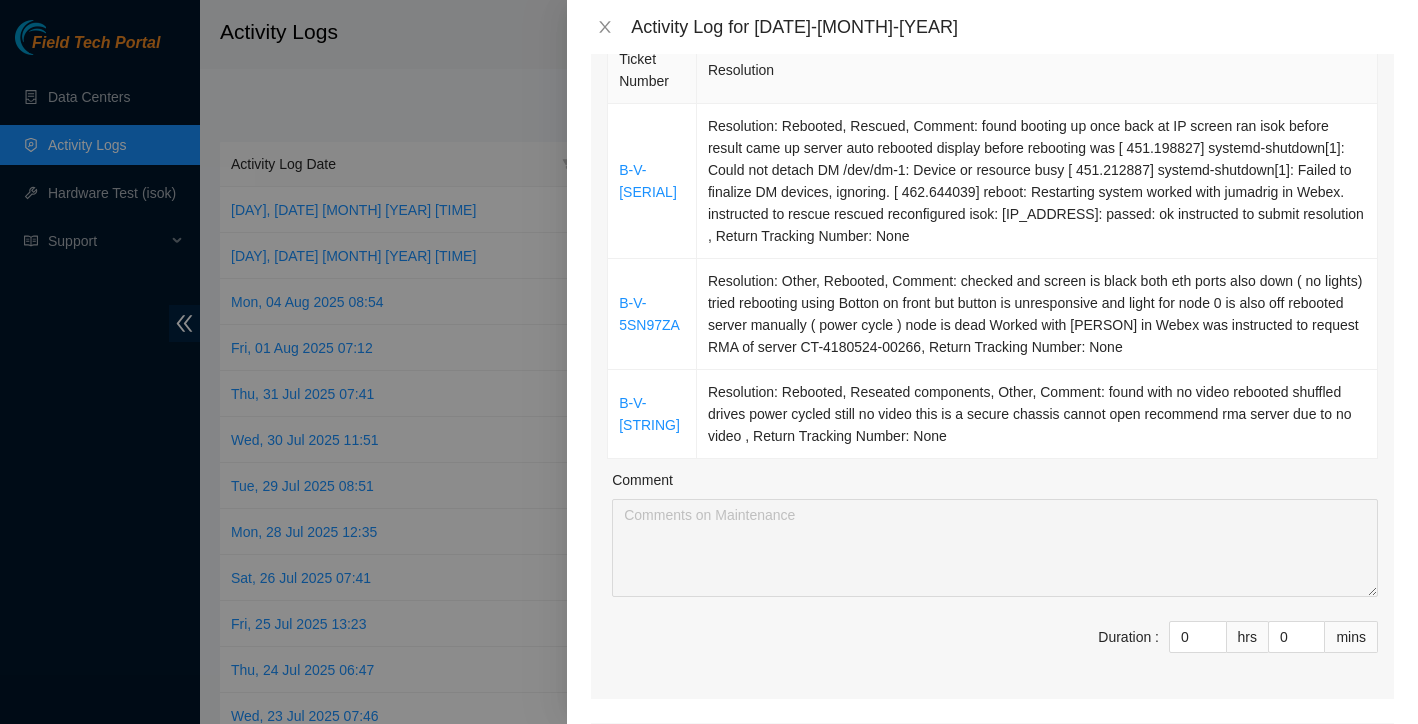 scroll, scrollTop: 159, scrollLeft: 0, axis: vertical 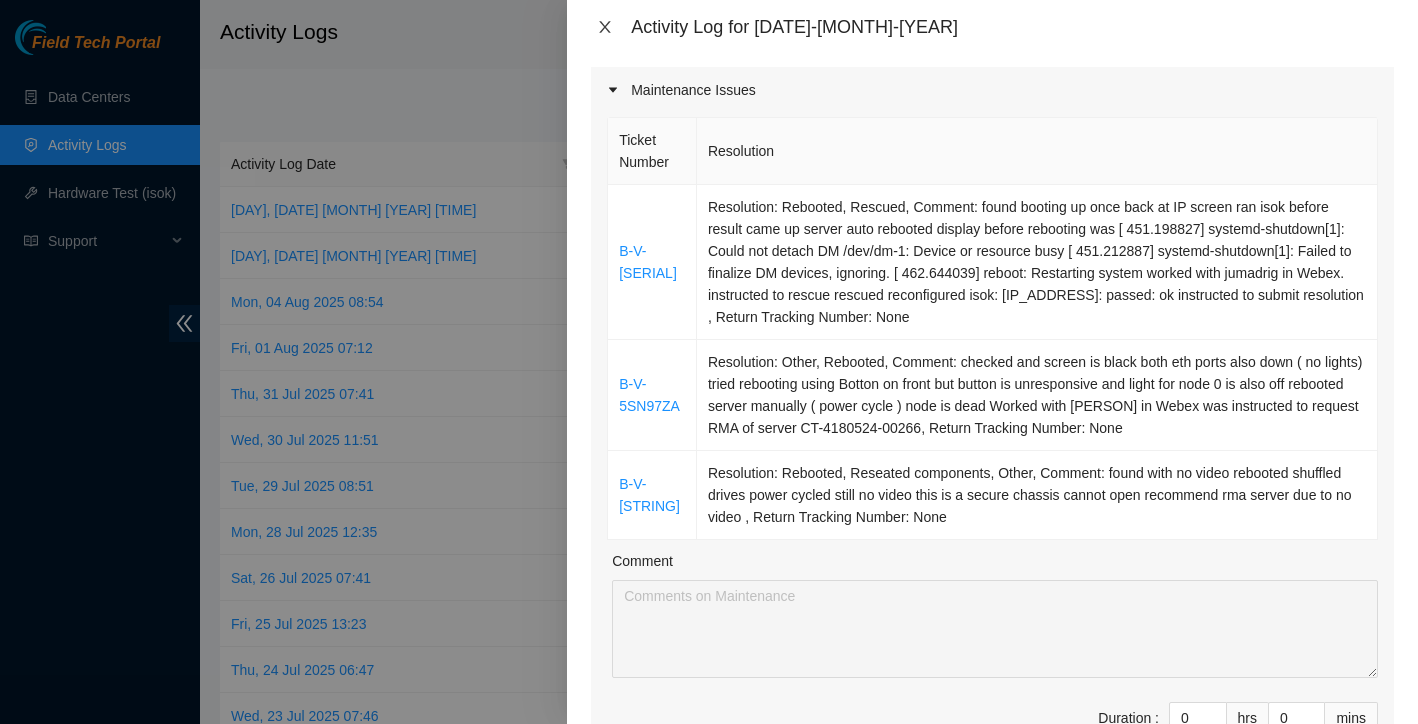 click 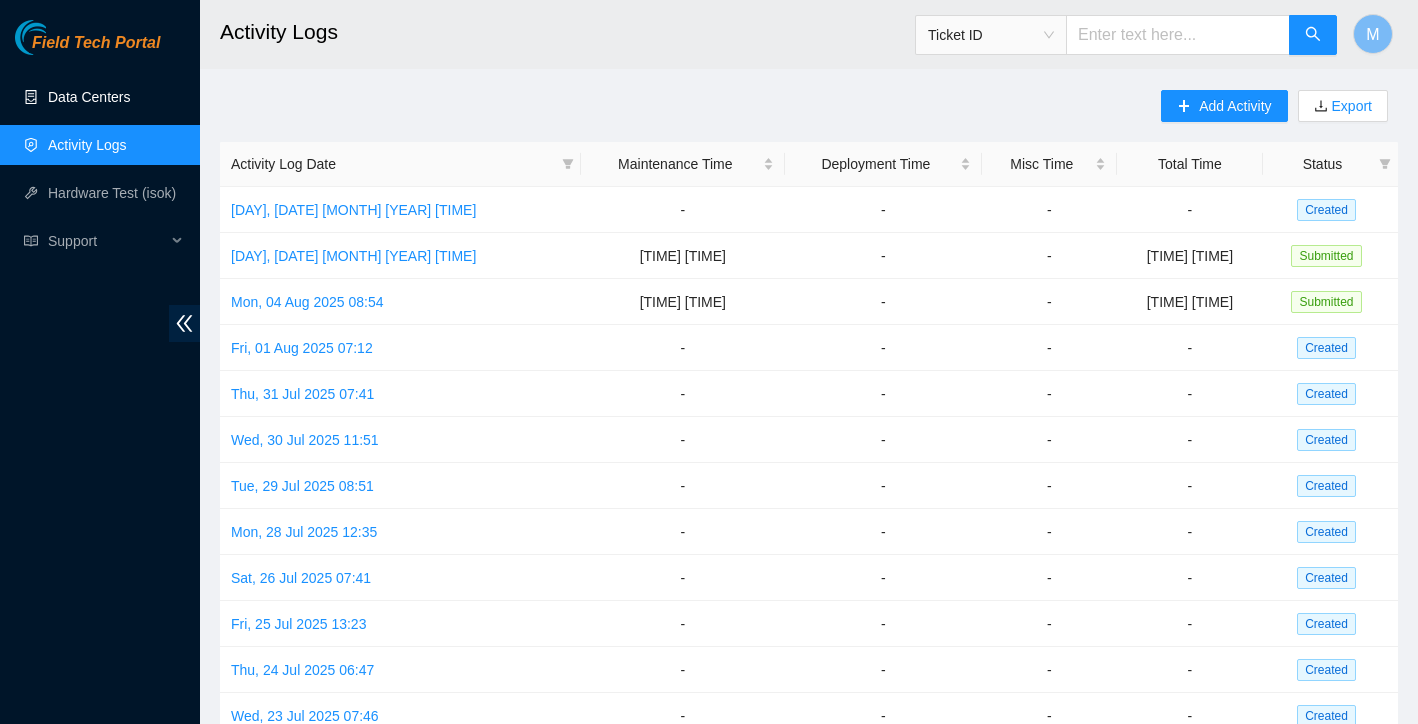 click on "Data Centers" at bounding box center [89, 97] 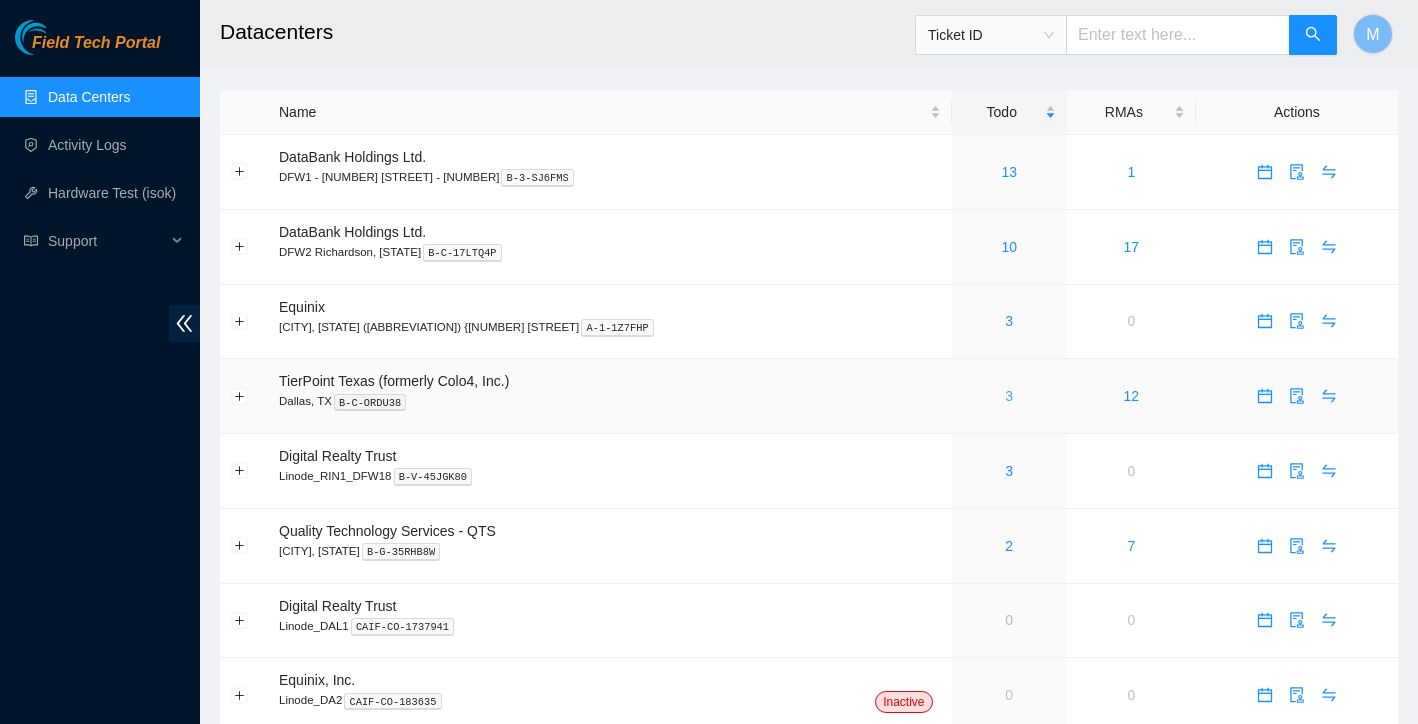 click on "3" at bounding box center (1009, 396) 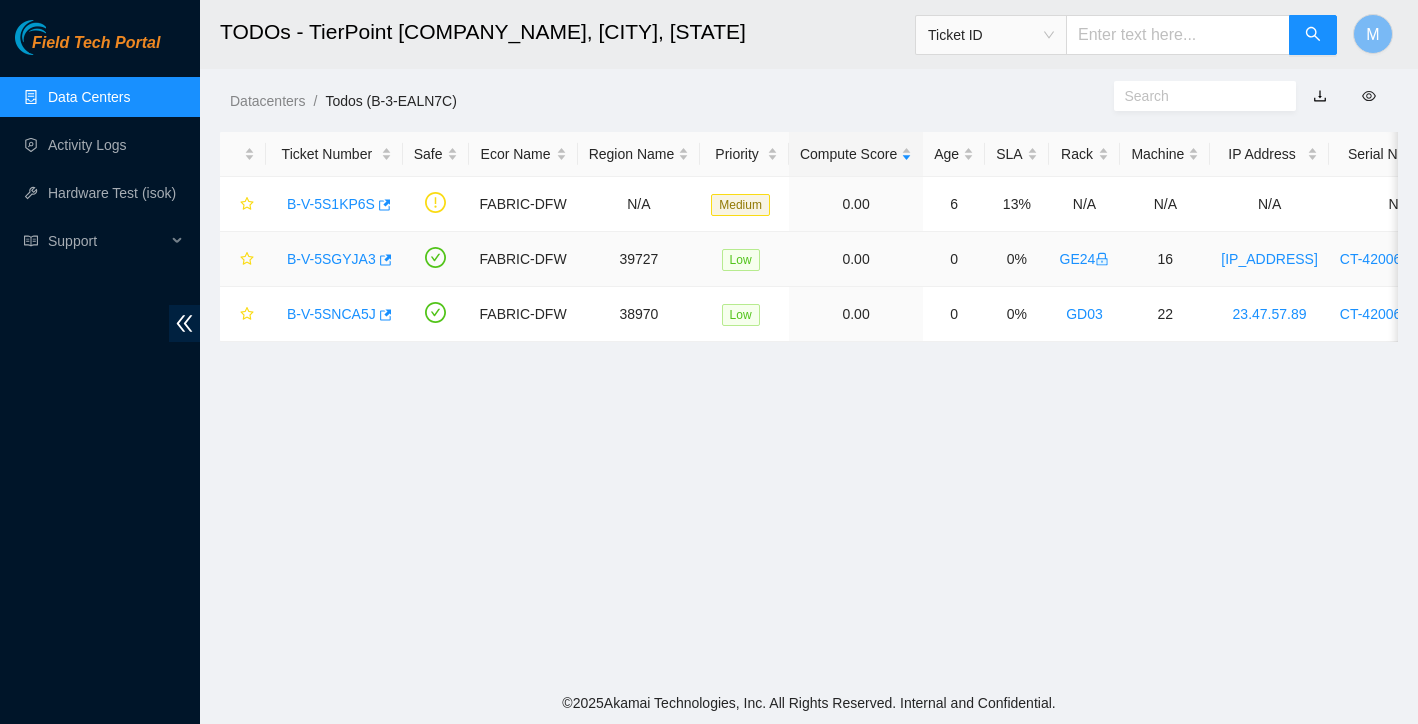 click on "B-V-5SGYJA3" at bounding box center [331, 259] 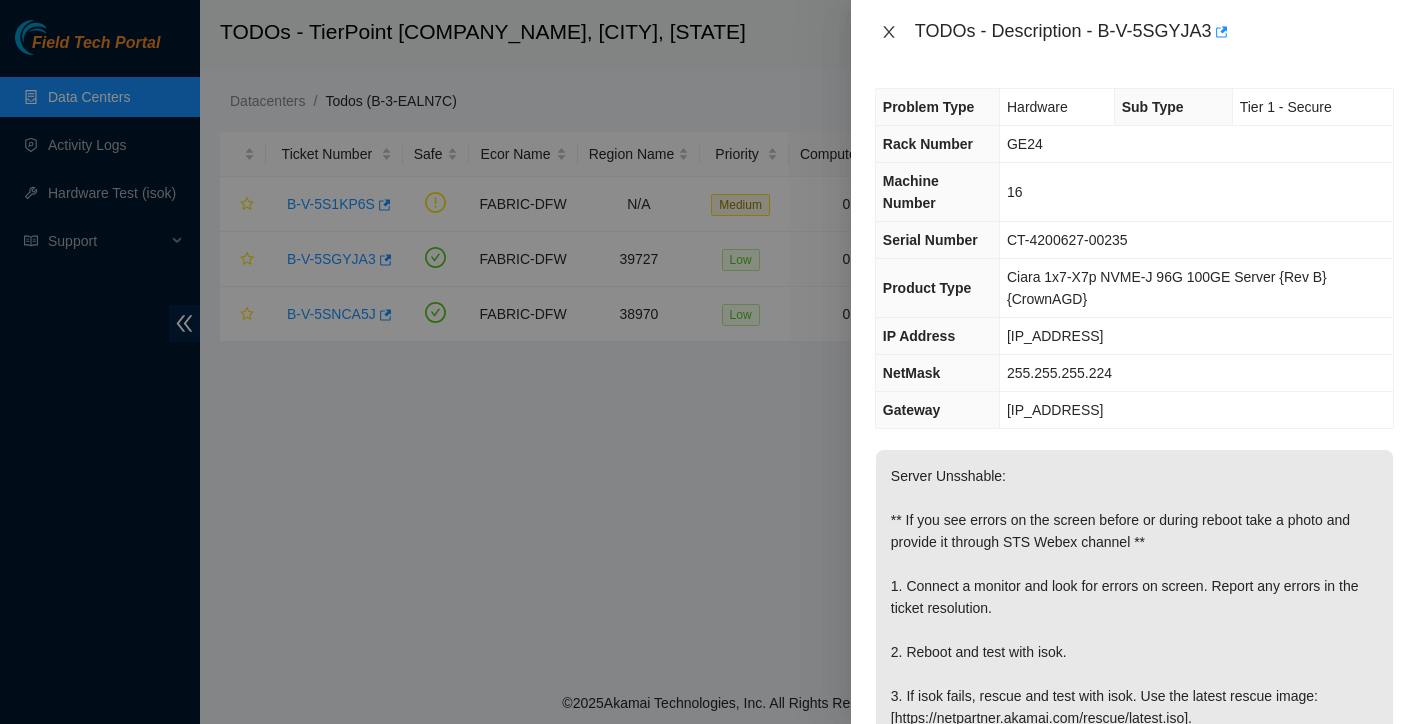 scroll, scrollTop: 0, scrollLeft: 0, axis: both 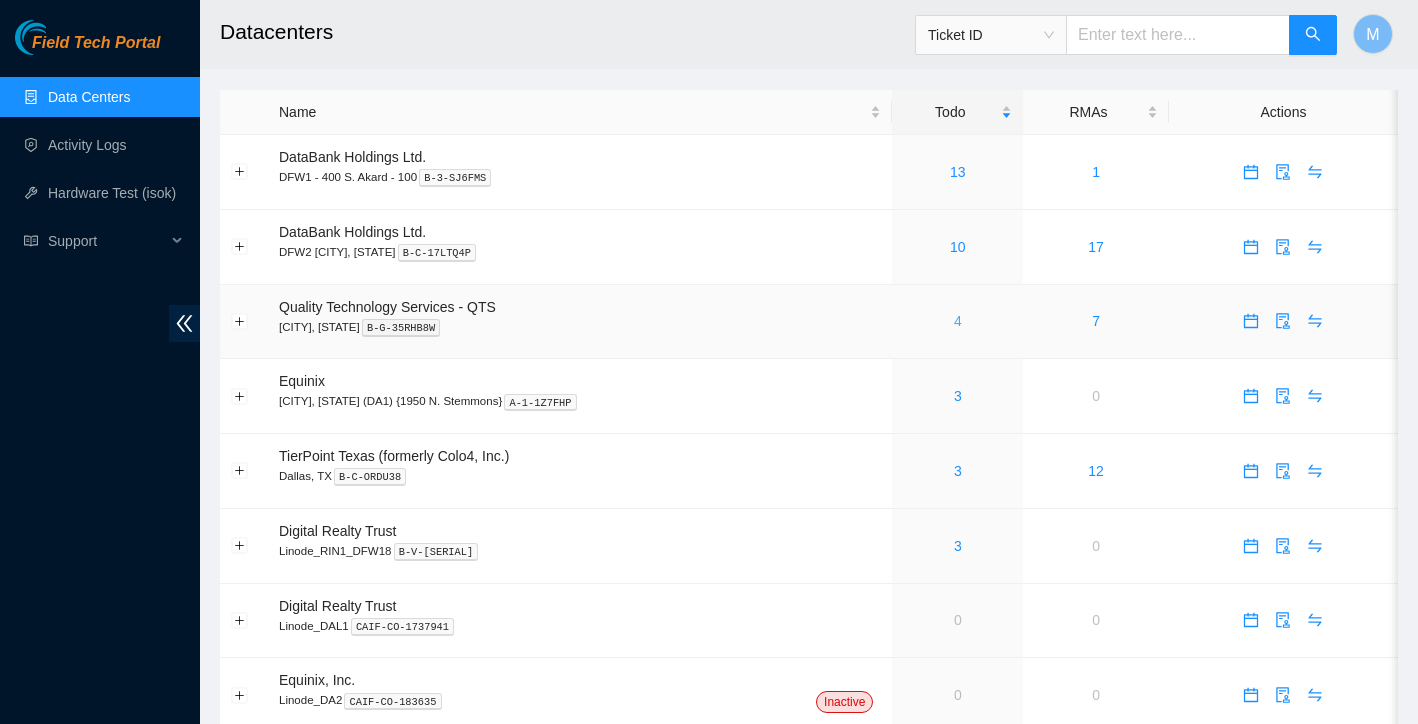 click on "4" at bounding box center [958, 321] 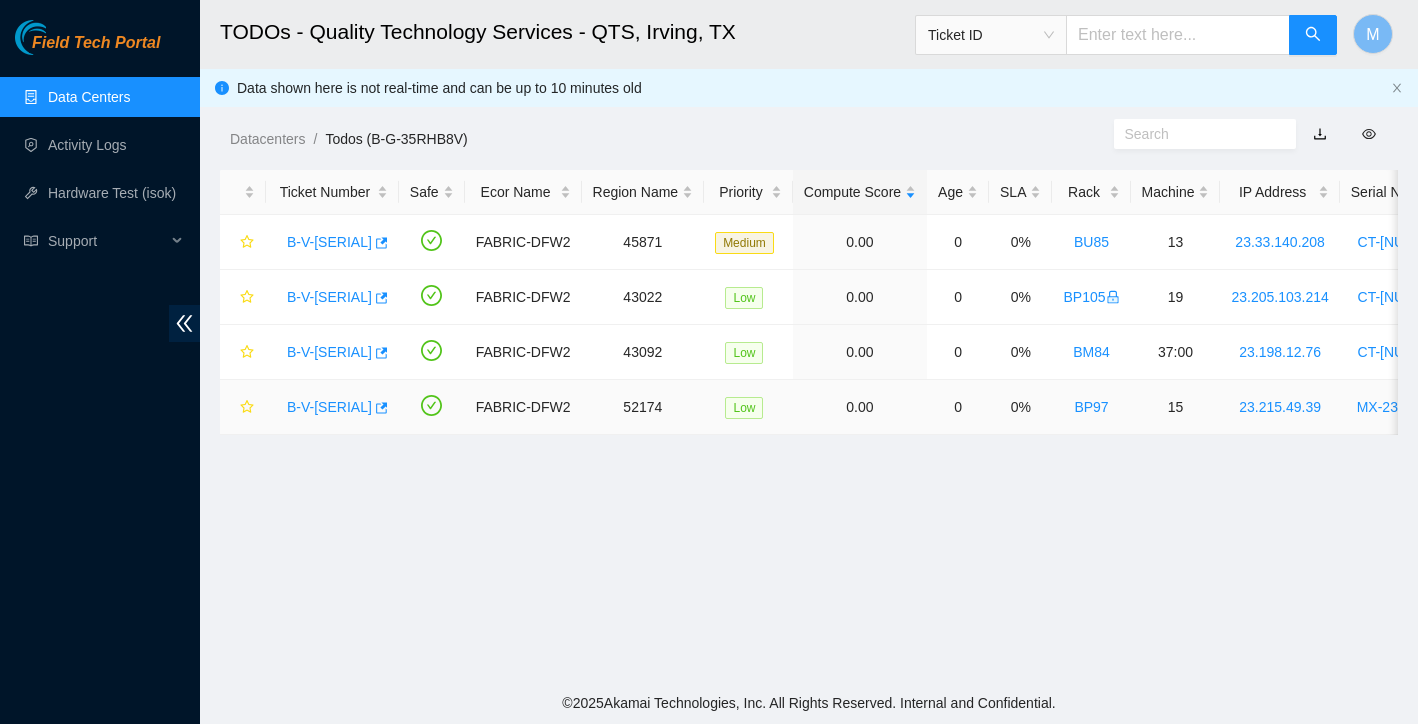 click on "B-V-[SERIAL]" at bounding box center [329, 407] 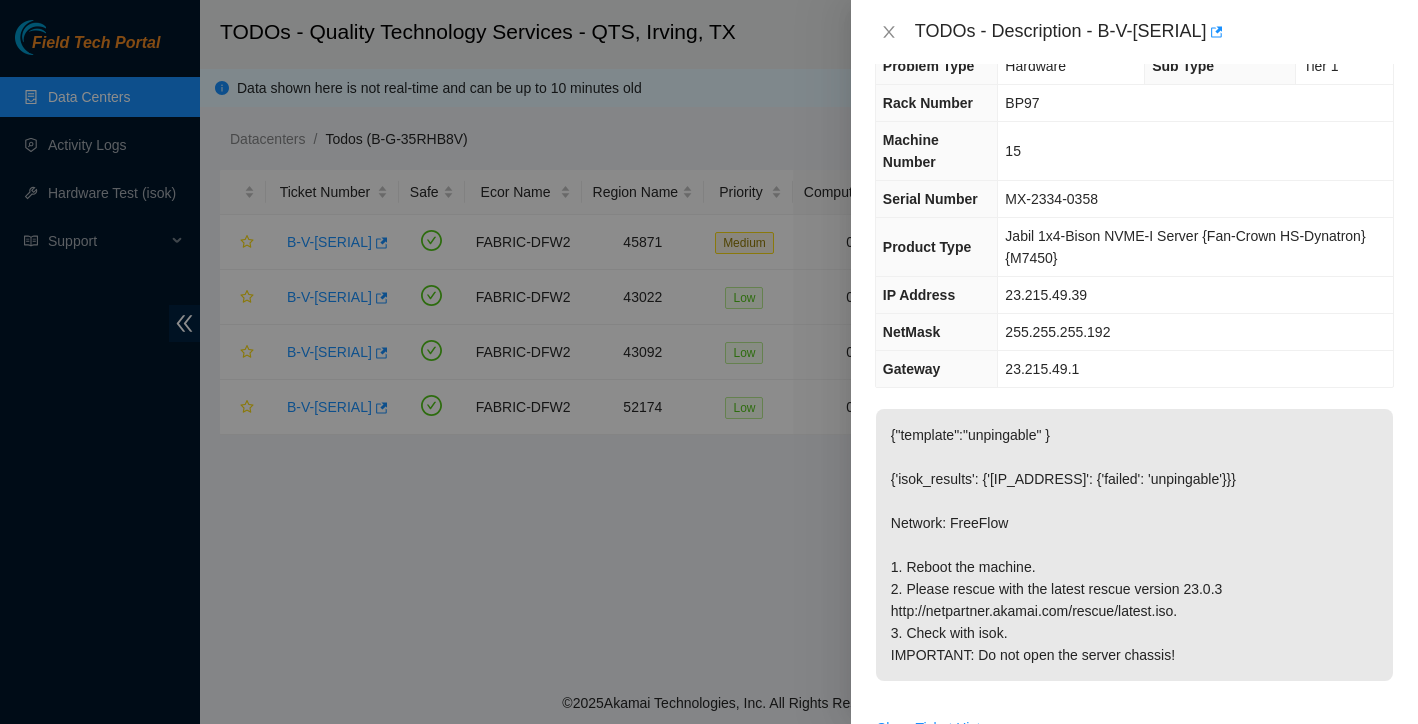 scroll, scrollTop: 35, scrollLeft: 0, axis: vertical 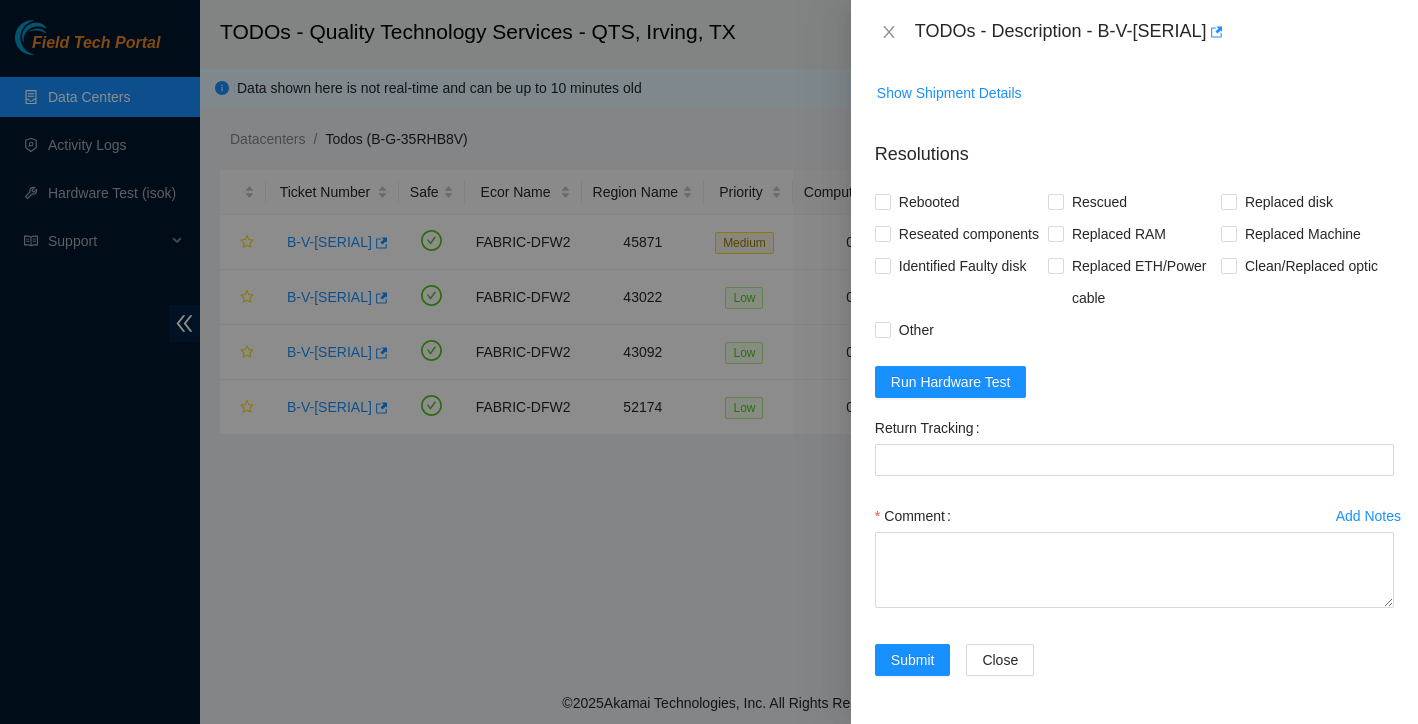 click on "Comment" at bounding box center (1134, 516) 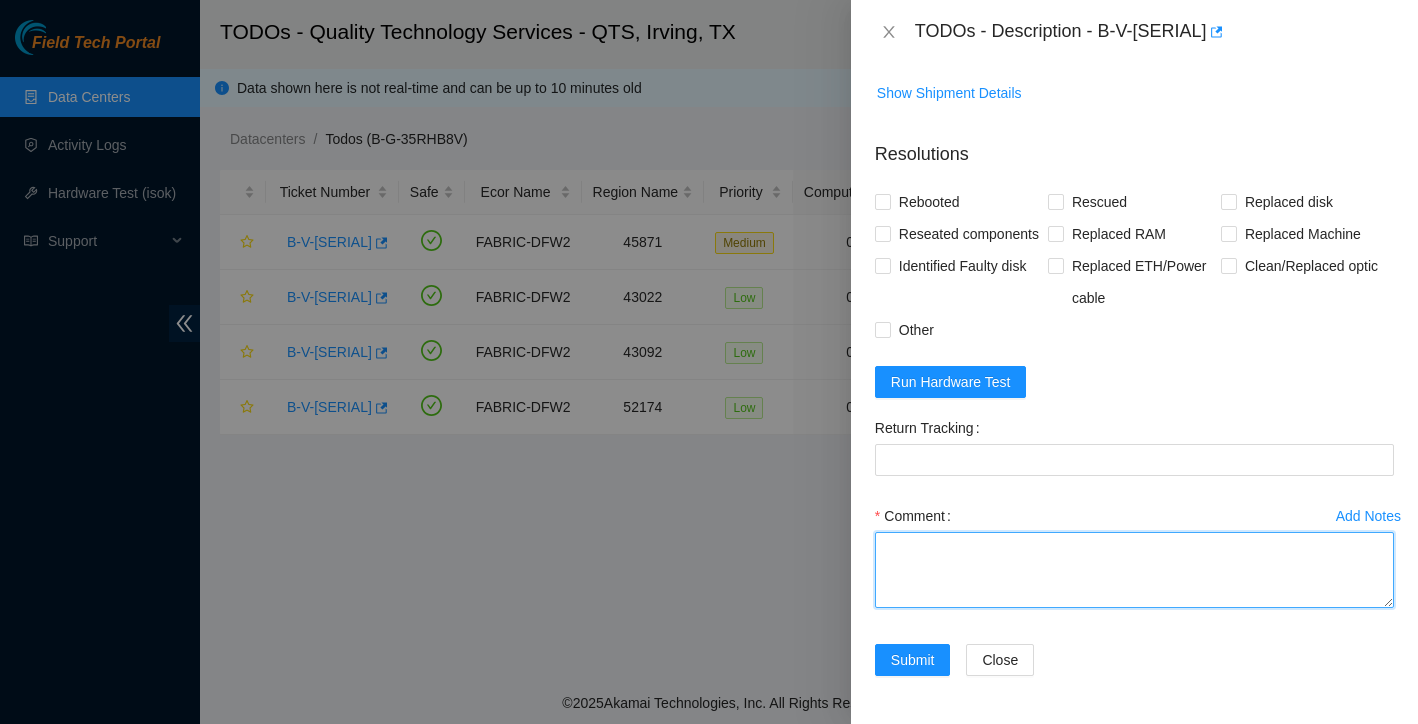 click on "Comment" at bounding box center [1134, 570] 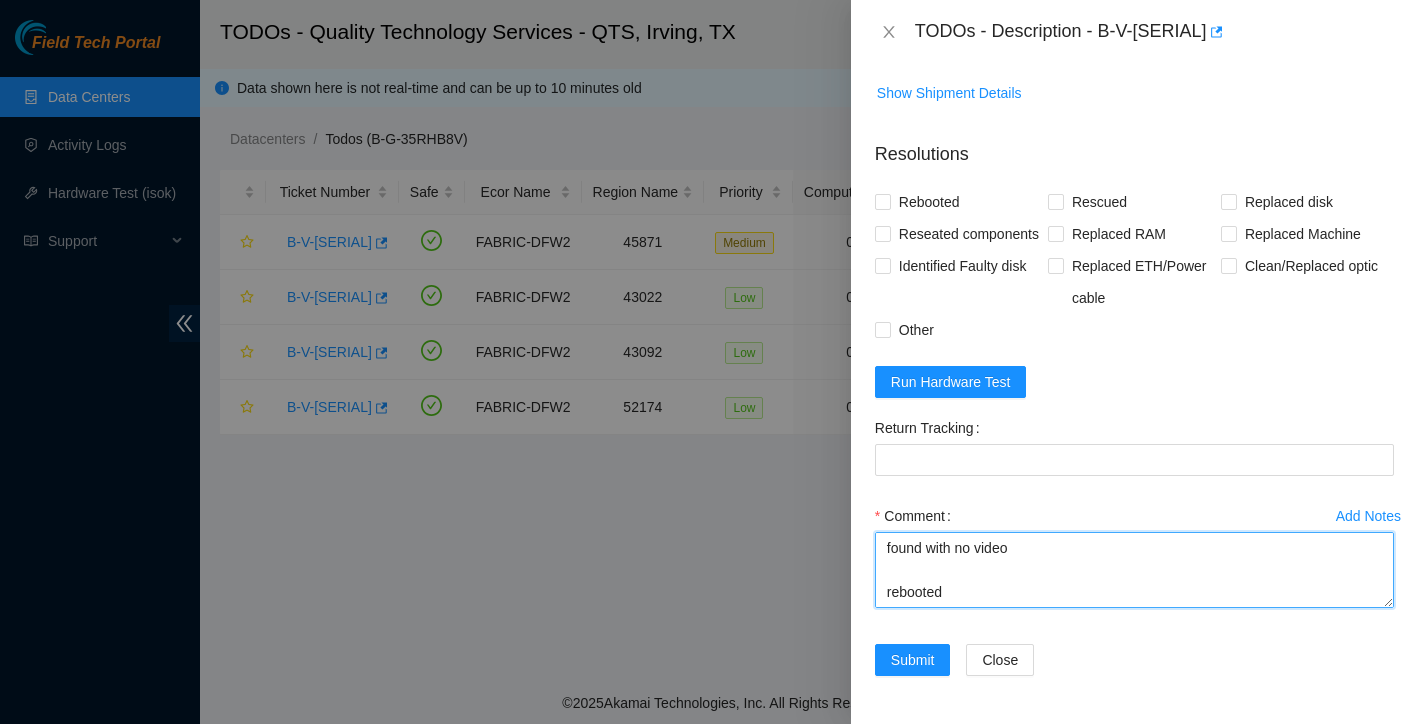 scroll, scrollTop: 0, scrollLeft: 0, axis: both 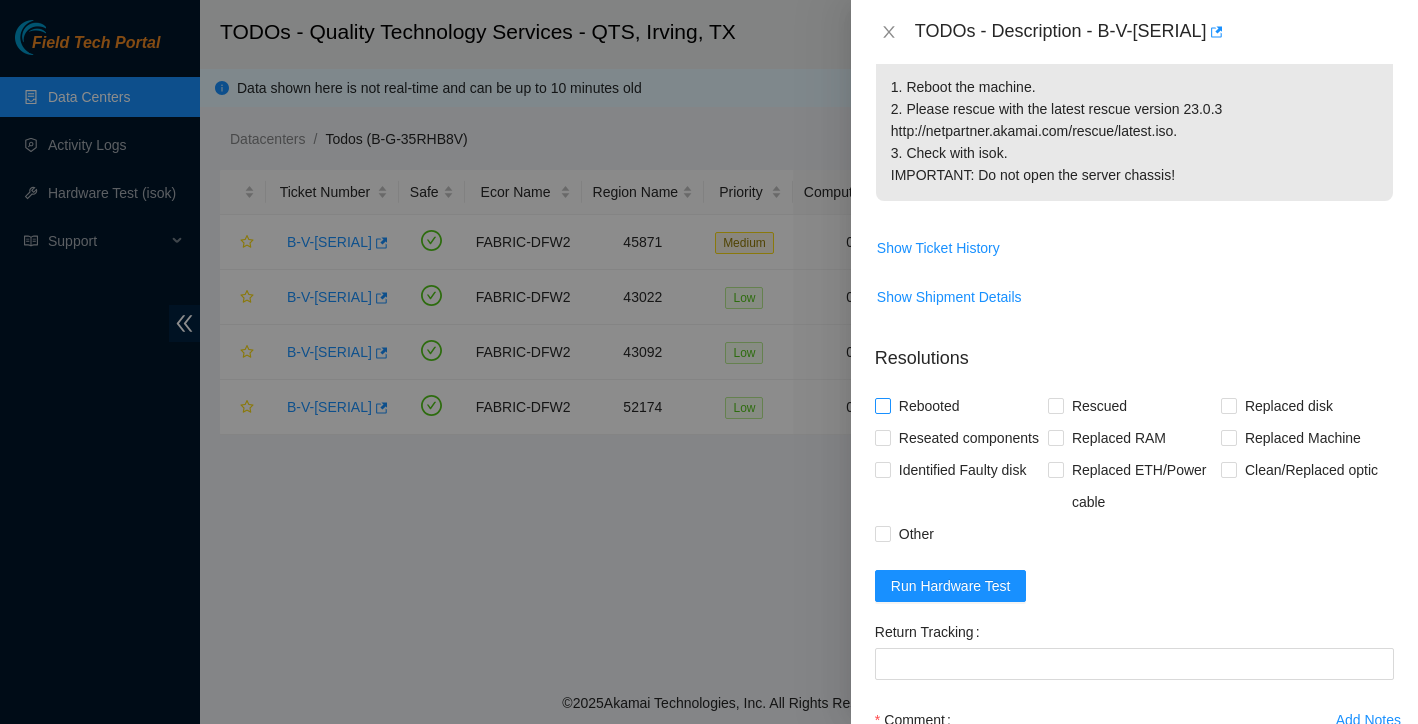 type on "found with no video
rebooted
shuffled drives
power cycled
still no video
this is a secure chassis cannot open
recommend rma server due to no video" 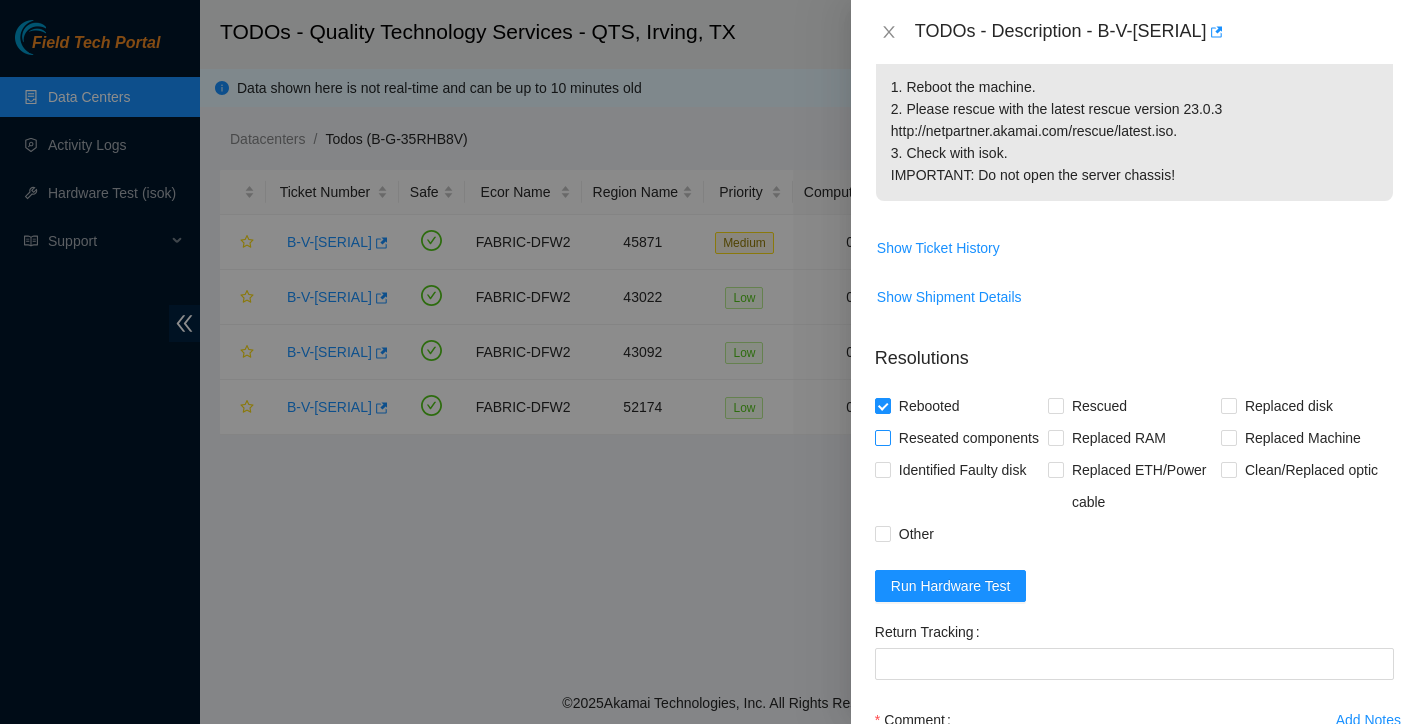 click on "Reseated components" at bounding box center [882, 437] 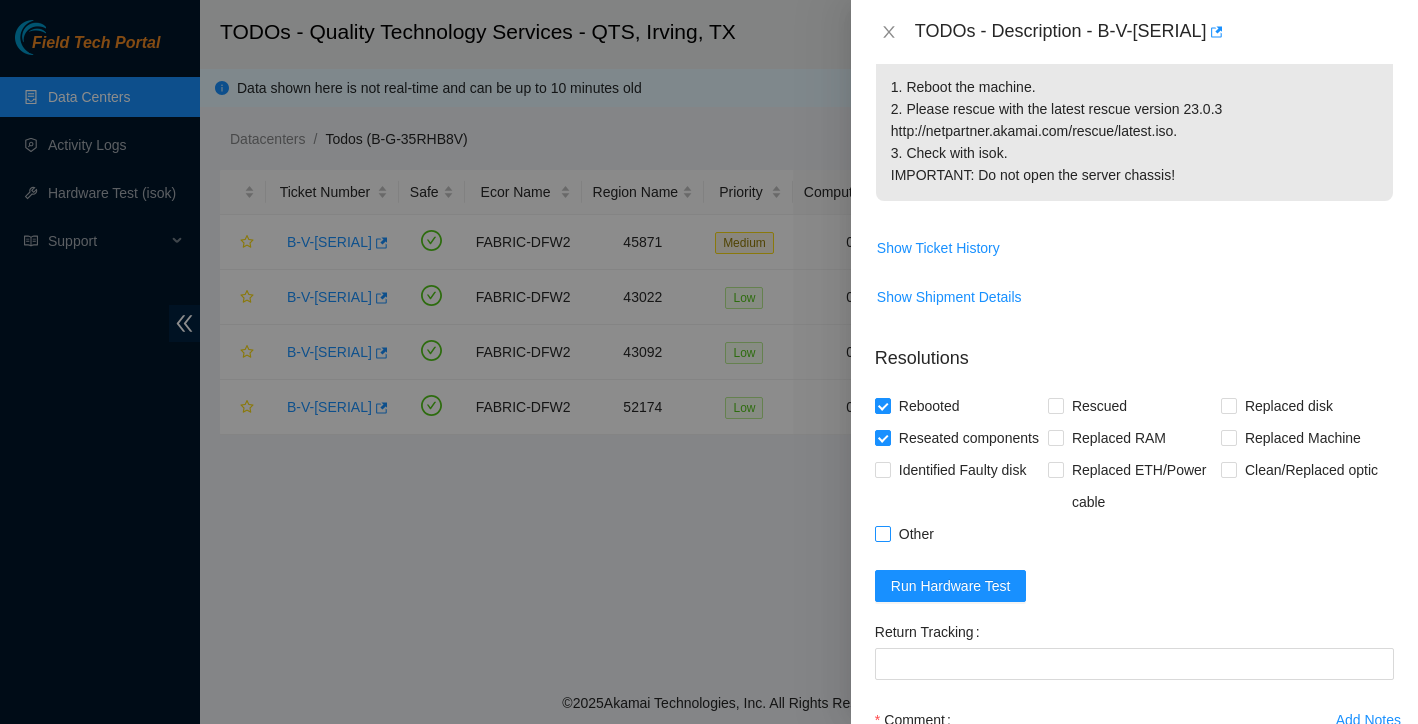 click on "Other" at bounding box center [882, 533] 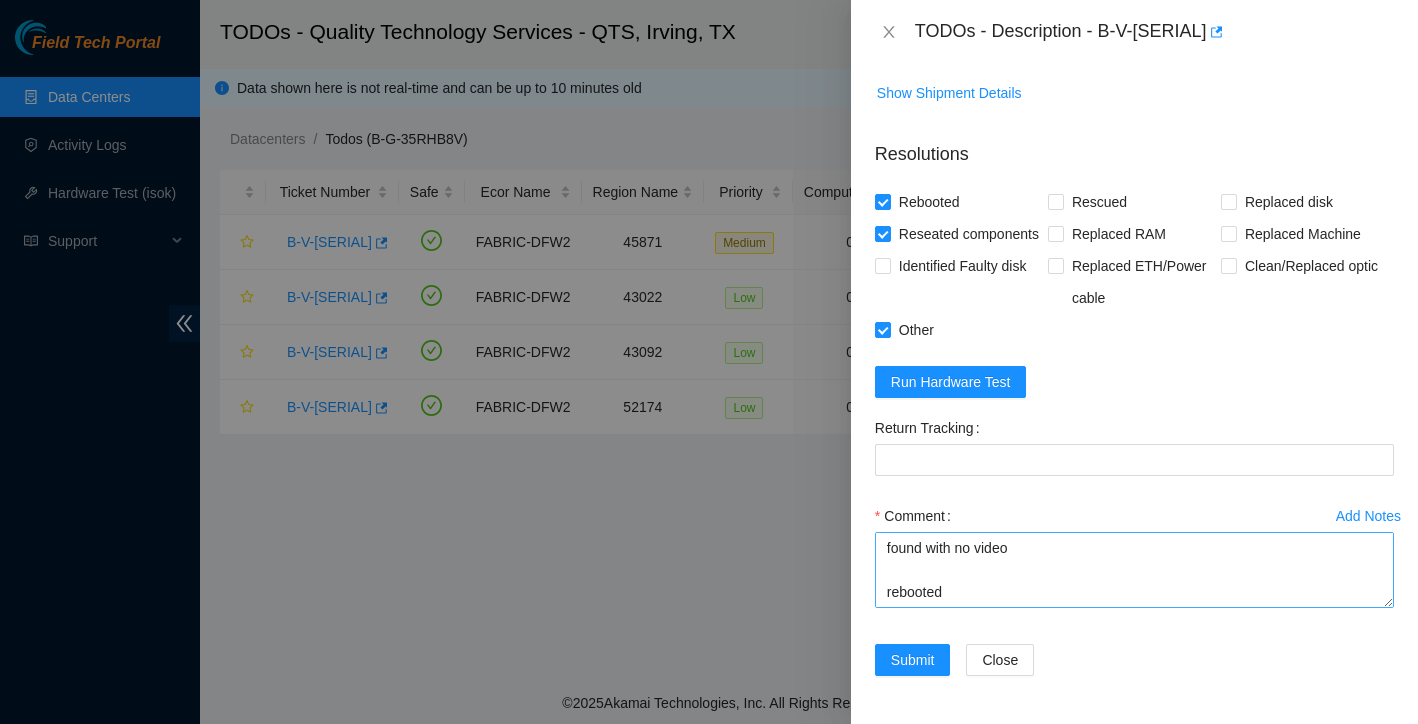 scroll, scrollTop: 801, scrollLeft: 0, axis: vertical 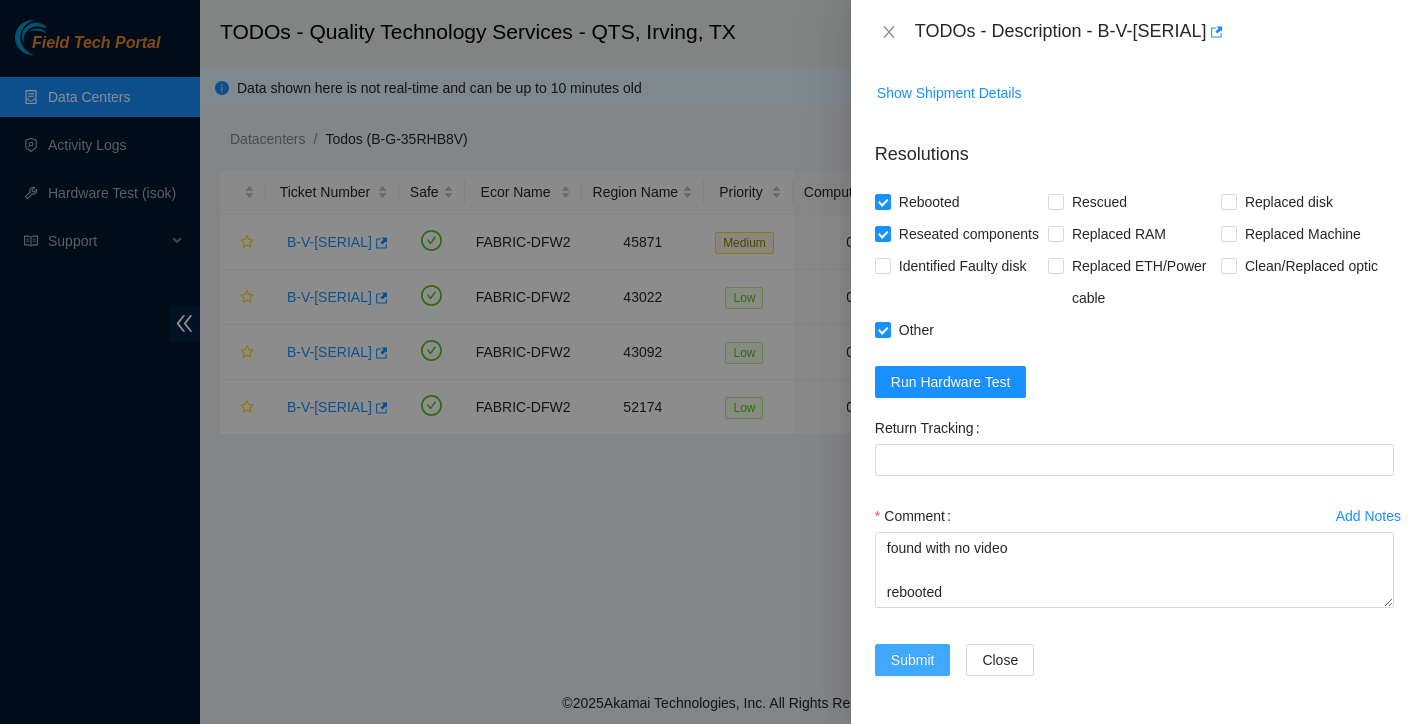 click on "Submit" at bounding box center [913, 660] 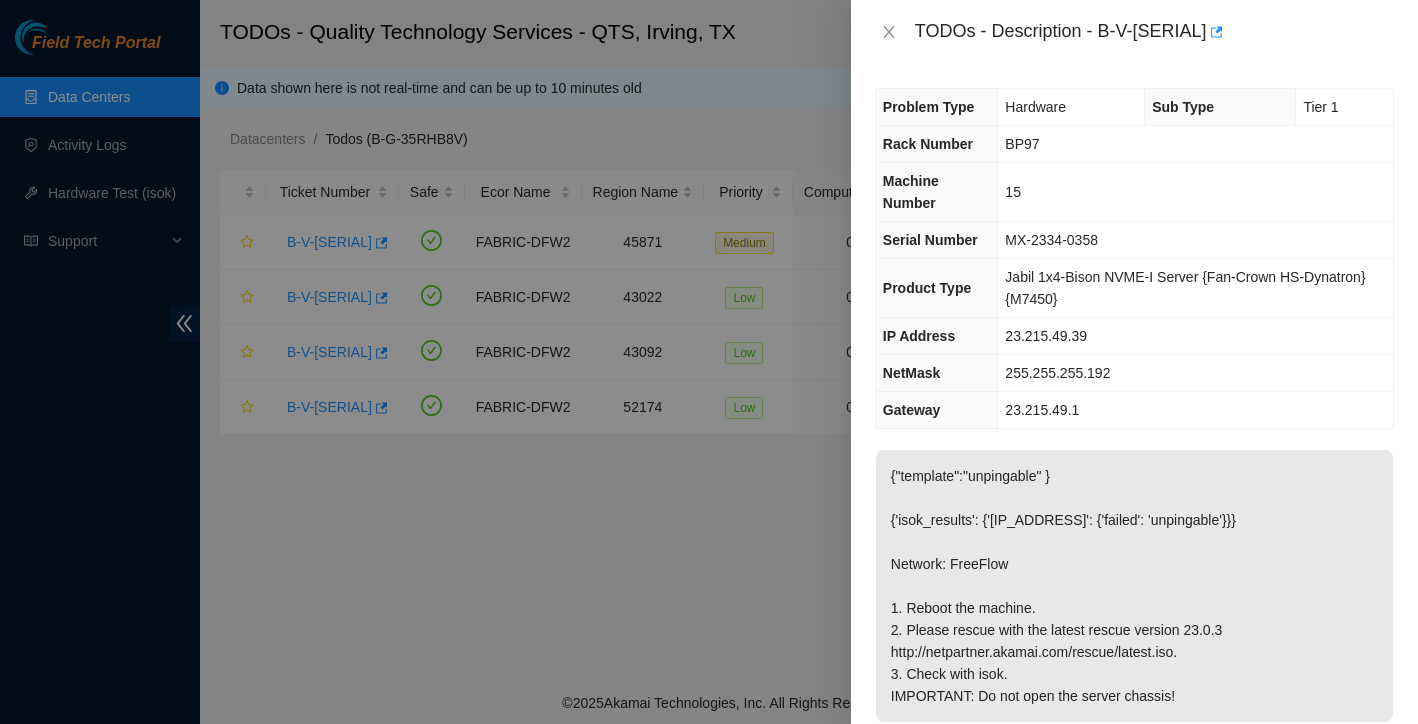 scroll, scrollTop: 0, scrollLeft: 0, axis: both 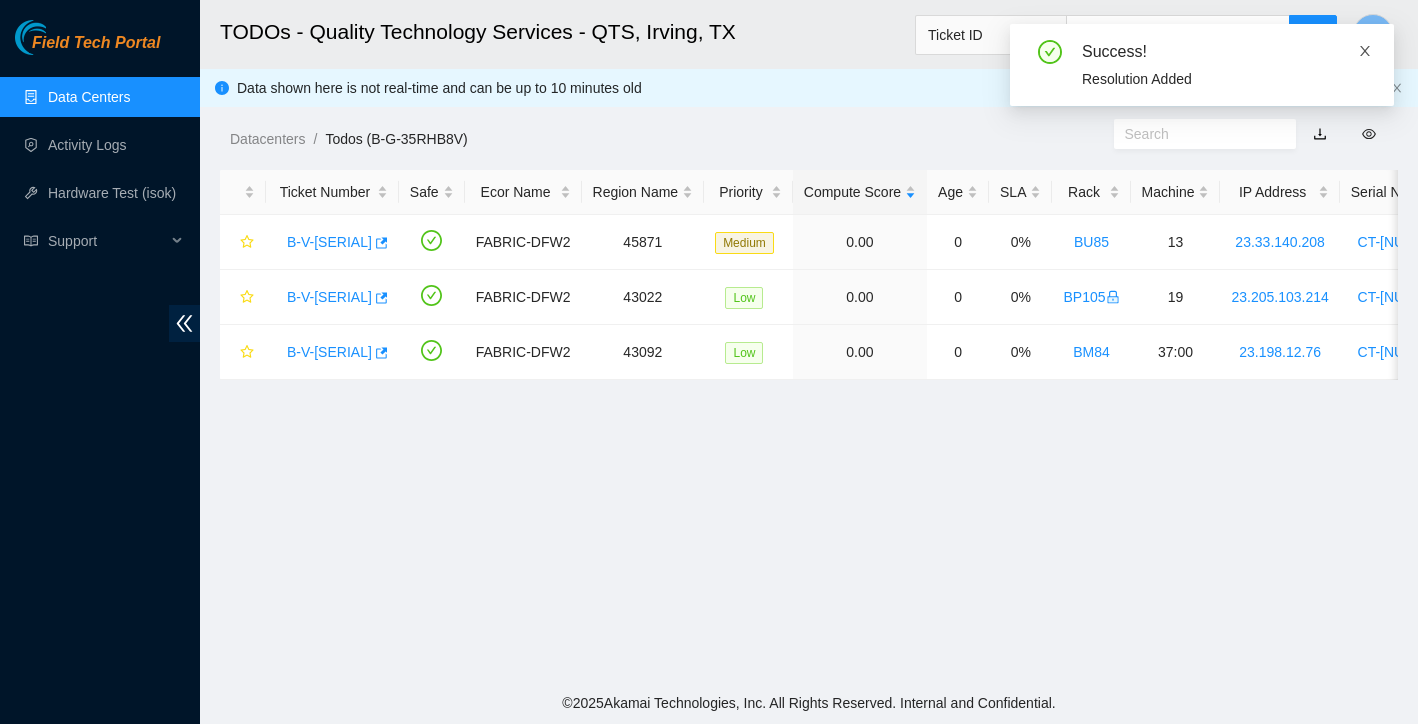 click 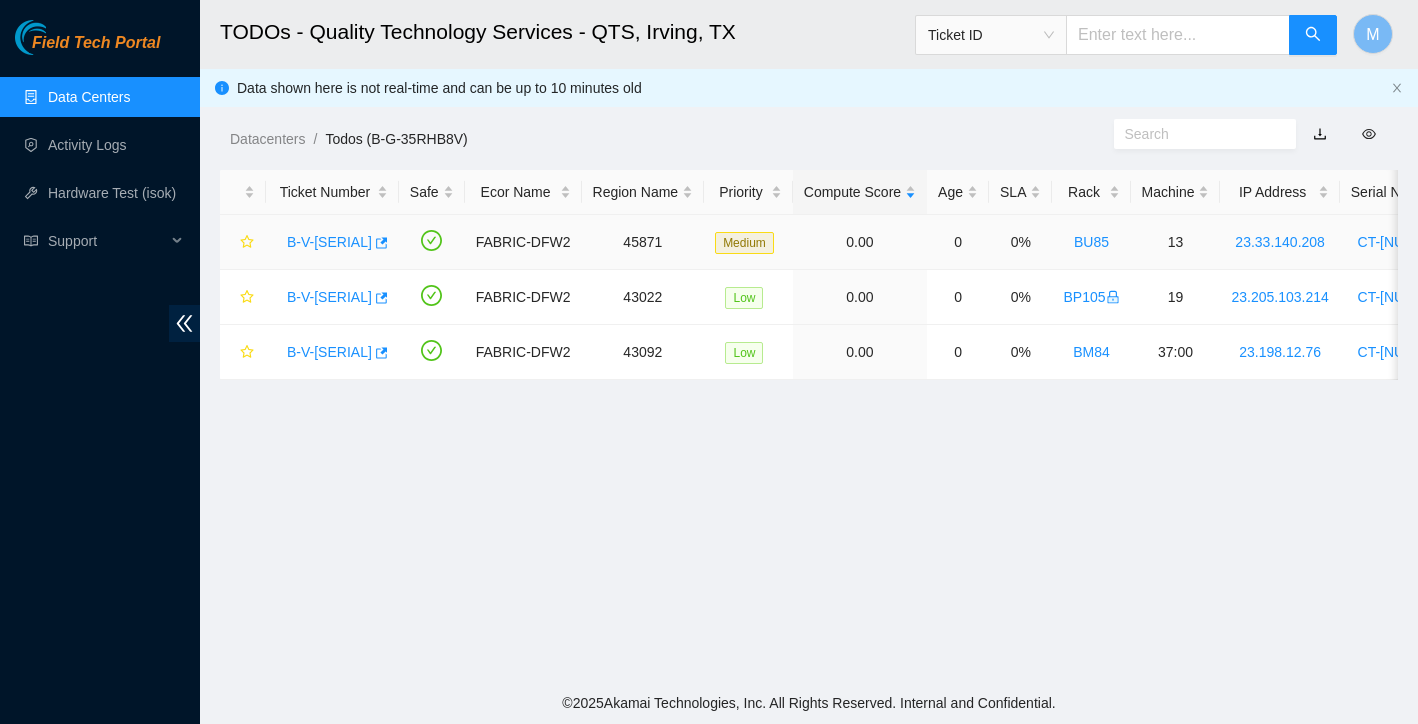 click on "B-V-5SJU13Q" at bounding box center [329, 242] 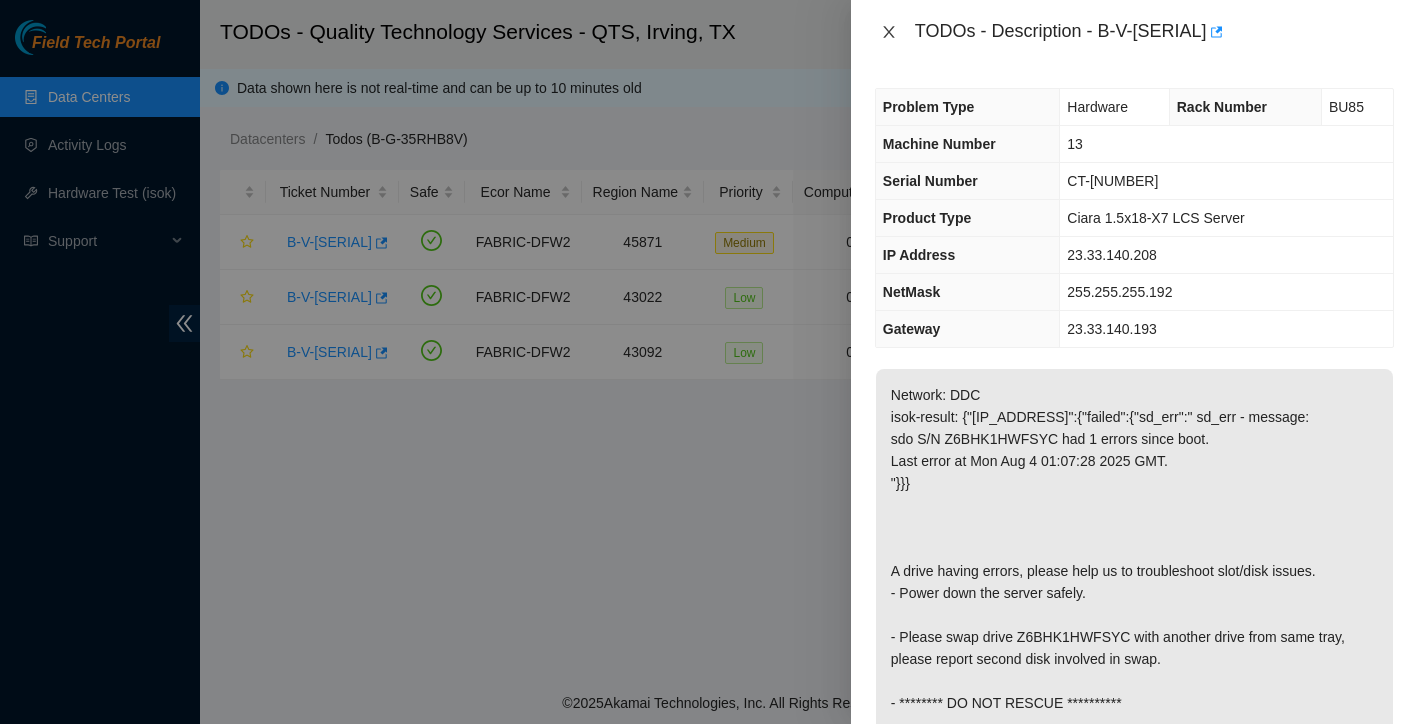 click 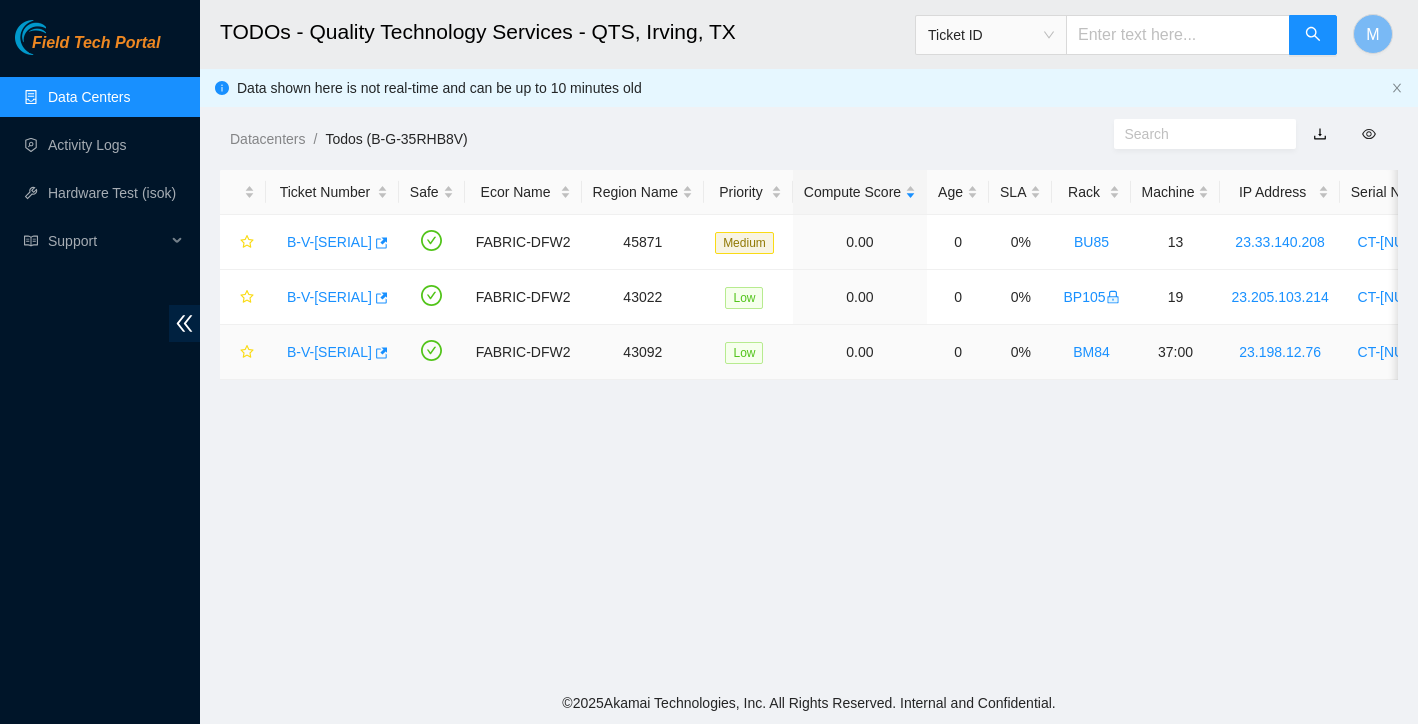 click on "B-V-5STHPQR" at bounding box center (329, 352) 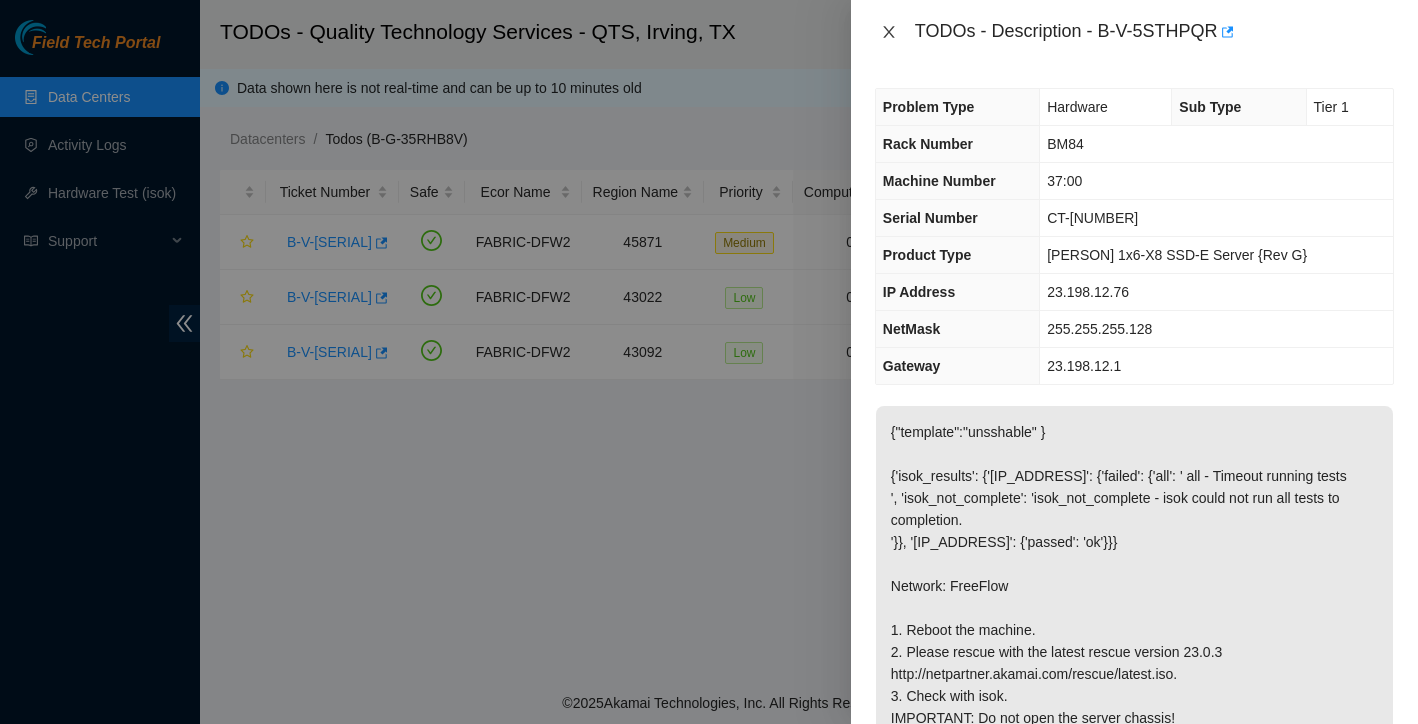 click 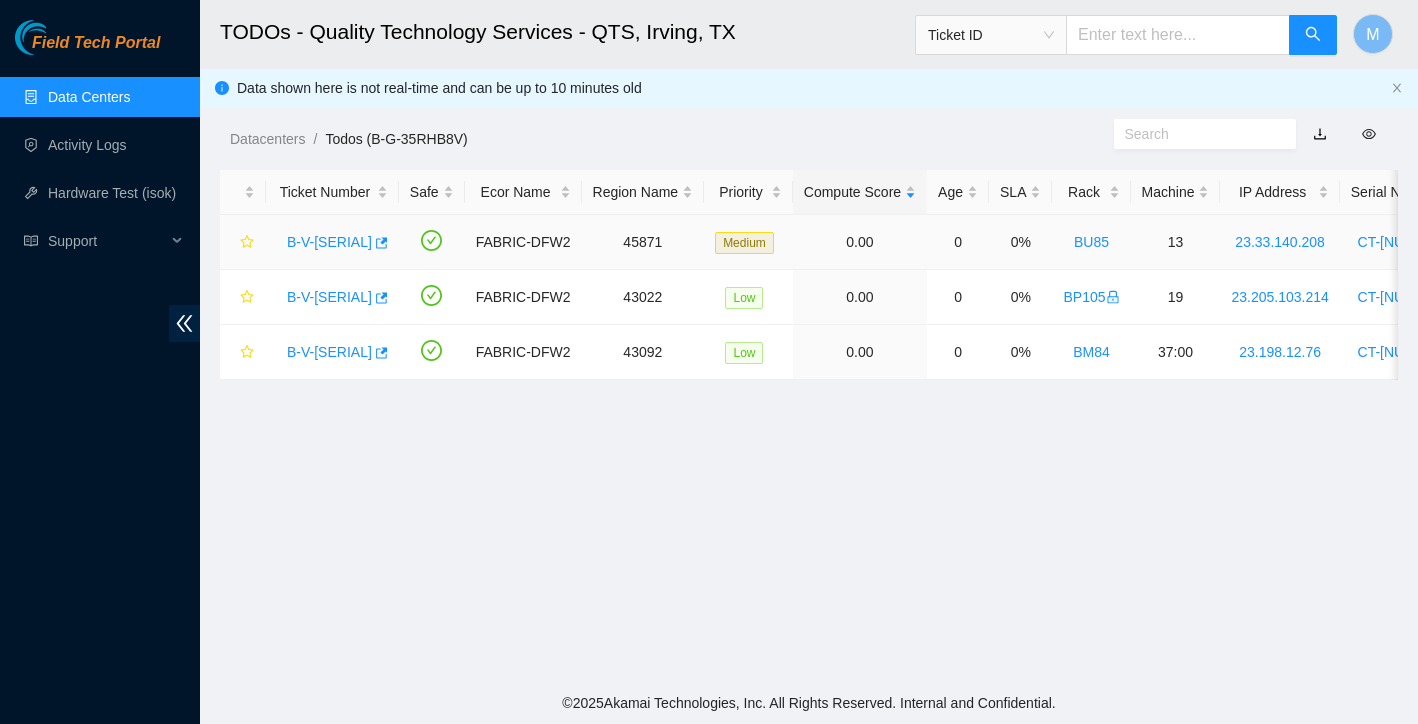 click on "B-V-5SJU13Q" at bounding box center (329, 242) 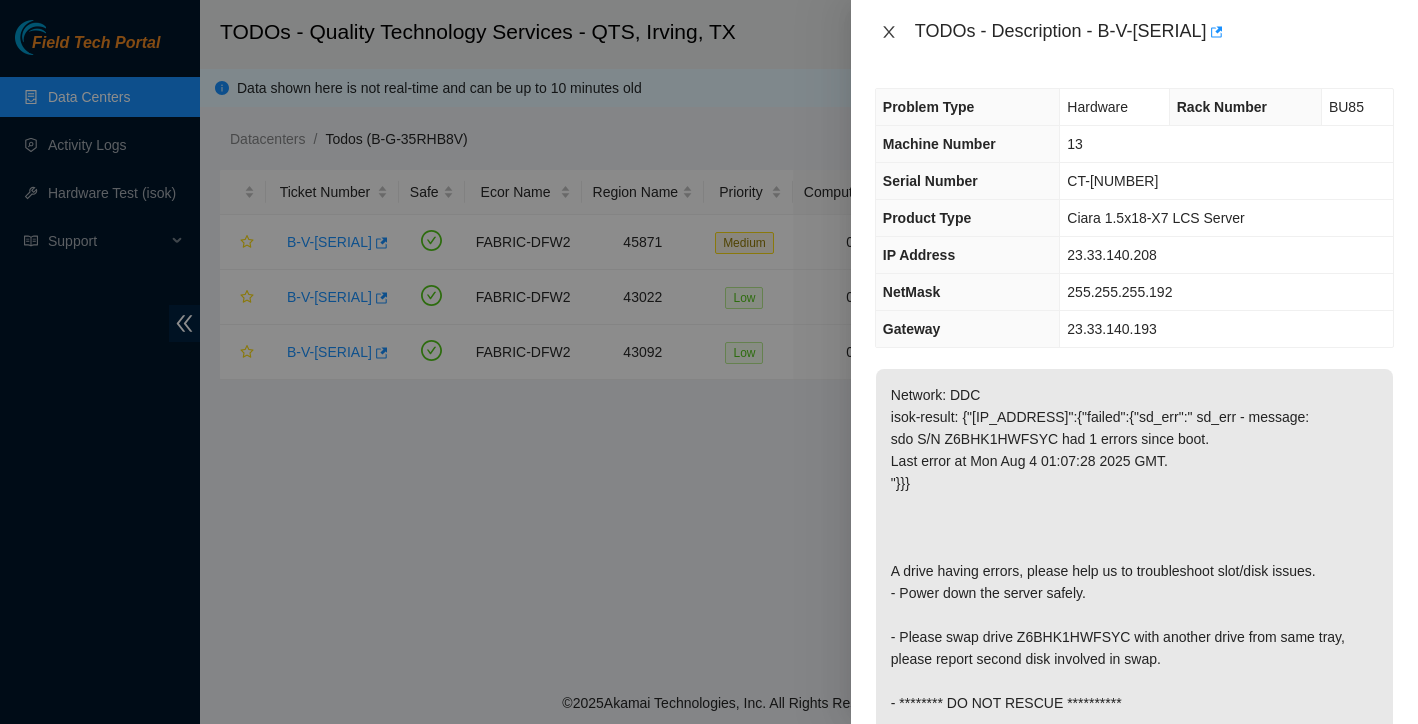 click at bounding box center (889, 32) 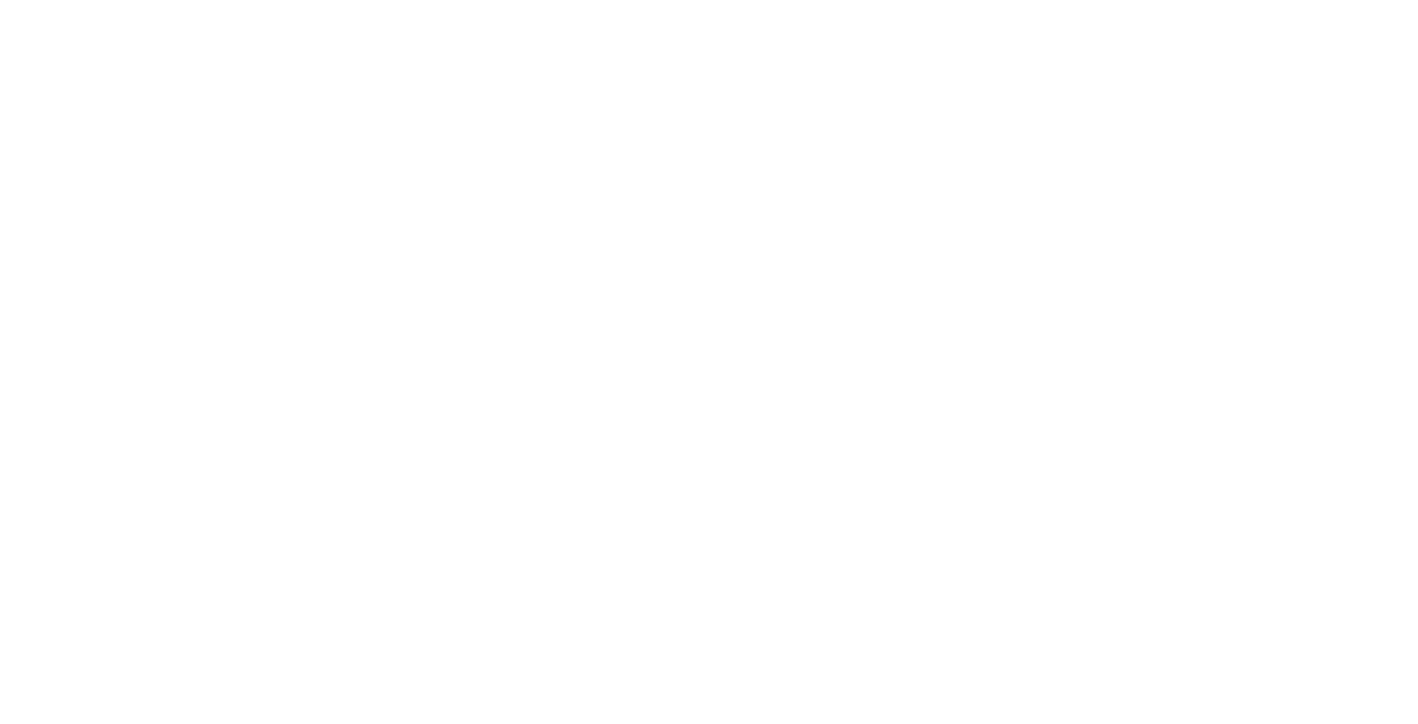 scroll, scrollTop: 0, scrollLeft: 0, axis: both 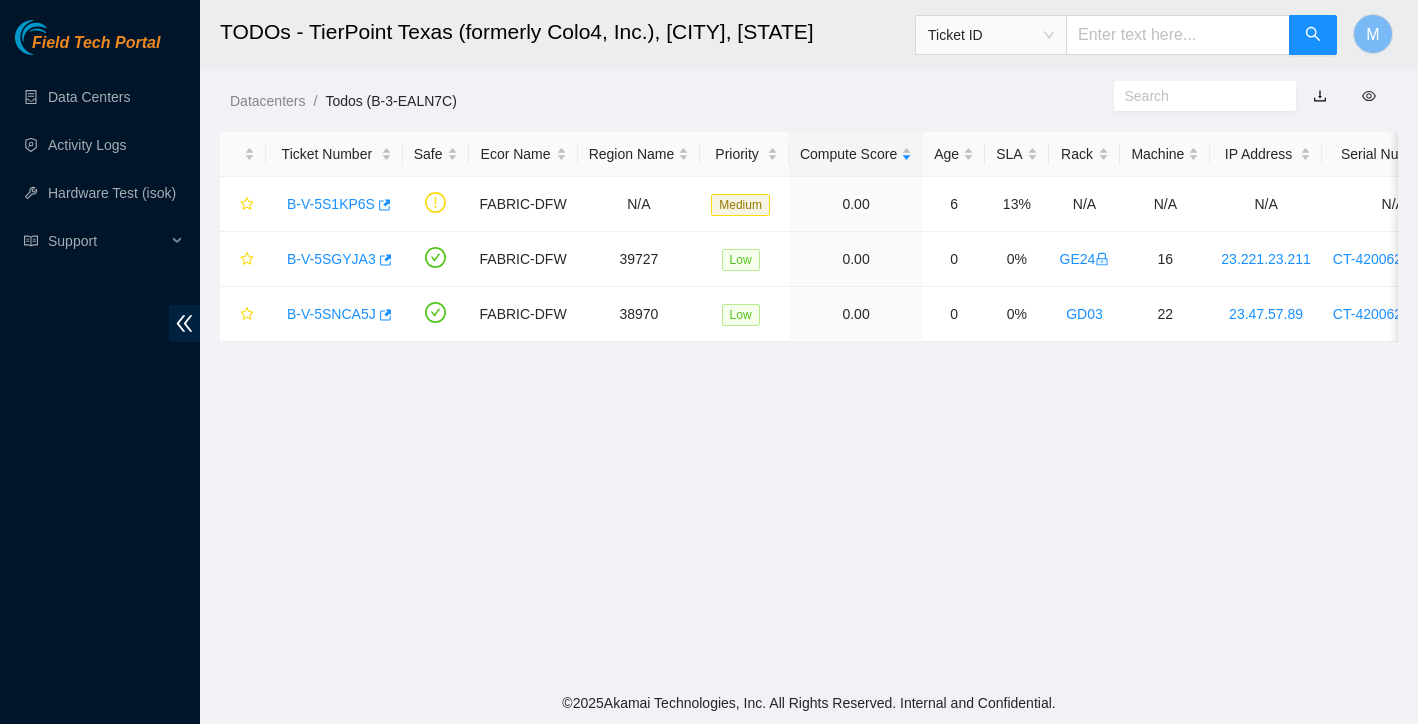 click on "TODOs - TierPoint Texas (formerly Colo4, Inc.), [CITY], [STATE]     Ticket ID M Datacenters / Todos (B-3-EALN7C) / Ticket Number Safe Ecor Name Region Name Priority Compute Score Age SLA Rack Machine IP Address Serial Number Server Type                               B-V-5S1KP6S FABRIC-DFW N/A Medium 0.00 6 13% N/A N/A N/A N/A N/A   B-V-5SGYJA3 FABRIC-DFW 39727 Low 0.00 0 0% GE24  16 23.221.23.211 CT-4200627-00235 [PERSON] 1x7-X7p NVME-J 96G 100GE Server {Rev B}{CrownAGD}   B-V-5SNCA5J FABRIC-DFW 38970 Low 0.00 0 0%  GD03    22 23.47.57.89 CT-4200629-00107 [PERSON] 1x7-X7p NVME-J 96G 100GE Server {Rev B}{CrownAGD}" at bounding box center (809, 341) 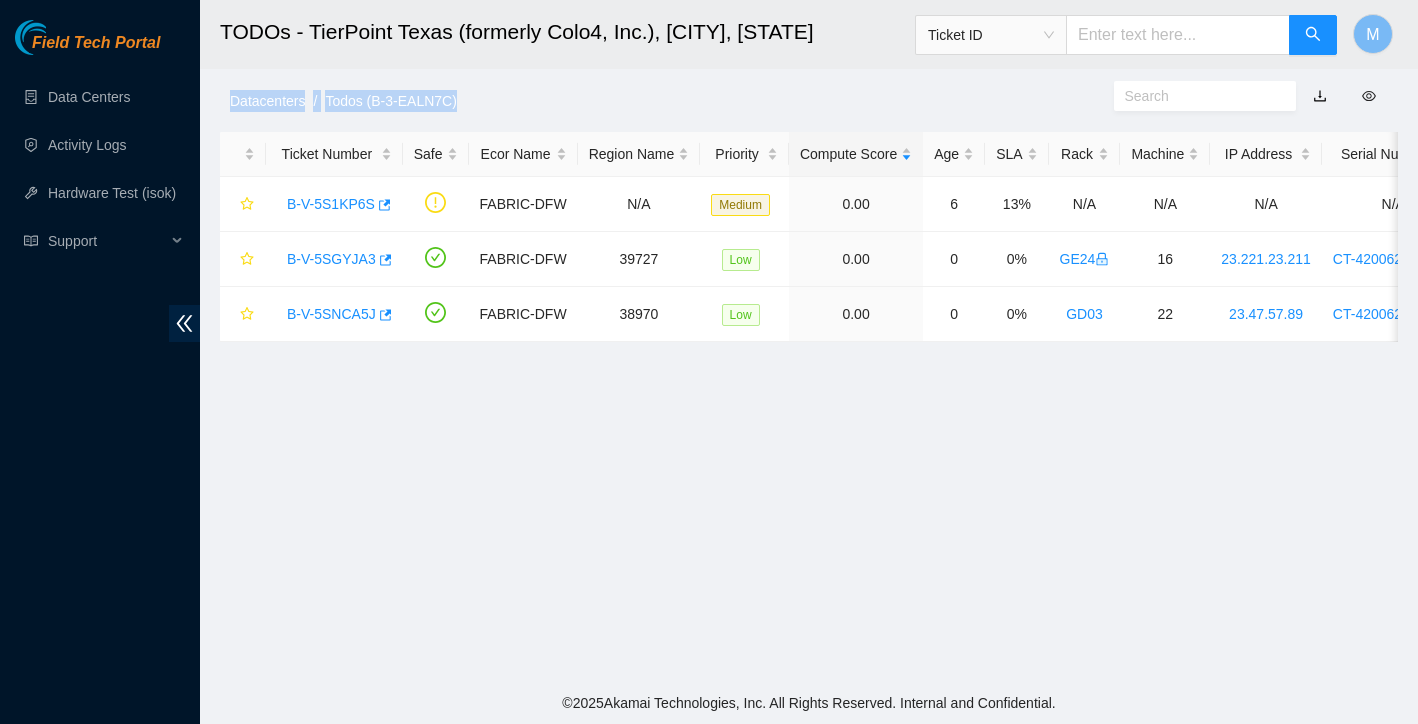 drag, startPoint x: 221, startPoint y: 99, endPoint x: 509, endPoint y: 100, distance: 288.00174 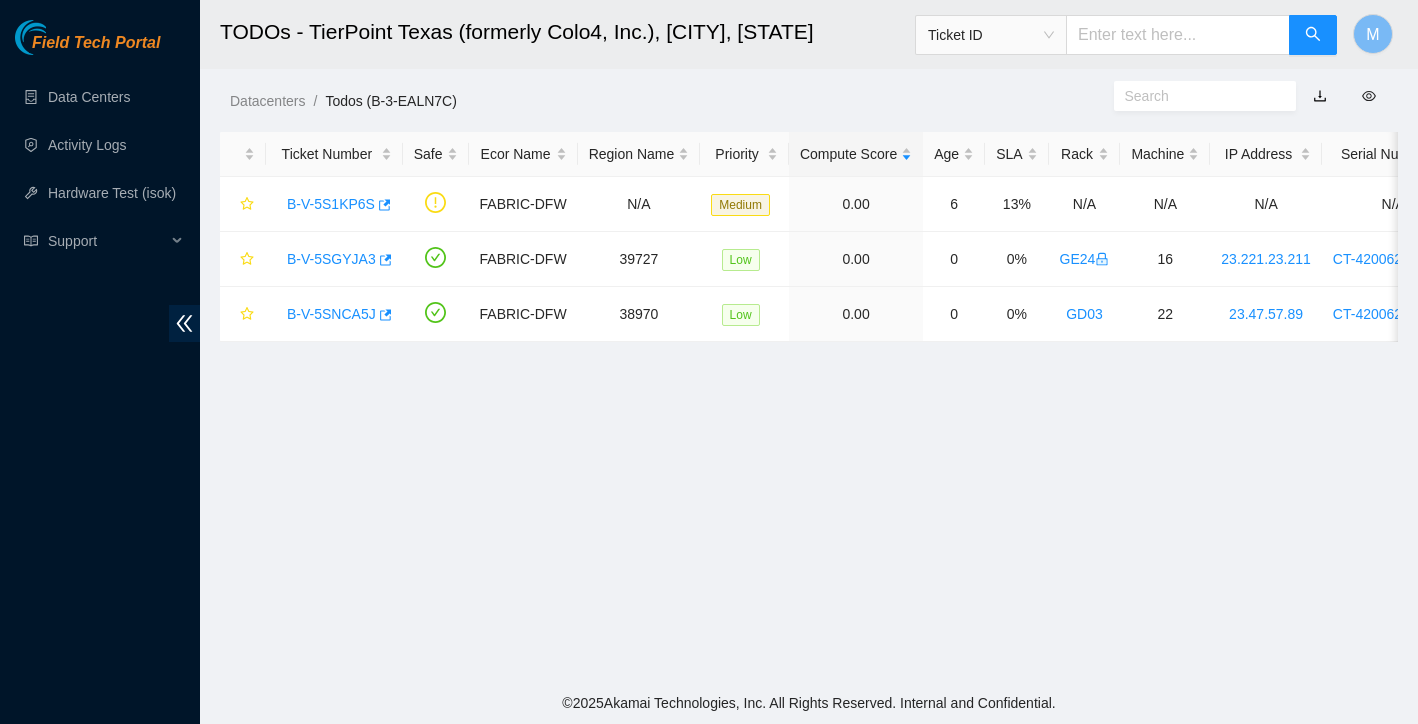 click on "TODOs - TierPoint Texas (formerly Colo4, Inc.), [CITY], [STATE]     Ticket ID M Datacenters / Todos (B-3-EALN7C) / Ticket Number Safe Ecor Name Region Name Priority Compute Score Age SLA Rack Machine IP Address Serial Number Server Type                               B-V-5S1KP6S FABRIC-DFW N/A Medium 0.00 6 13% N/A N/A N/A N/A N/A   B-V-5SGYJA3 FABRIC-DFW 39727 Low 0.00 0 0% GE24  16 23.221.23.211 CT-4200627-00235 [PERSON] 1x7-X7p NVME-J 96G 100GE Server {Rev B}{CrownAGD}   B-V-5SNCA5J FABRIC-DFW 38970 Low 0.00 0 0%  GD03    22 23.47.57.89 CT-4200629-00107 [PERSON] 1x7-X7p NVME-J 96G 100GE Server {Rev B}{CrownAGD}" at bounding box center (809, 341) 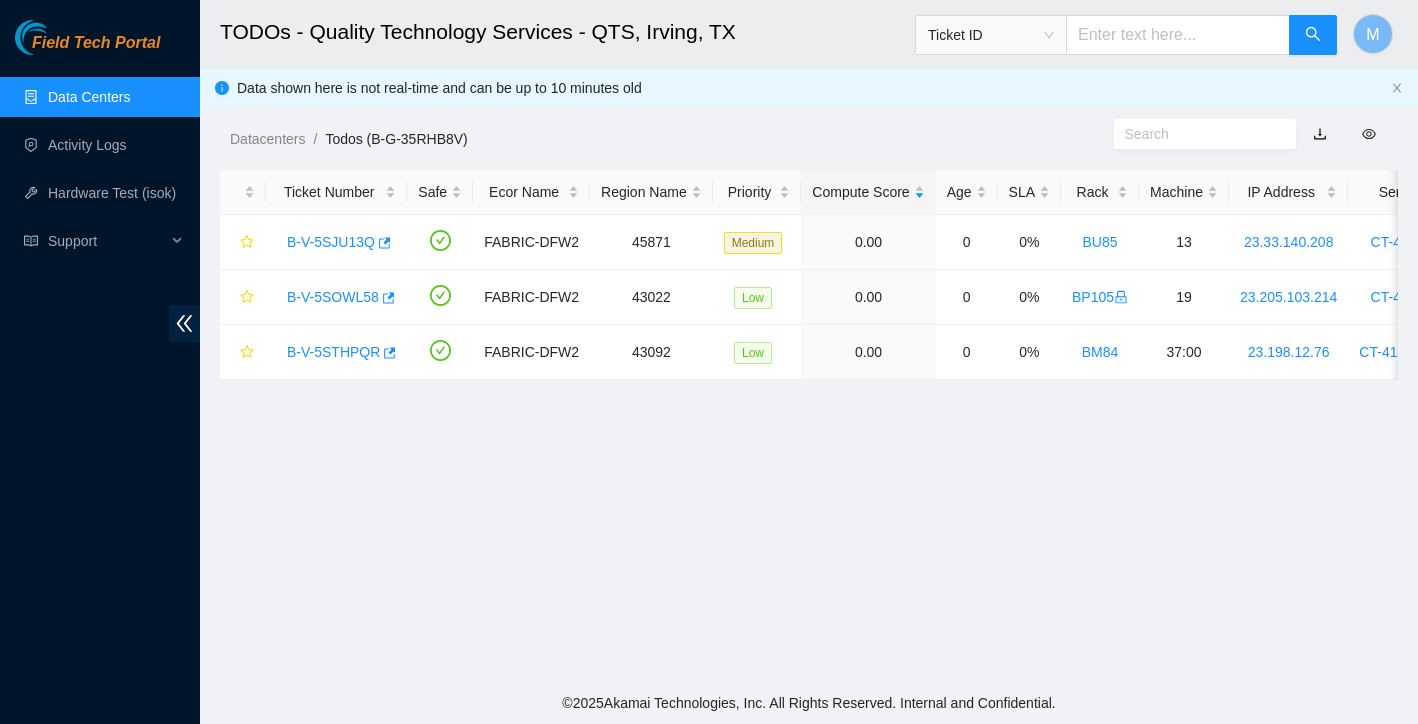 scroll, scrollTop: 0, scrollLeft: 0, axis: both 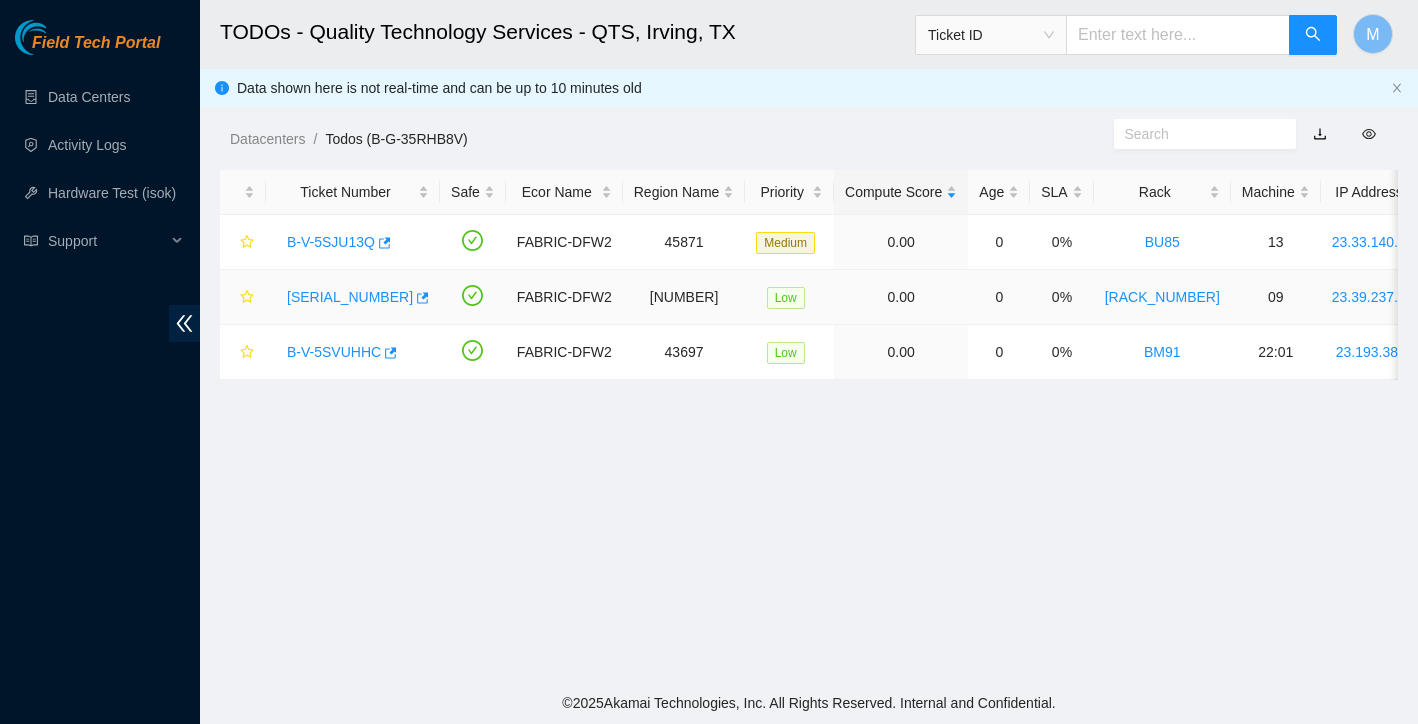 click on "[SERIAL_NUMBER]" at bounding box center [350, 297] 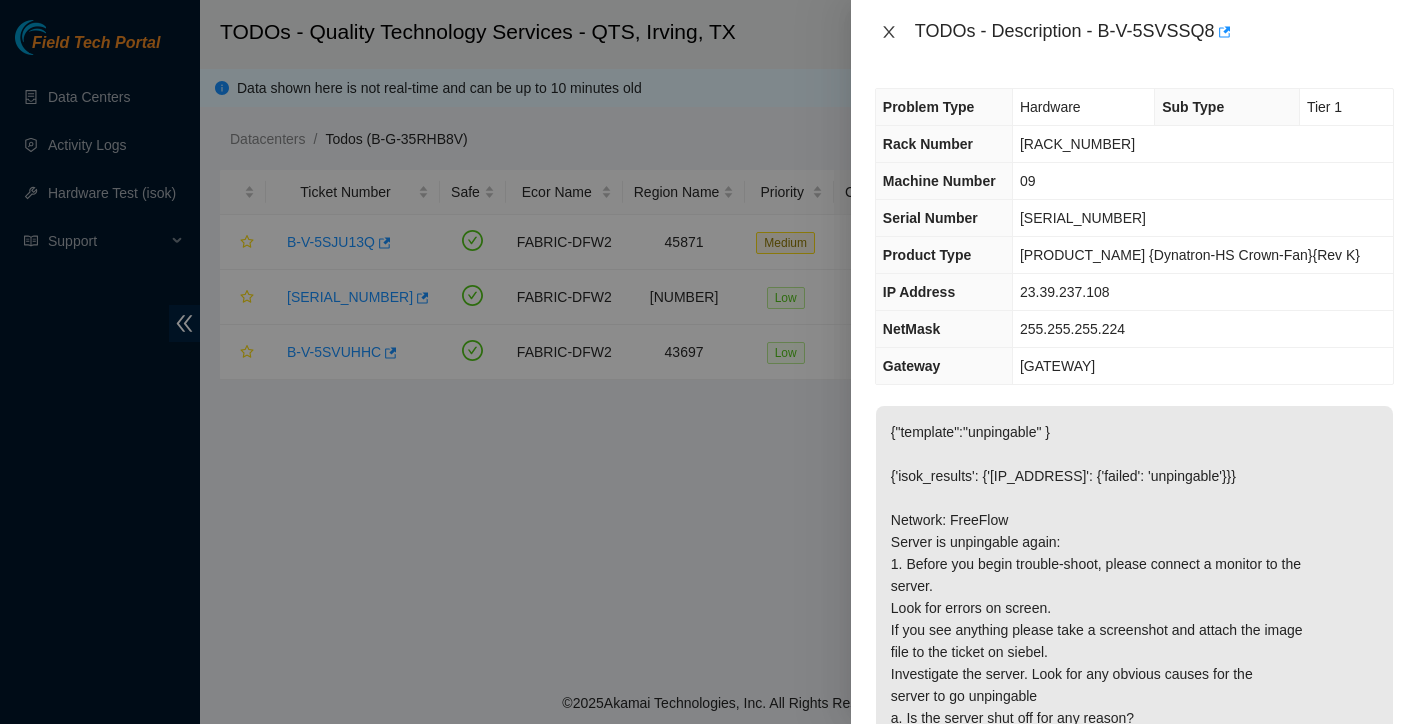 click 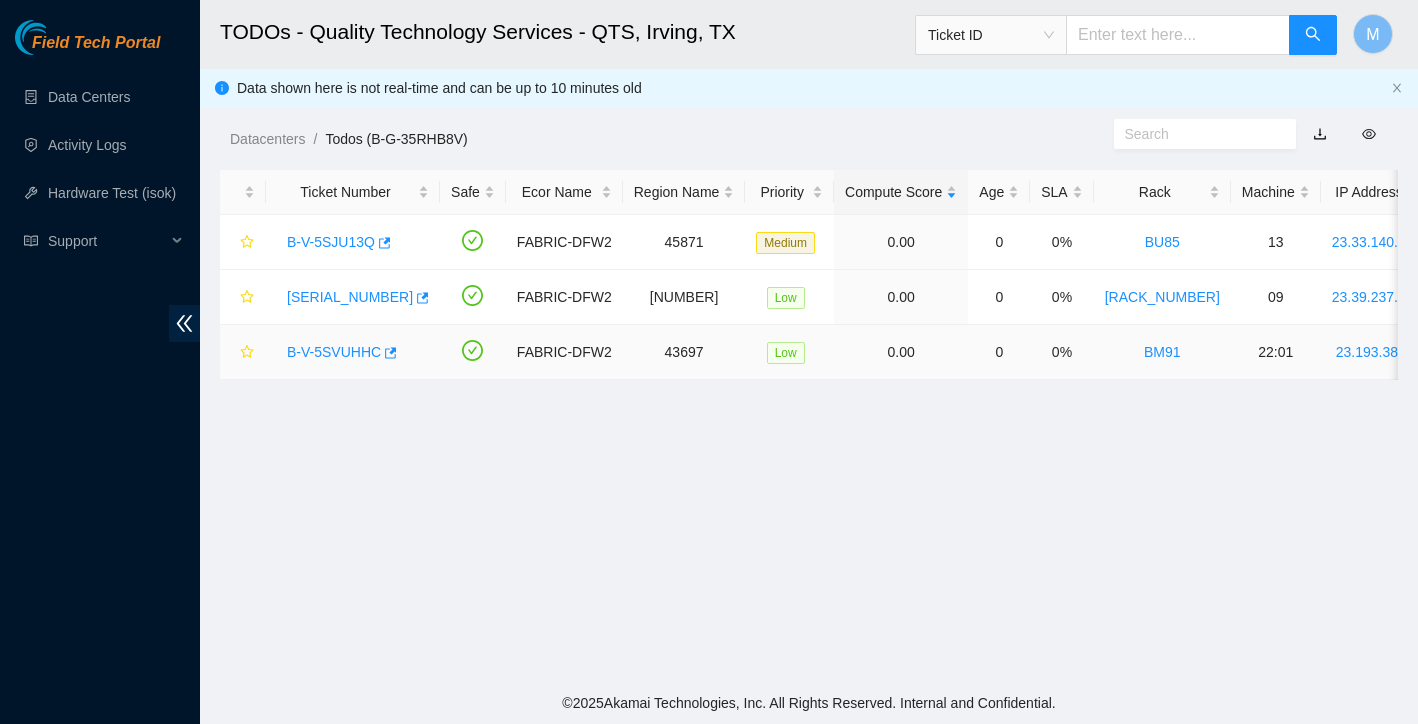 click on "B-V-5SVUHHC" at bounding box center (334, 352) 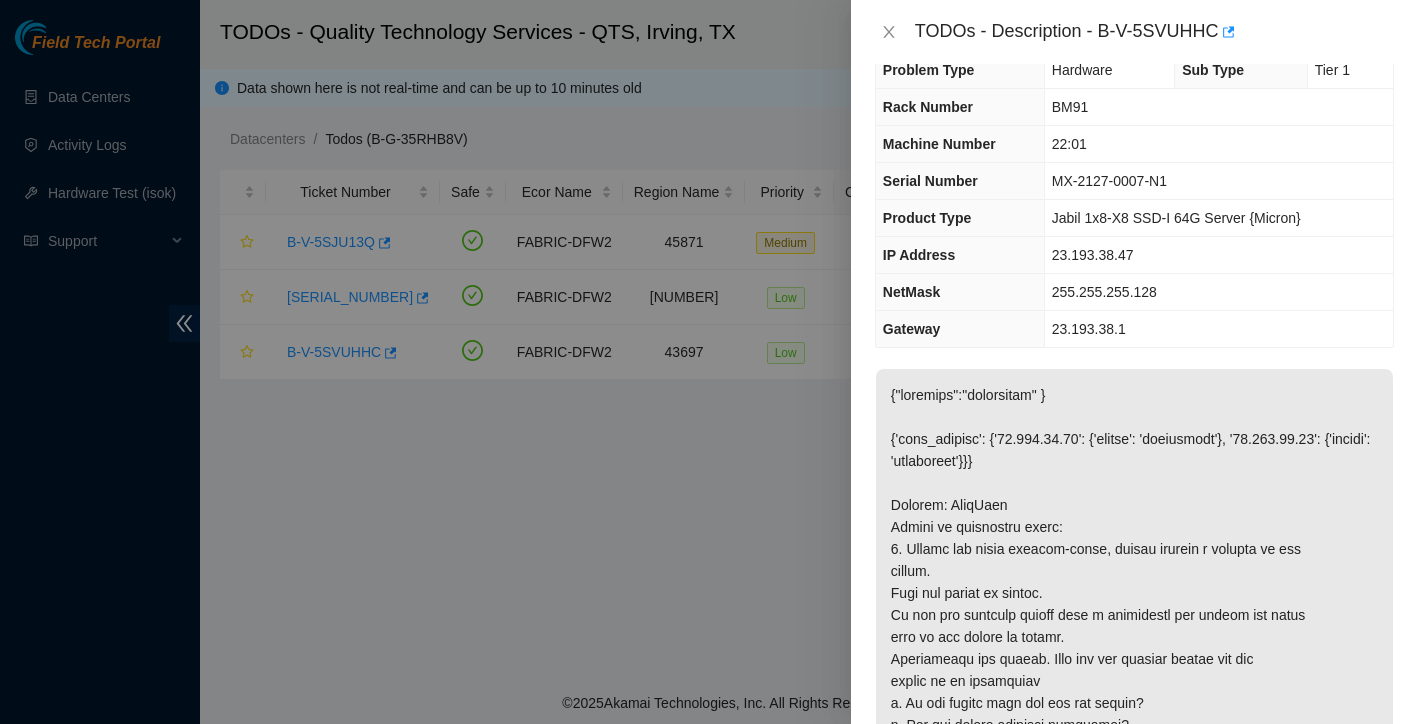 scroll, scrollTop: 40, scrollLeft: 0, axis: vertical 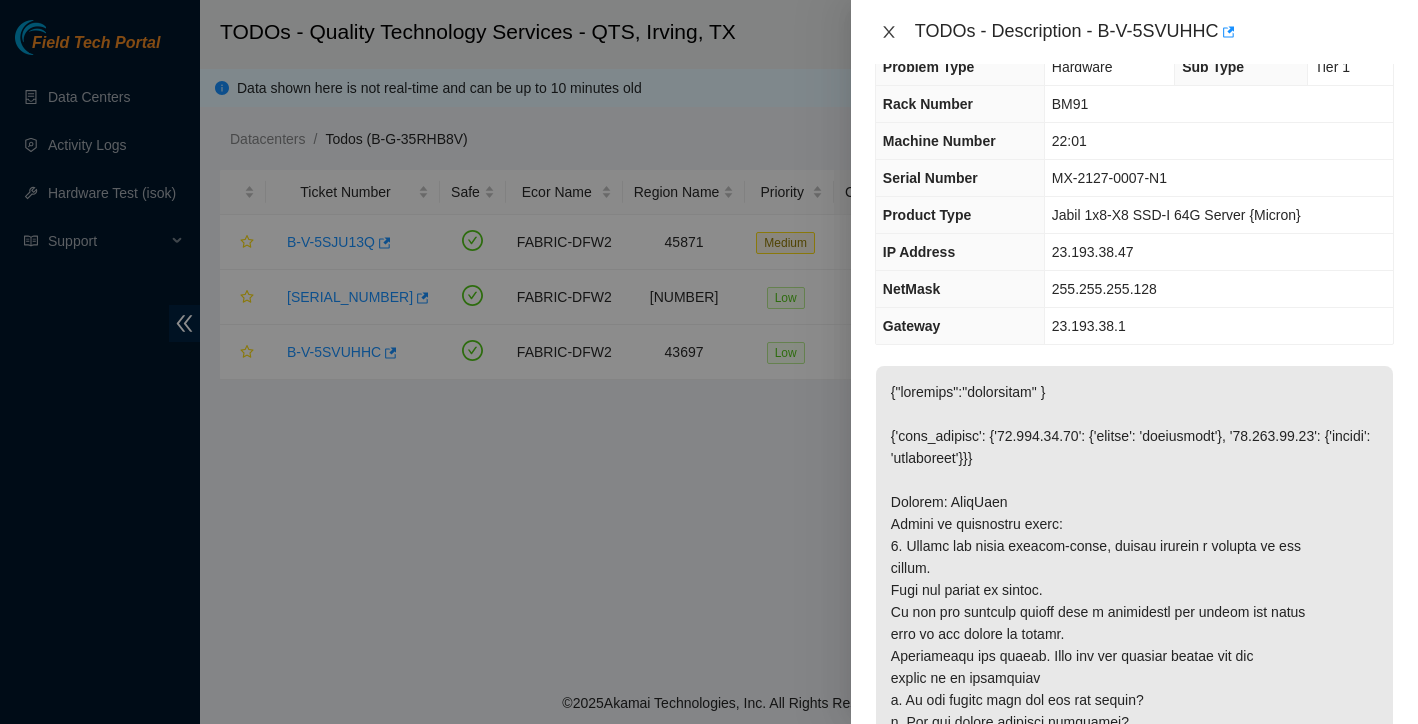 click 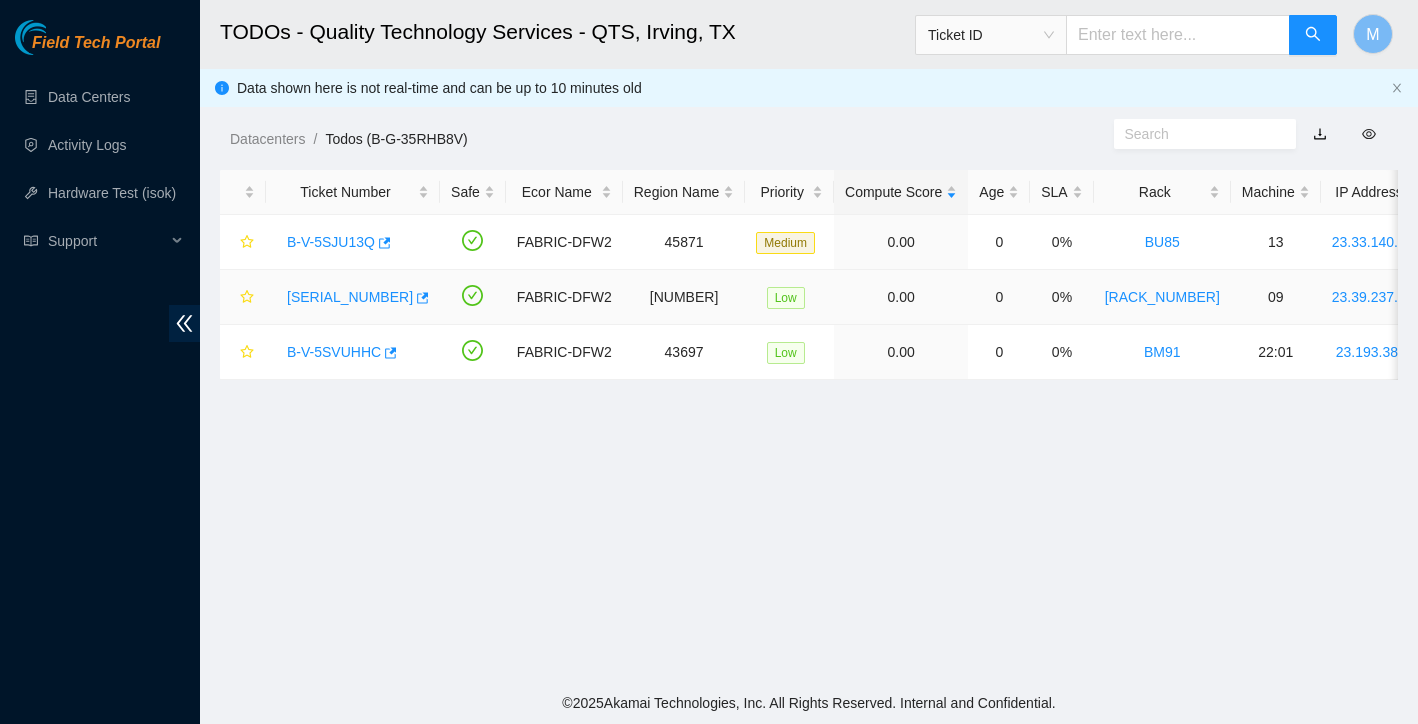 click on "[SERIAL_NUMBER]" at bounding box center (350, 297) 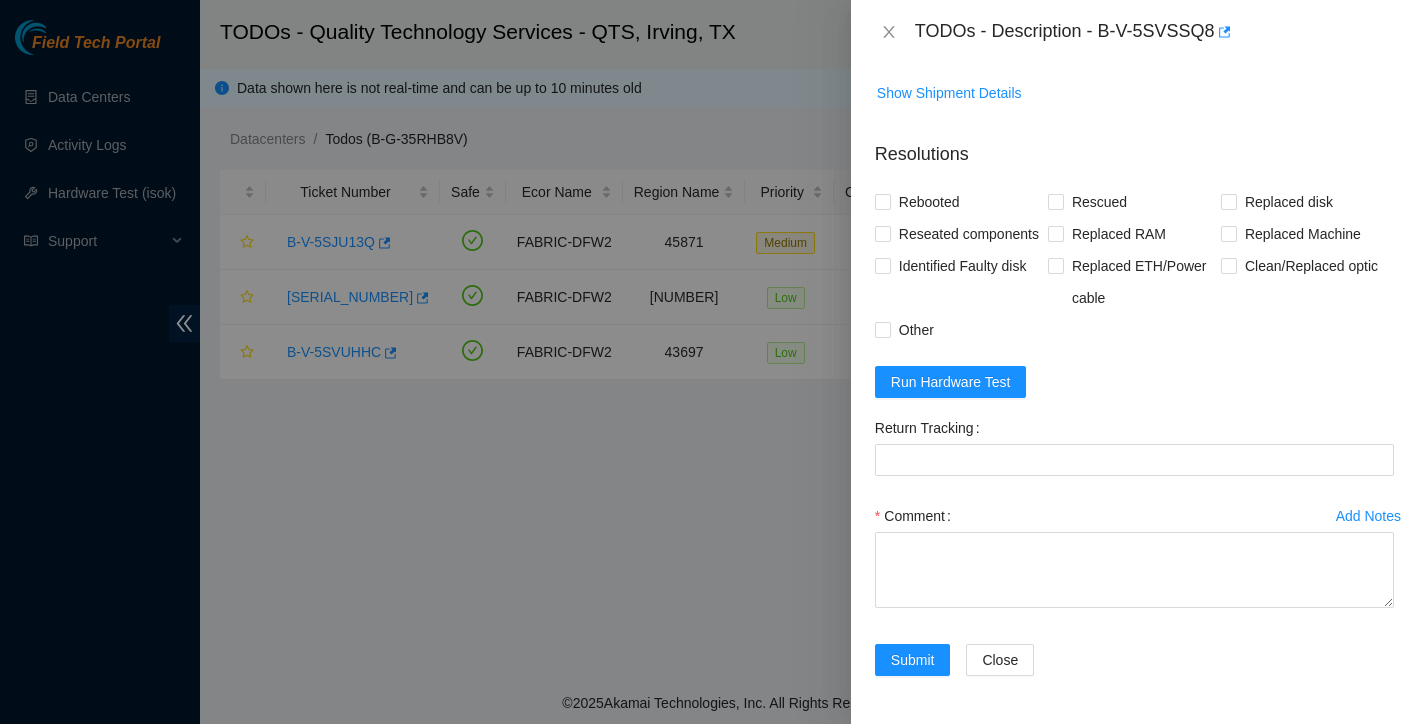 scroll, scrollTop: 1131, scrollLeft: 0, axis: vertical 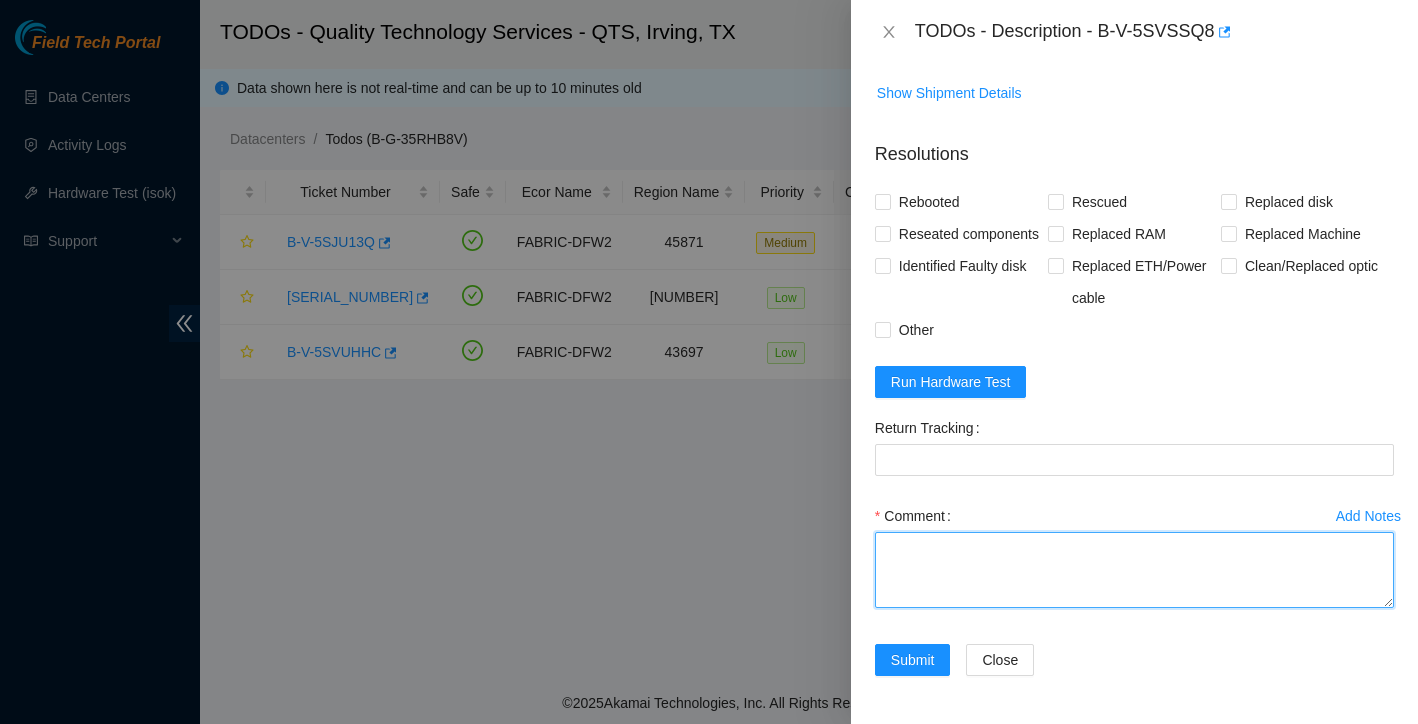 click on "Comment" at bounding box center (1134, 570) 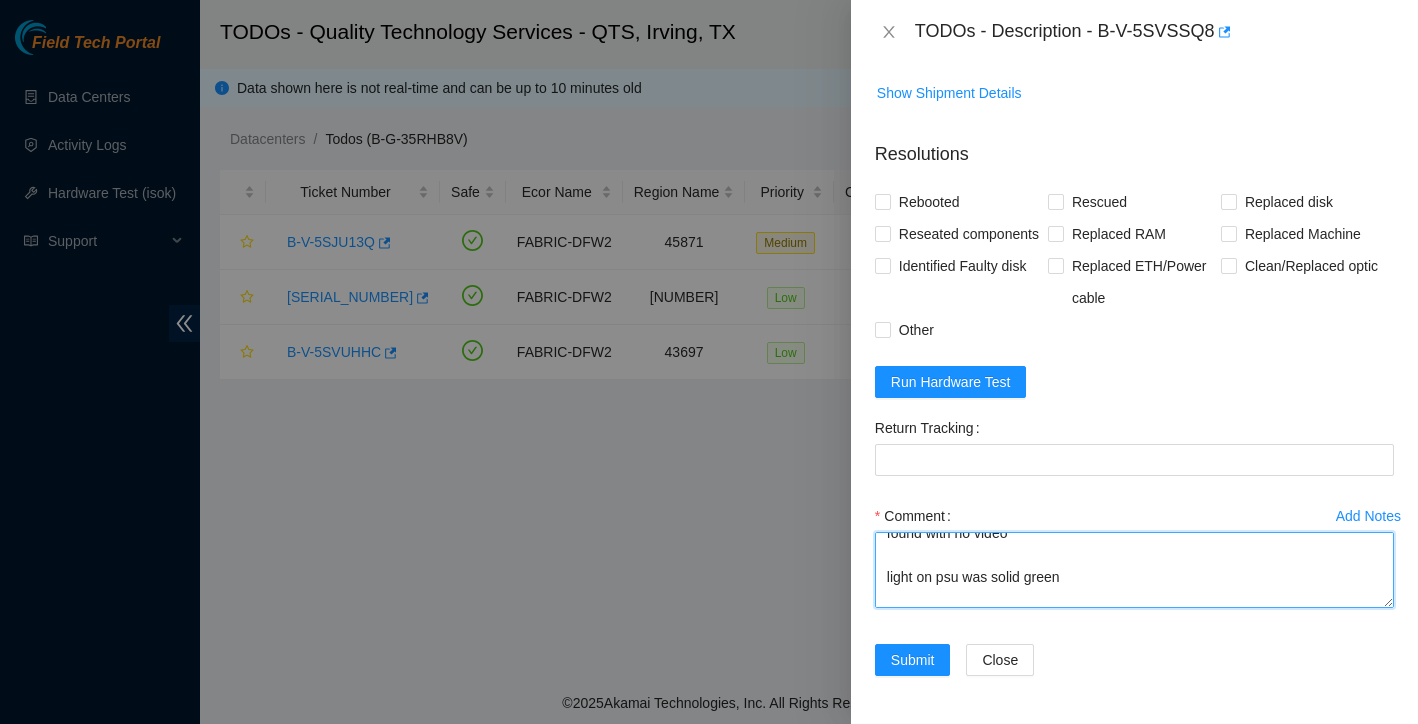 scroll, scrollTop: 37, scrollLeft: 0, axis: vertical 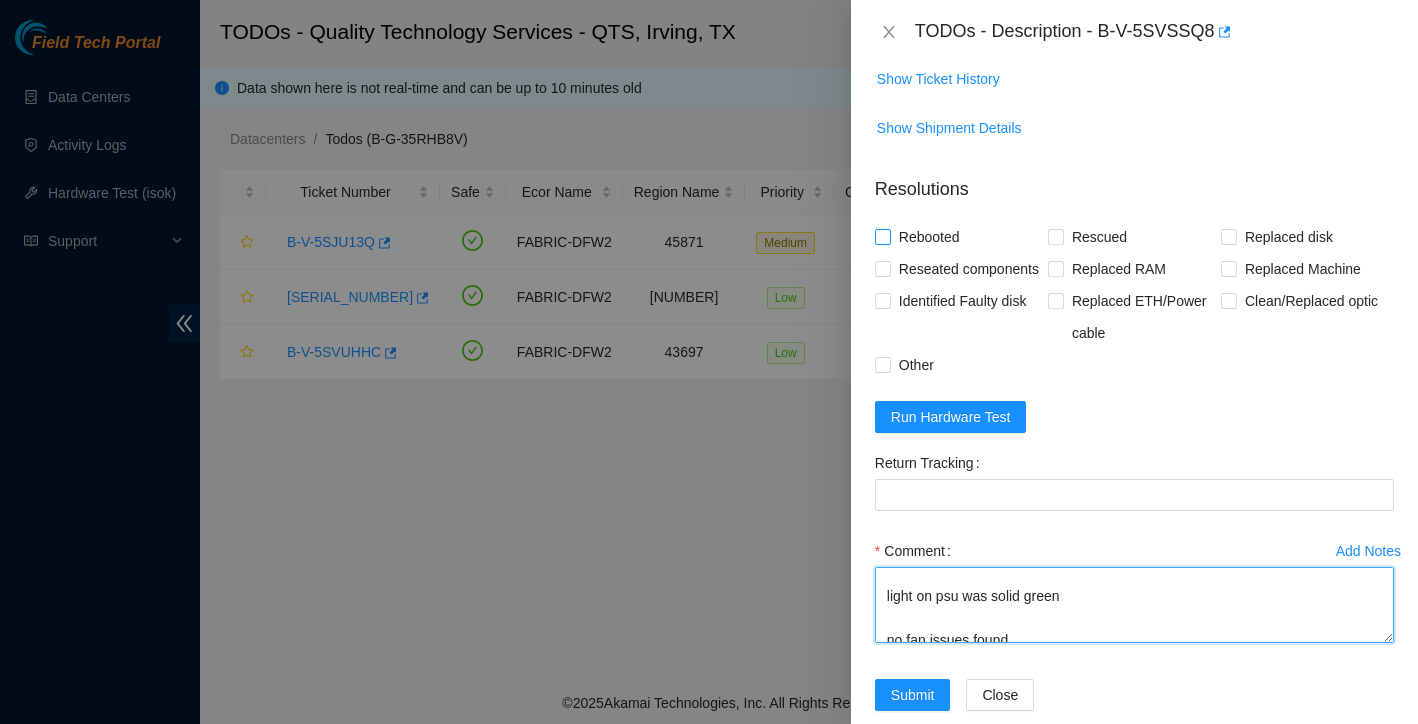 type on "found with no video
light on psu was solid green
no fan issues found
cables securely connected
server has power
switch and Nic lights up
power cycled
rescued
reconfigured
isok:" 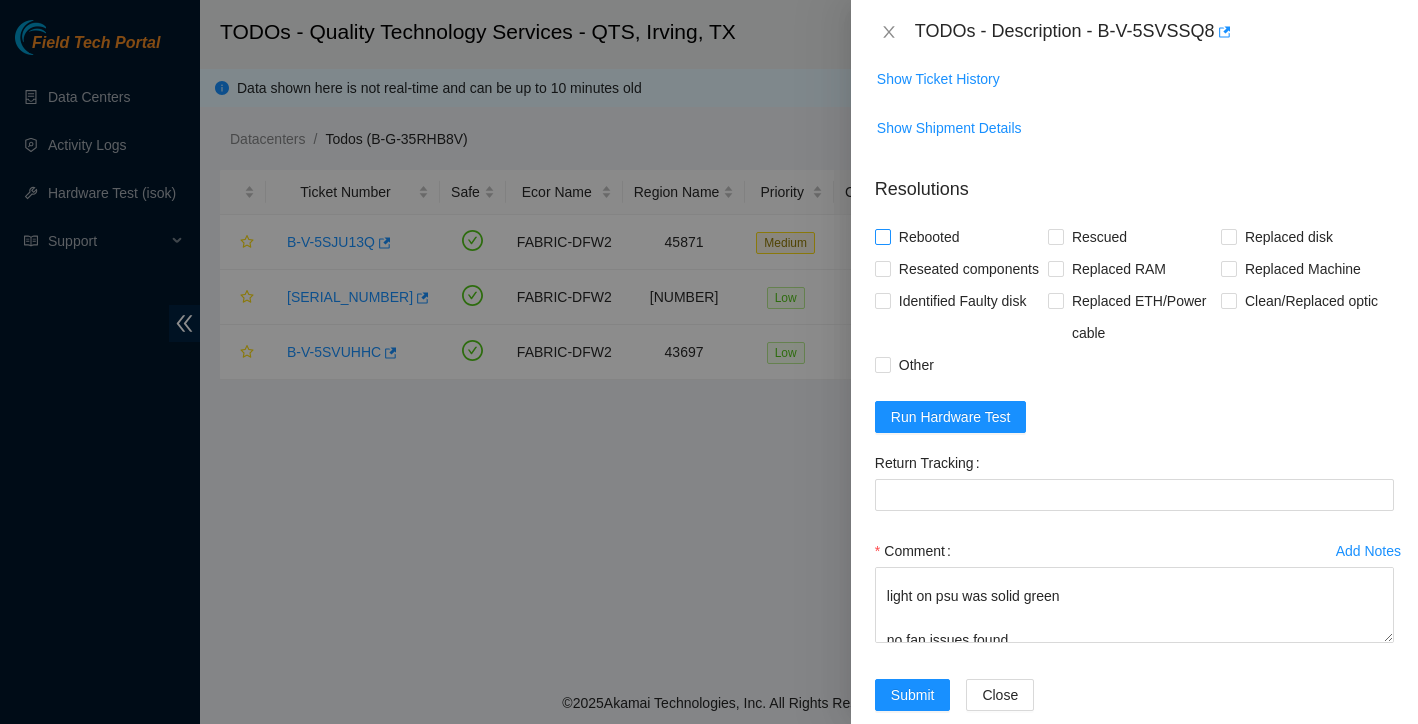 click on "Rebooted" at bounding box center [882, 236] 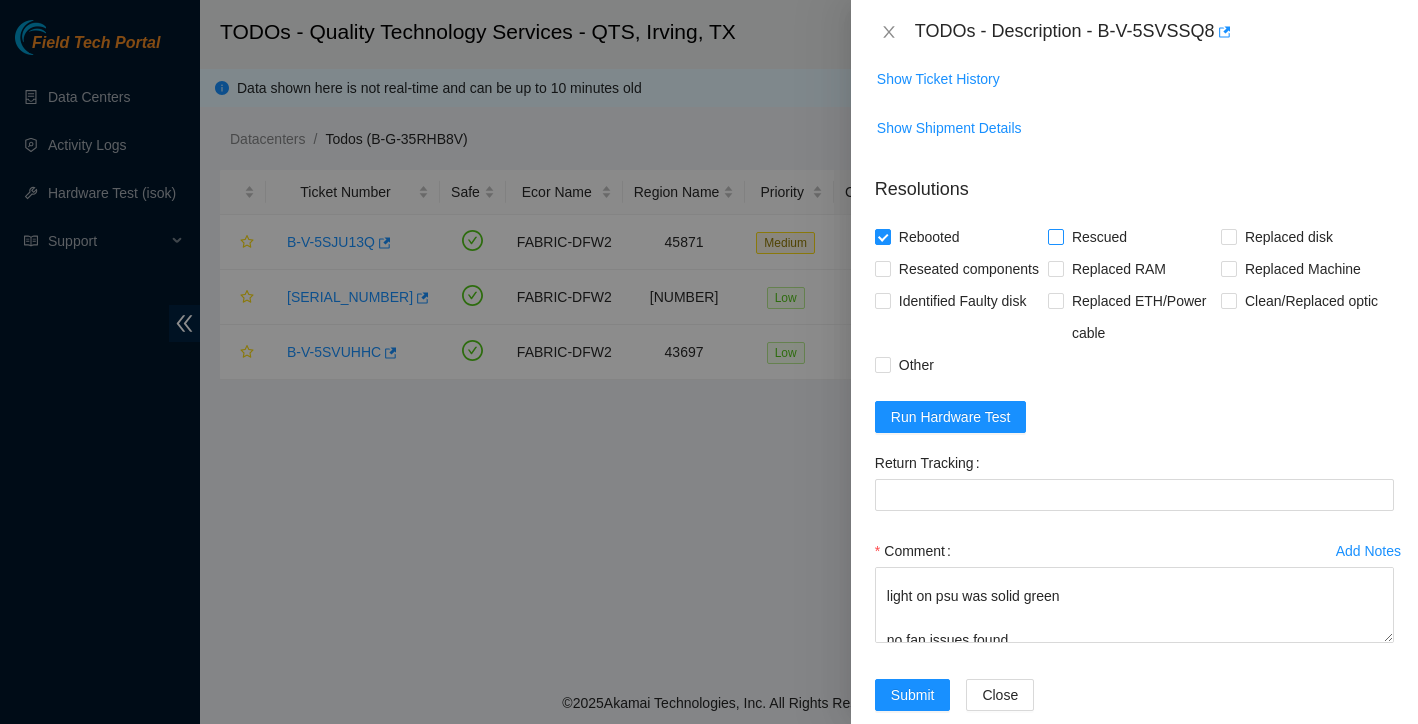 click on "Rescued" at bounding box center [1055, 236] 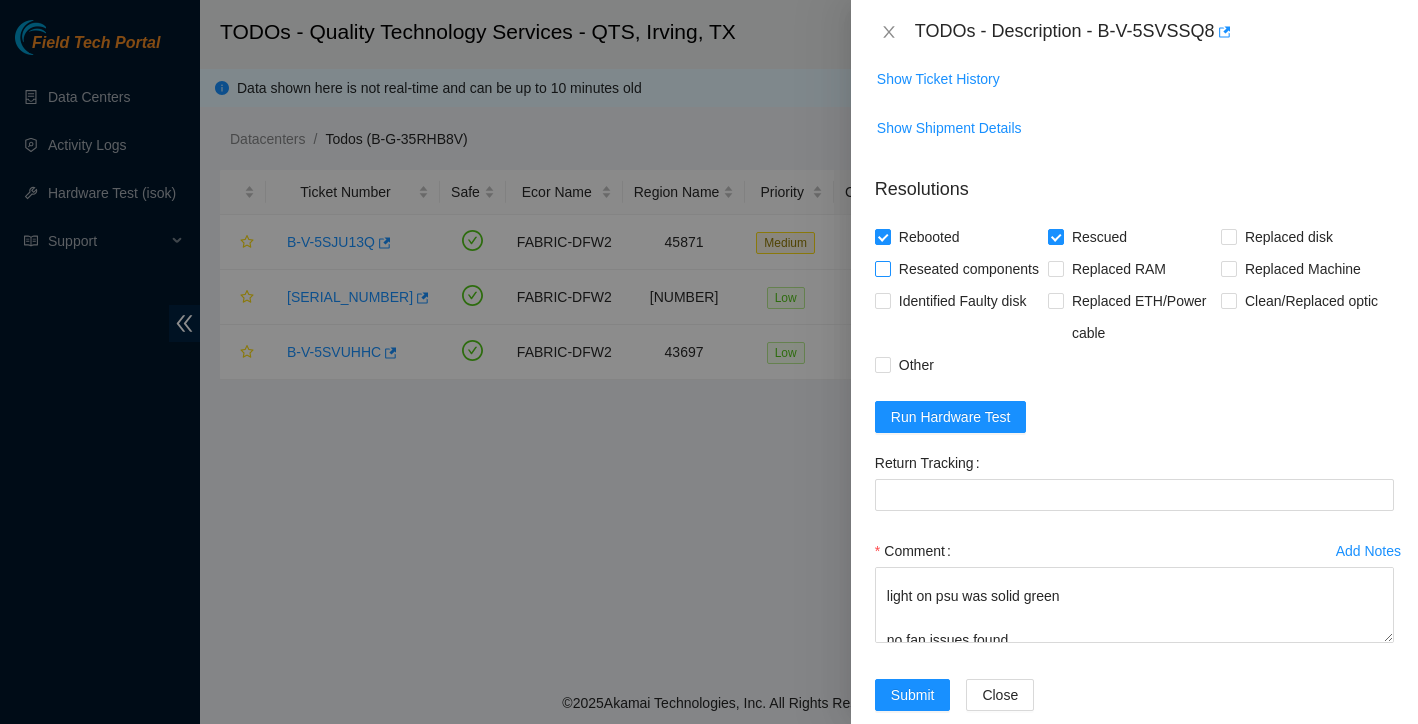 click on "Reseated components" at bounding box center (882, 268) 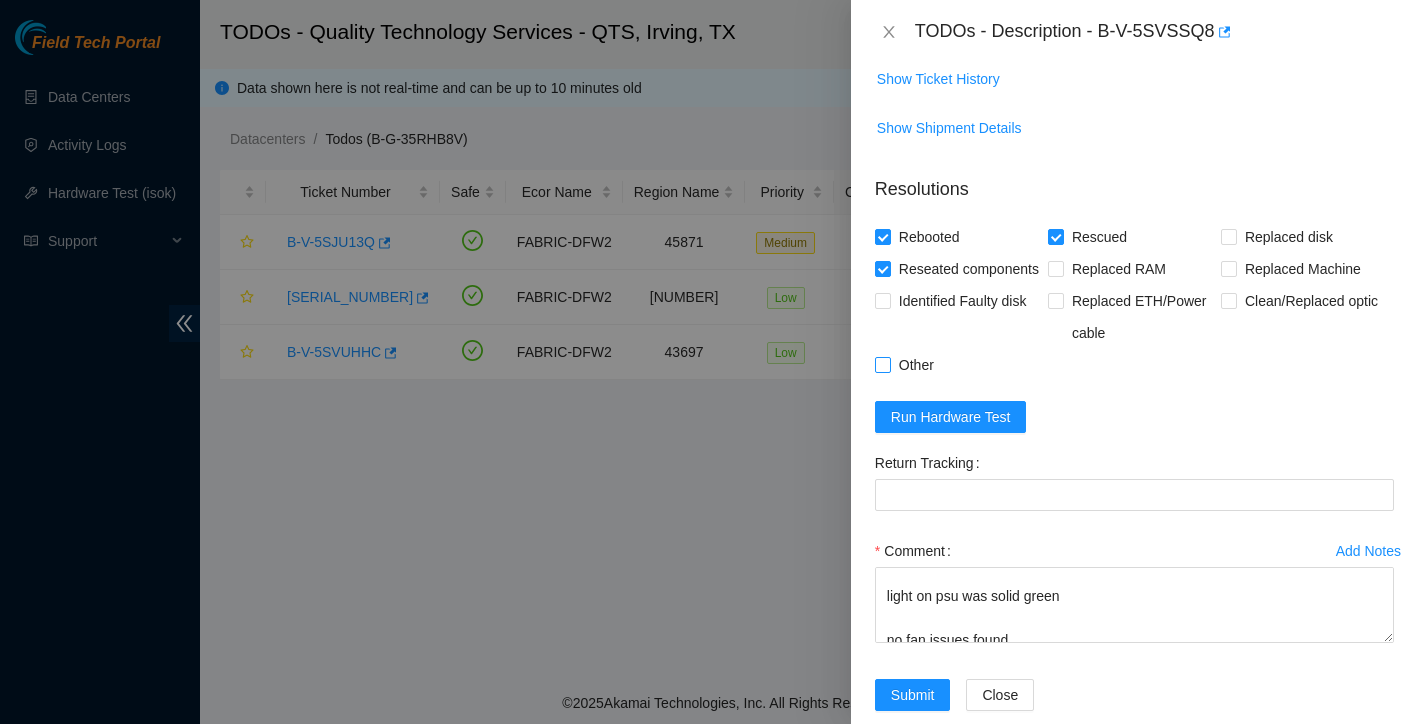 click on "Other" at bounding box center [908, 365] 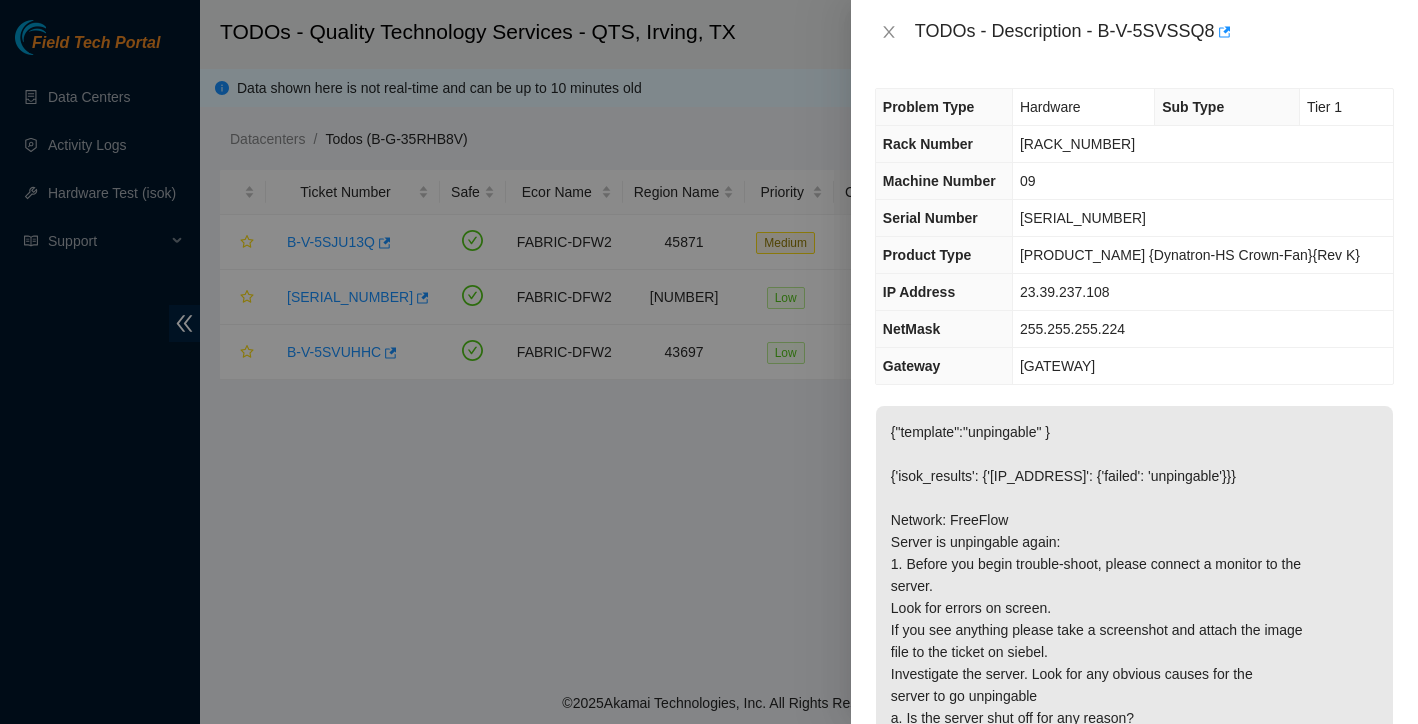 scroll, scrollTop: 0, scrollLeft: 0, axis: both 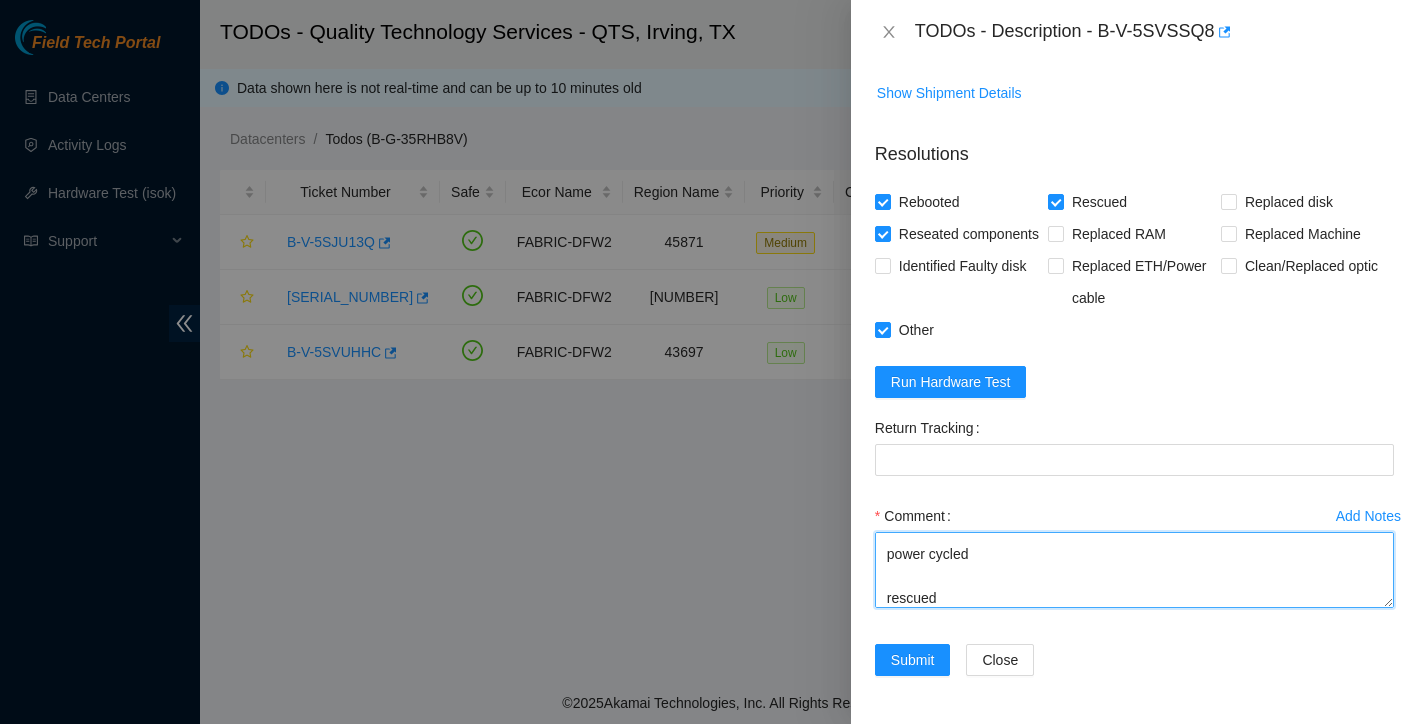 click on "found with no video
light on psu was solid green
no fan issues found
cables securely connected
server has power
switch and Nic lights up
power cycled
rescued
reconfigured
isok:" at bounding box center [1134, 570] 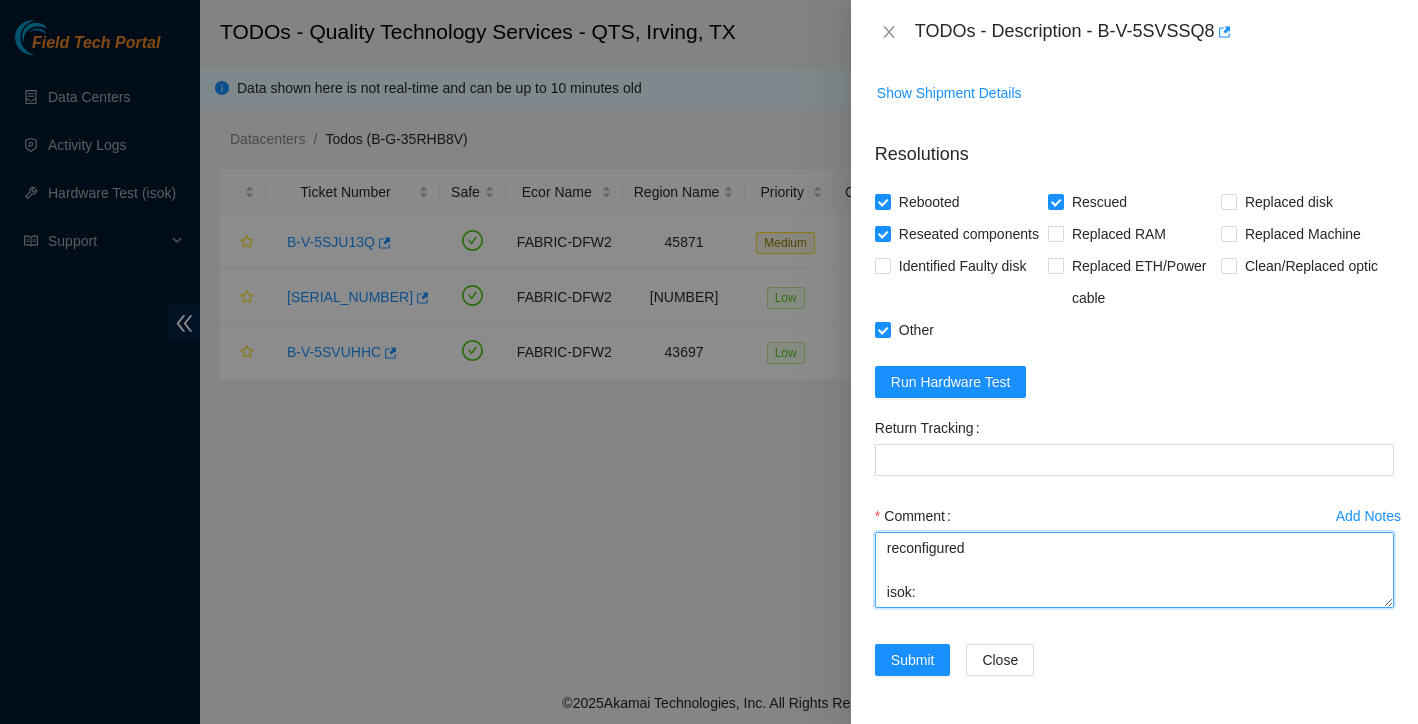 scroll, scrollTop: 440, scrollLeft: 0, axis: vertical 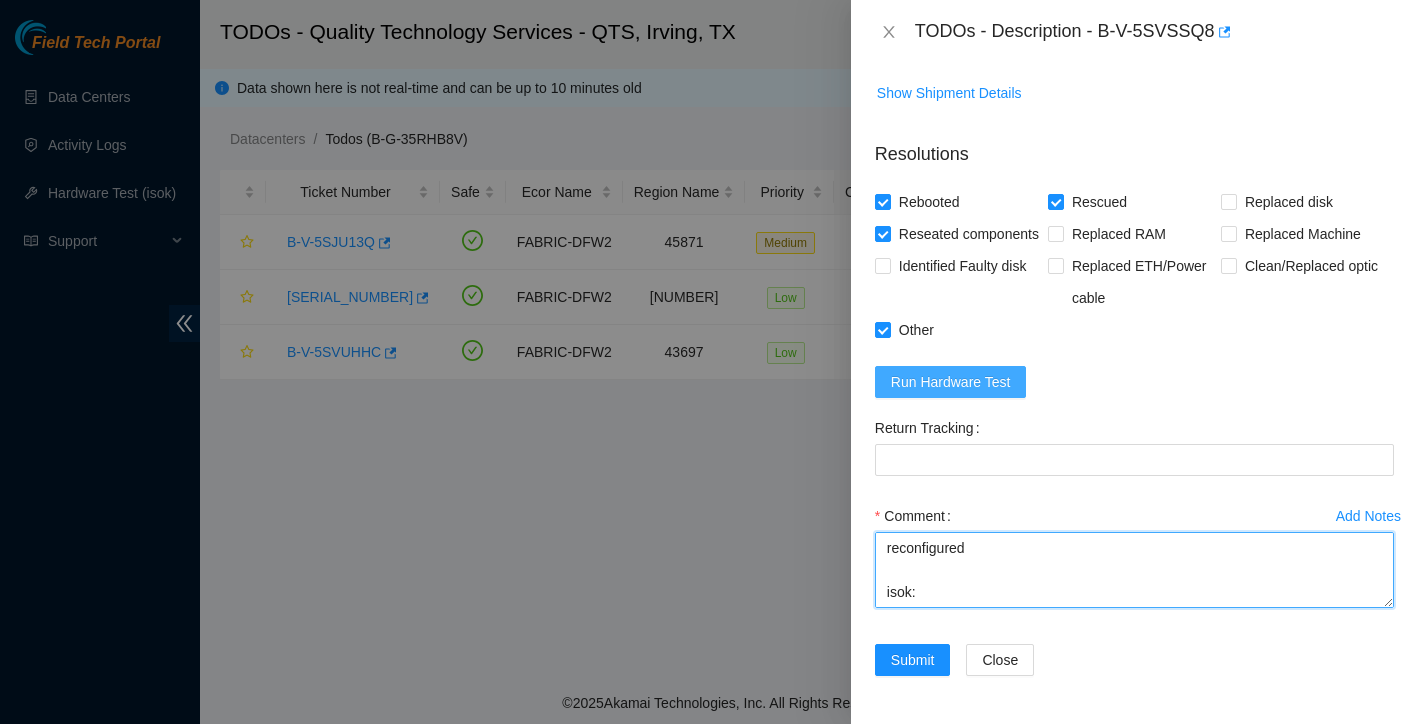 type on "found with no video
light on psu was solid green
no fan issues found
cables securely connected
server has power
switch and Nic lights up
power cycled
video is up
rescued
reconfigured
isok:" 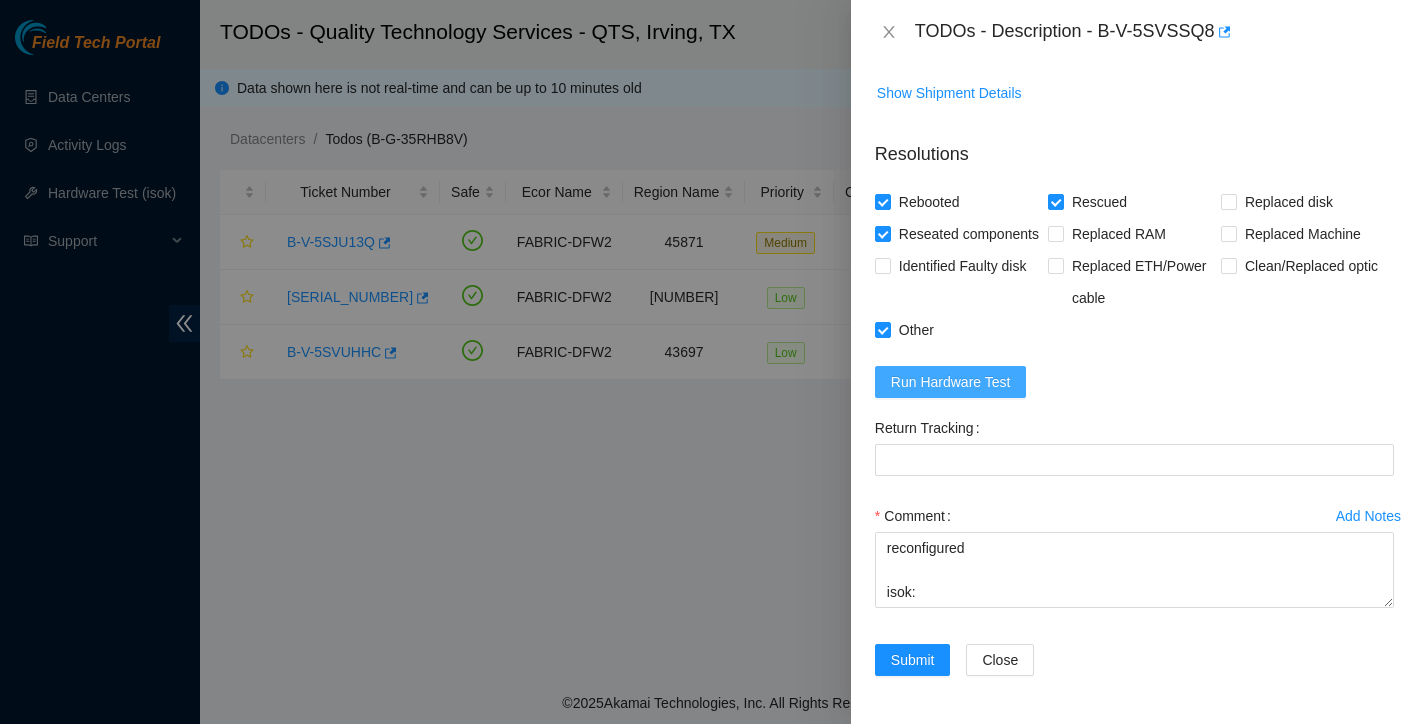 click on "Run Hardware Test" at bounding box center (951, 382) 